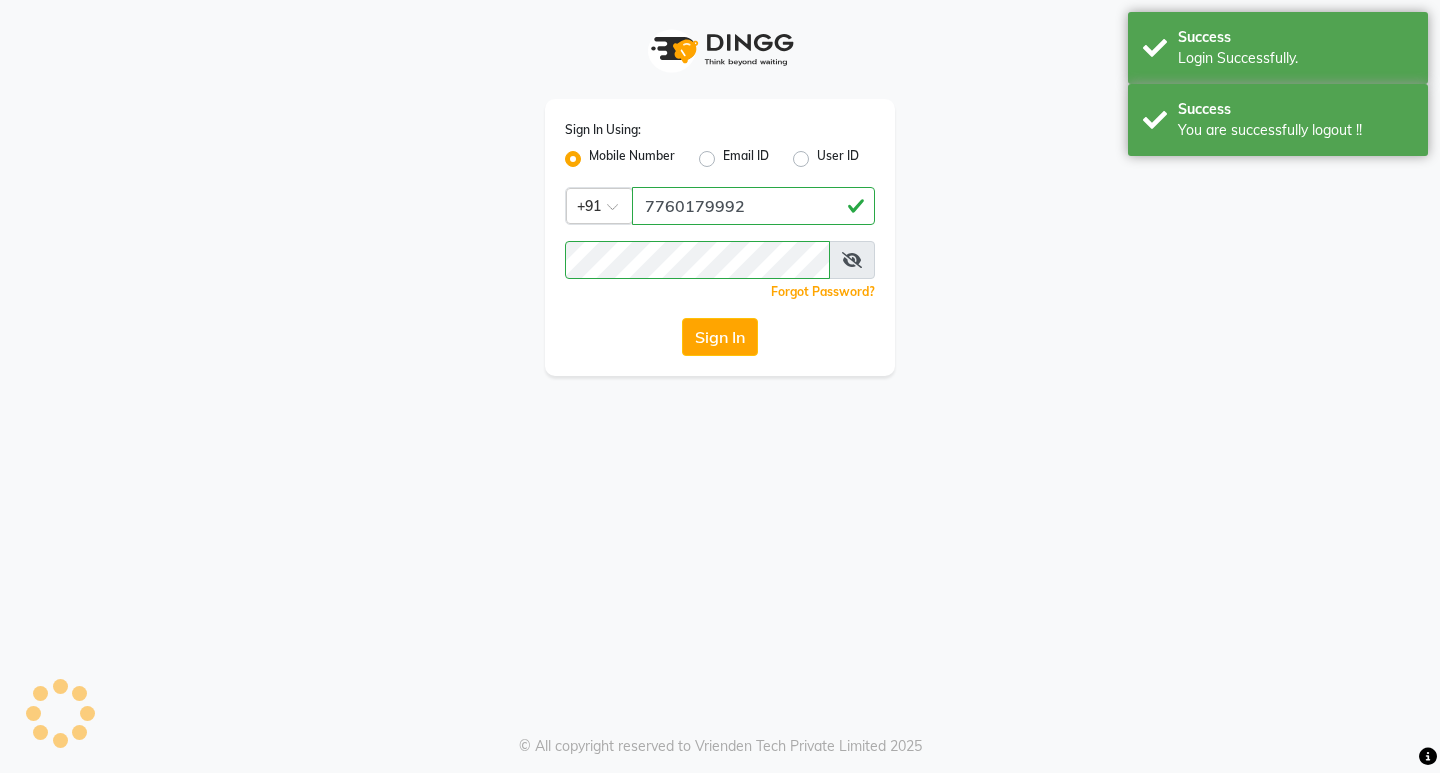scroll, scrollTop: 0, scrollLeft: 0, axis: both 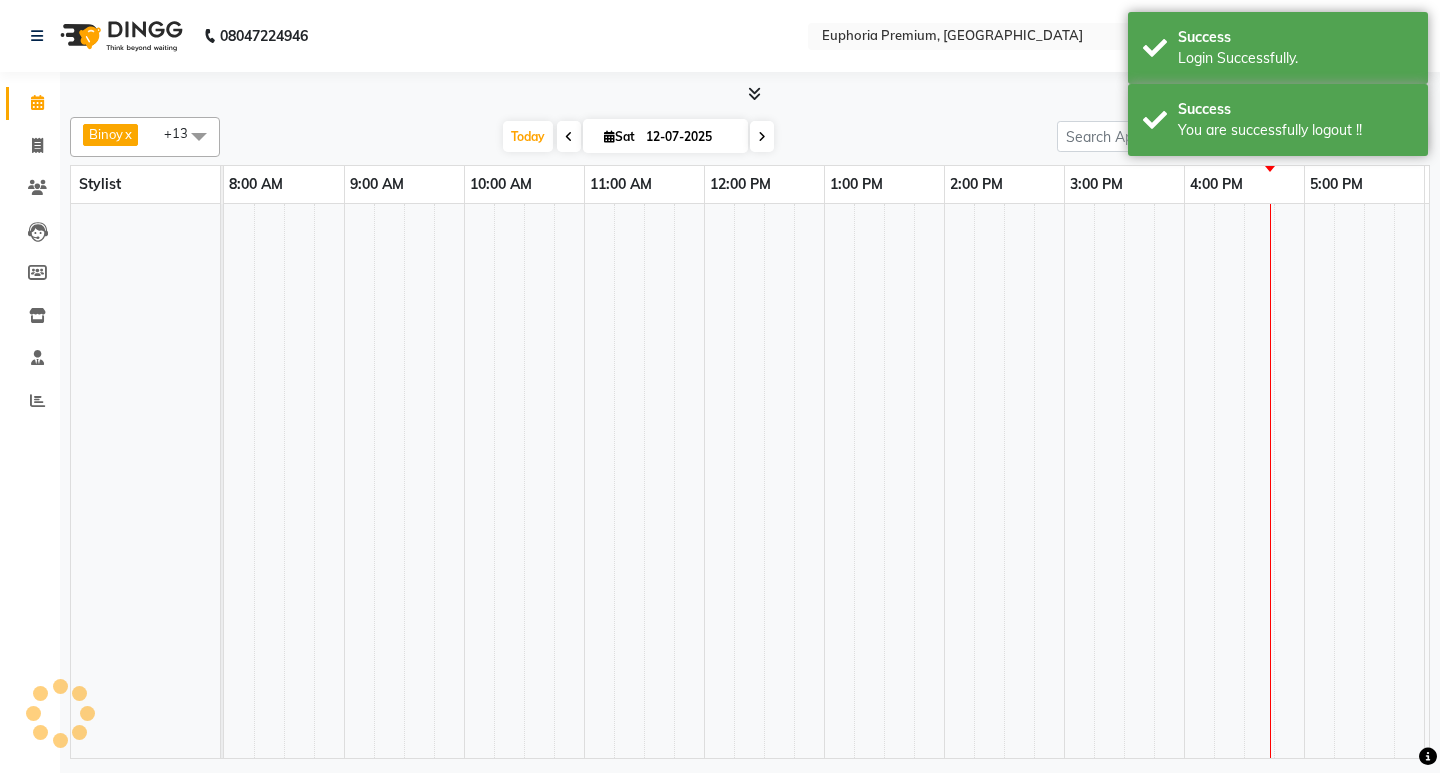 select on "en" 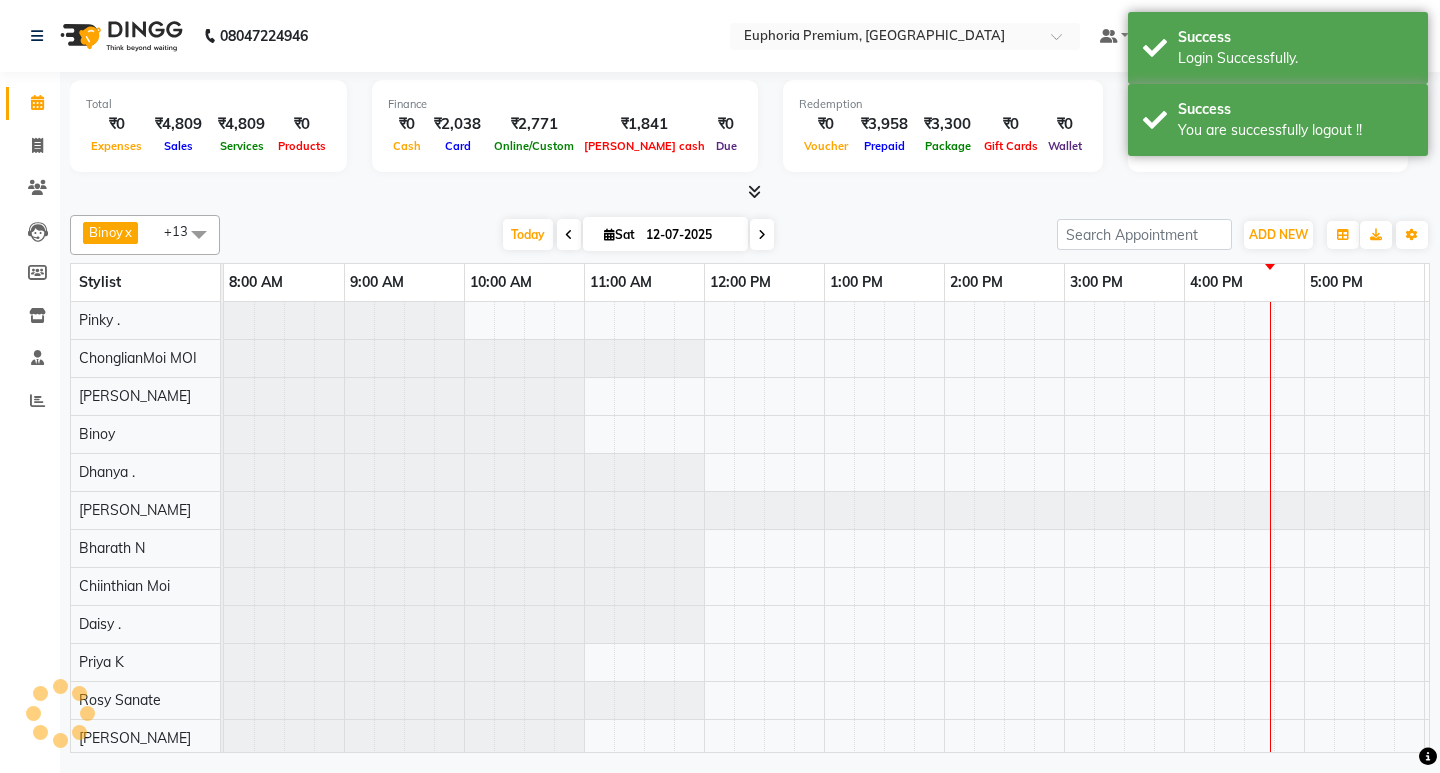 scroll, scrollTop: 0, scrollLeft: 0, axis: both 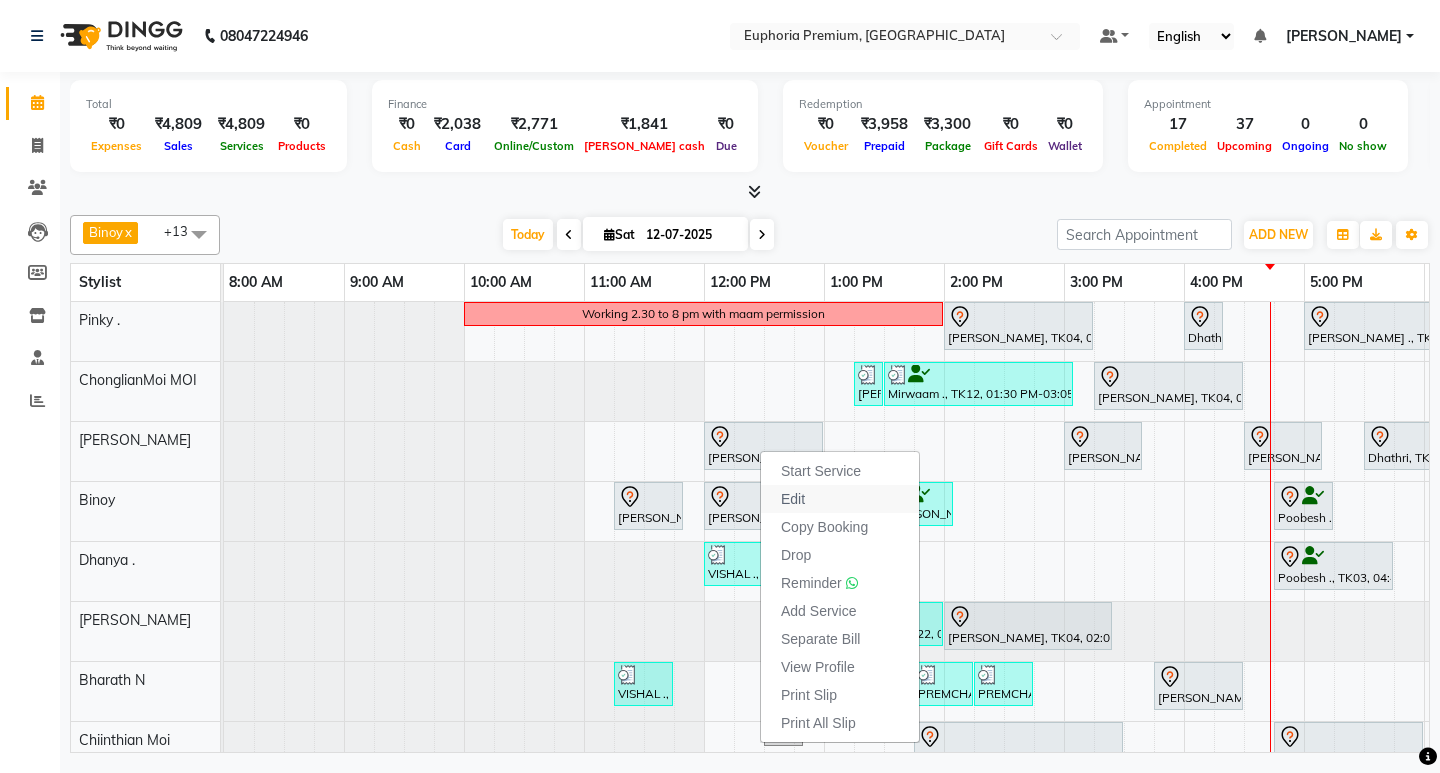 click on "Edit" at bounding box center (793, 499) 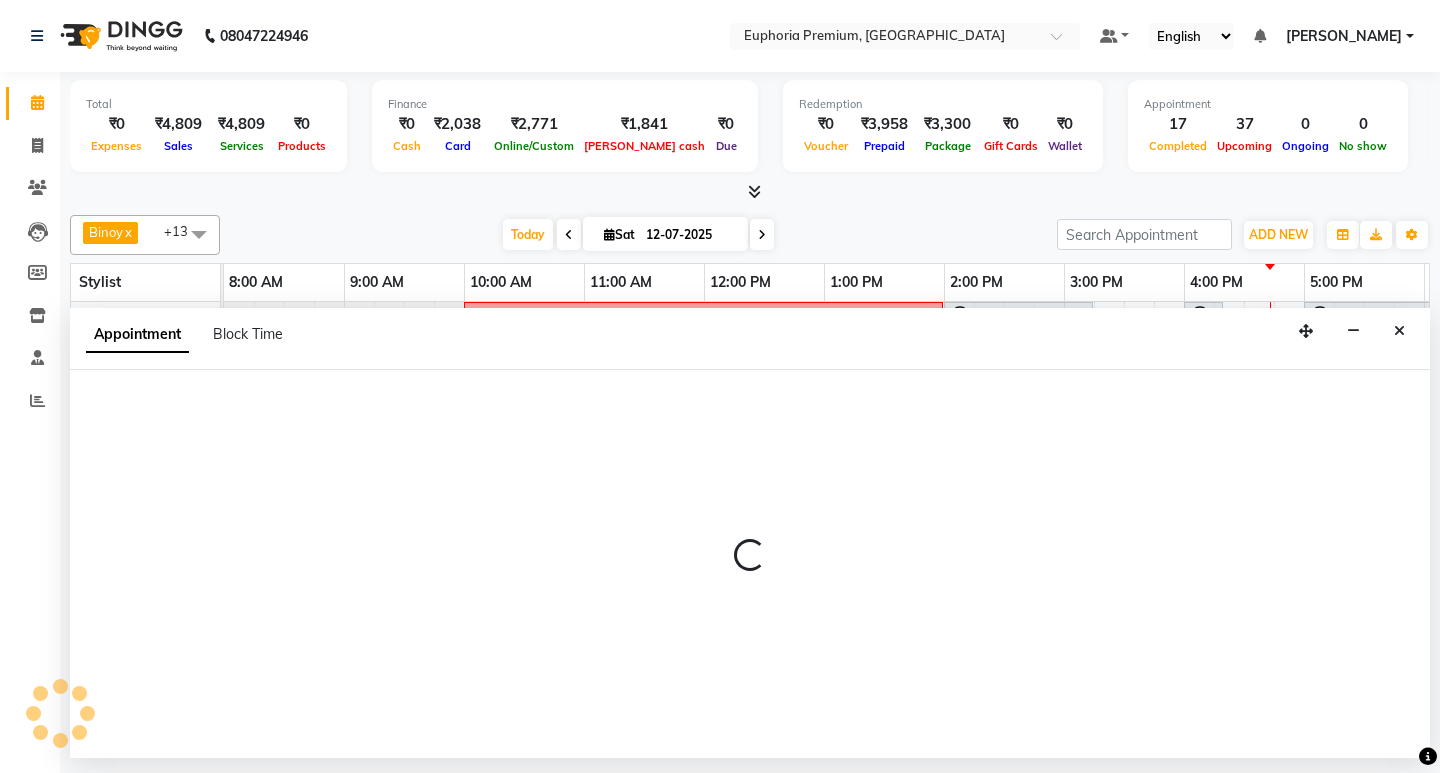 select on "tentative" 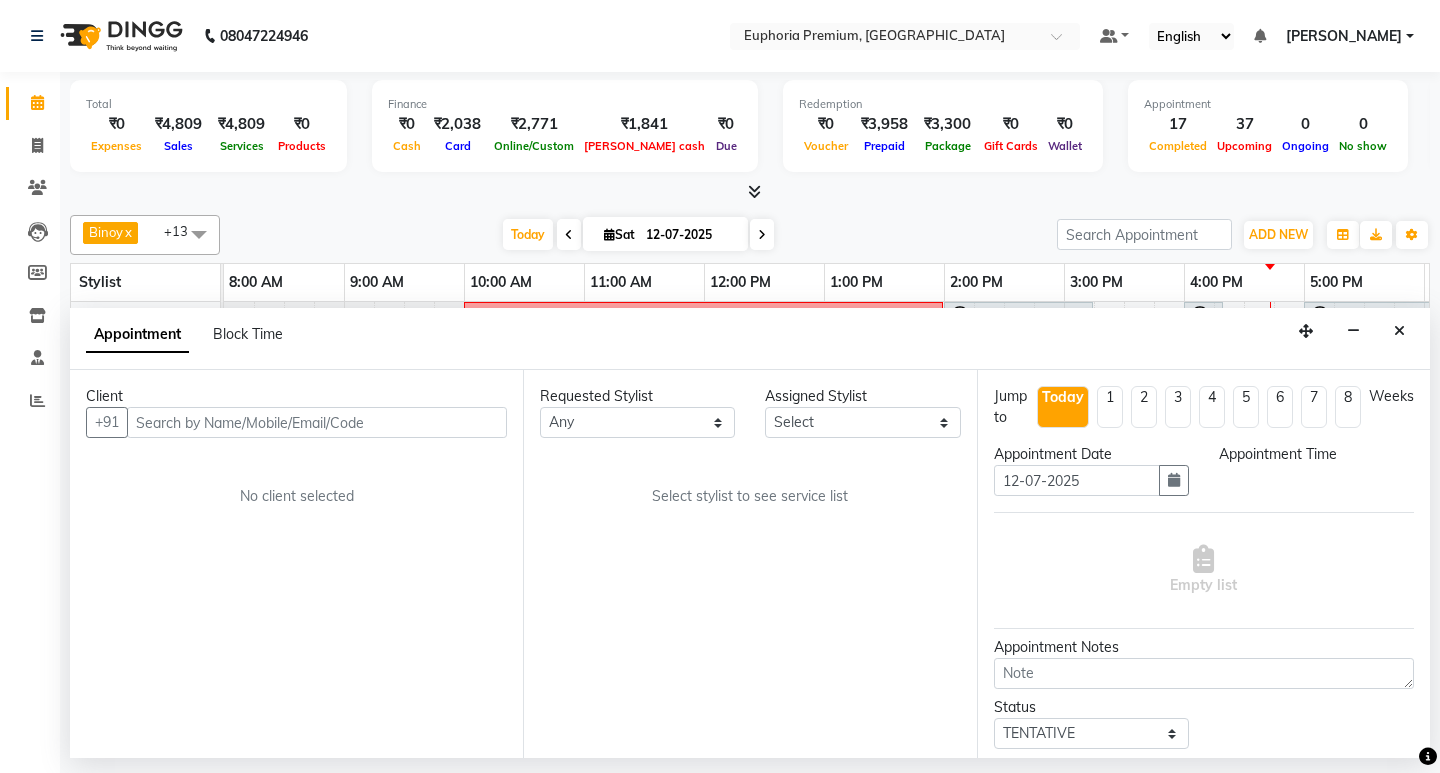 select on "71598" 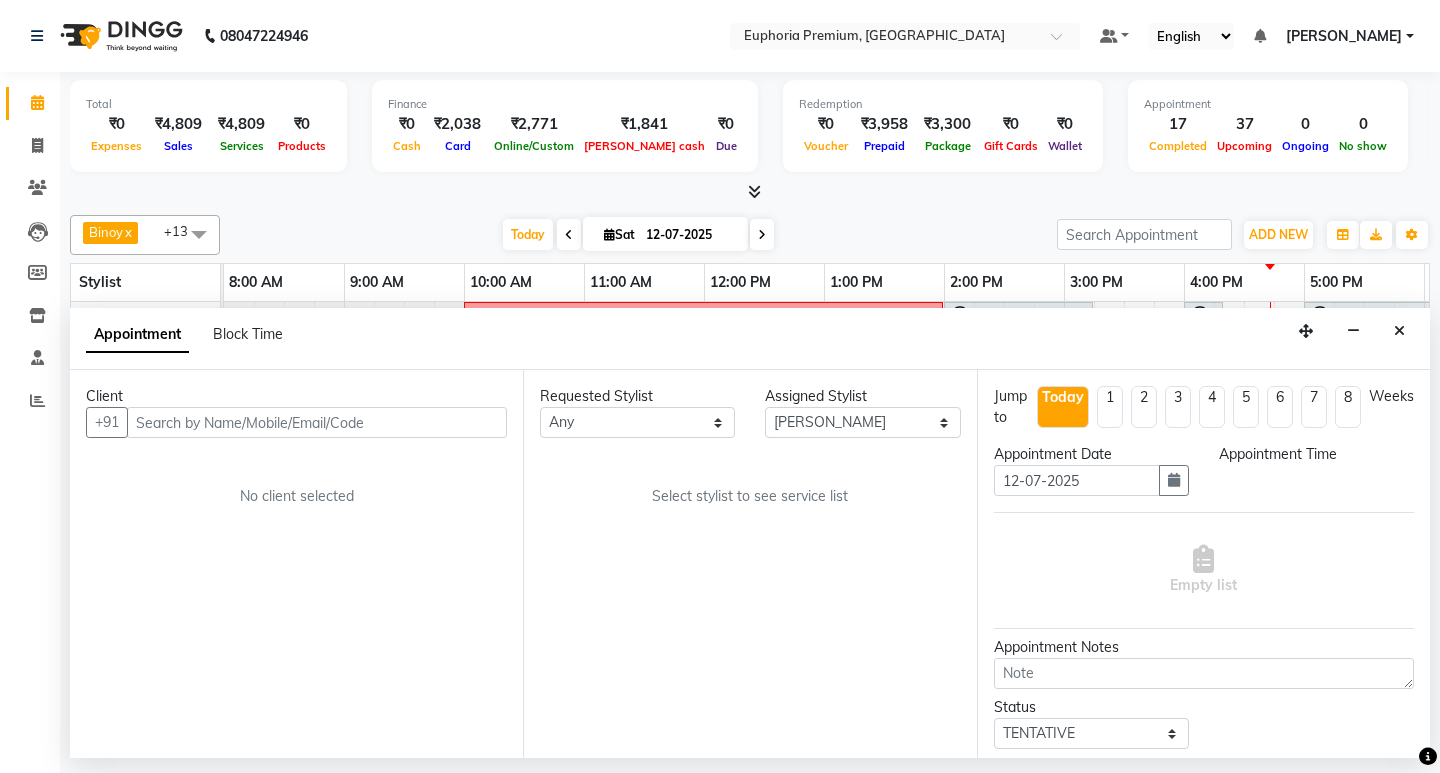 scroll, scrollTop: 0, scrollLeft: 475, axis: horizontal 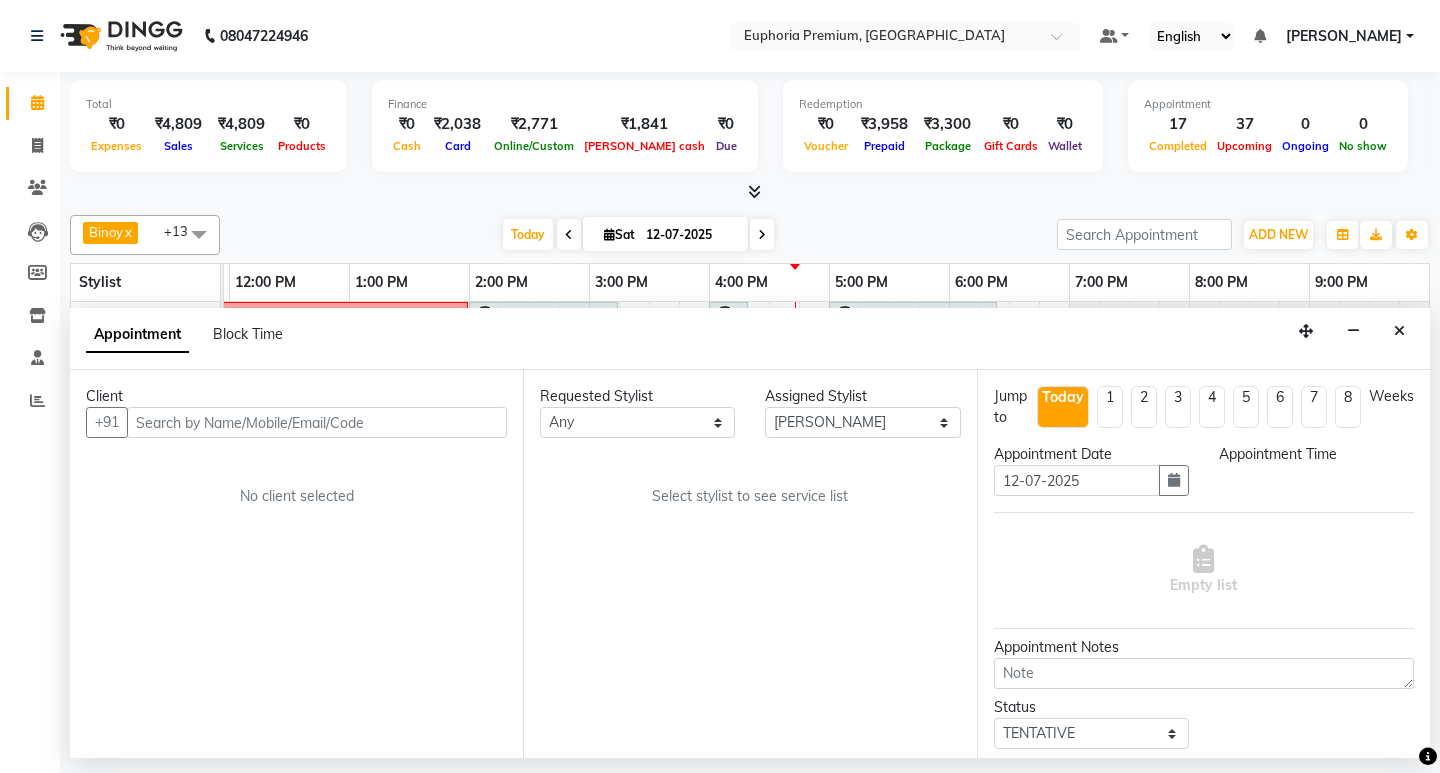 select on "600" 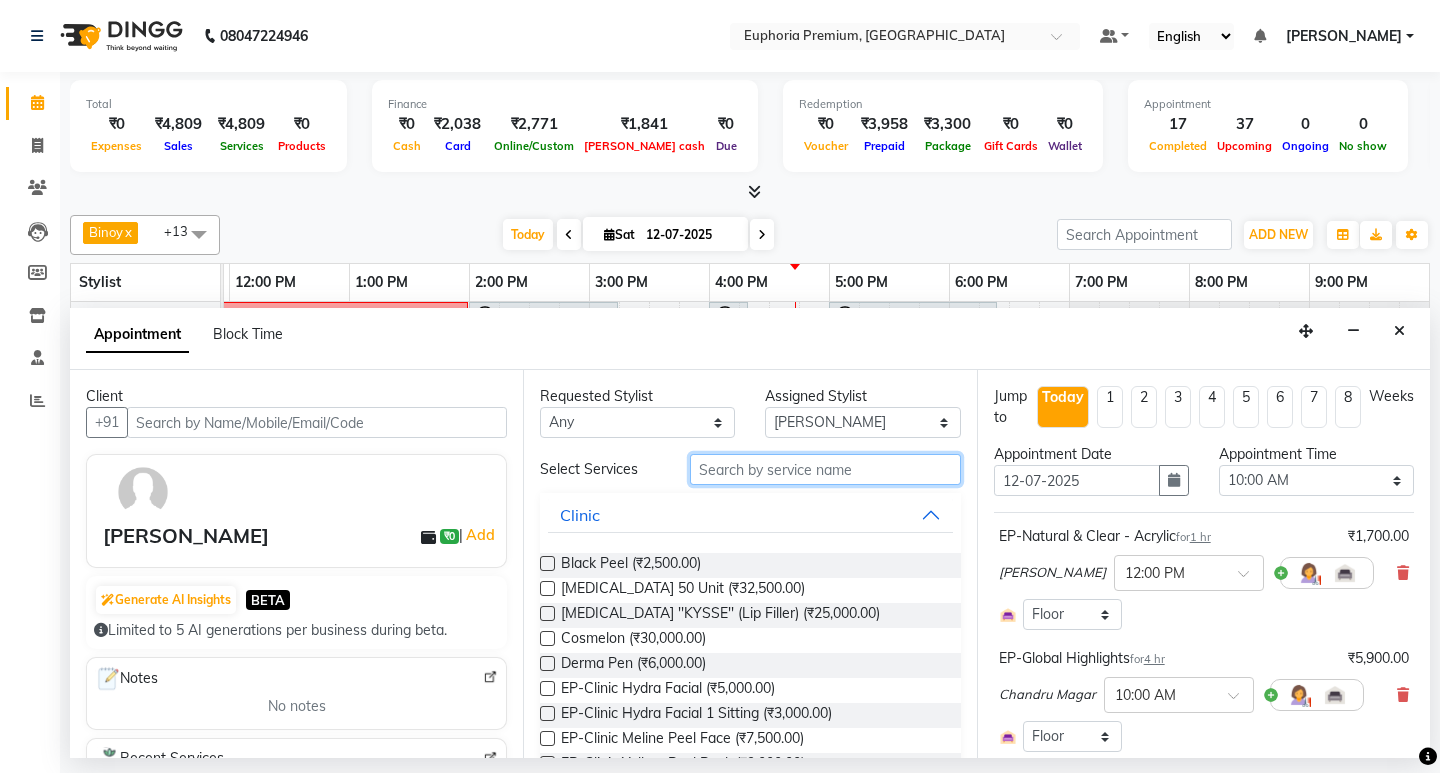 click at bounding box center [825, 469] 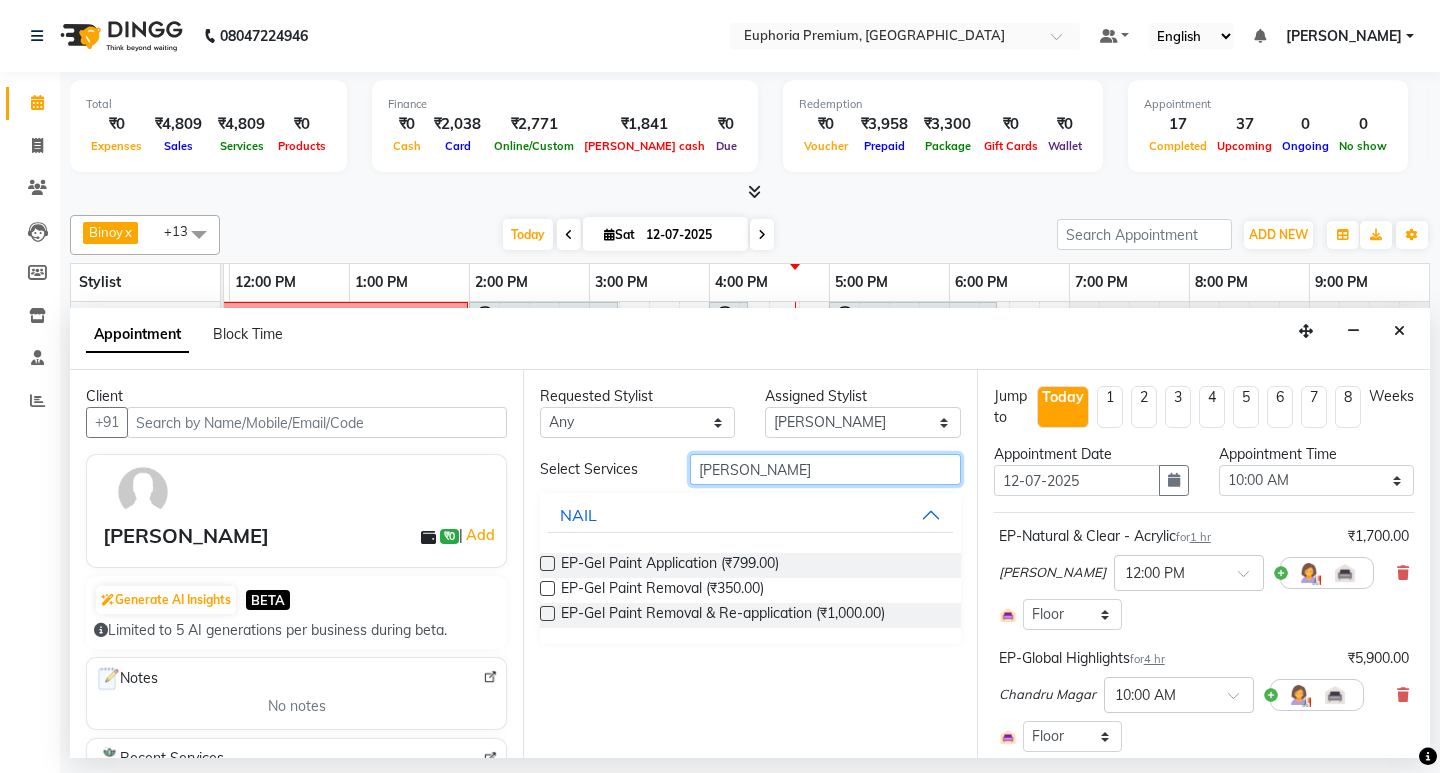 type on "[PERSON_NAME]" 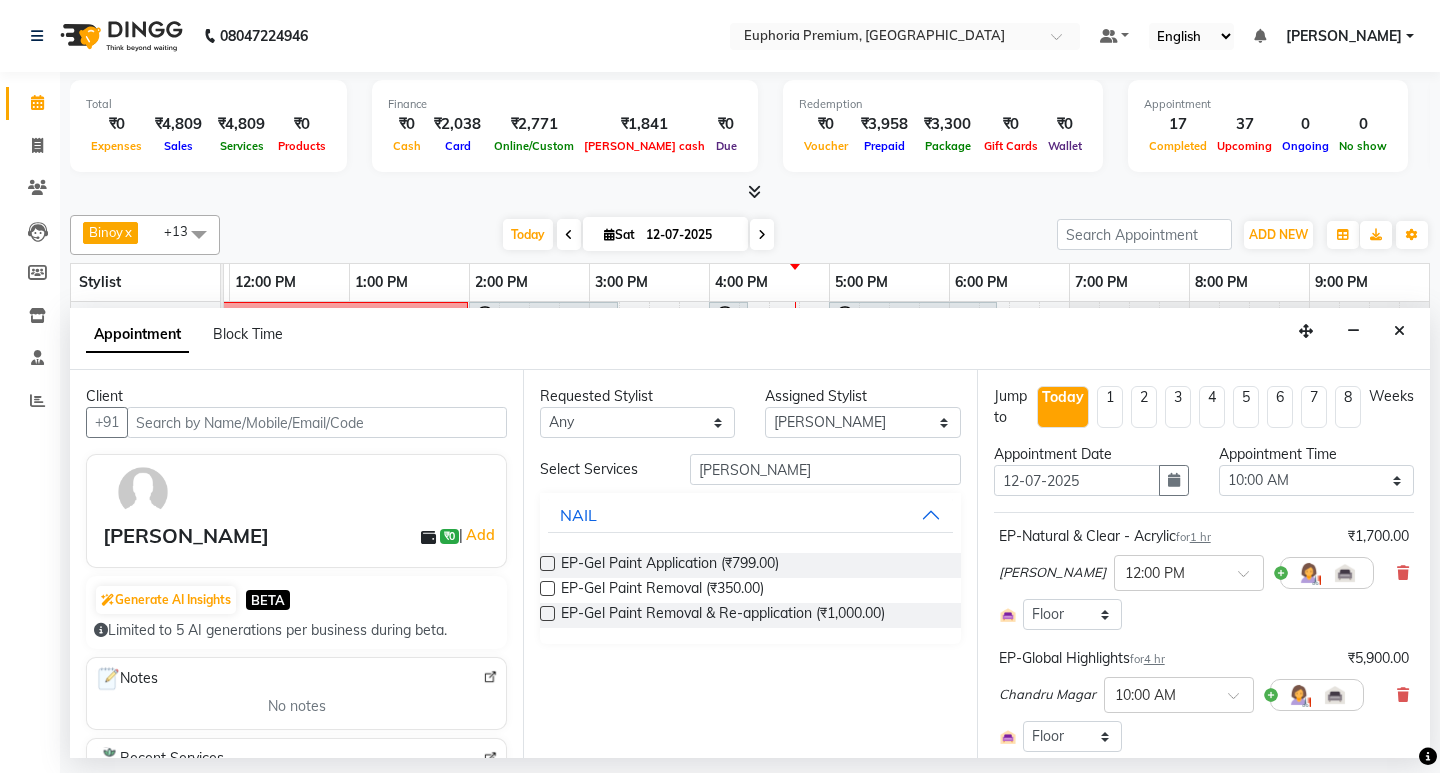 click at bounding box center [547, 563] 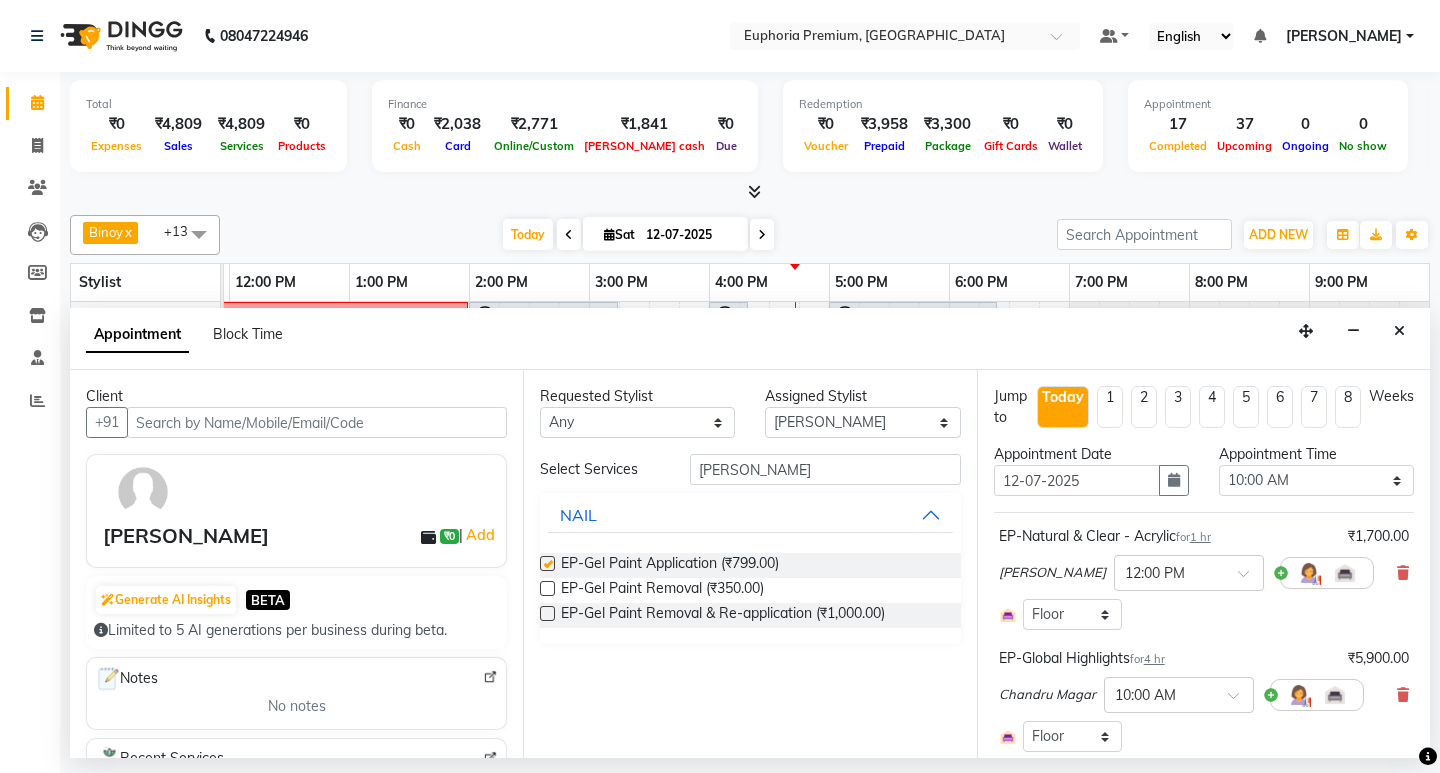 checkbox on "false" 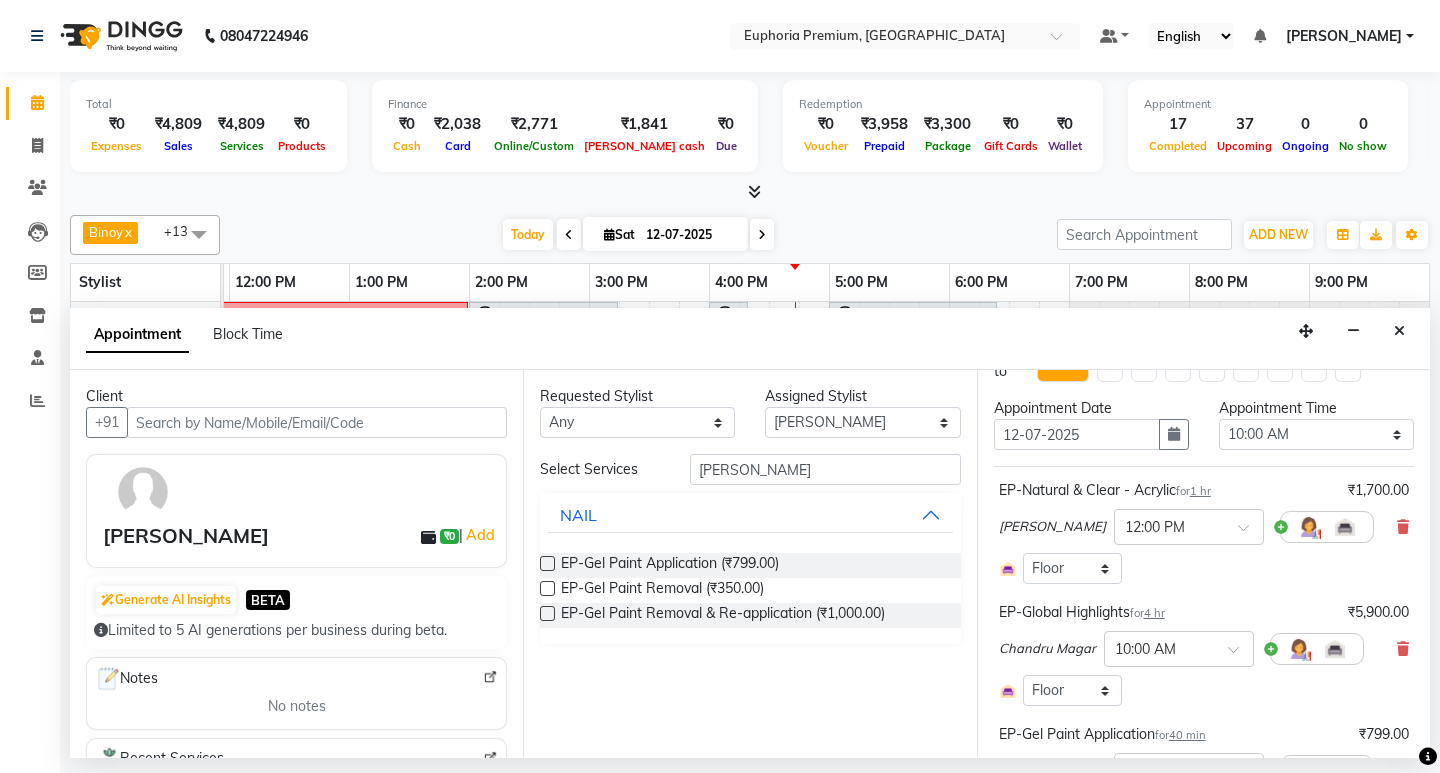 scroll, scrollTop: 45, scrollLeft: 0, axis: vertical 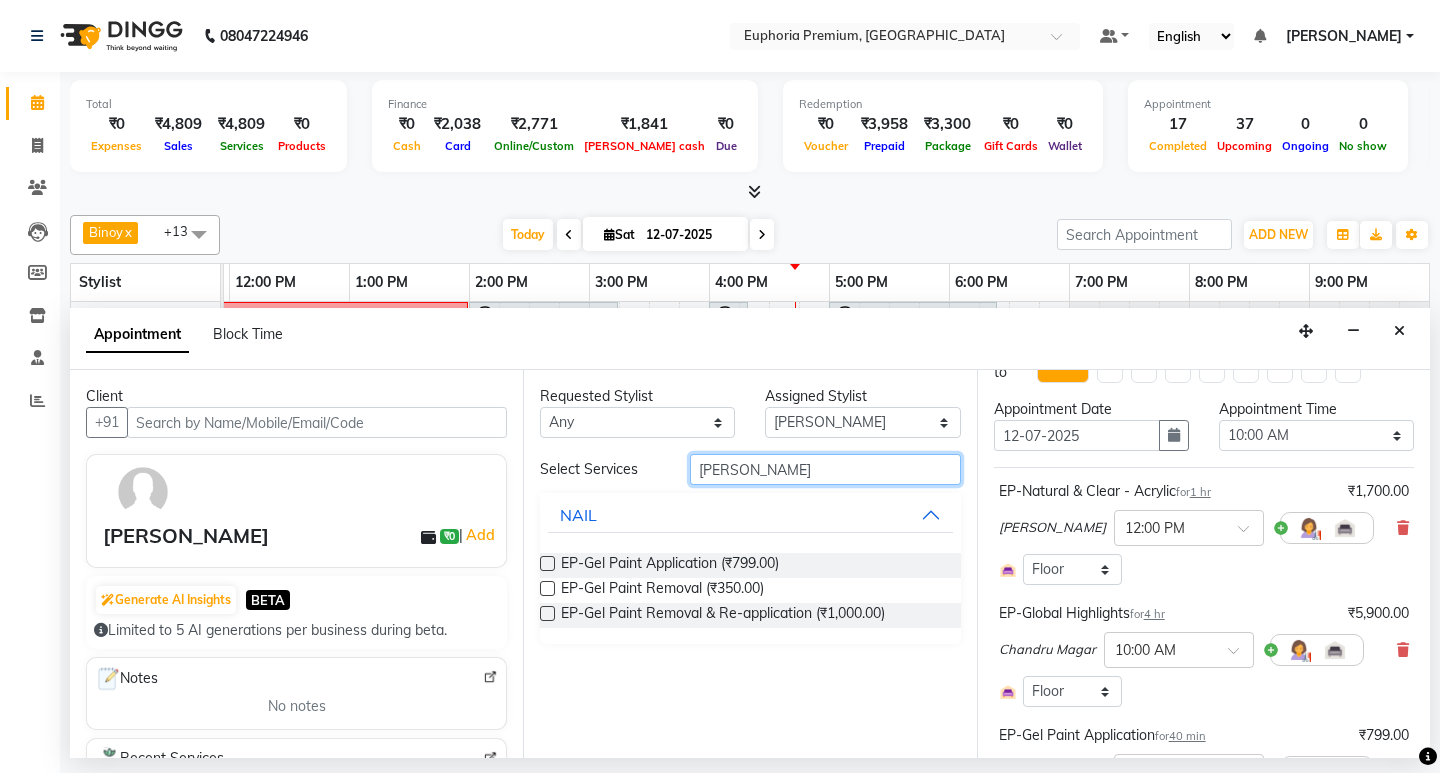 click on "[PERSON_NAME]" at bounding box center (825, 469) 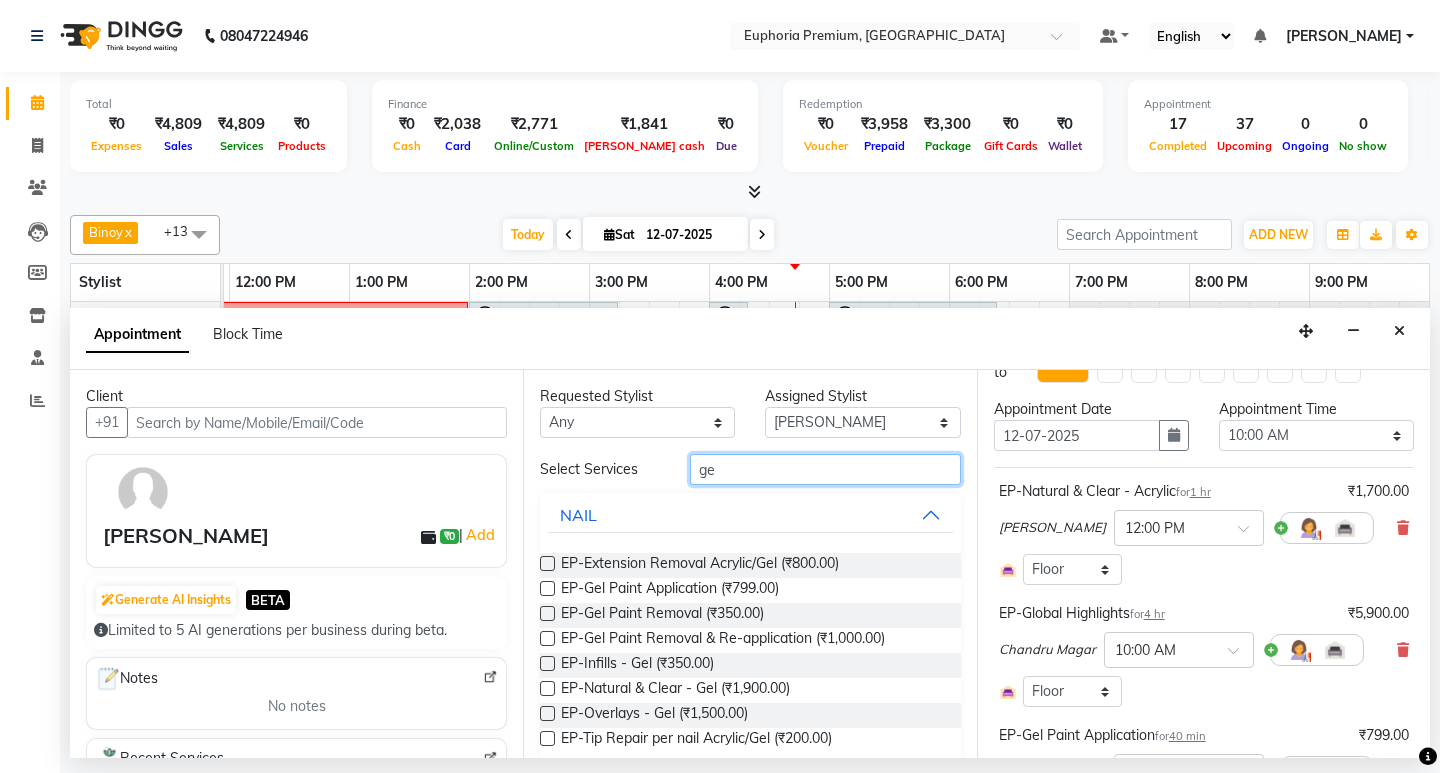 type on "g" 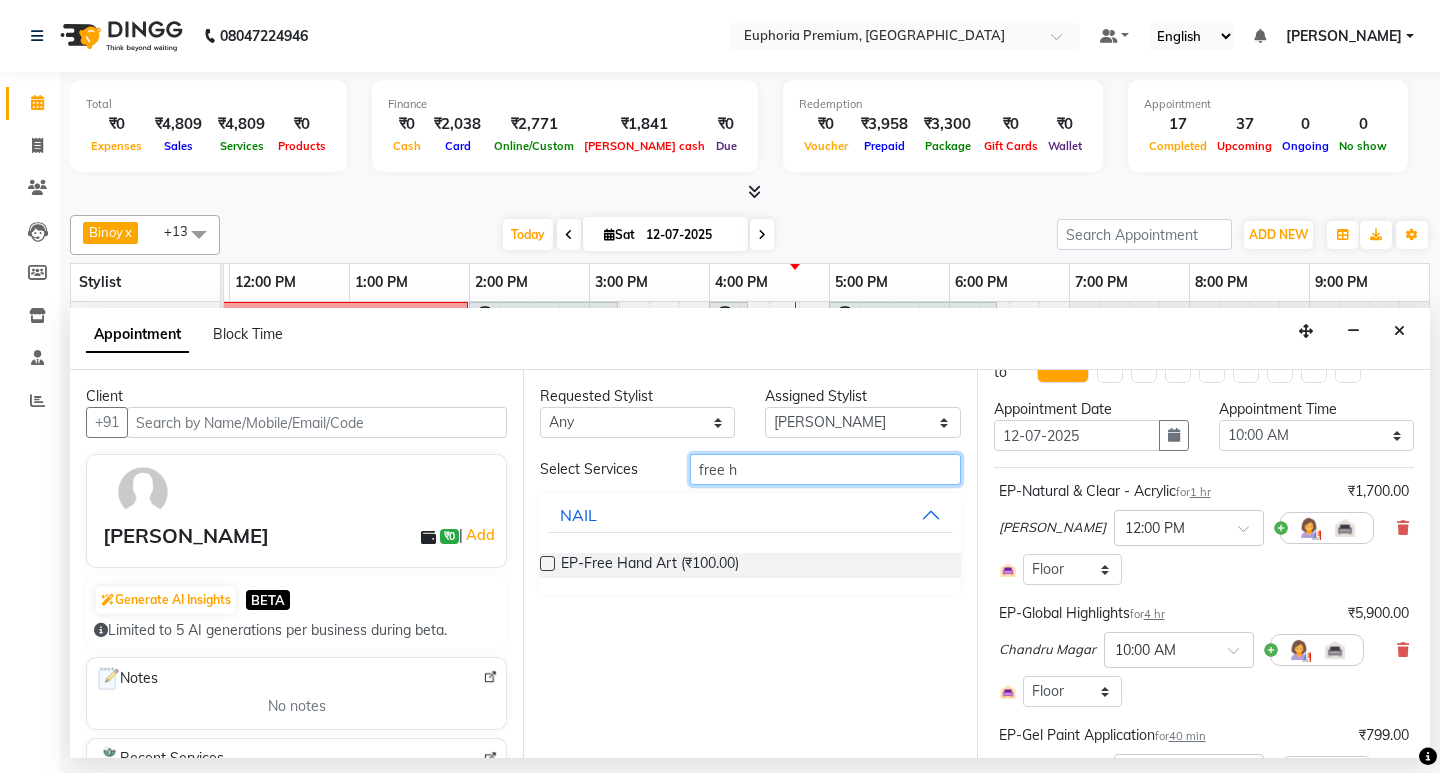 type on "free h" 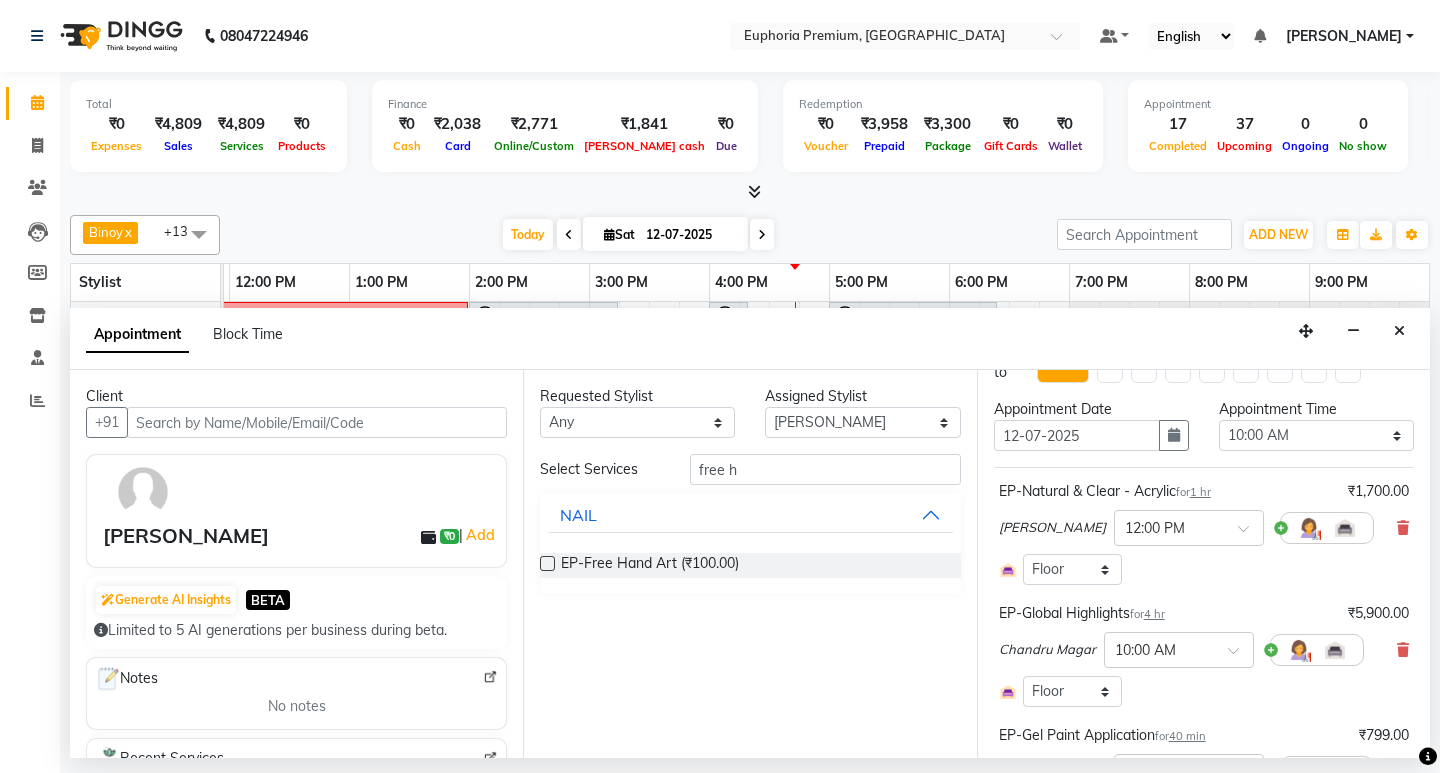 click at bounding box center [547, 563] 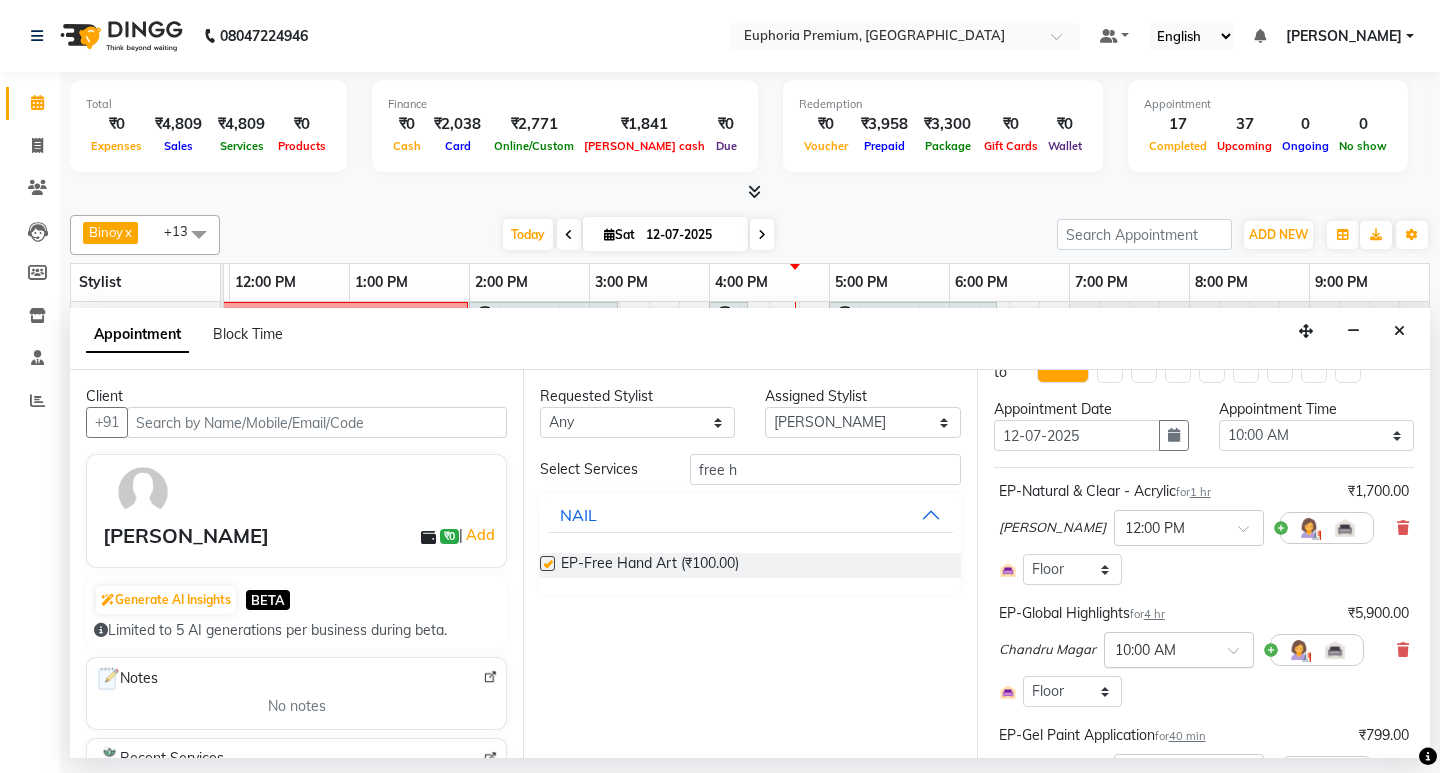 checkbox on "false" 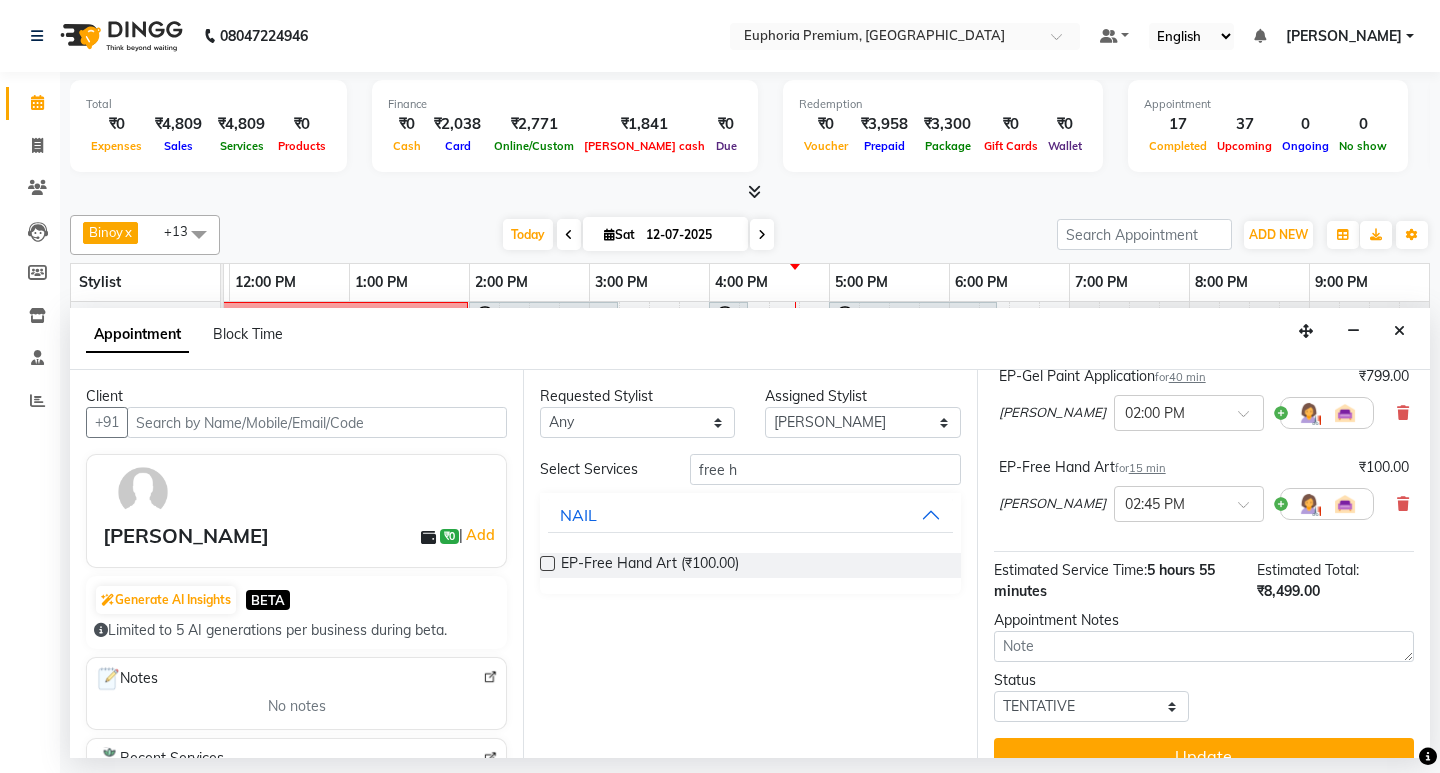 scroll, scrollTop: 436, scrollLeft: 0, axis: vertical 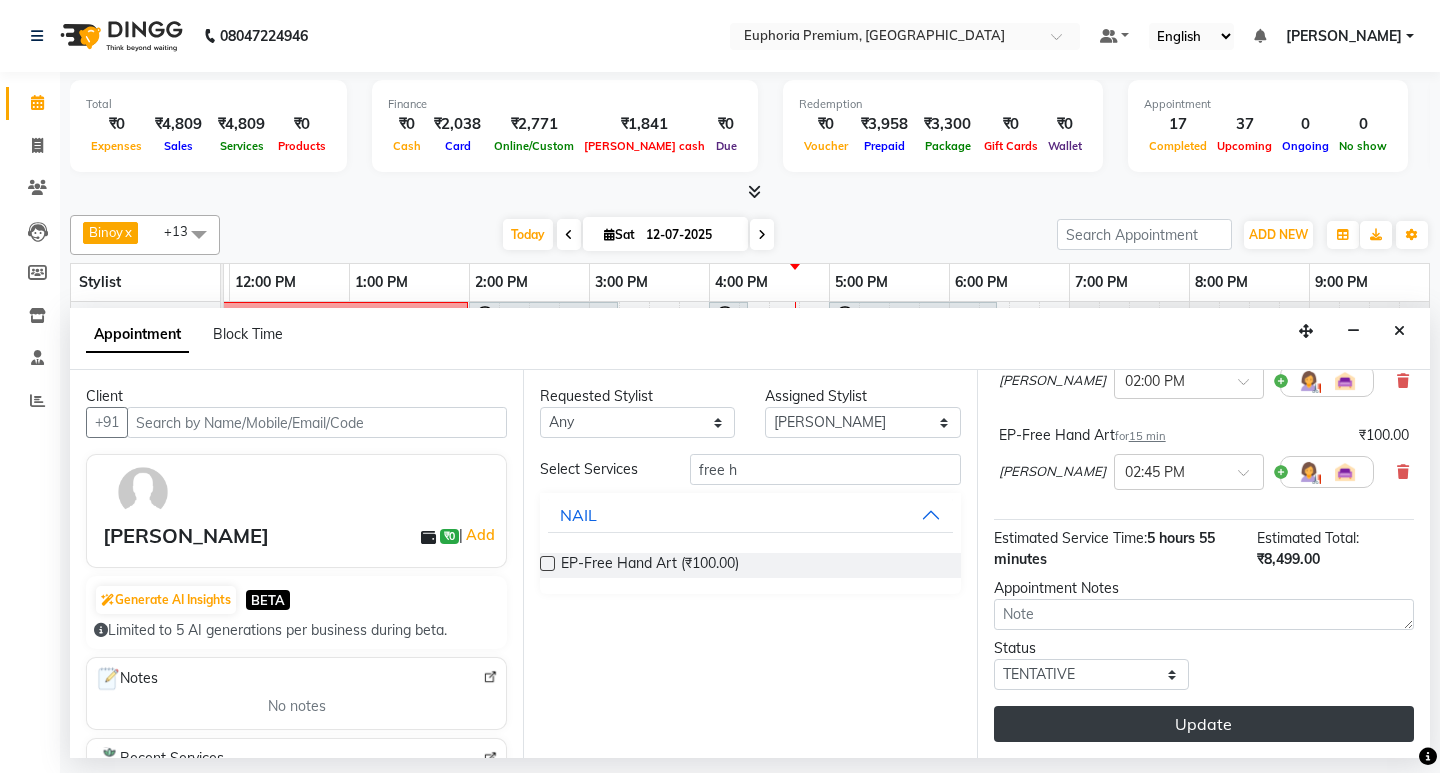click on "Update" at bounding box center (1204, 724) 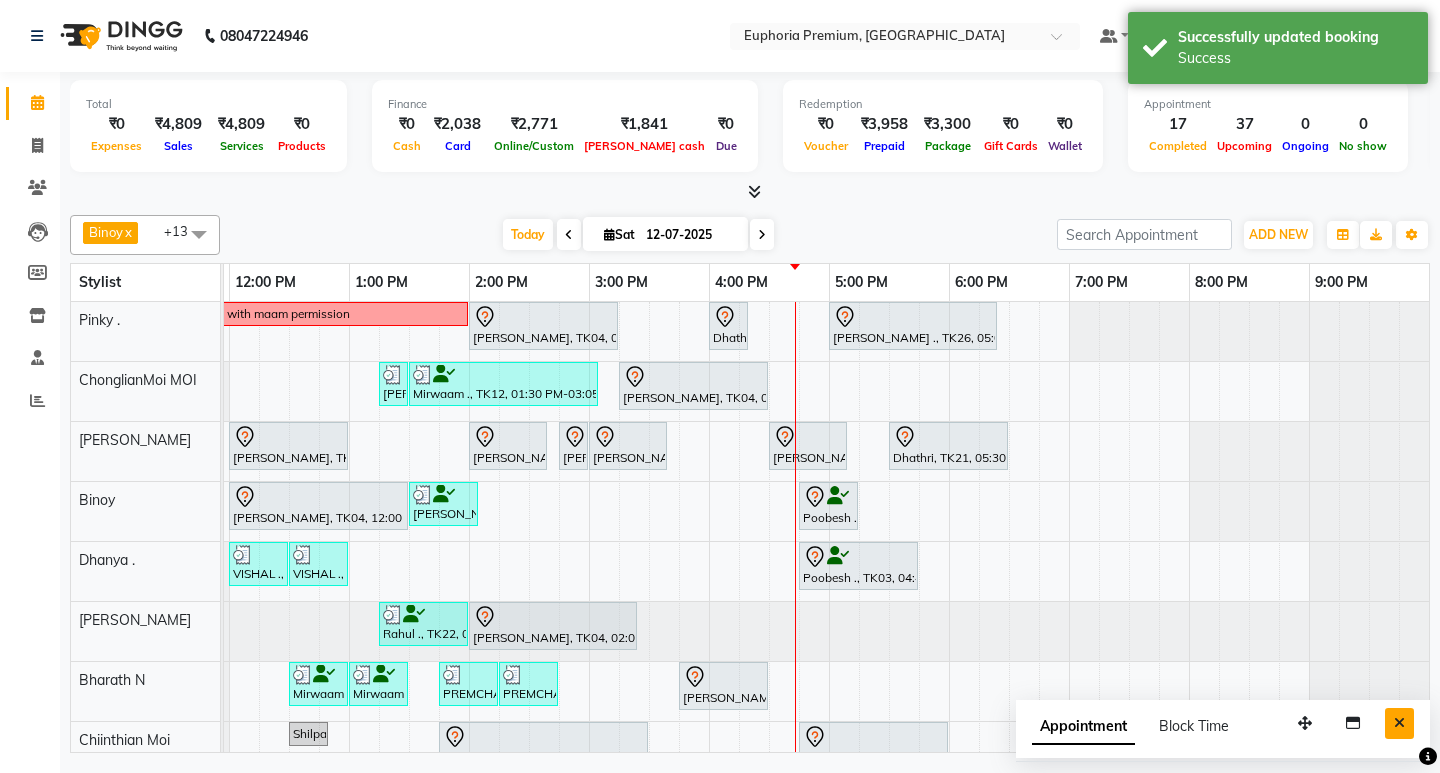 click at bounding box center (1399, 723) 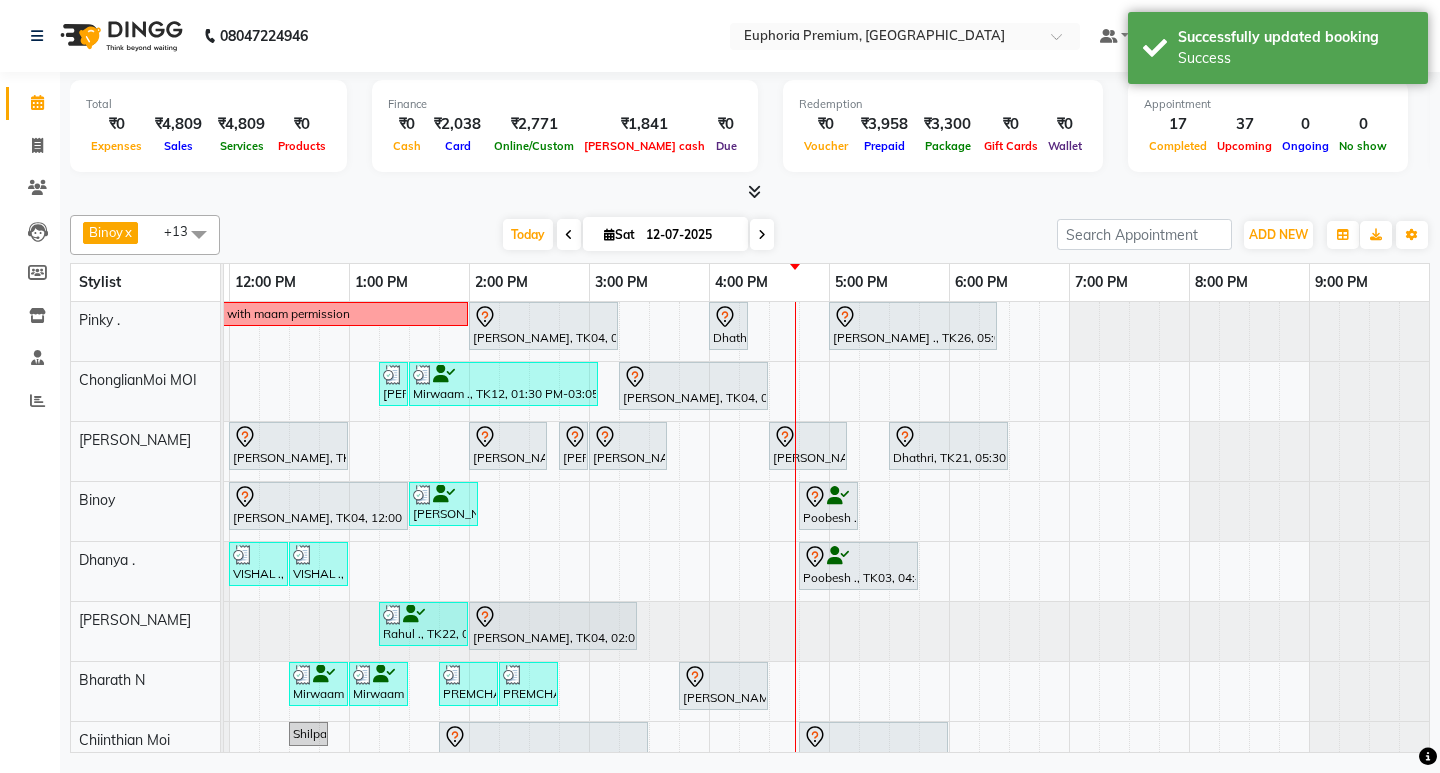 scroll, scrollTop: 0, scrollLeft: 210, axis: horizontal 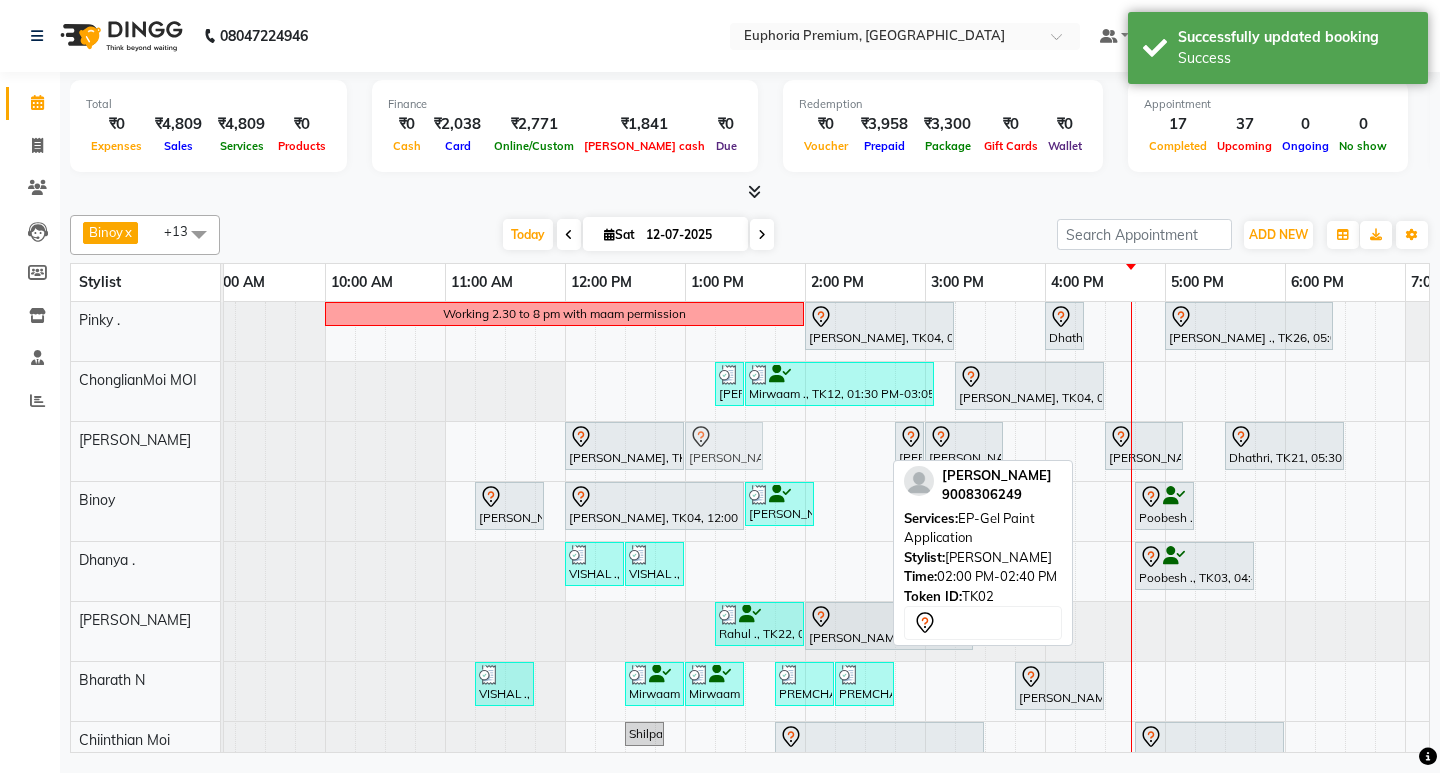 drag, startPoint x: 827, startPoint y: 446, endPoint x: 716, endPoint y: 451, distance: 111.11256 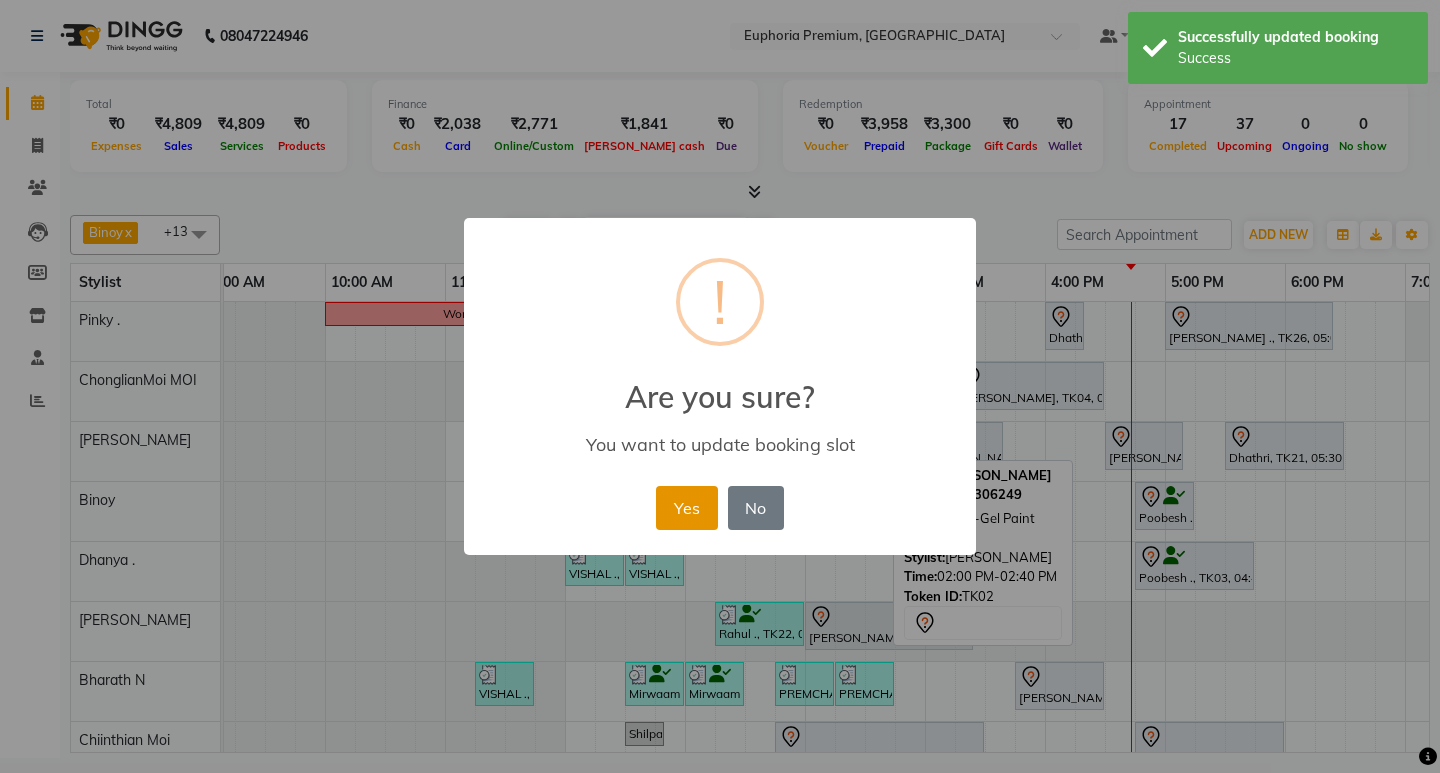 click on "Yes" at bounding box center (686, 508) 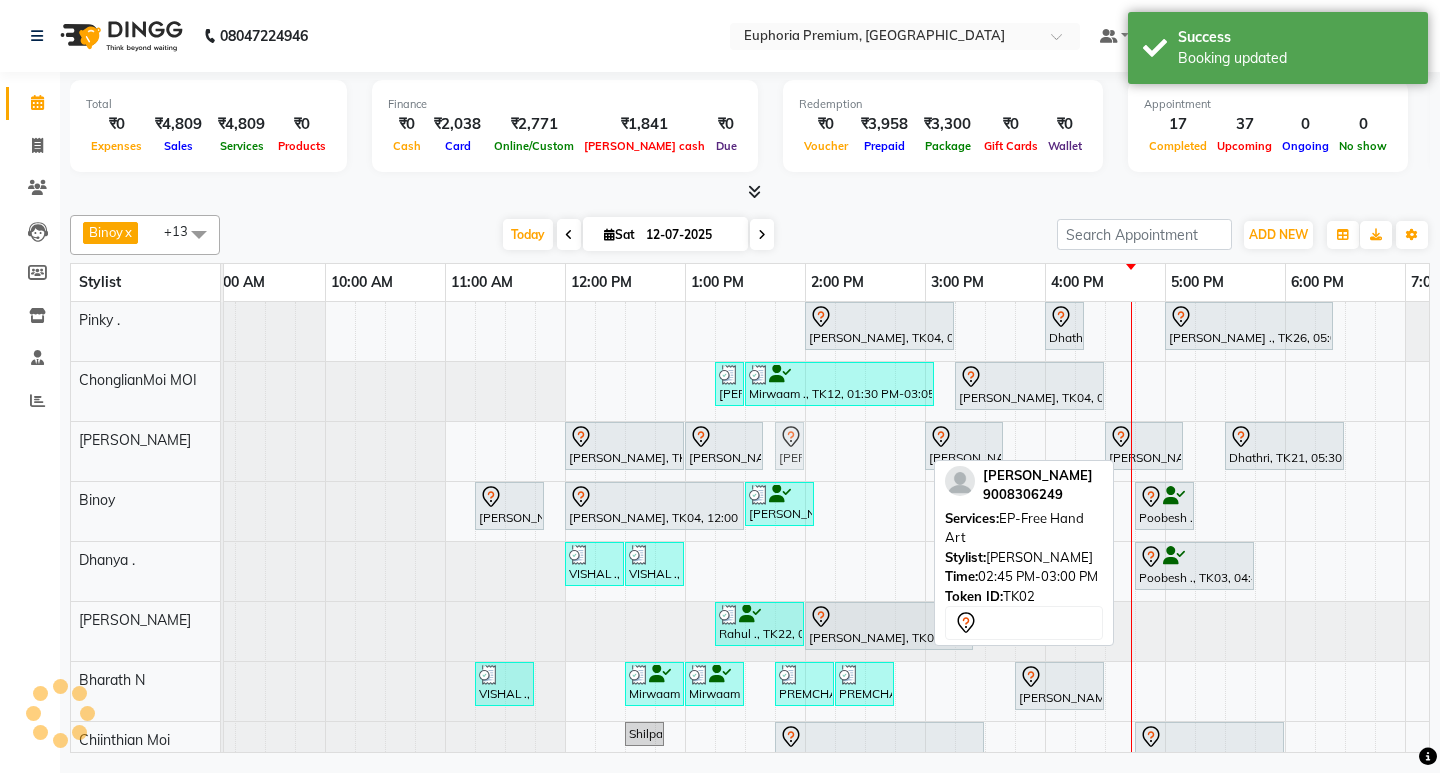 drag, startPoint x: 908, startPoint y: 445, endPoint x: 781, endPoint y: 449, distance: 127.06297 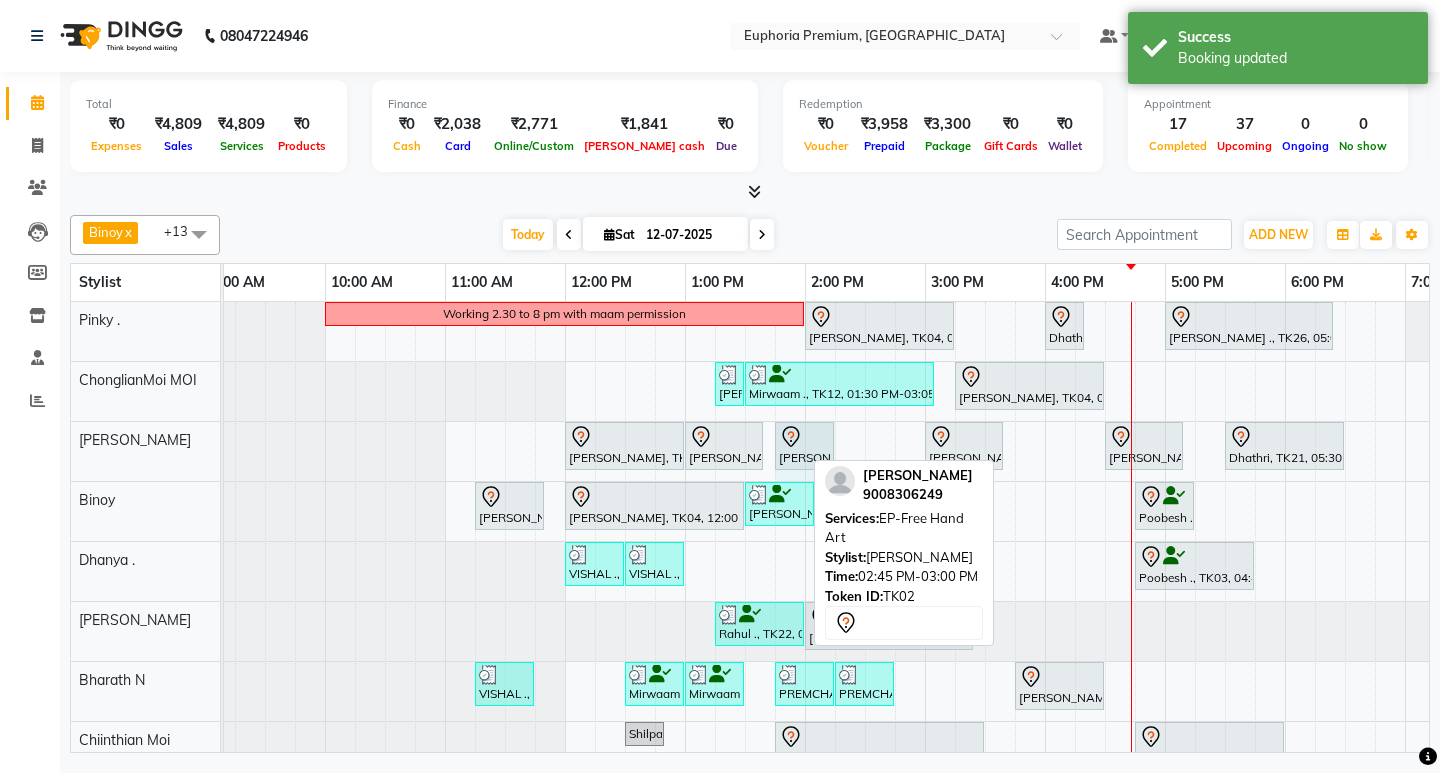 drag, startPoint x: 800, startPoint y: 446, endPoint x: 821, endPoint y: 444, distance: 21.095022 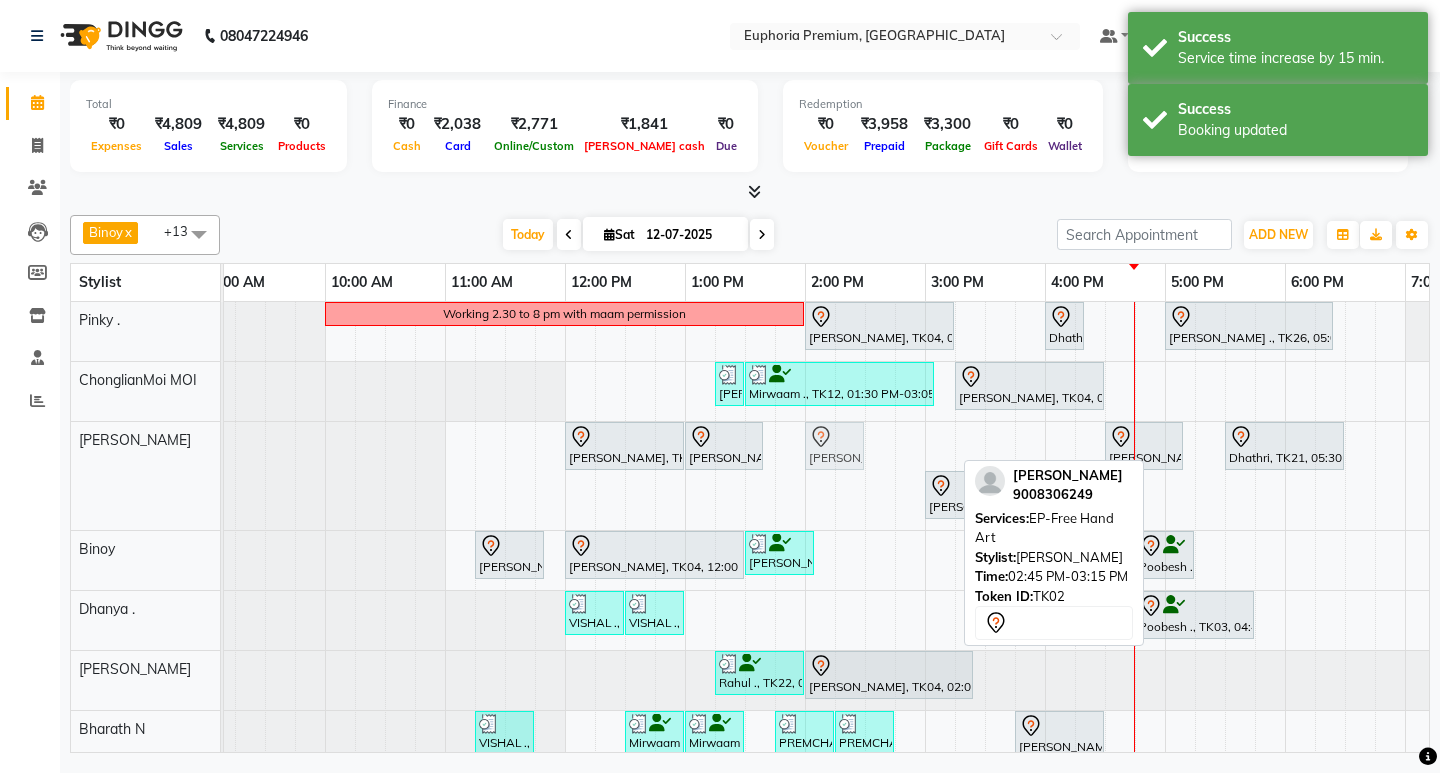 drag, startPoint x: 919, startPoint y: 444, endPoint x: 829, endPoint y: 446, distance: 90.02222 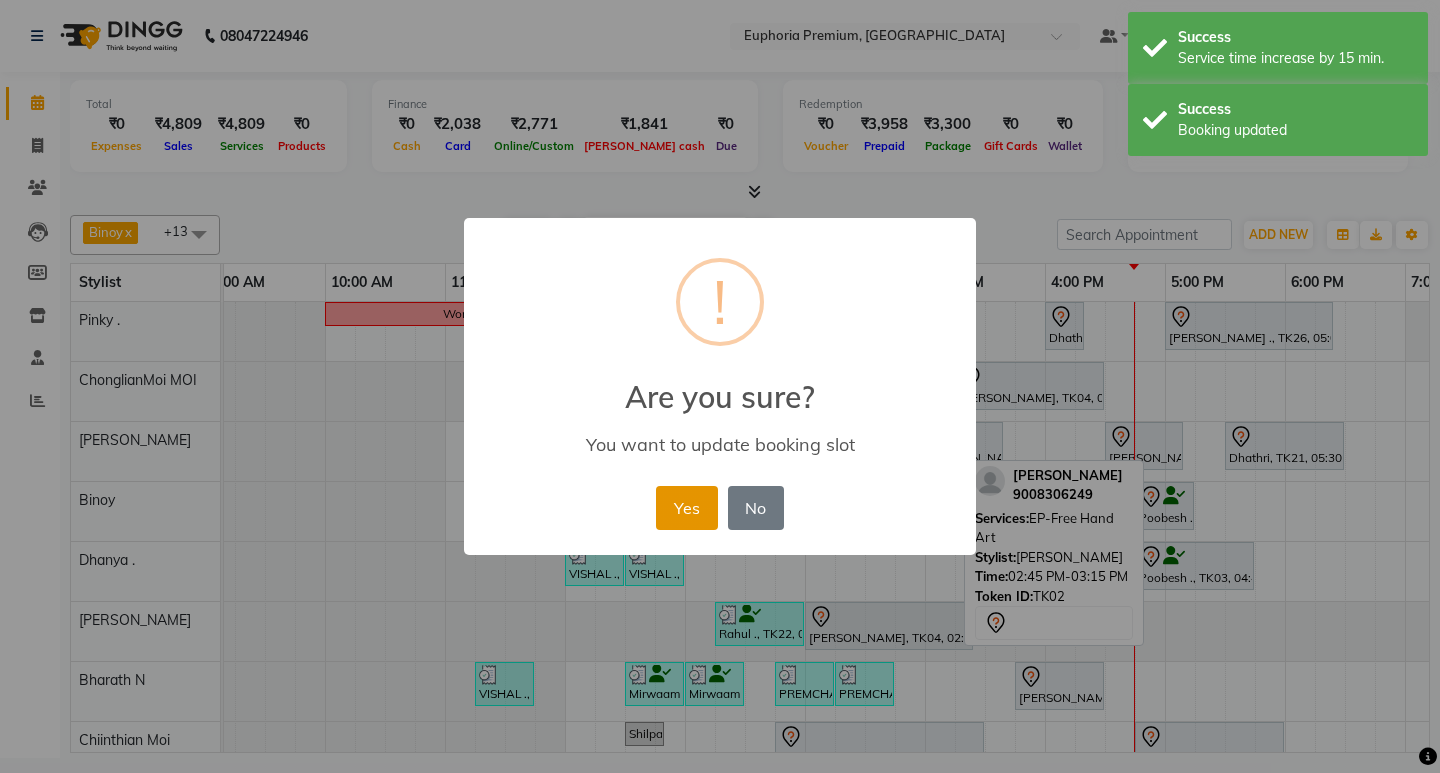 click on "Yes" at bounding box center [686, 508] 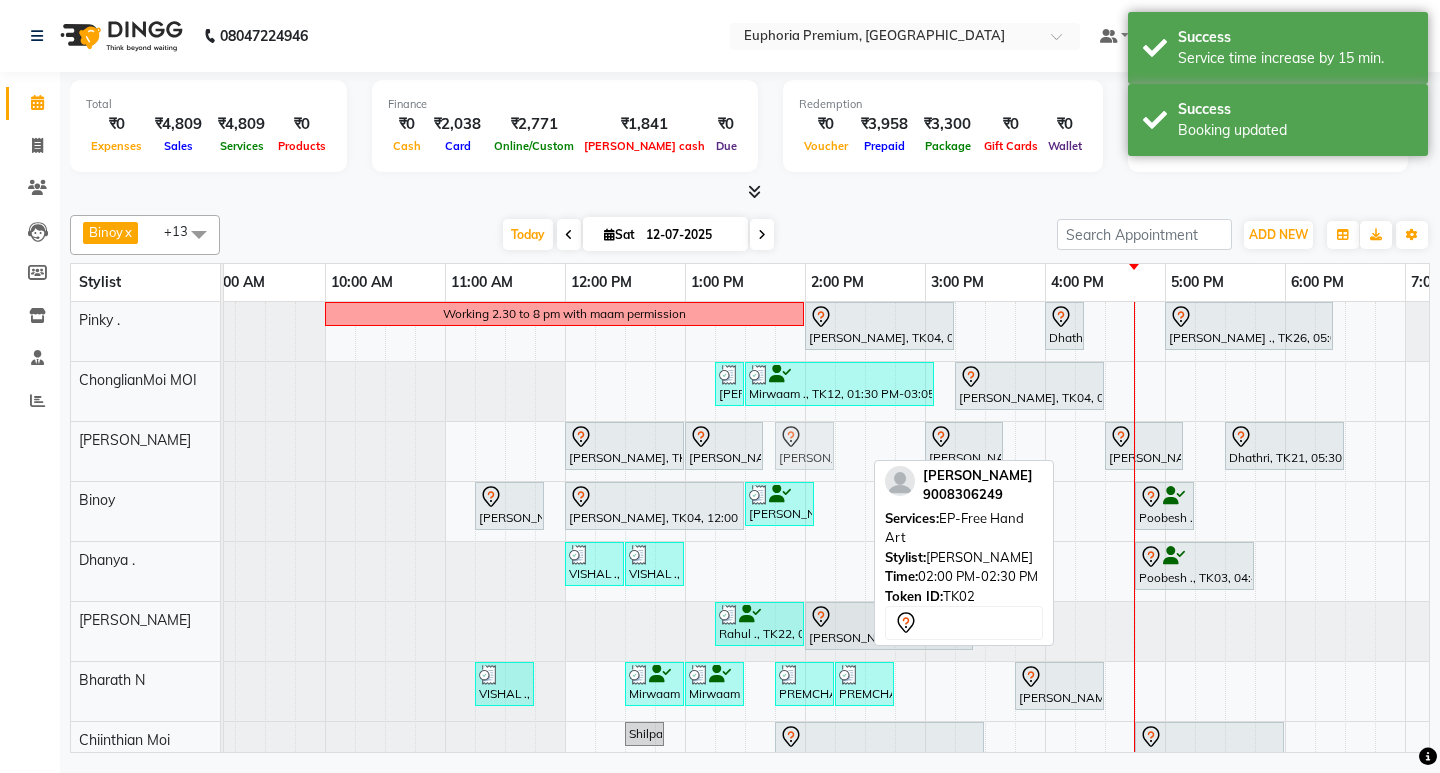 click on "[PERSON_NAME], TK02, 12:00 PM-01:00 PM, EP-Natural & Clear - Acrylic             [PERSON_NAME], TK02, 01:00 PM-01:40 PM, EP-Gel Paint Application             [PERSON_NAME], TK02, 02:00 PM-02:30 PM, EP-Free Hand Art             [PERSON_NAME], TK04, 03:00 PM-03:40 PM, EP-Gel Paint Application             [PERSON_NAME] ., TK23, 04:30 PM-05:10 PM, EP-Gel Paint Application             Dhathri, TK21, 05:30 PM-06:30 PM, EP-Extension Removal Acrylic/Gel             [PERSON_NAME], TK02, 02:00 PM-02:30 PM, EP-Free Hand Art" at bounding box center (85, 451) 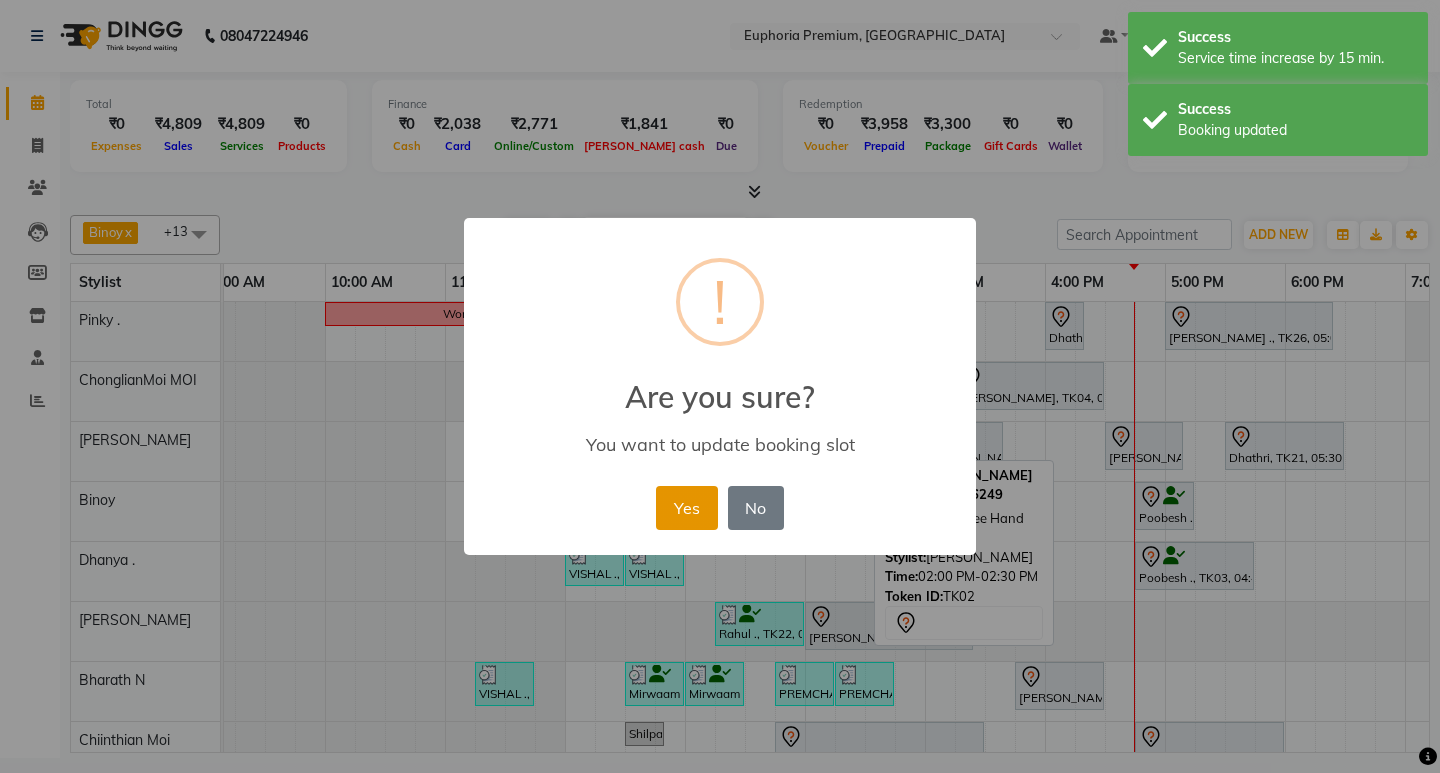 click on "Yes" at bounding box center (686, 508) 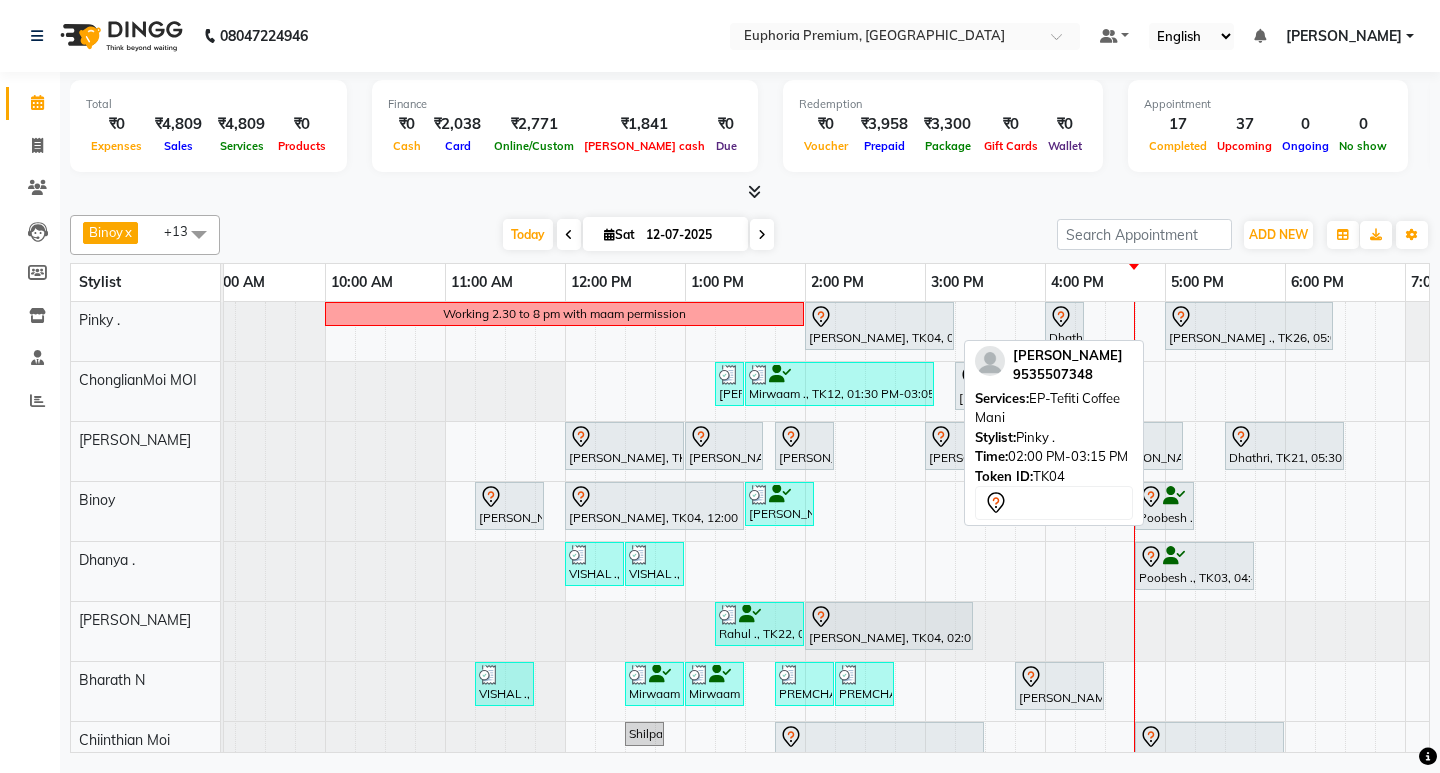 click on "[PERSON_NAME], TK04, 02:00 PM-03:15 PM, EP-Tefiti Coffee Mani" at bounding box center (879, 326) 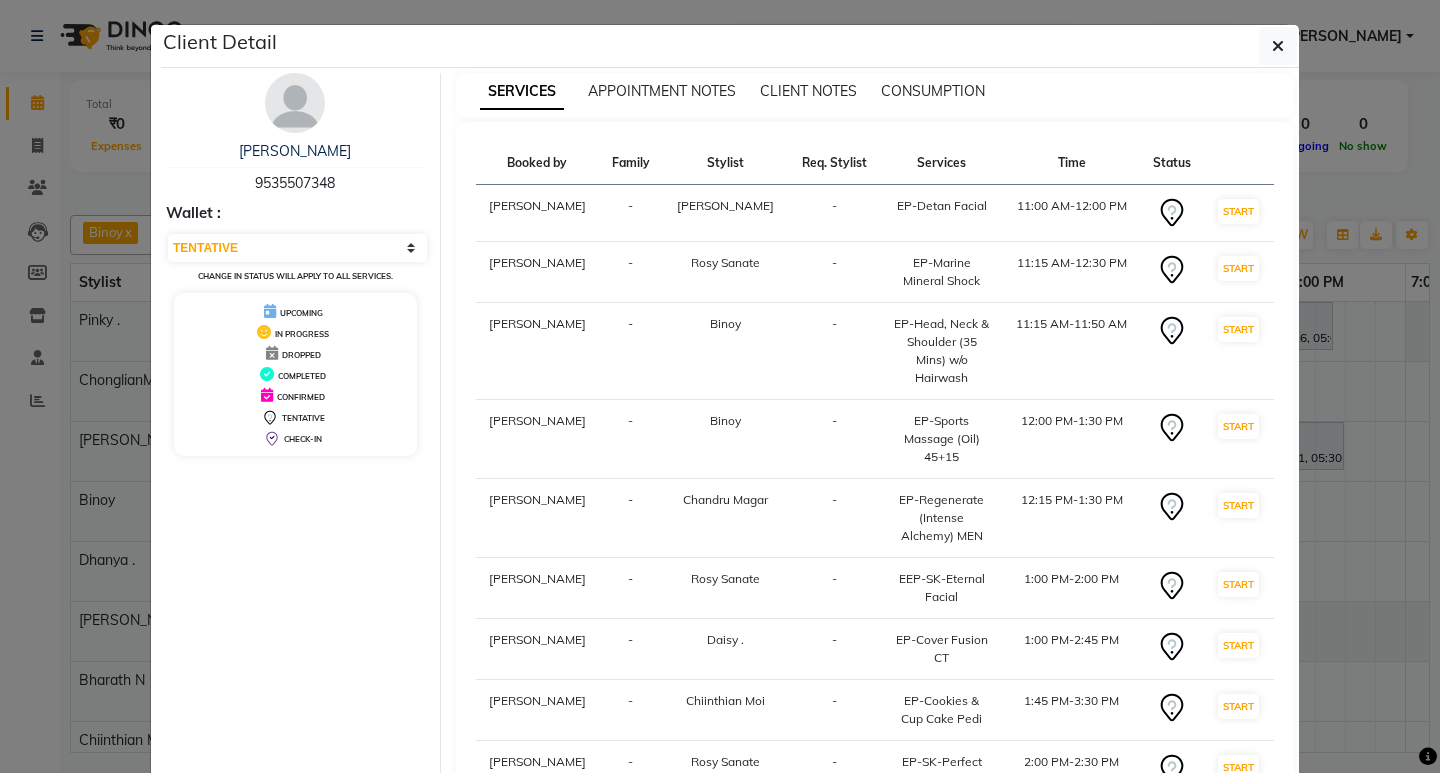 scroll, scrollTop: 0, scrollLeft: 0, axis: both 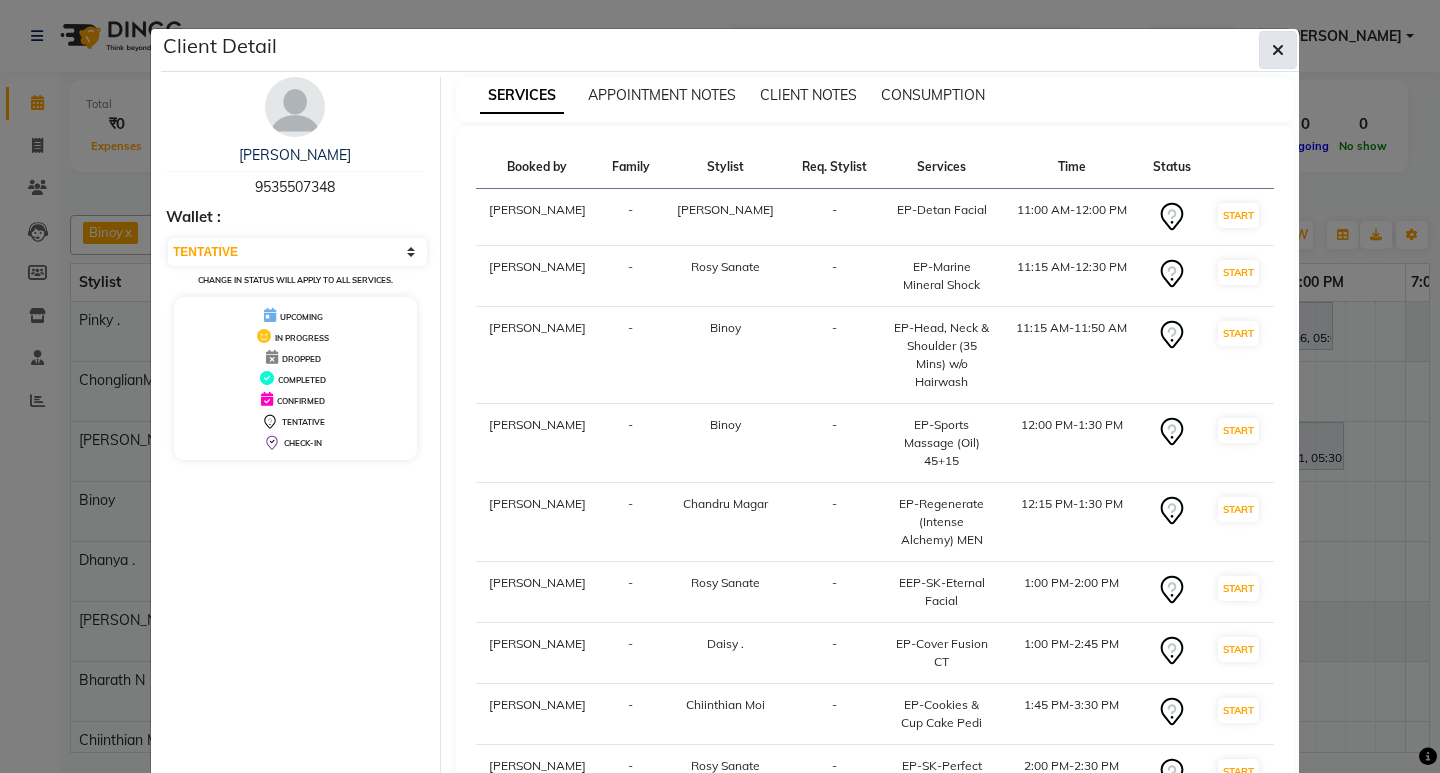 click 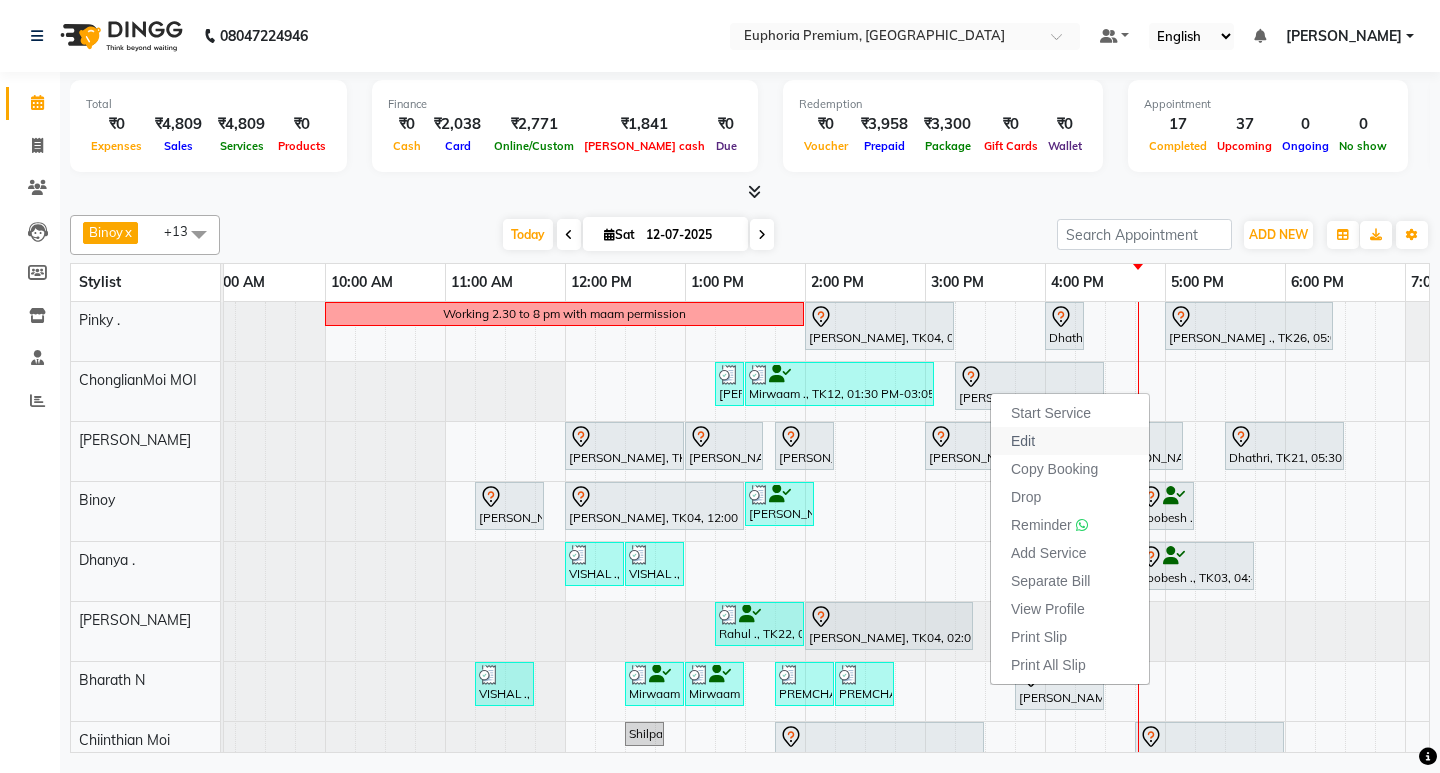 click on "Edit" at bounding box center [1023, 441] 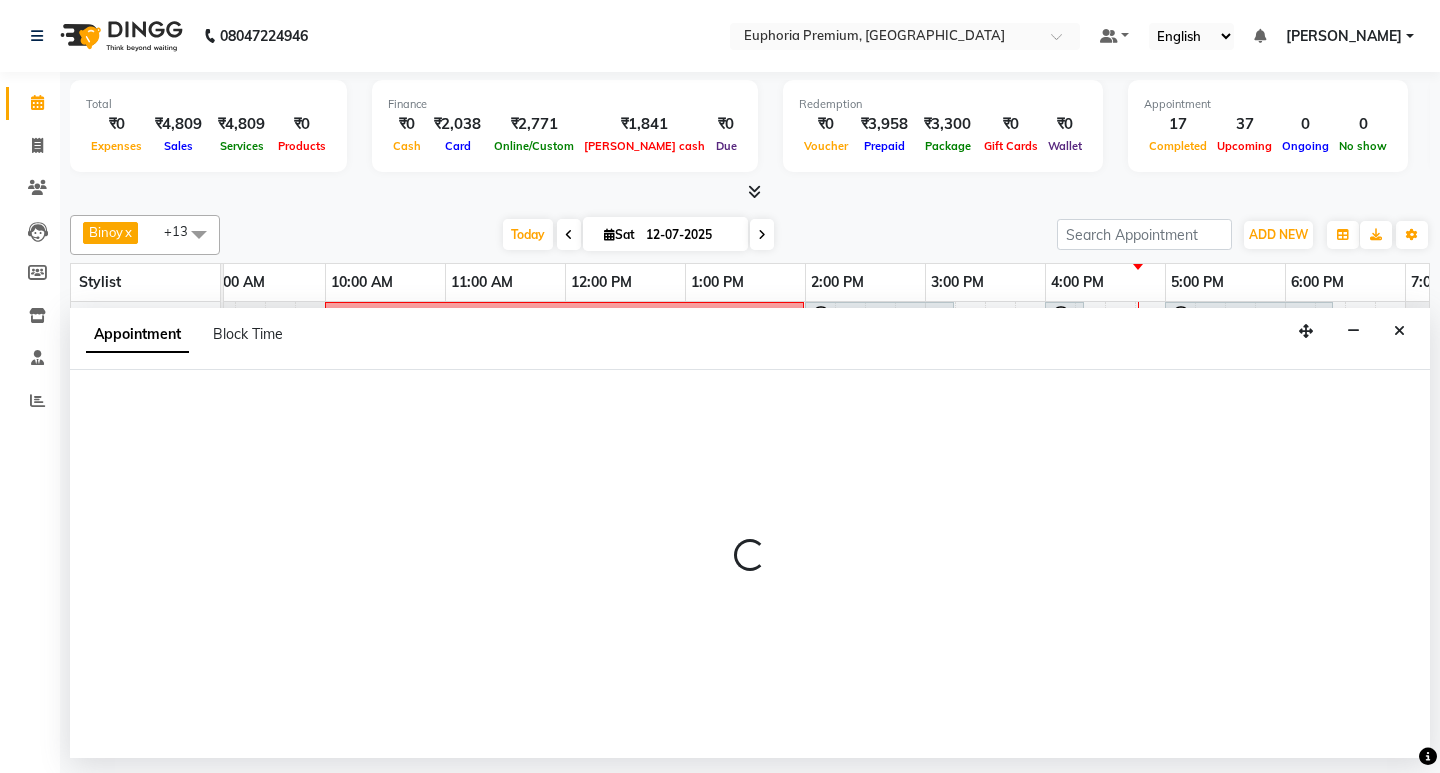 select on "tentative" 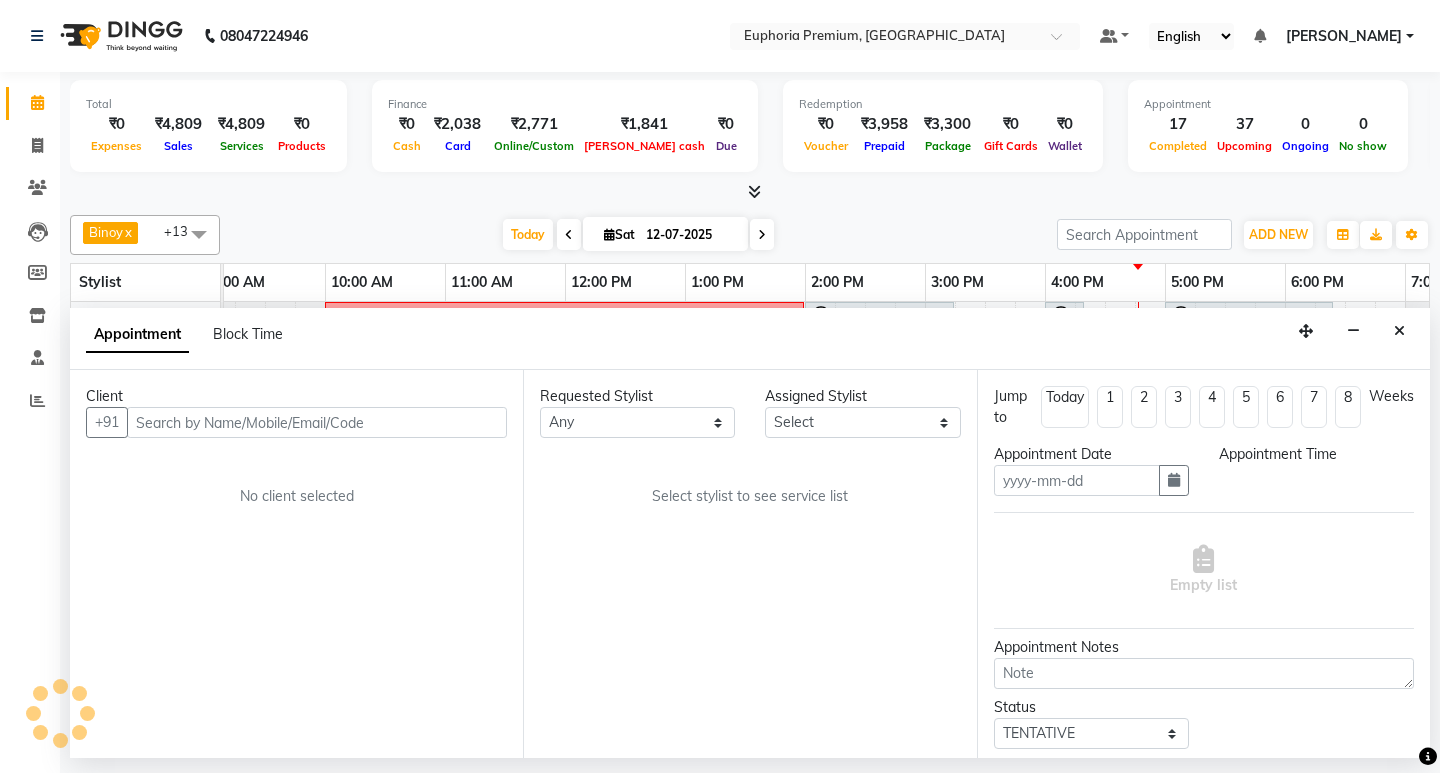 type on "12-07-2025" 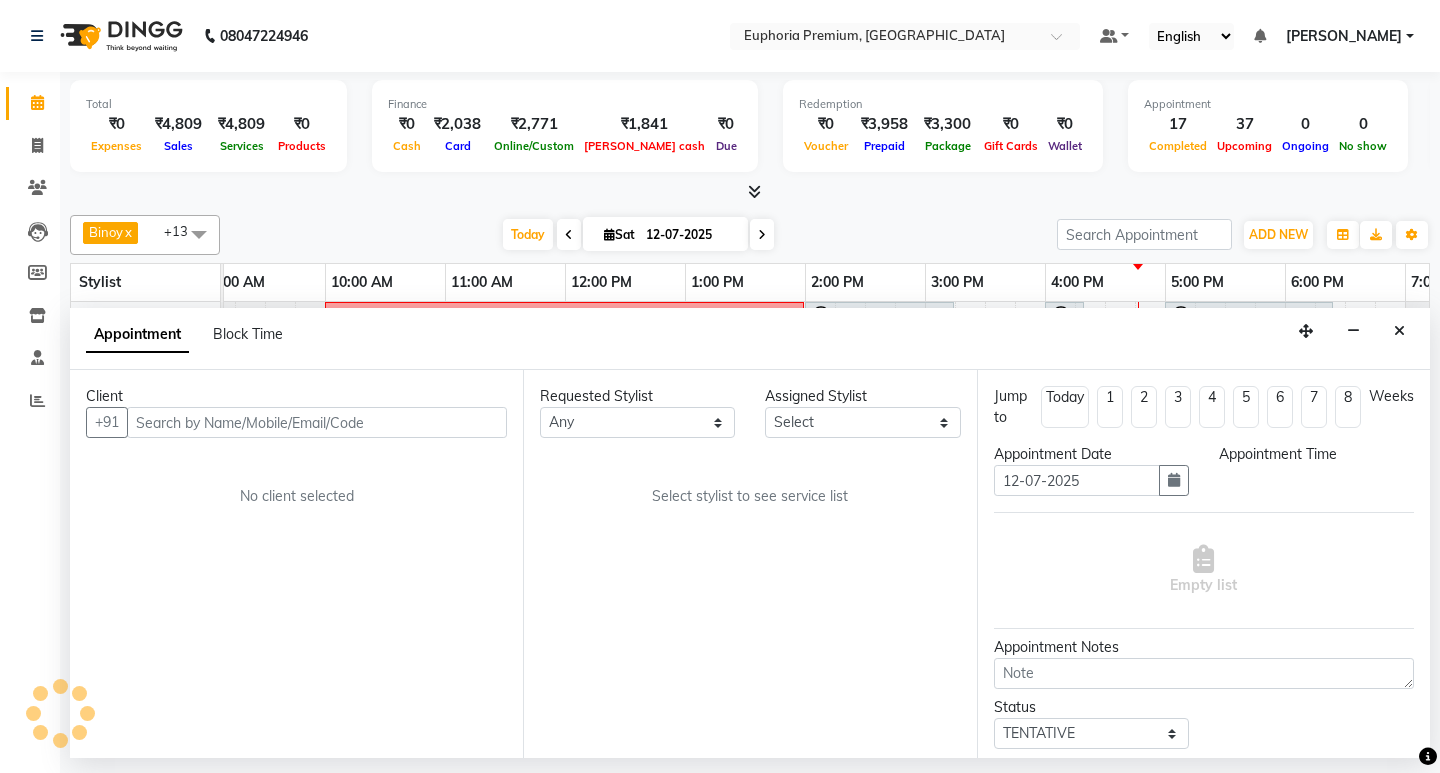 select on "660" 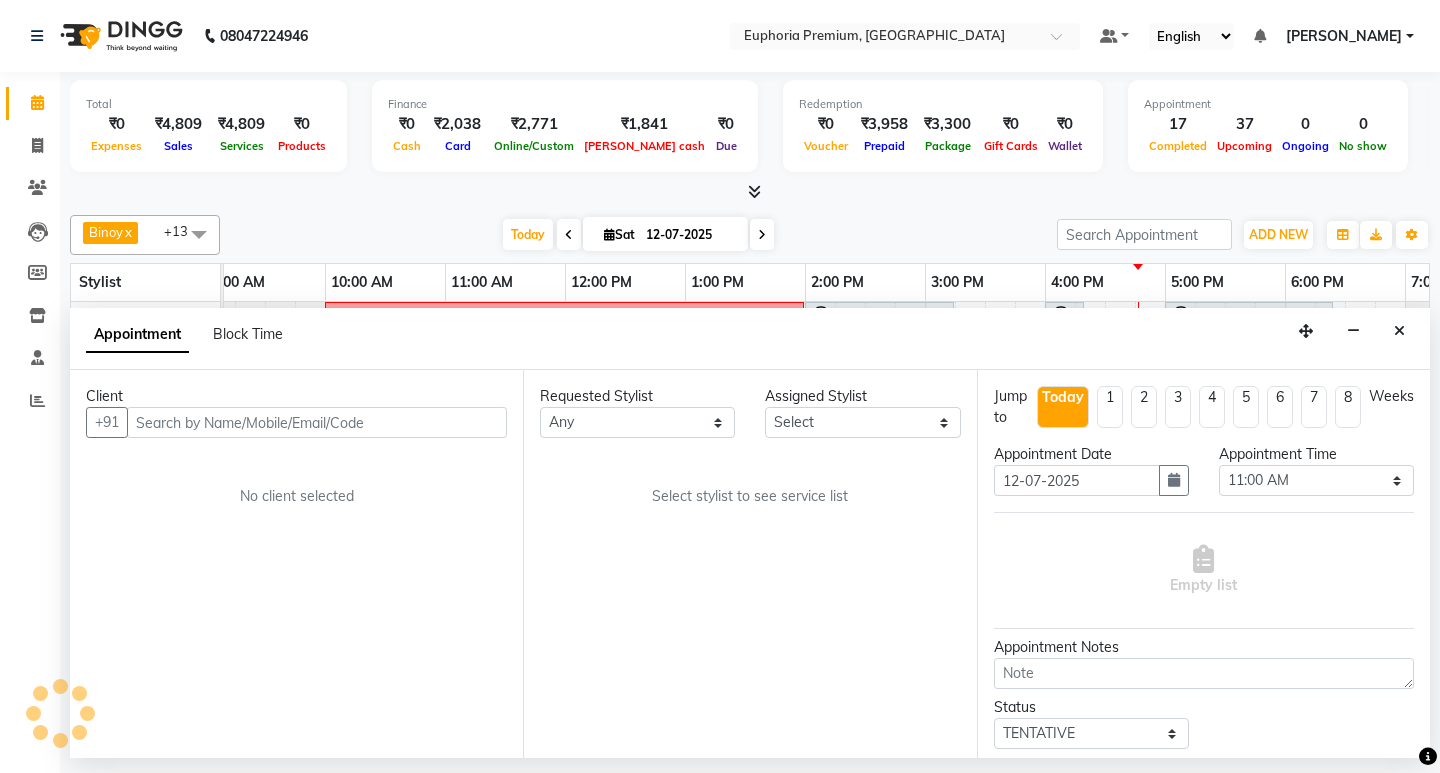 select on "71633" 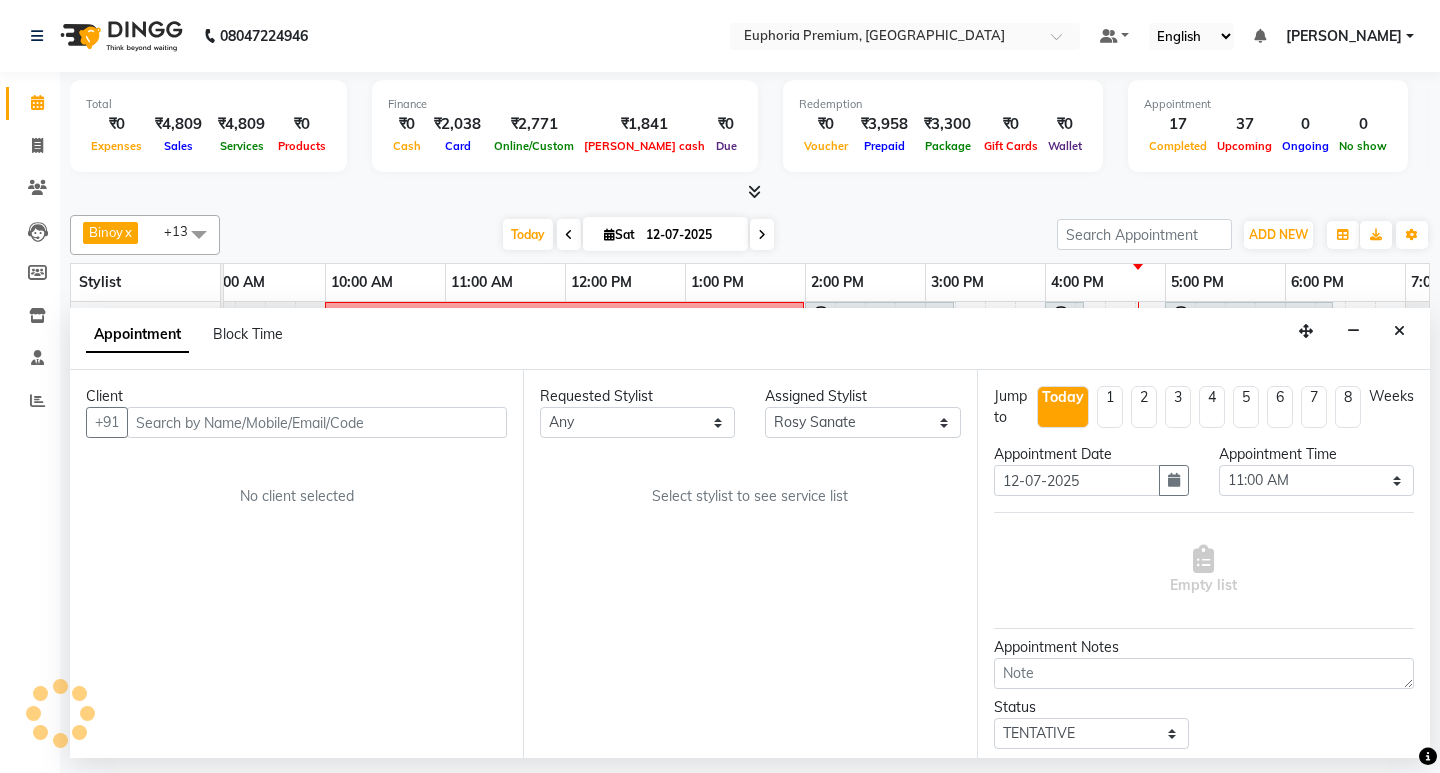 scroll, scrollTop: 0, scrollLeft: 475, axis: horizontal 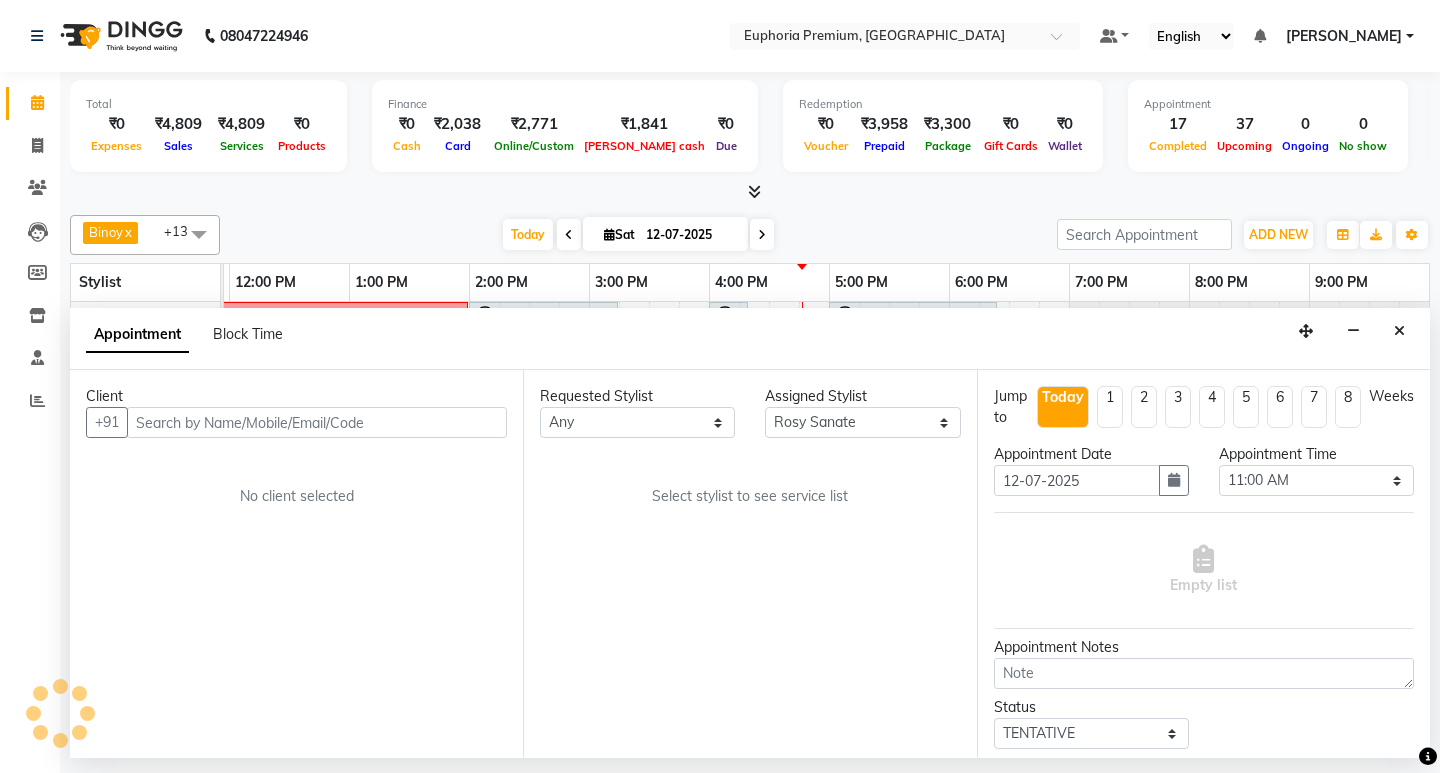 select on "4006" 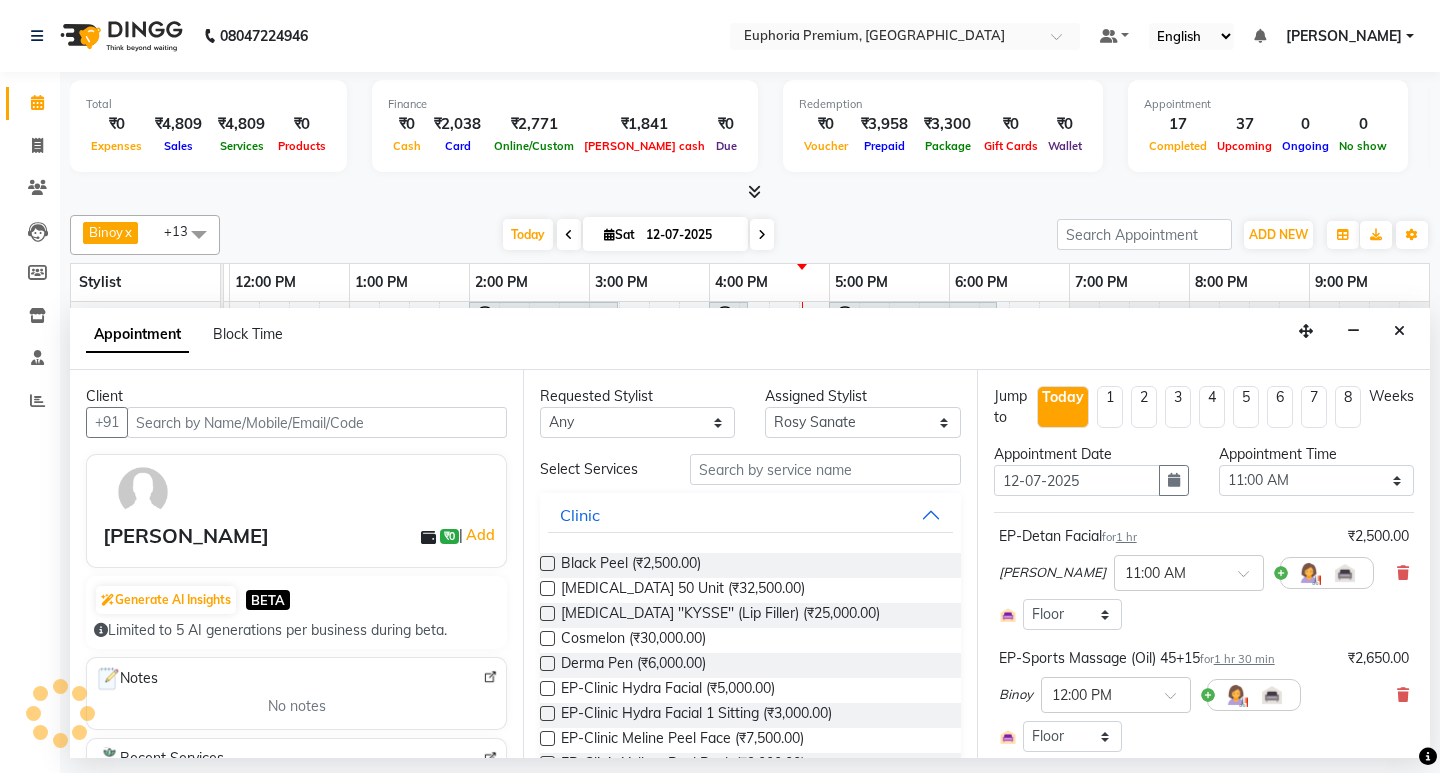 select on "4006" 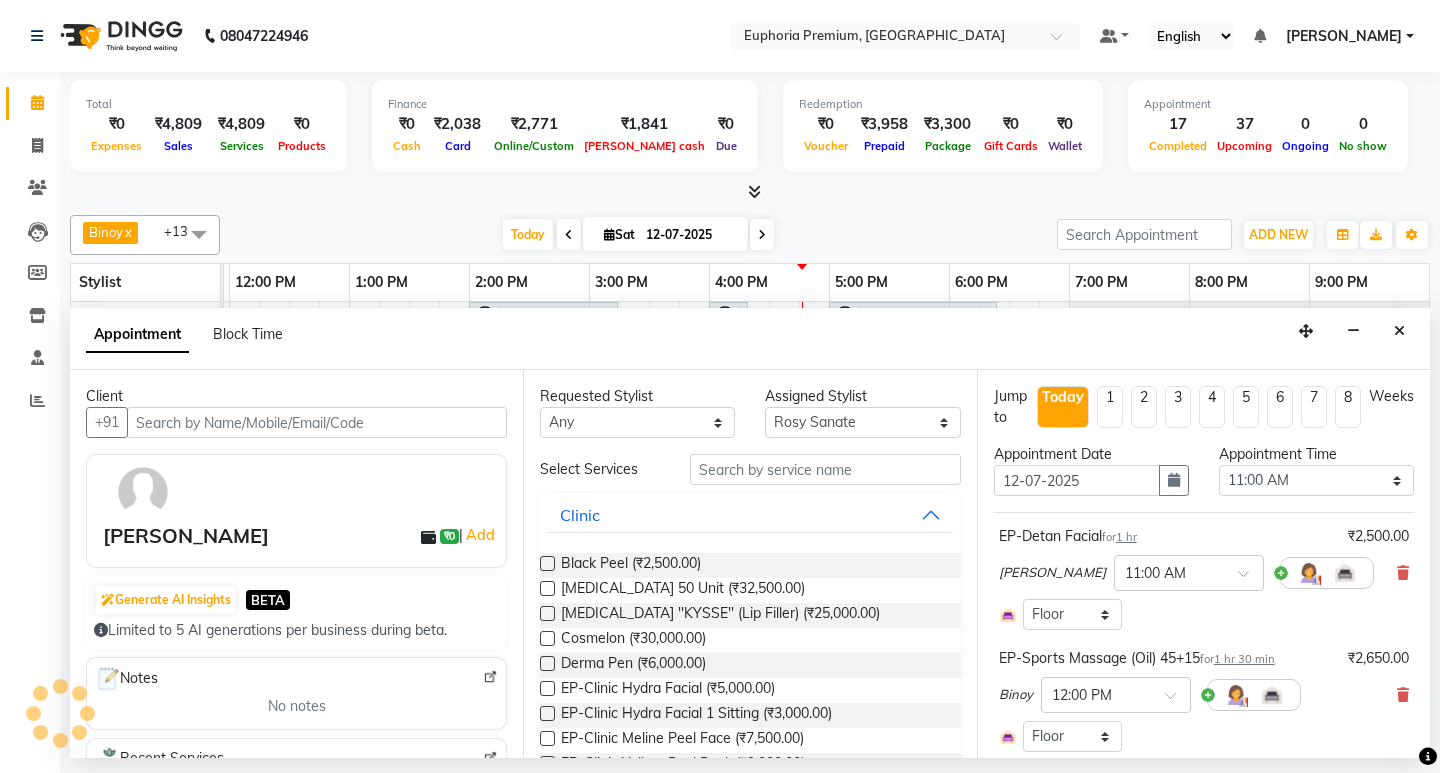 select on "4006" 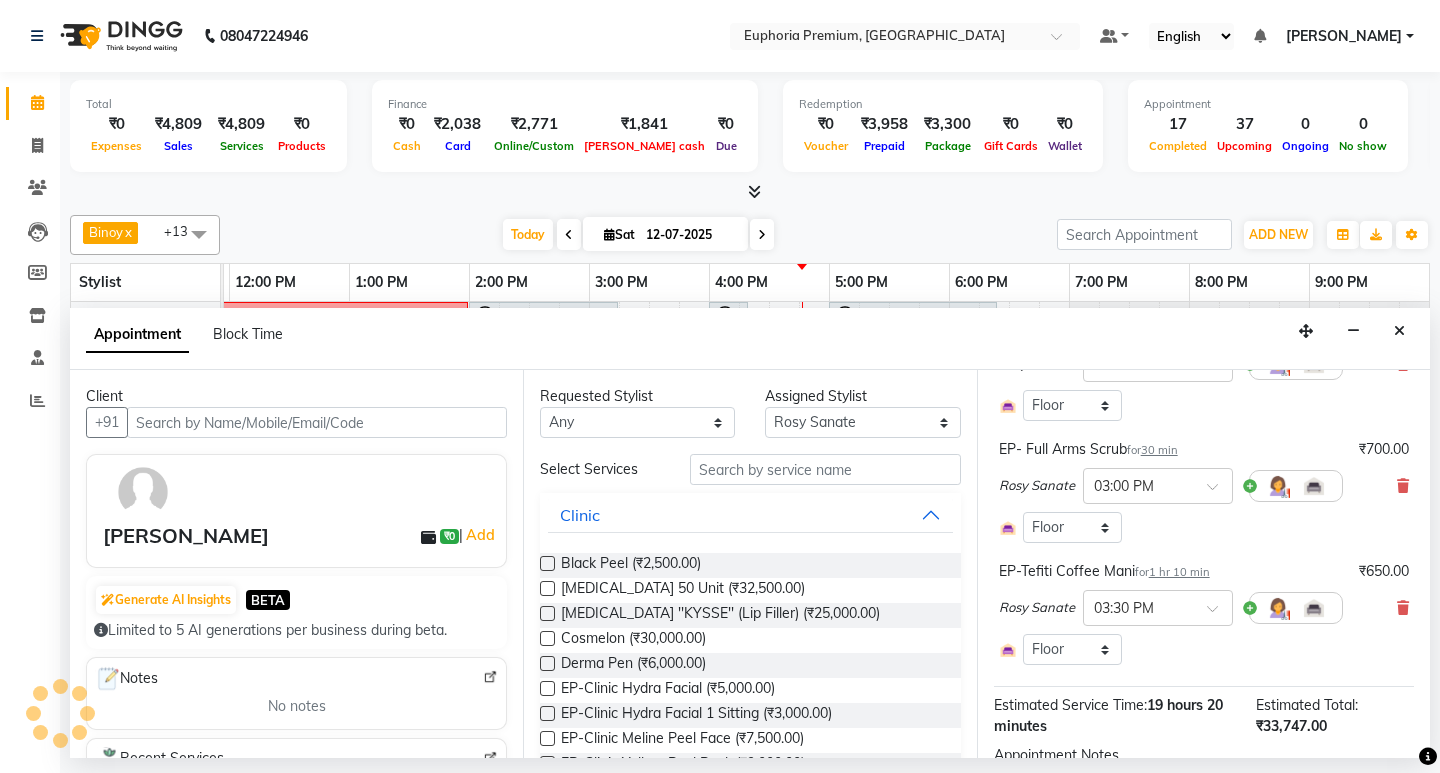 scroll, scrollTop: 2251, scrollLeft: 0, axis: vertical 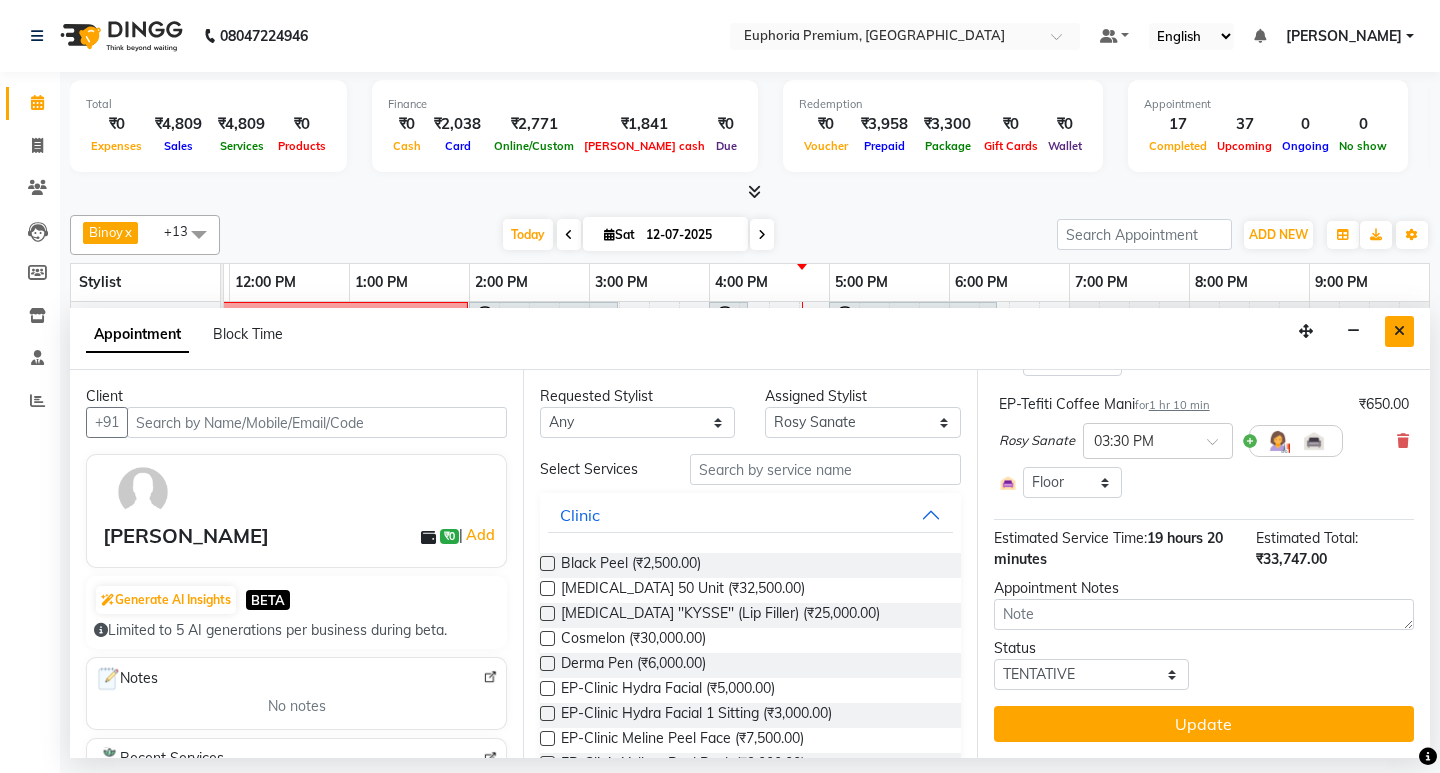 click at bounding box center (1399, 331) 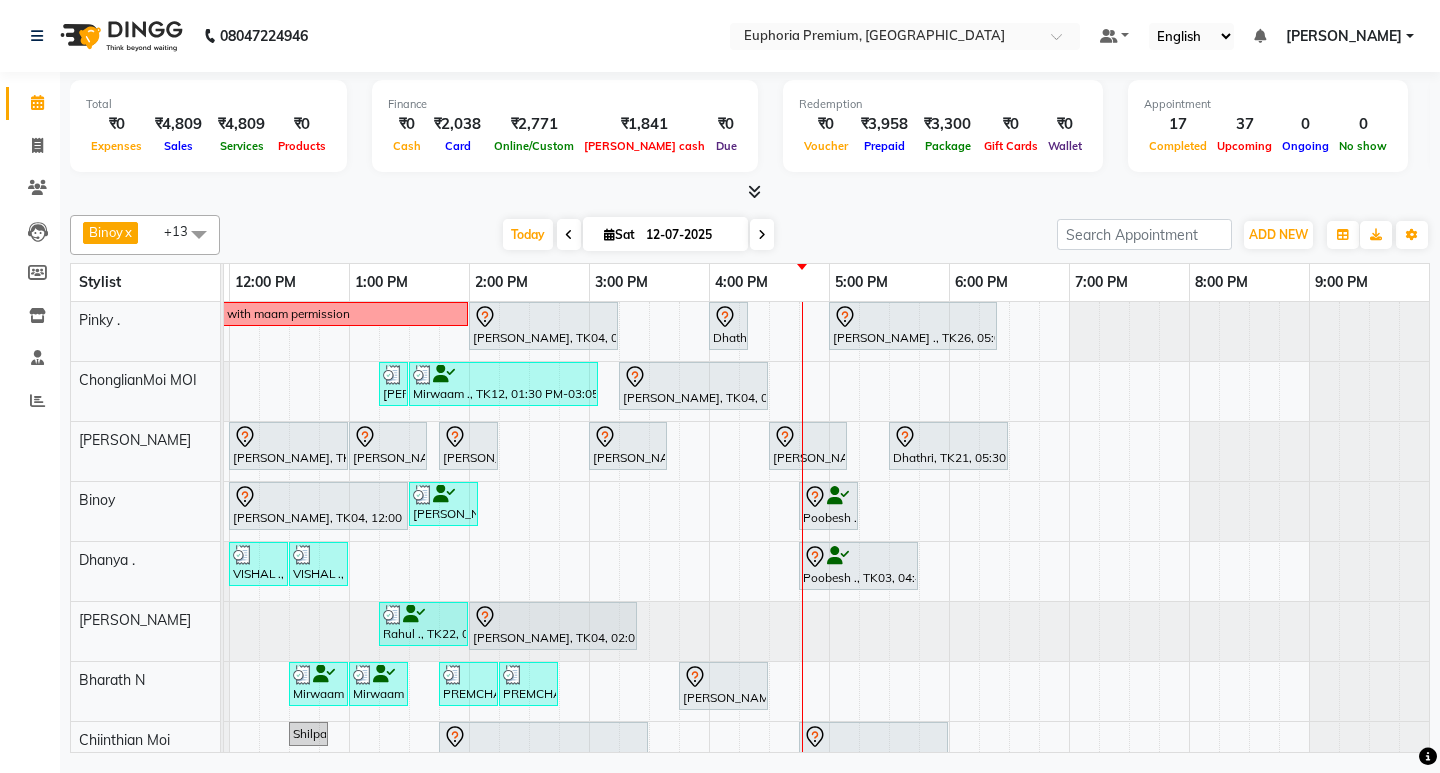 scroll, scrollTop: 0, scrollLeft: 334, axis: horizontal 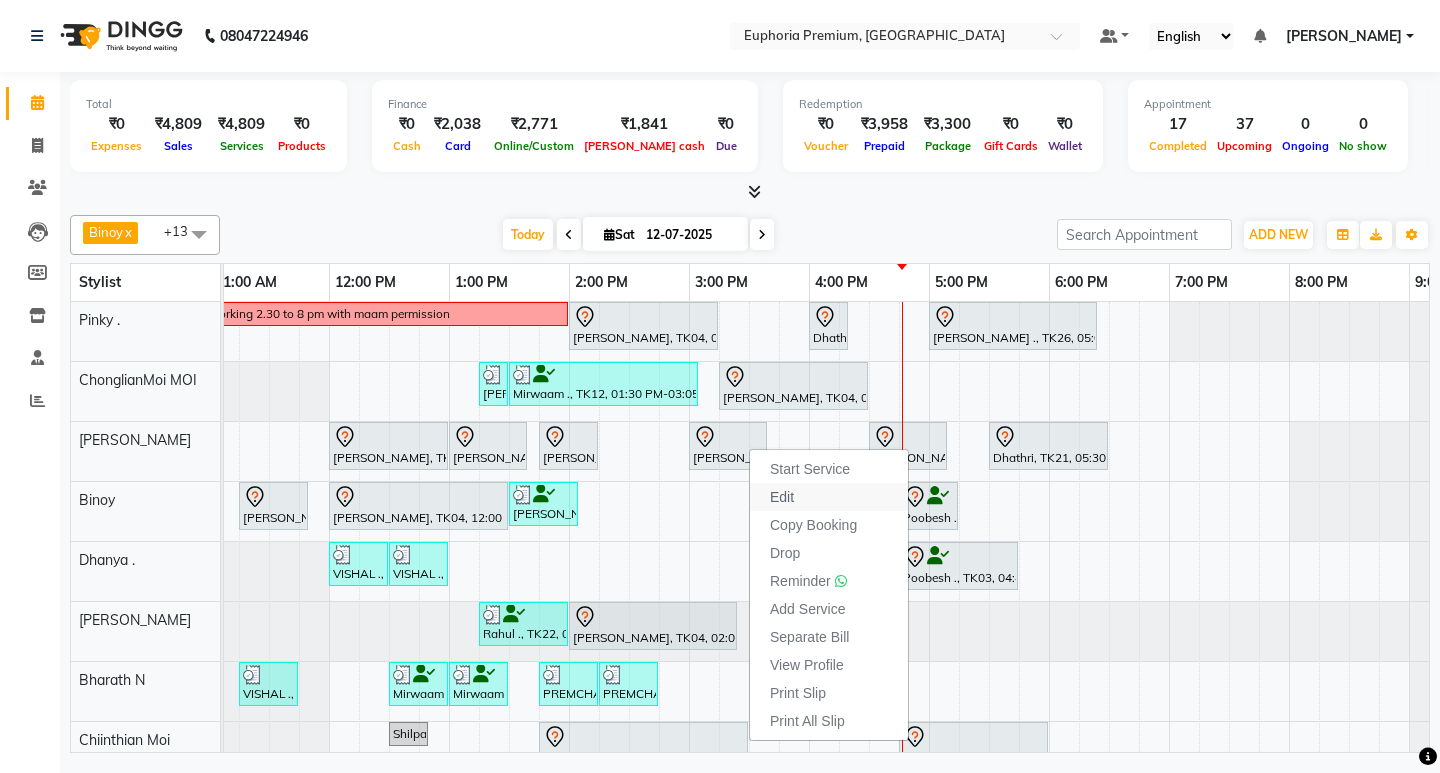 click on "Edit" at bounding box center [782, 497] 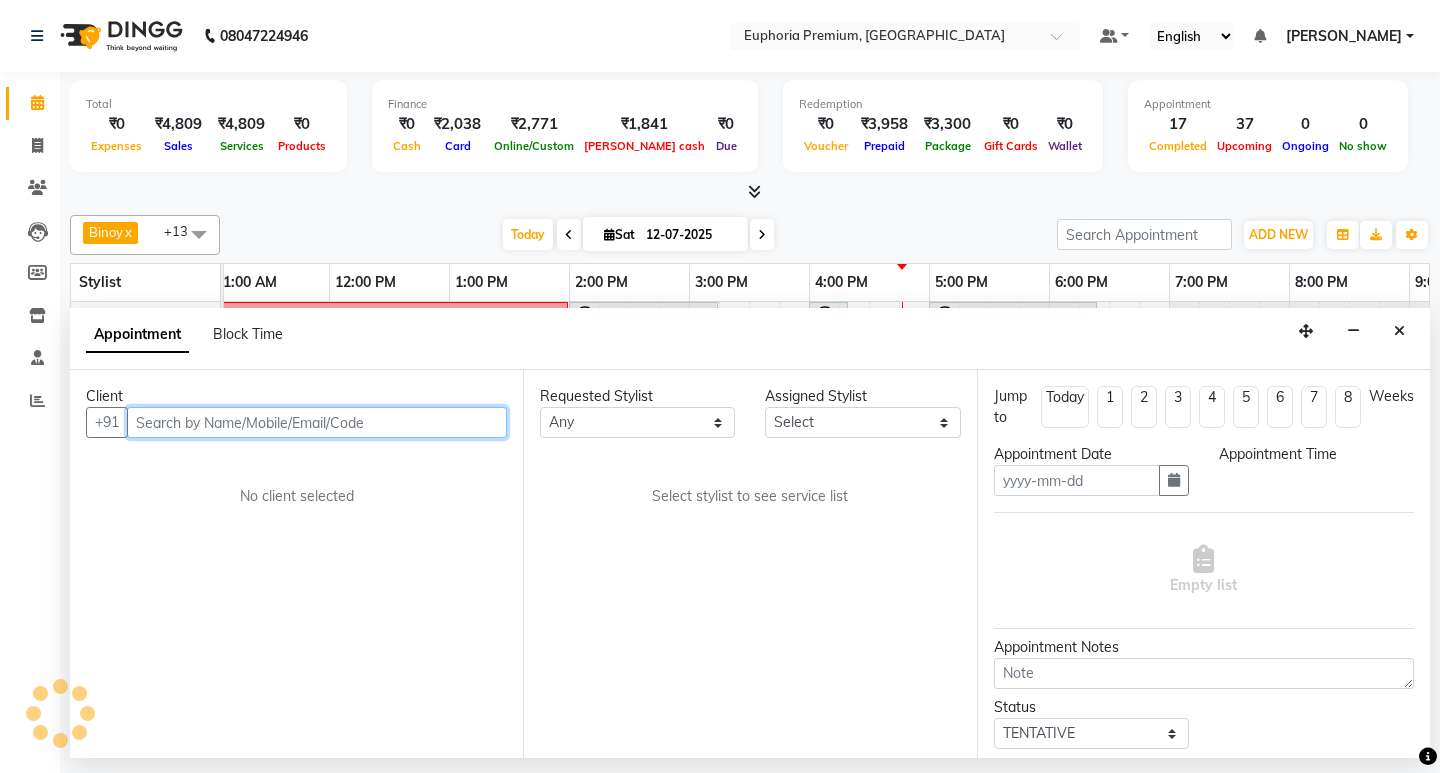 type on "12-07-2025" 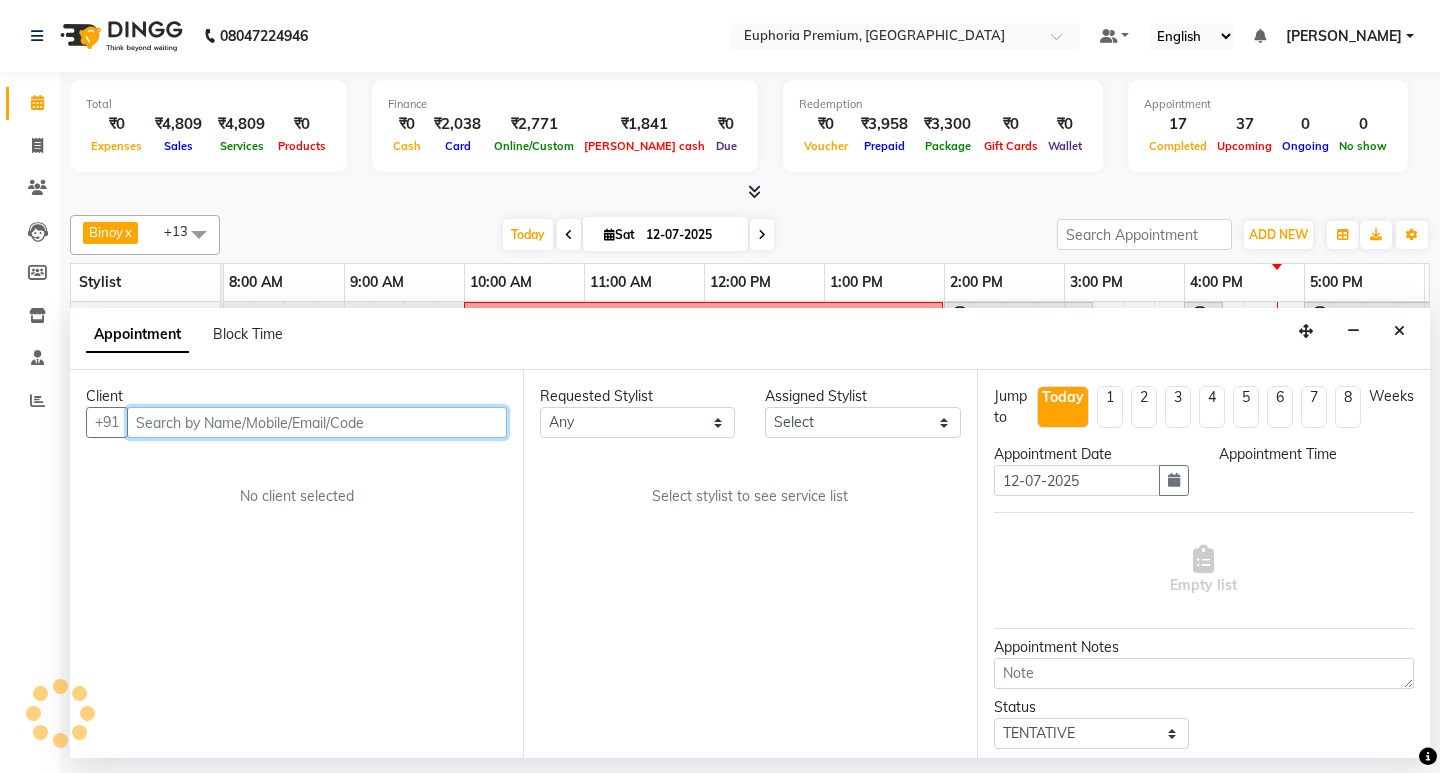 select on "71633" 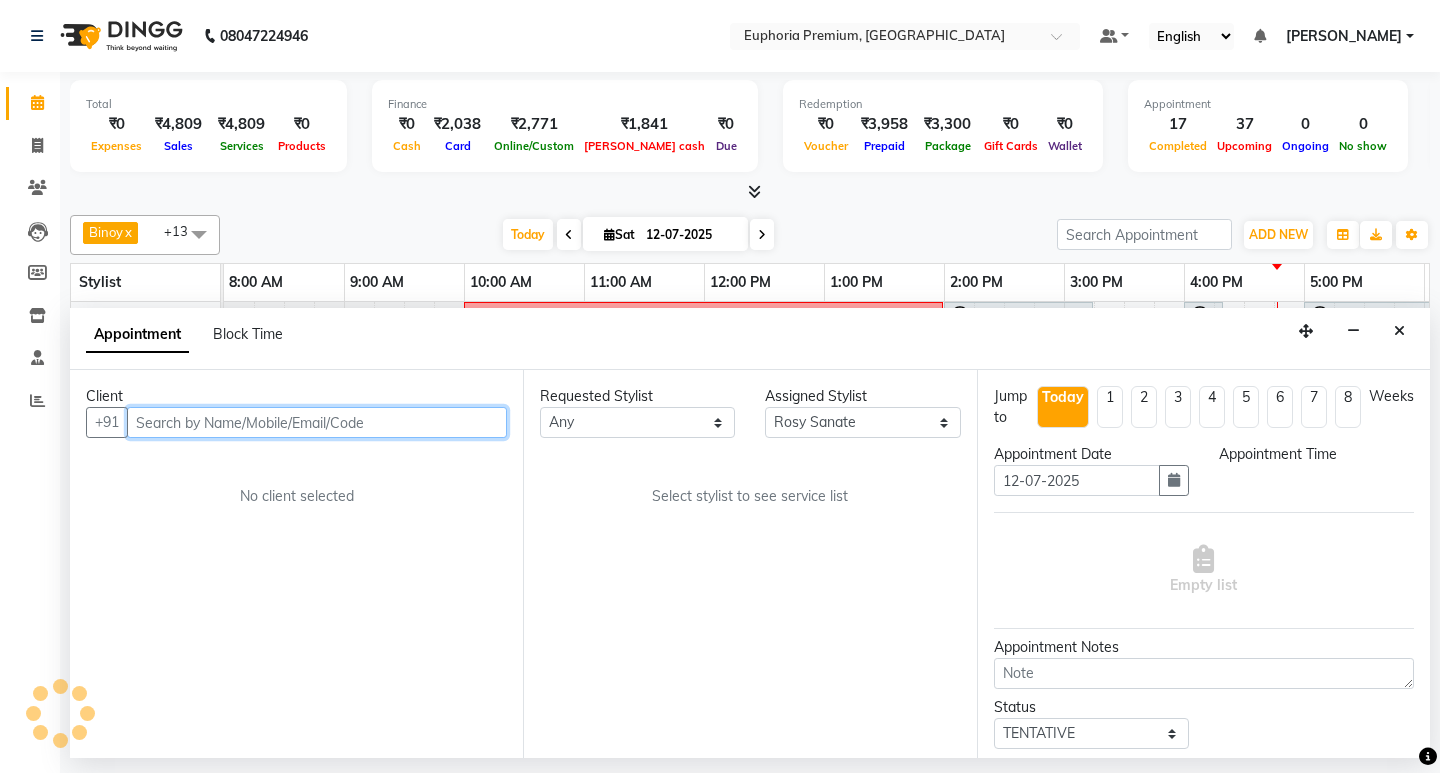 select on "660" 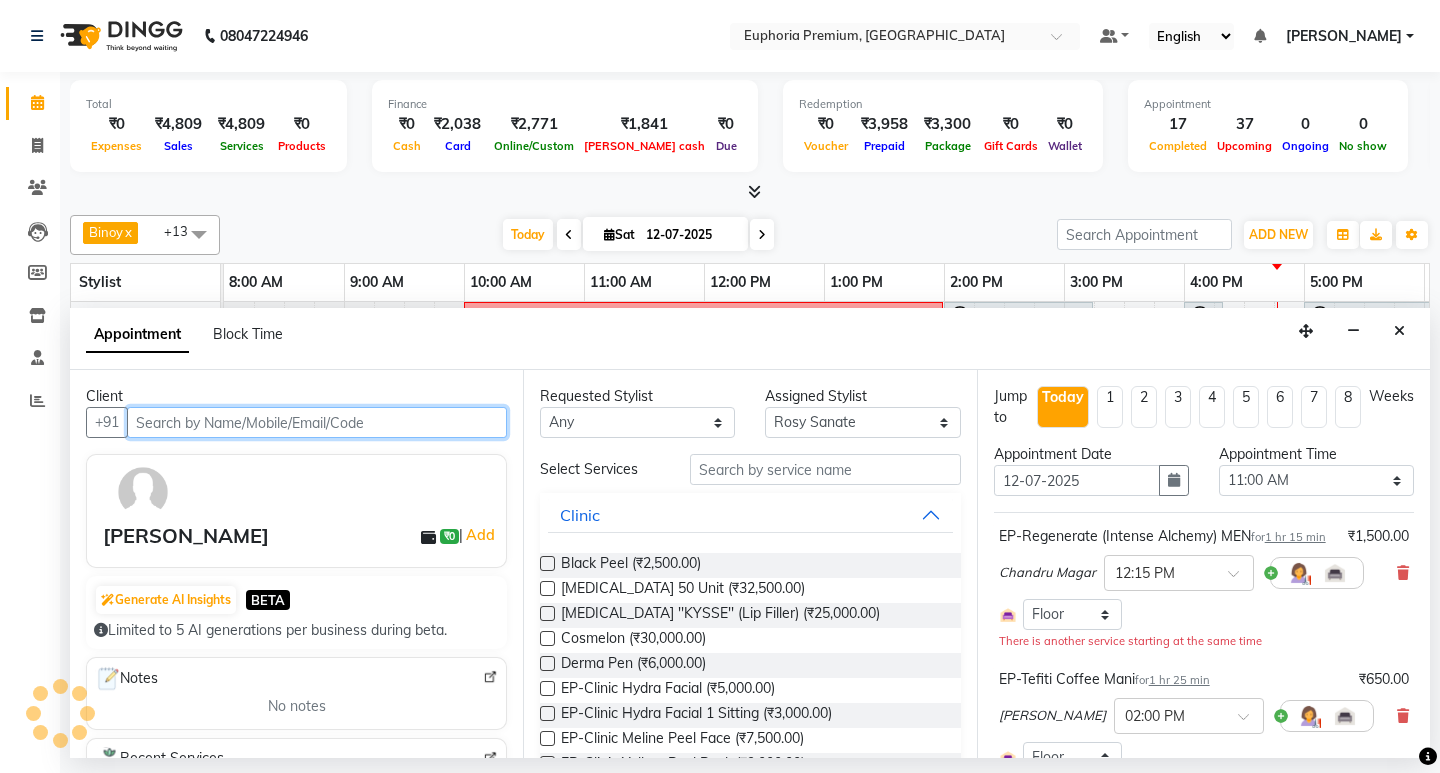 select on "4006" 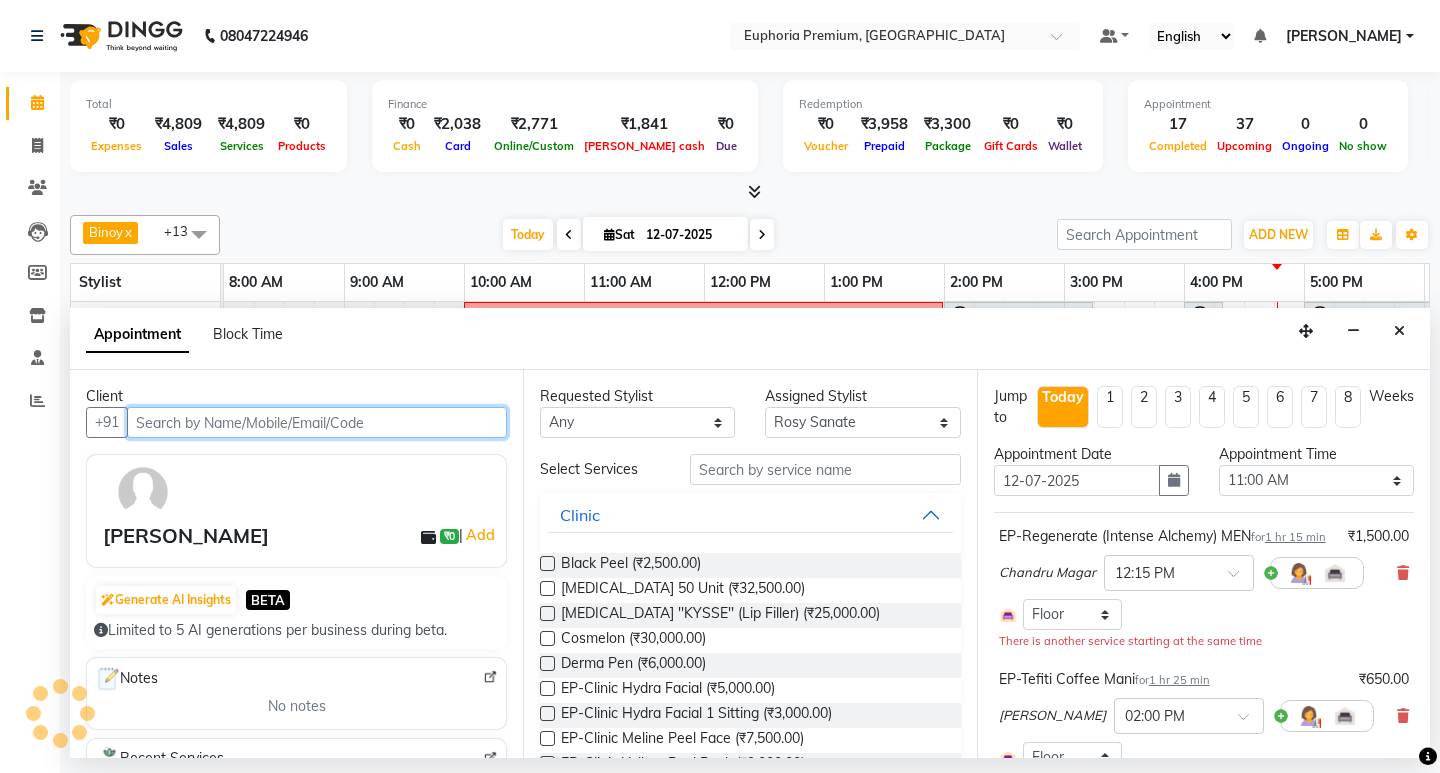 select on "4006" 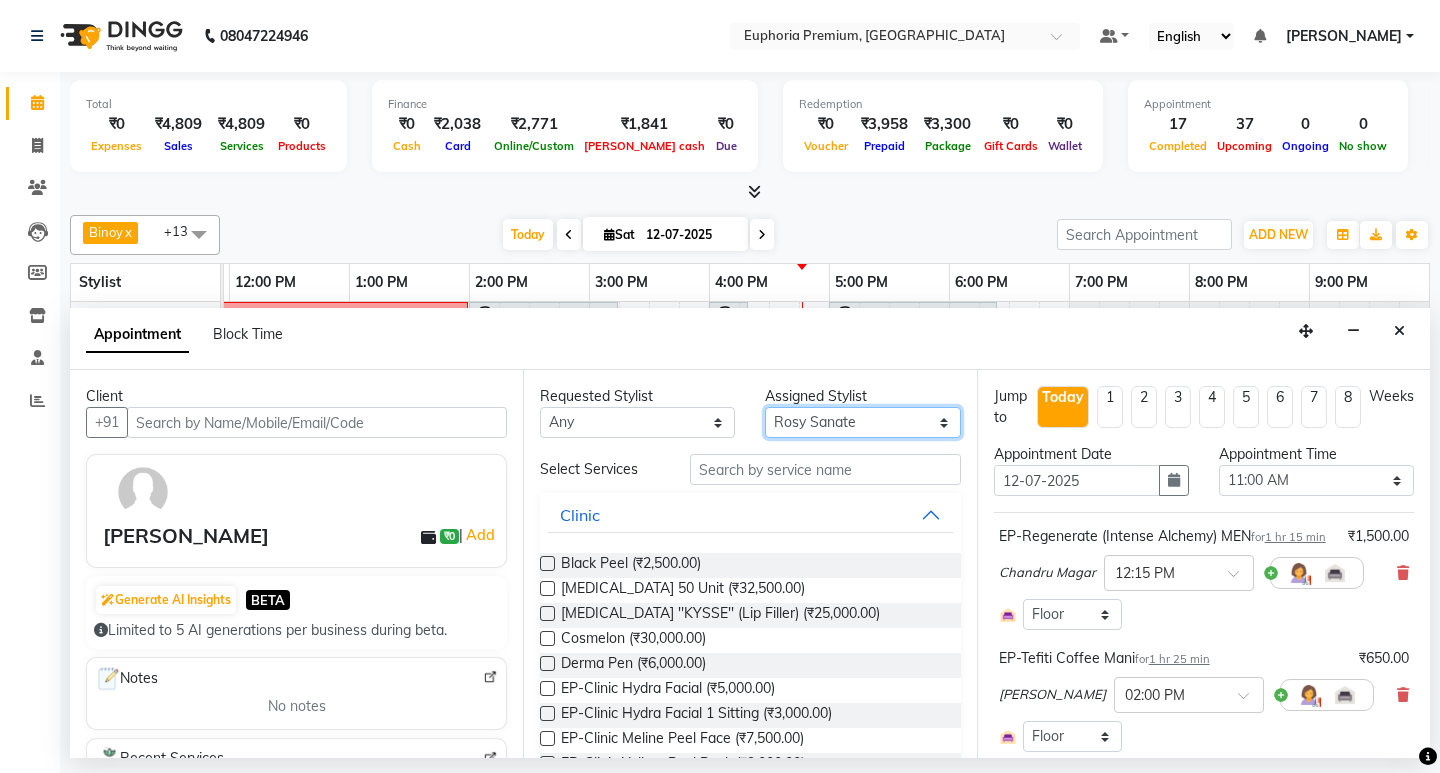 click on "Select Babu V Bharath N [PERSON_NAME] [PERSON_NAME] N  Chiinthian [PERSON_NAME] MOI [PERSON_NAME] . [PERSON_NAME] . [PERSON_NAME] [PERSON_NAME] K [PERSON_NAME] [PERSON_NAME] [MEDICAL_DATA] Pinky . Priya  K Rosy Sanate [PERSON_NAME] [PERSON_NAME] Shishi L [PERSON_NAME] M [PERSON_NAME]" at bounding box center [862, 422] 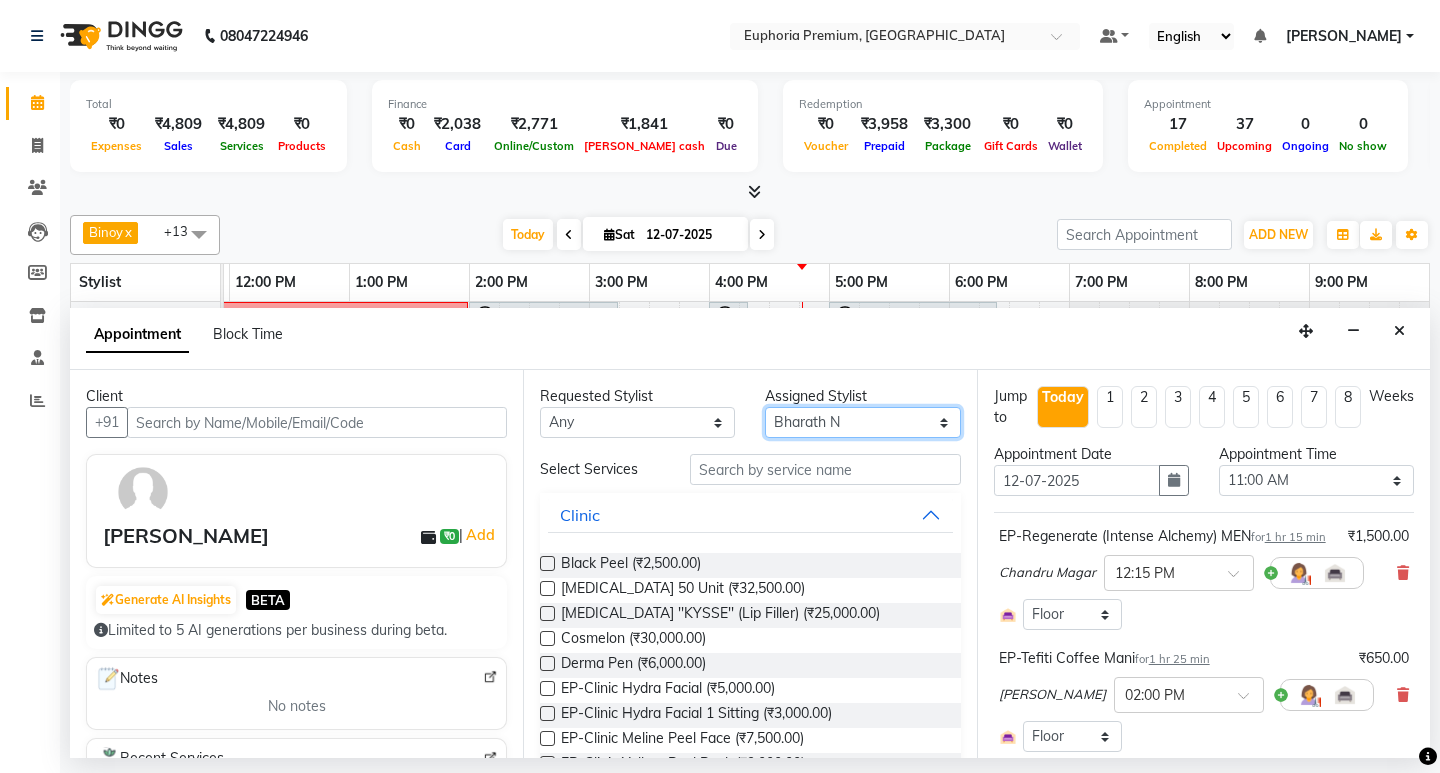 click on "Select Babu V Bharath N [PERSON_NAME] [PERSON_NAME] N  Chiinthian [PERSON_NAME] MOI [PERSON_NAME] . [PERSON_NAME] . [PERSON_NAME] [PERSON_NAME] K [PERSON_NAME] [PERSON_NAME] [MEDICAL_DATA] Pinky . Priya  K Rosy Sanate [PERSON_NAME] [PERSON_NAME] Shishi L [PERSON_NAME] M [PERSON_NAME]" at bounding box center [862, 422] 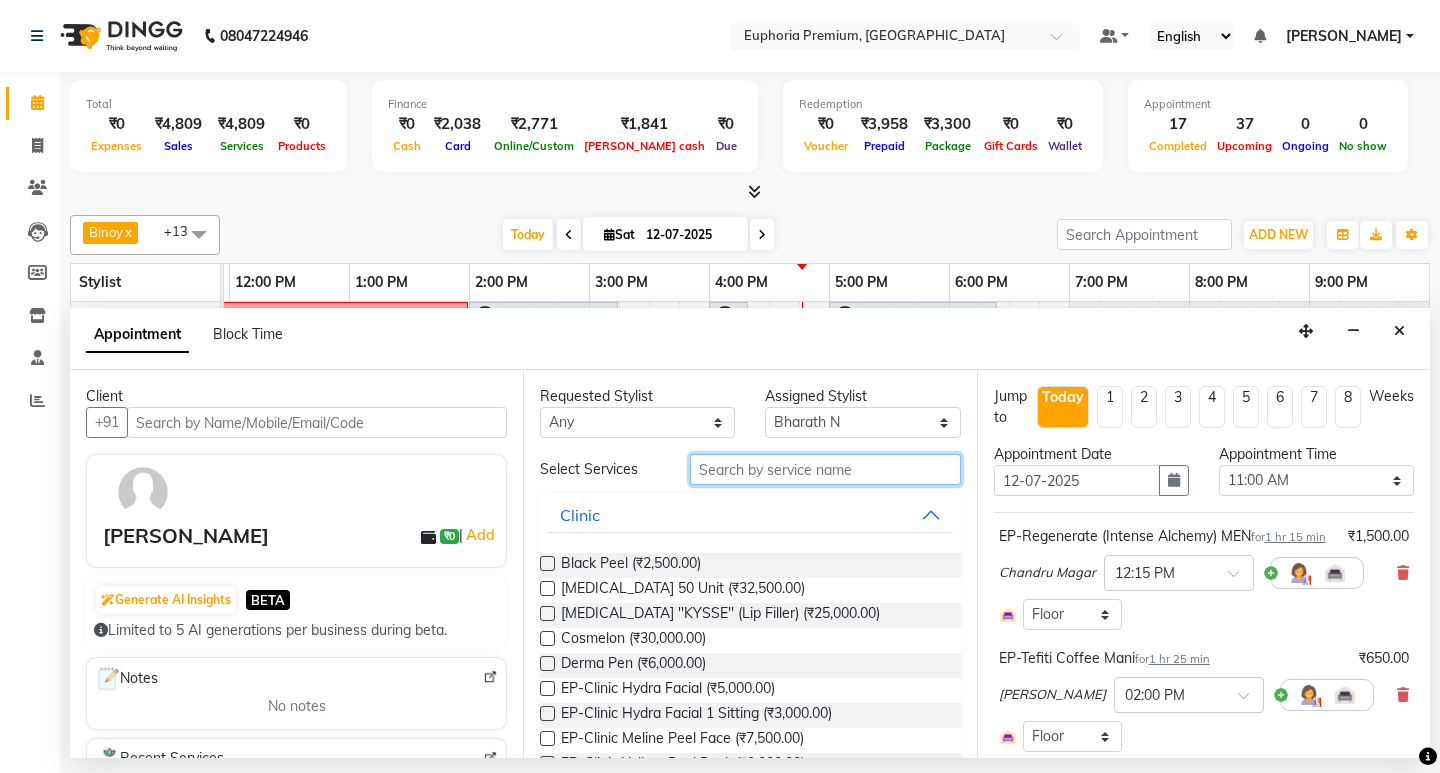 click at bounding box center (825, 469) 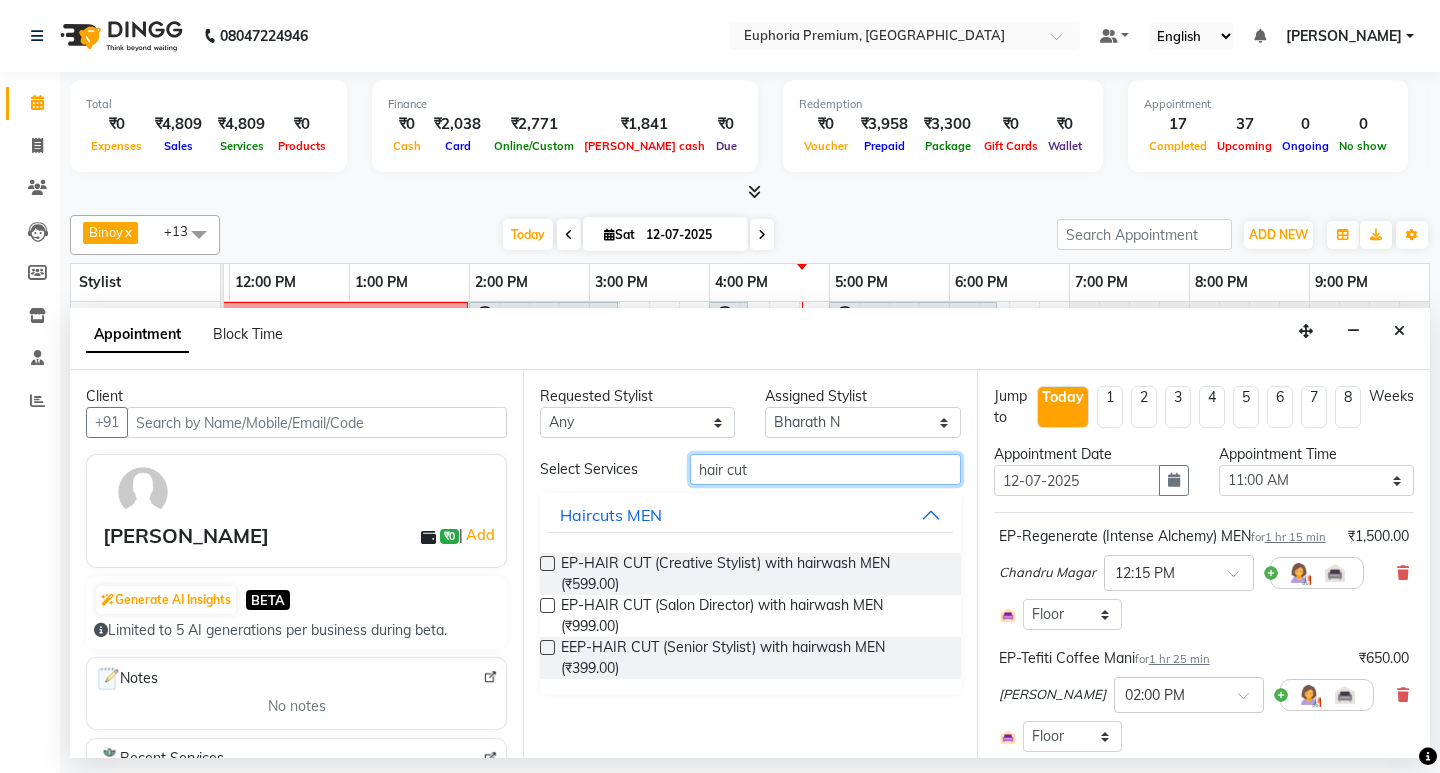 type on "hair cut" 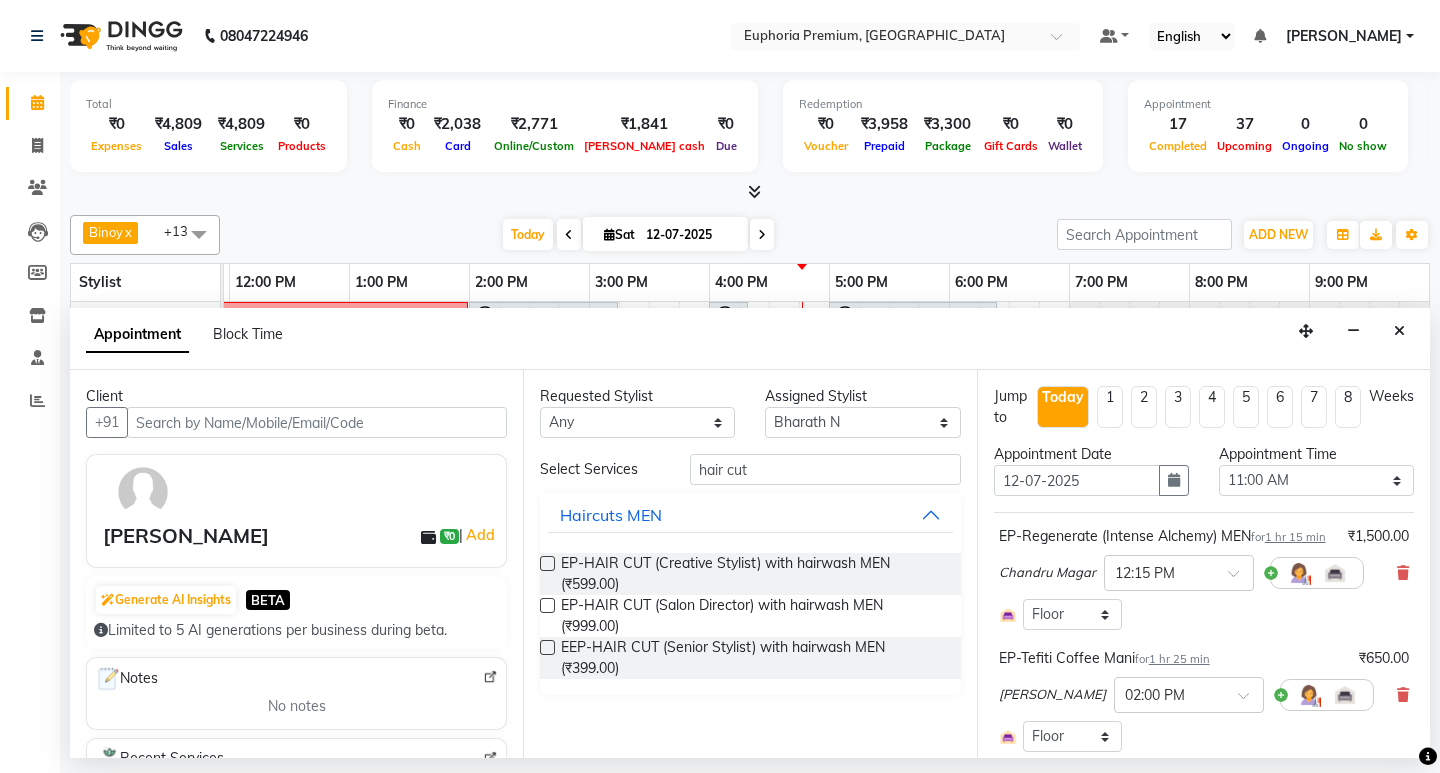 click at bounding box center [547, 563] 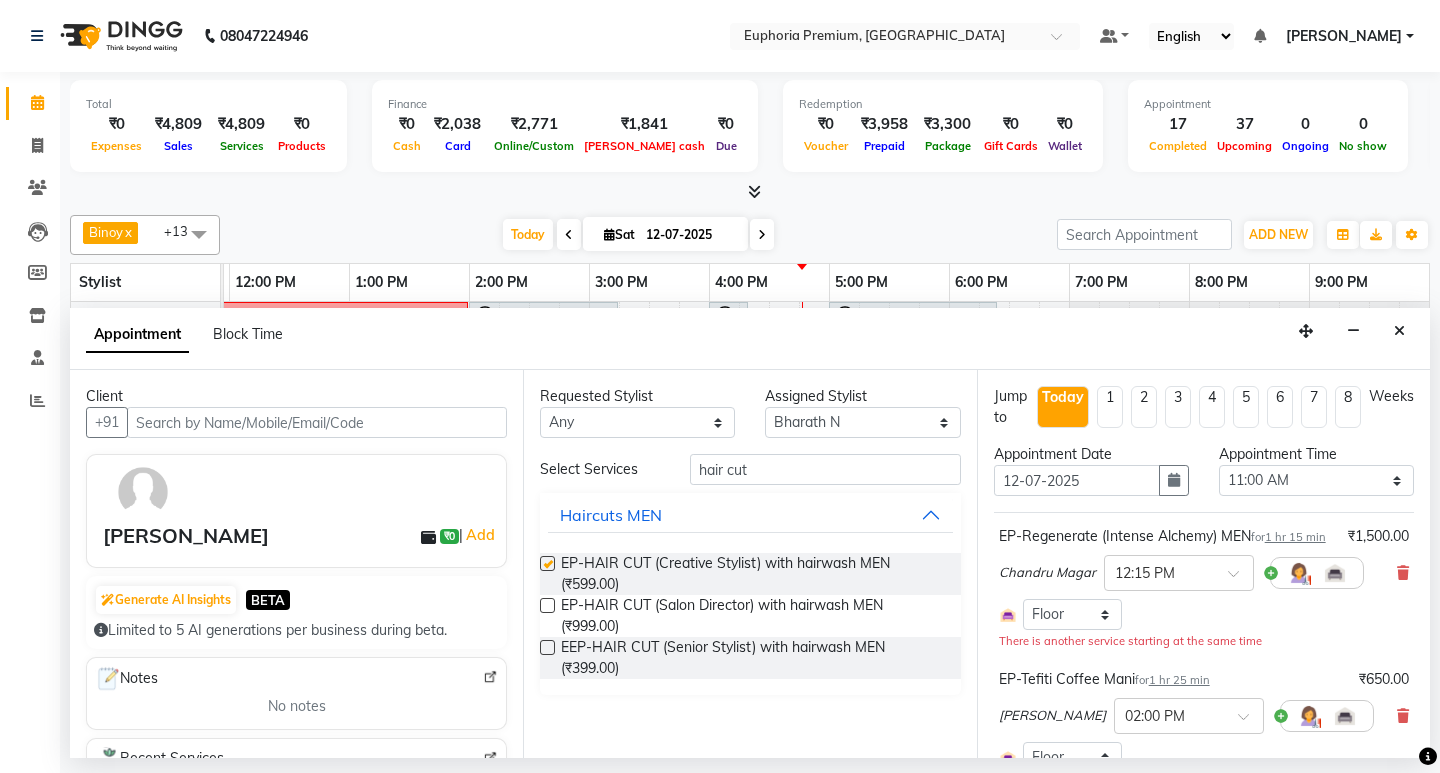 checkbox on "false" 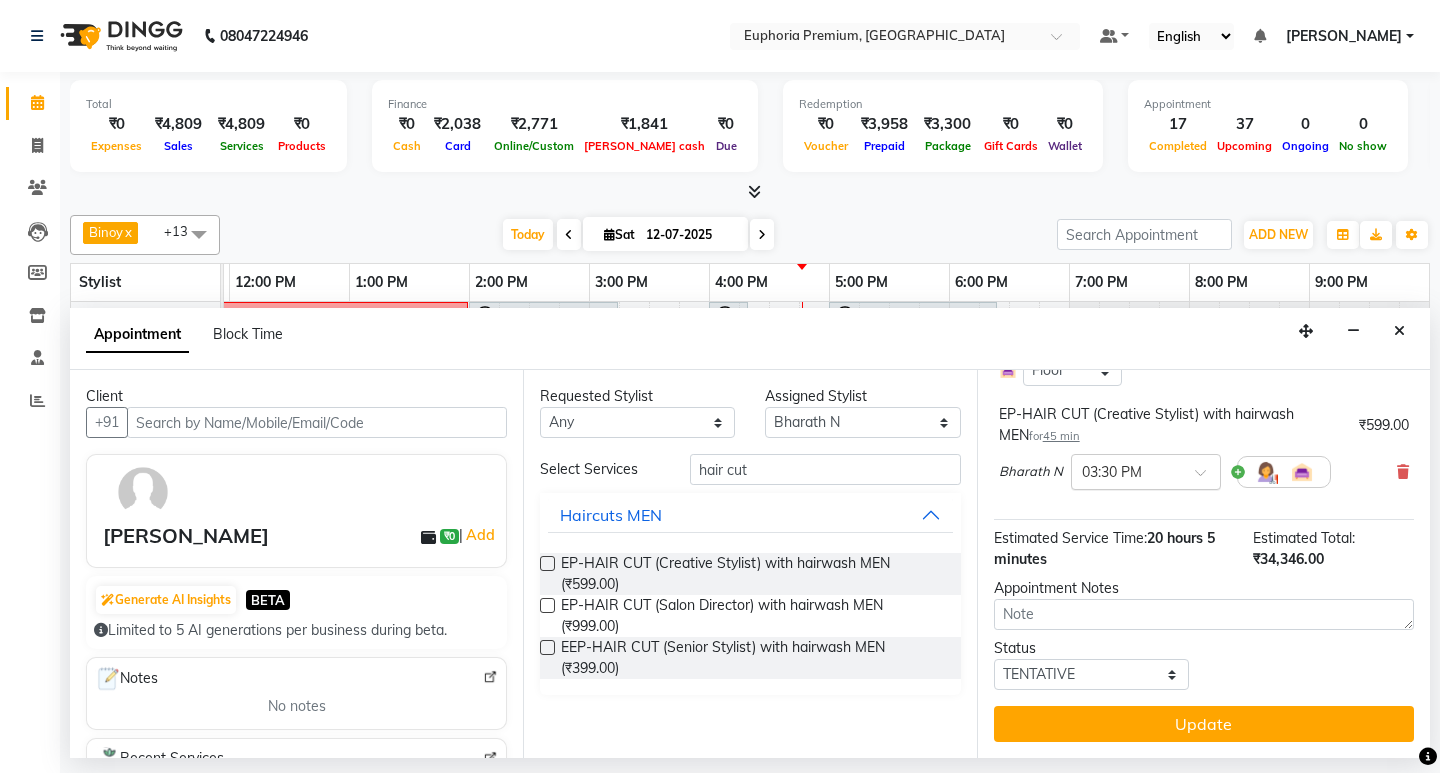click at bounding box center (1207, 478) 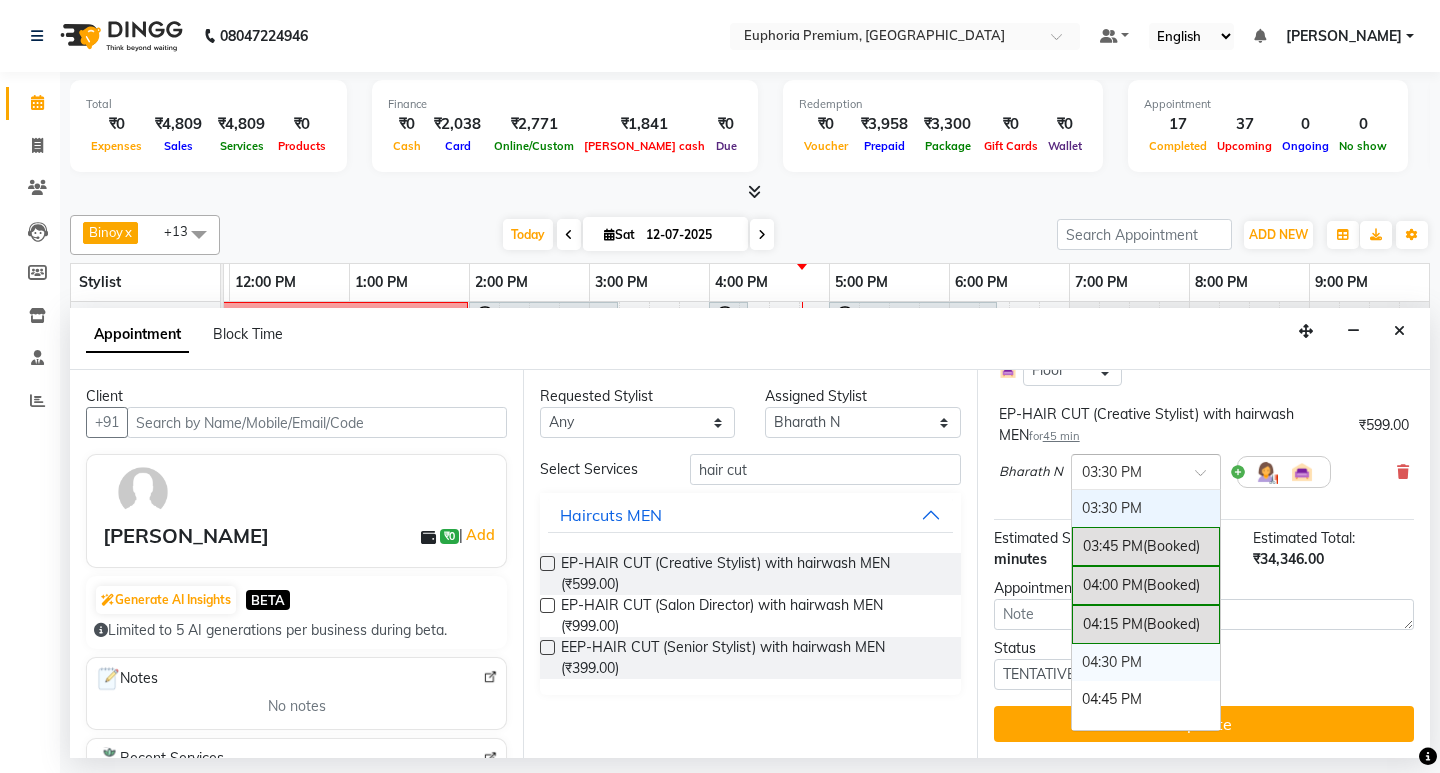click on "04:30 PM" at bounding box center [1146, 662] 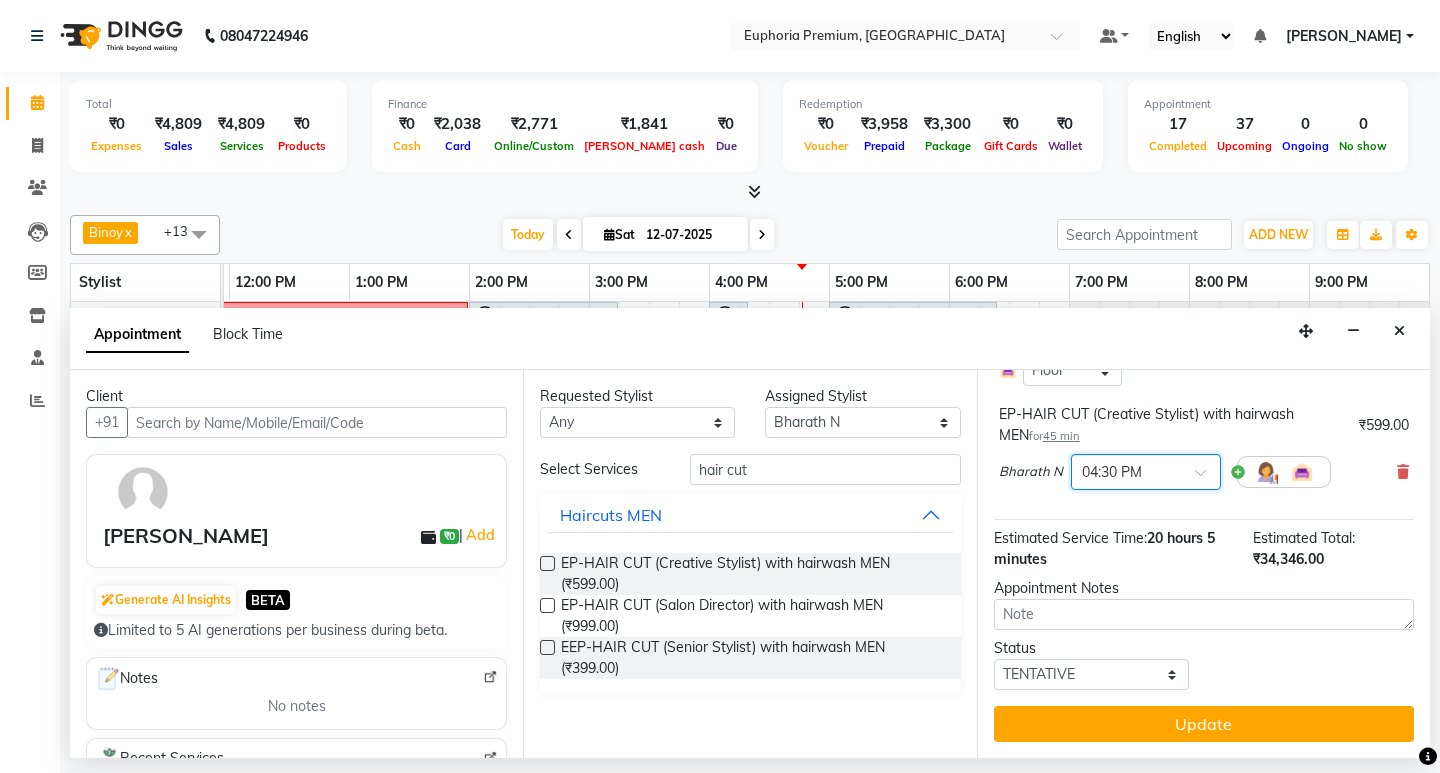 click on "EP-HAIR CUT (Creative Stylist) with hairwash MEN   for  45 min ₹599.00 [PERSON_NAME] N × 04:30 PM" at bounding box center [1204, 451] 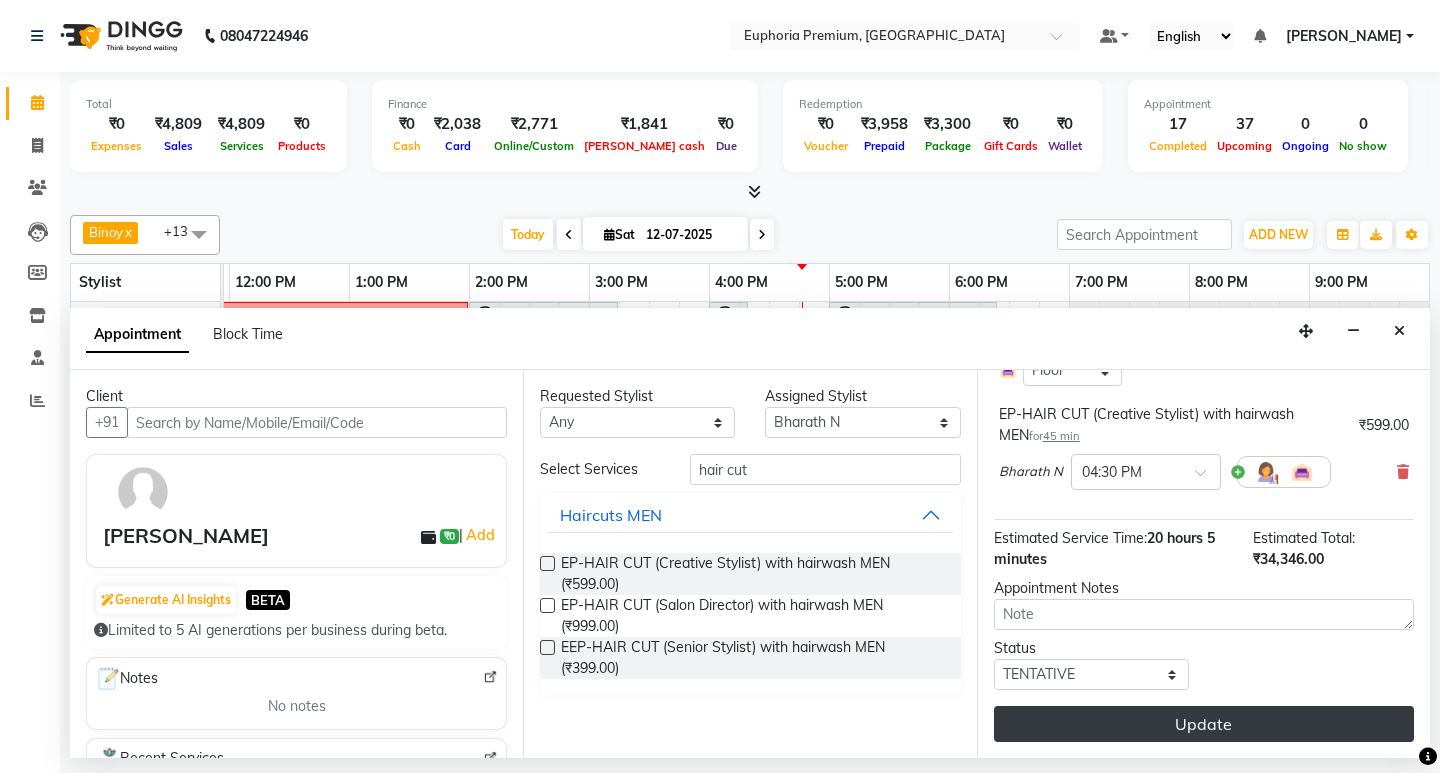 click on "Update" at bounding box center (1204, 724) 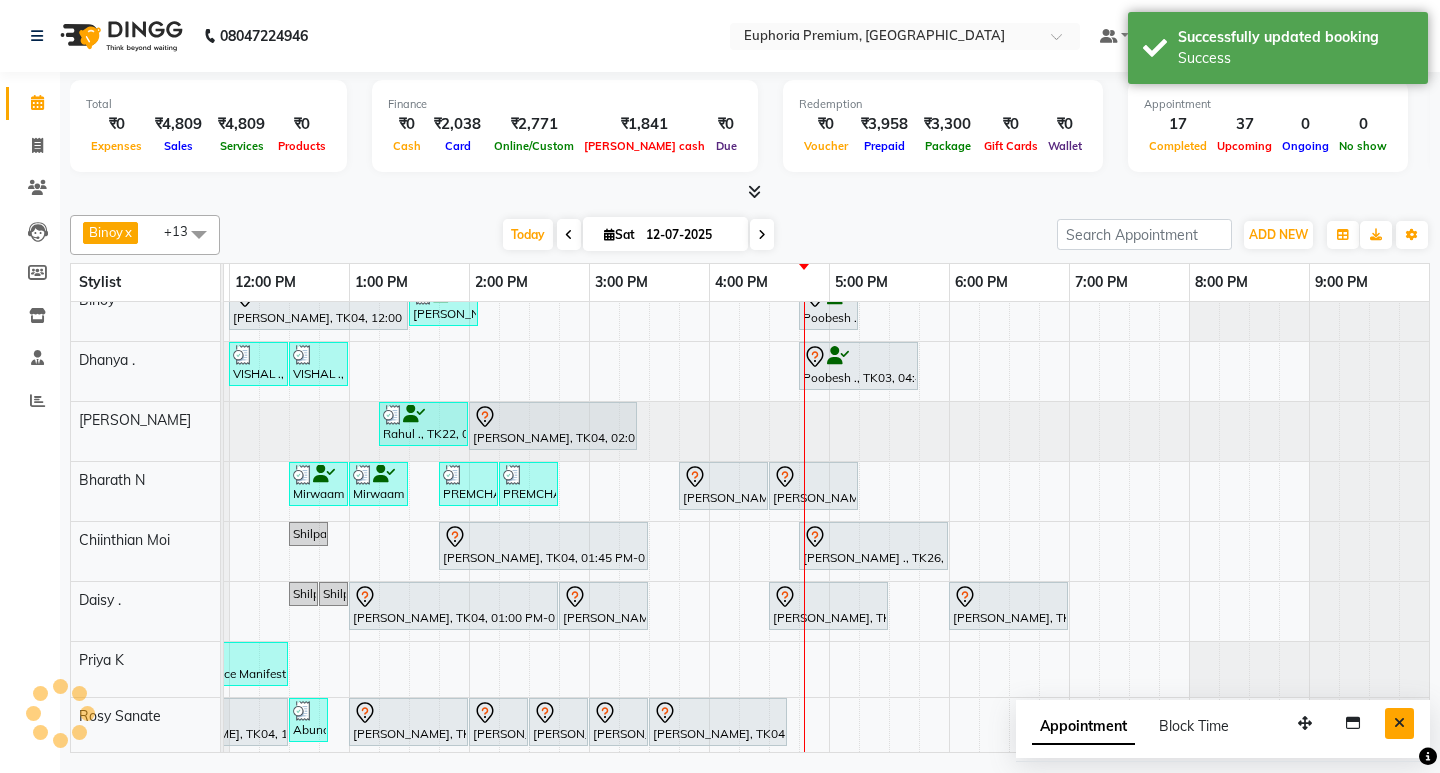 click at bounding box center [1399, 723] 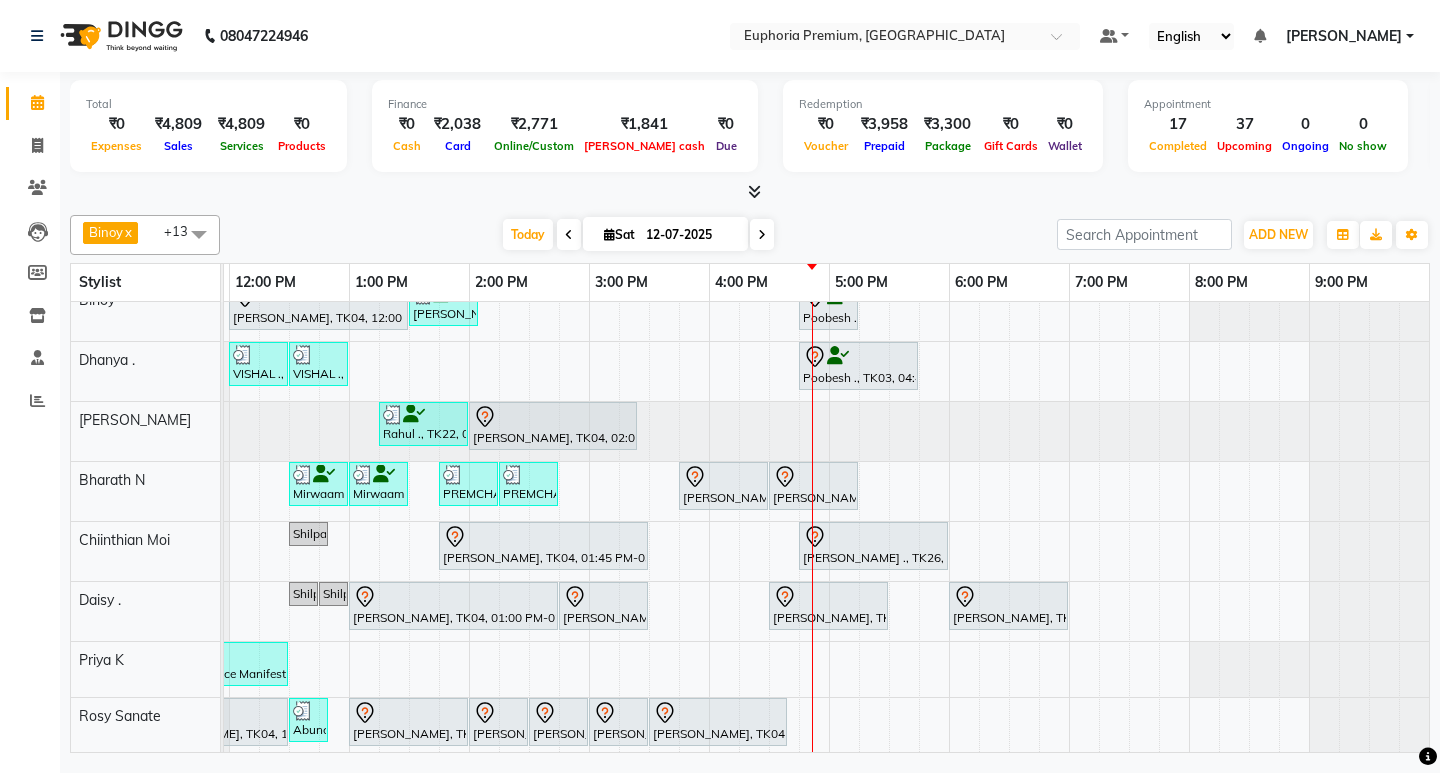 scroll, scrollTop: 355, scrollLeft: 475, axis: both 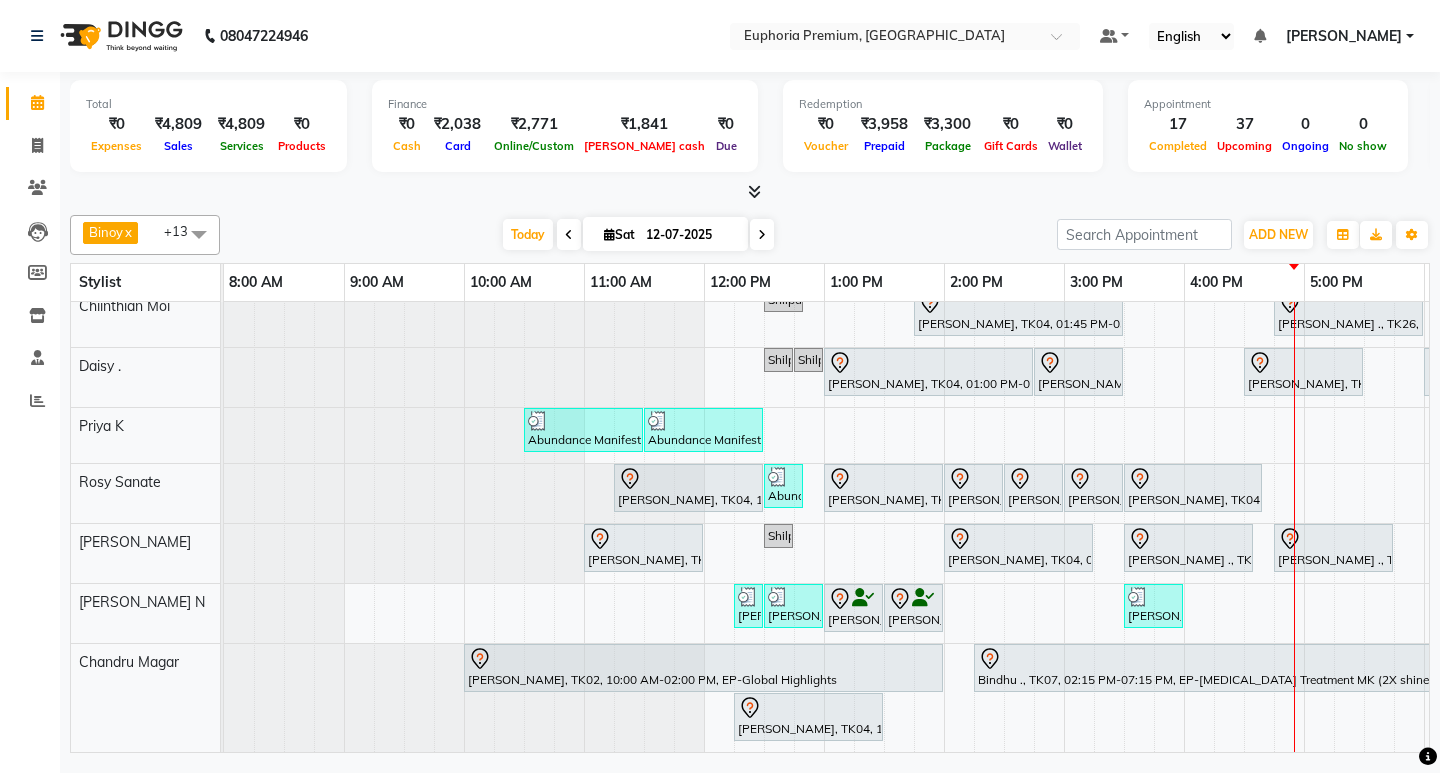 click at bounding box center [762, 235] 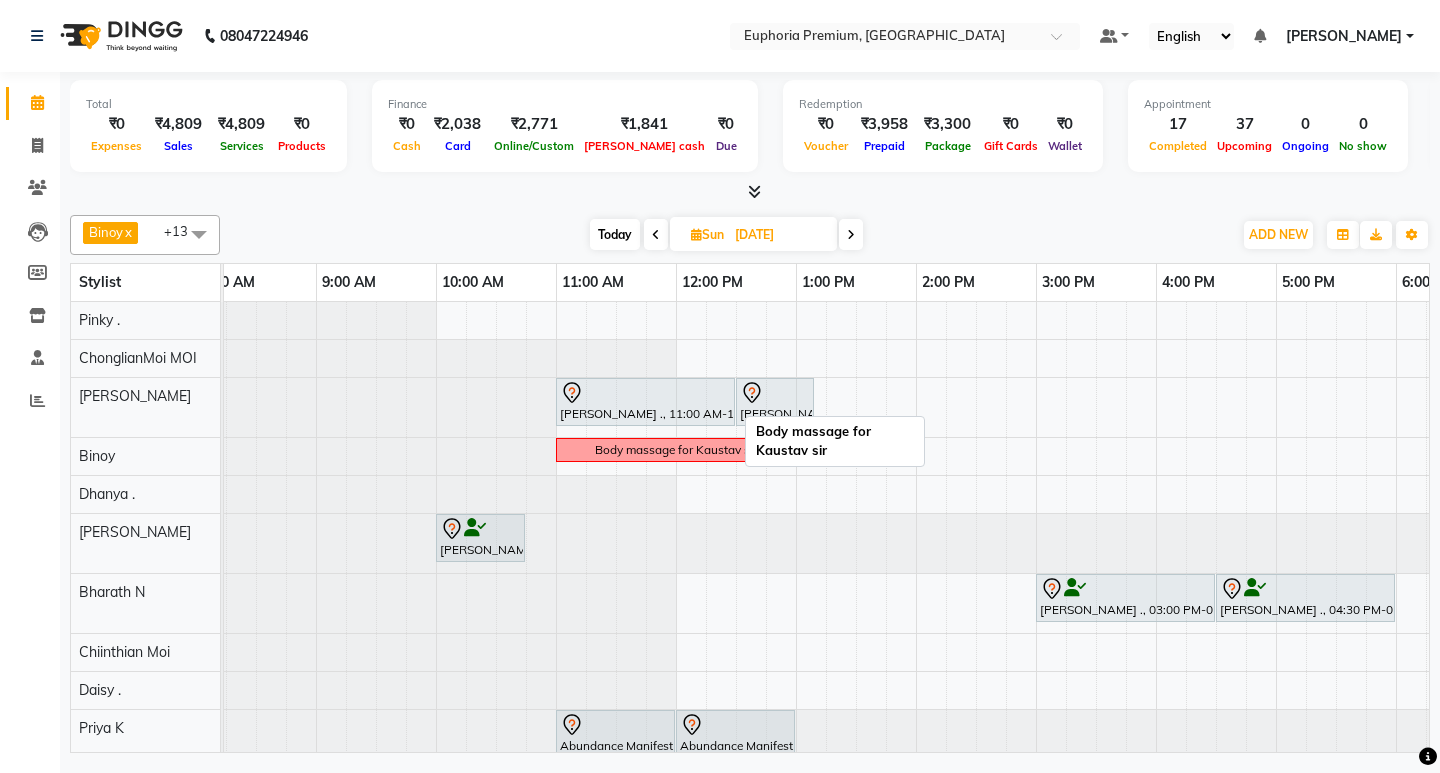 scroll, scrollTop: 72, scrollLeft: 28, axis: both 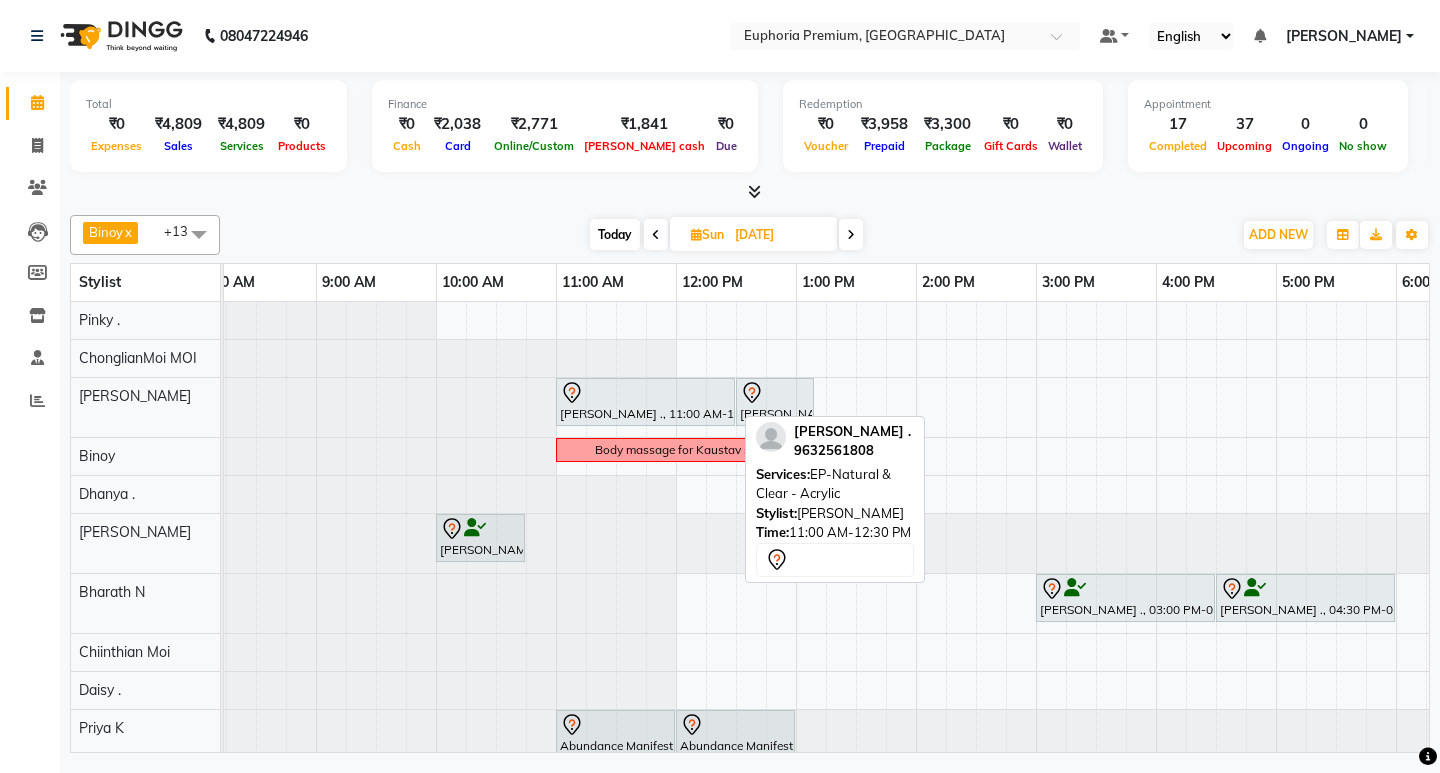 click at bounding box center (645, 393) 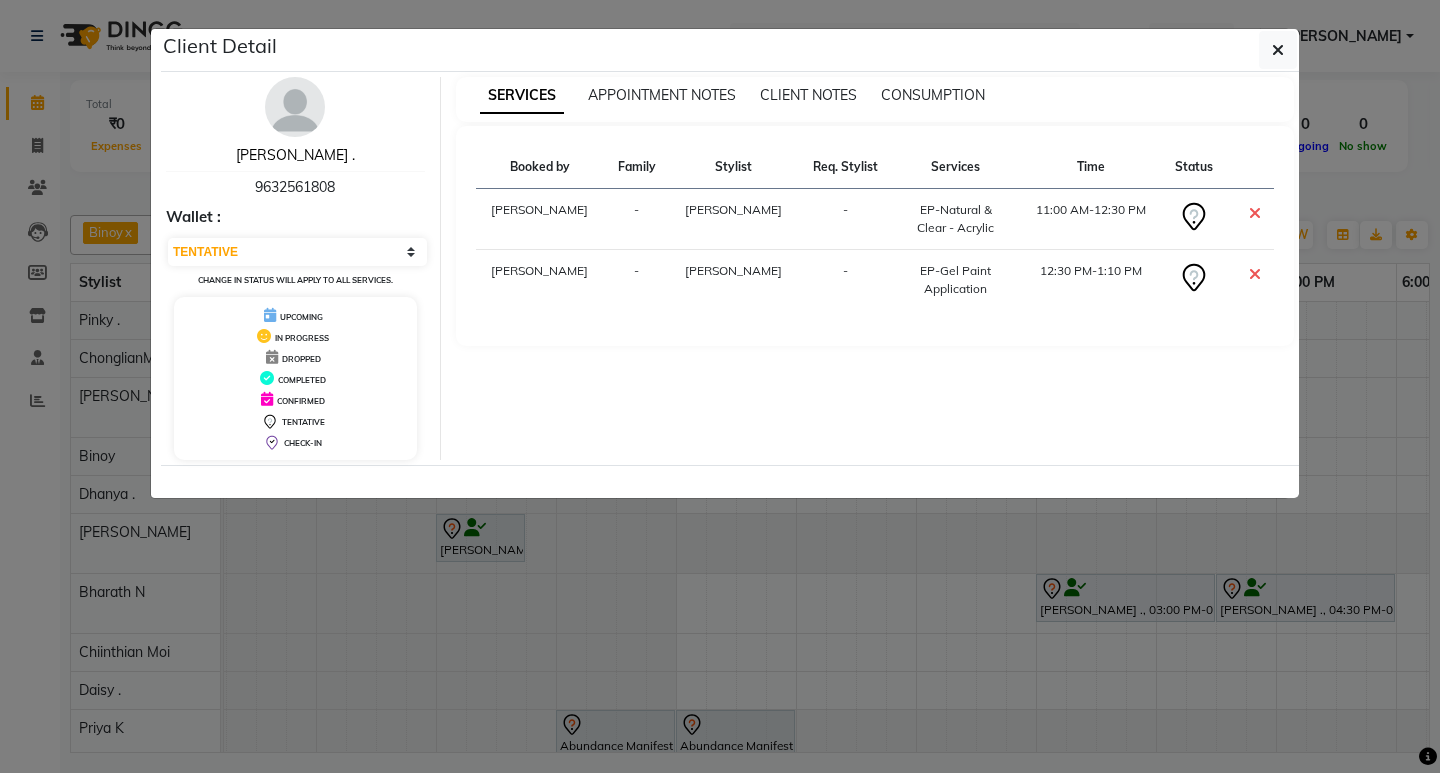 click on "[PERSON_NAME] ." at bounding box center [295, 155] 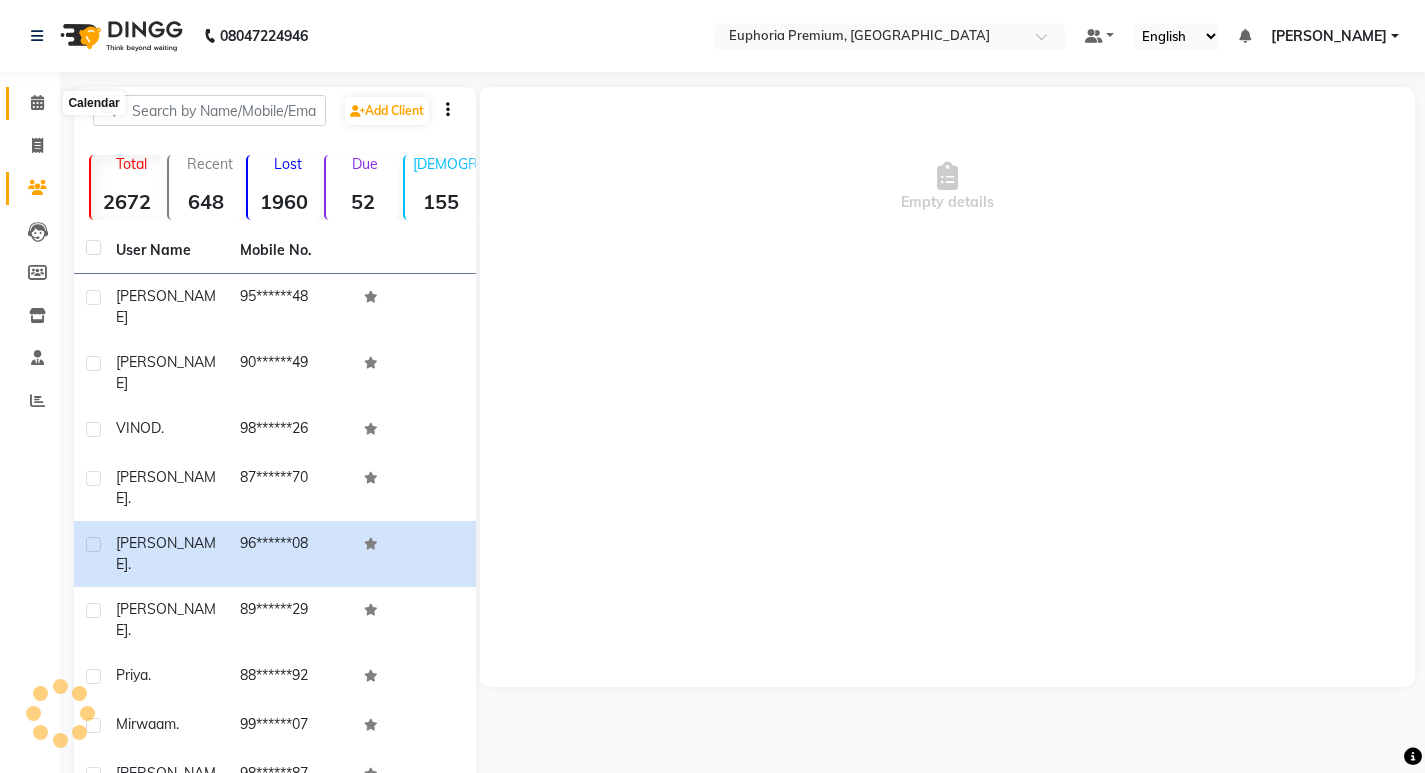 click 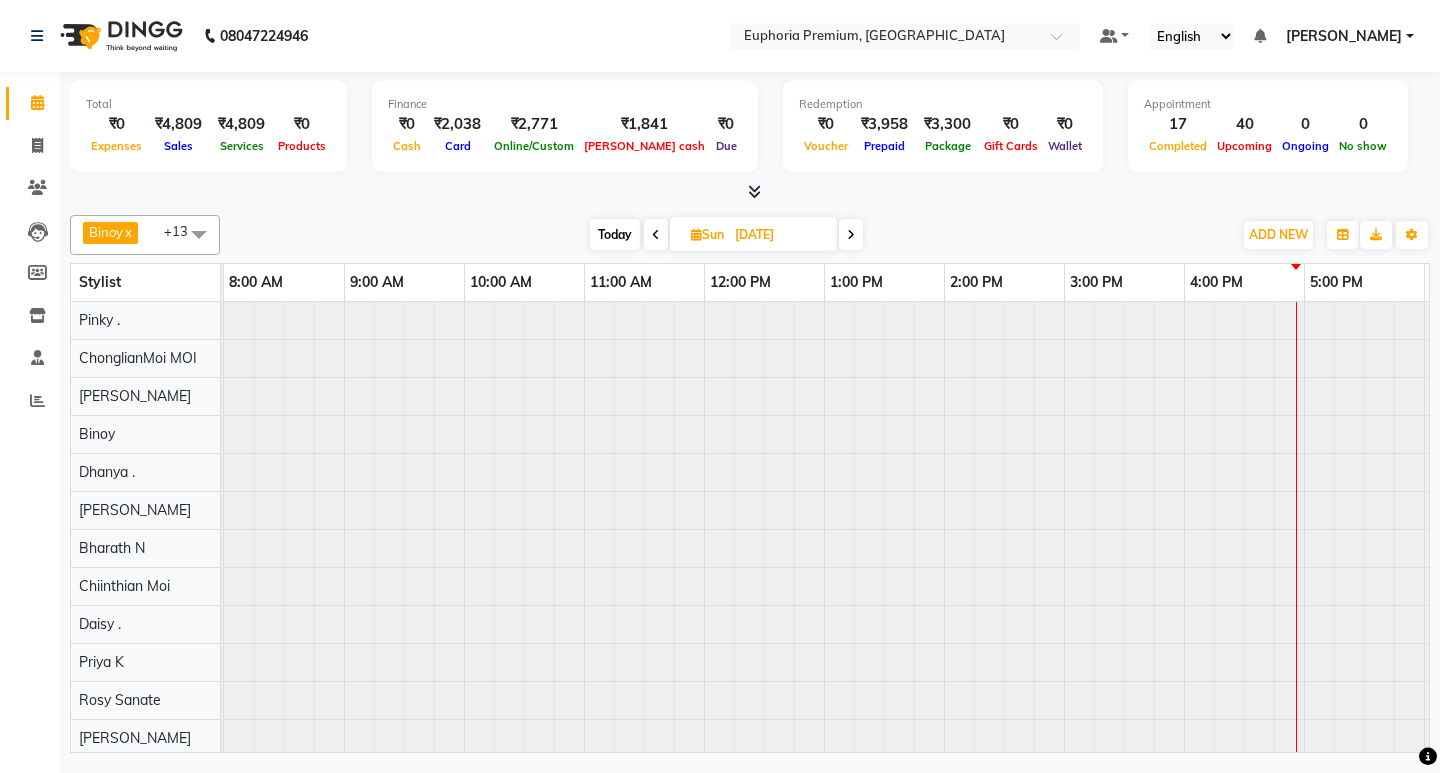 click on "Today" at bounding box center [615, 234] 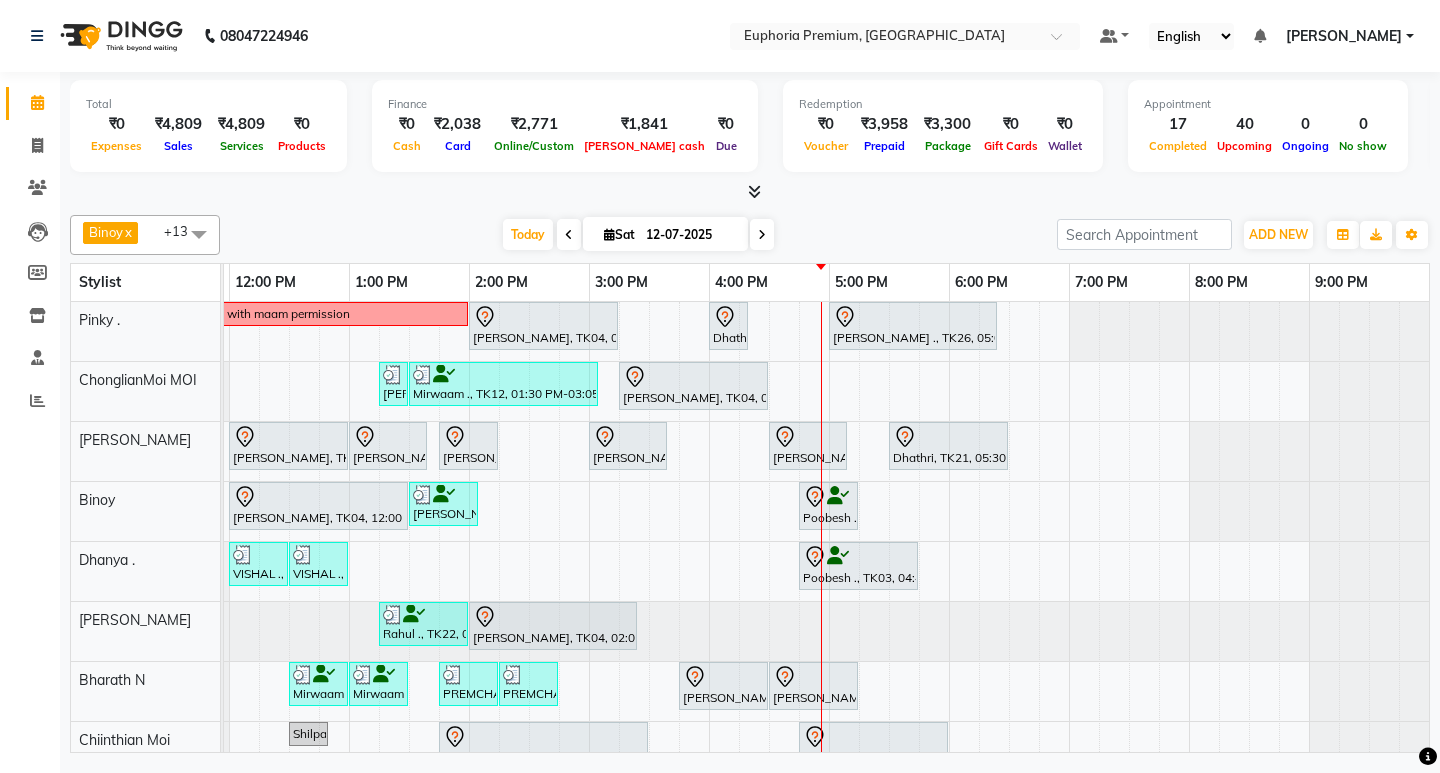 click at bounding box center [762, 234] 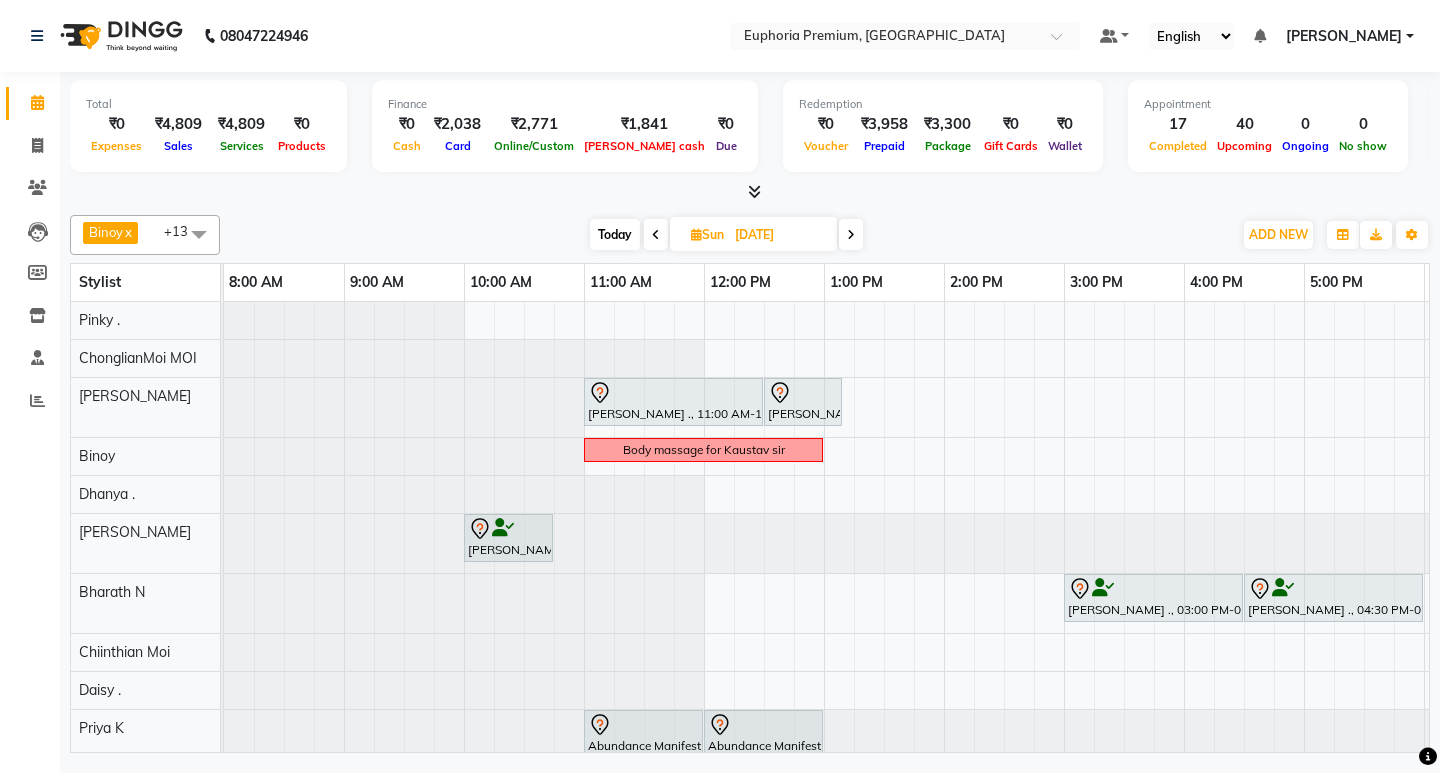 click on "Today" at bounding box center [615, 234] 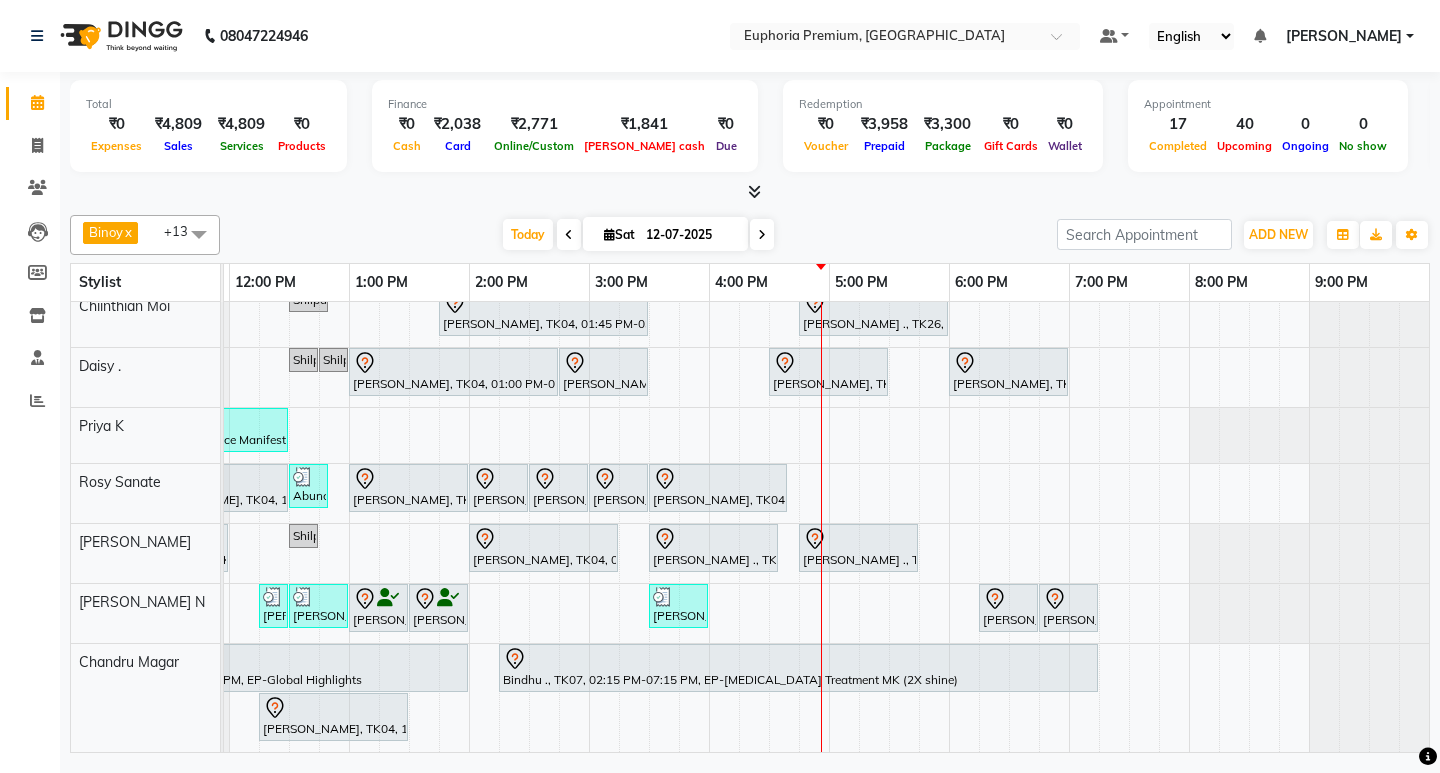 click at bounding box center [762, 235] 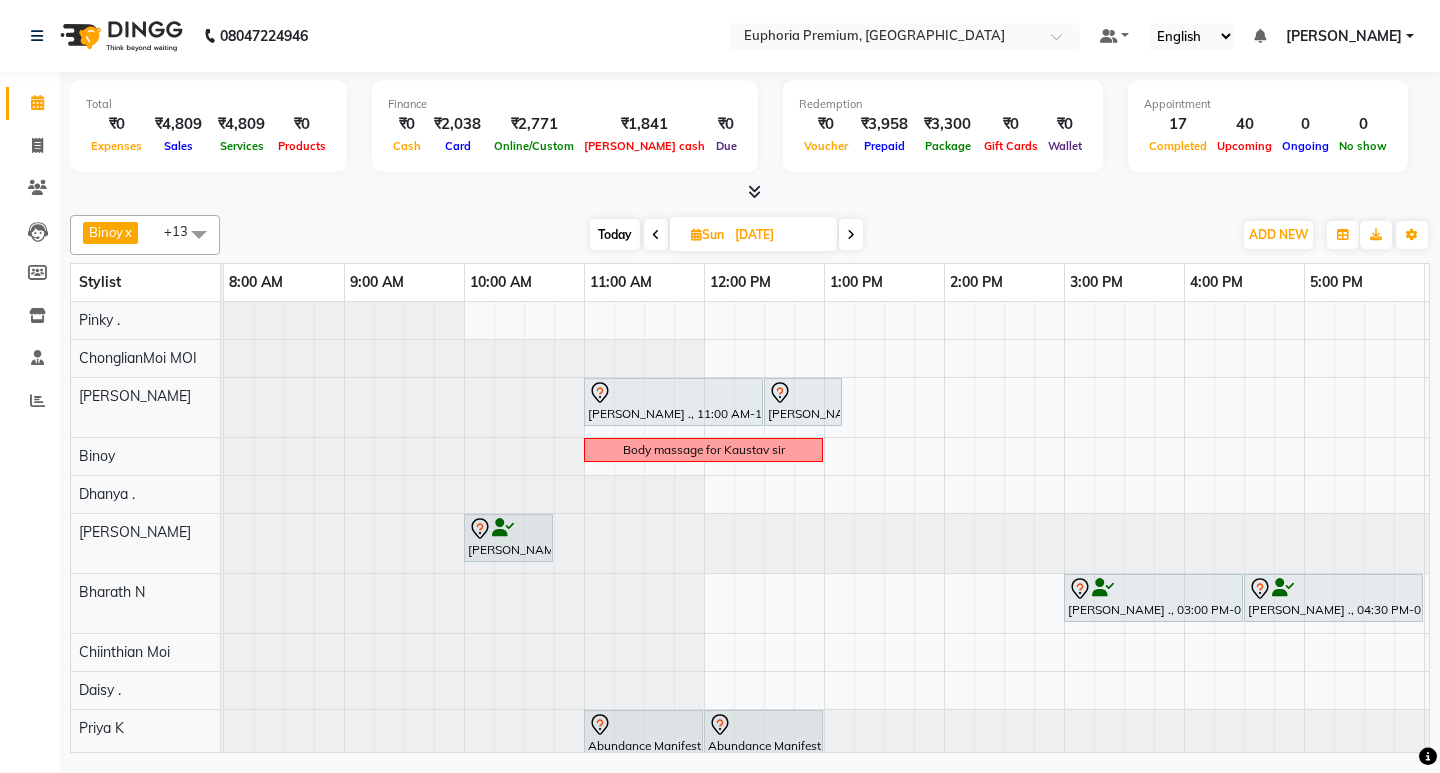 click on "Today" at bounding box center [615, 234] 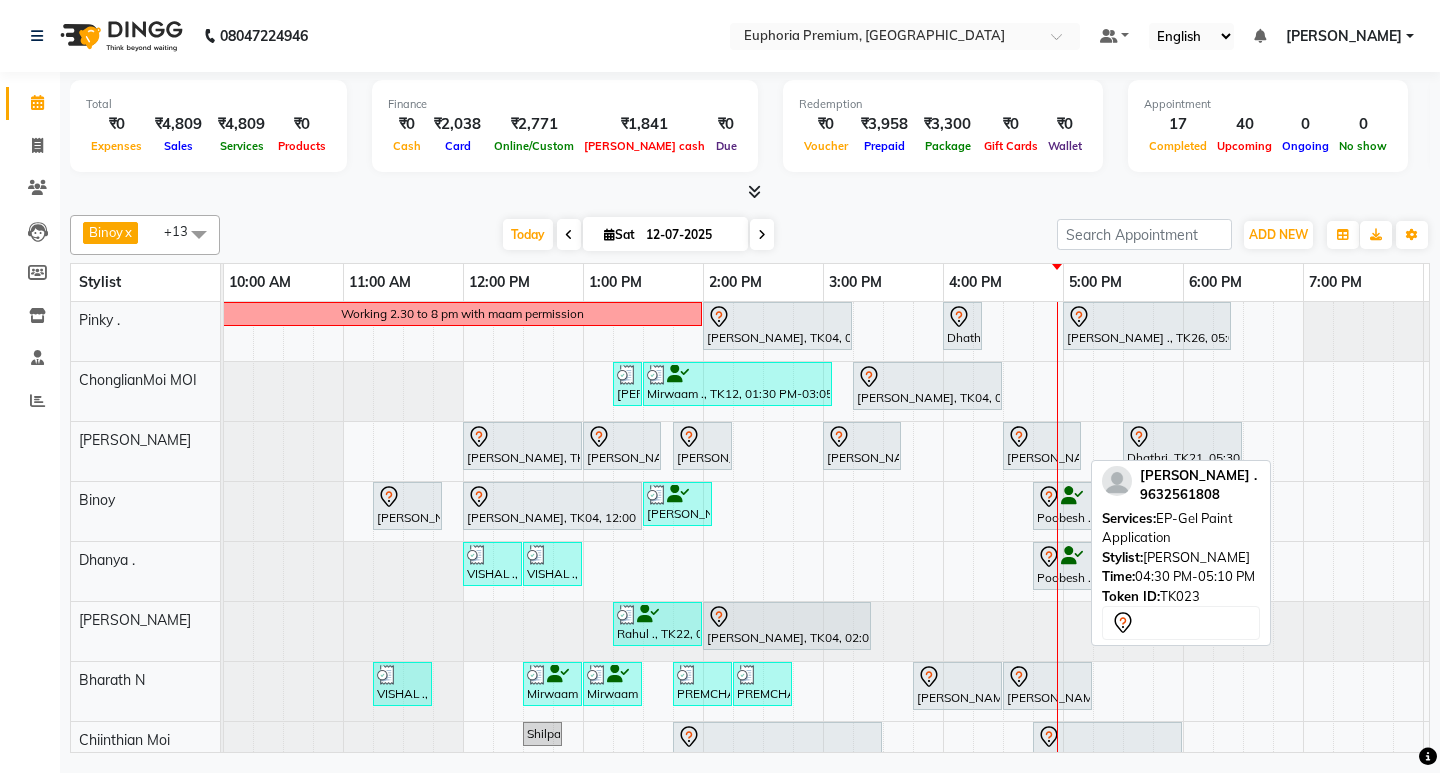 click on "[PERSON_NAME] ., TK23, 04:30 PM-05:10 PM, EP-Gel Paint Application" at bounding box center [1042, 446] 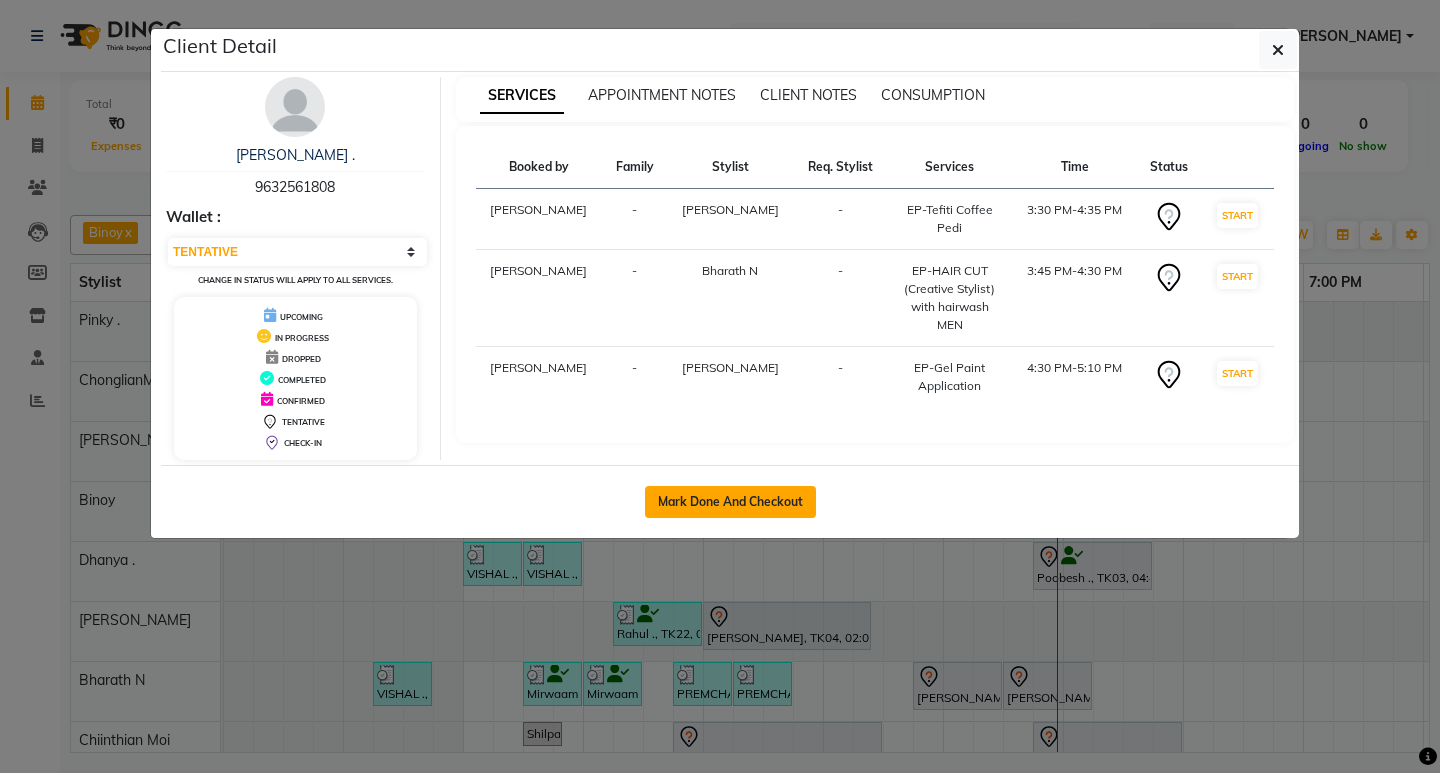 click on "Mark Done And Checkout" 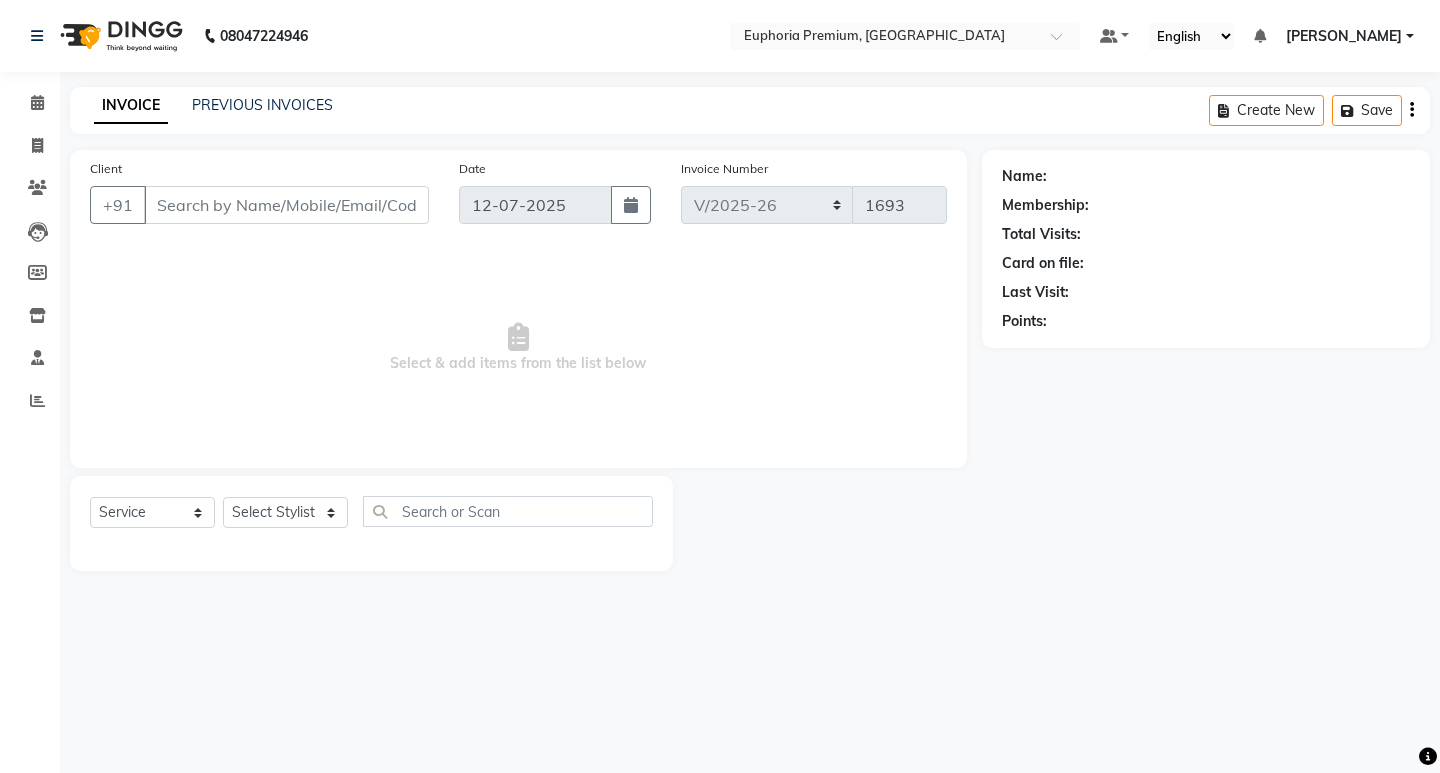 type on "96******08" 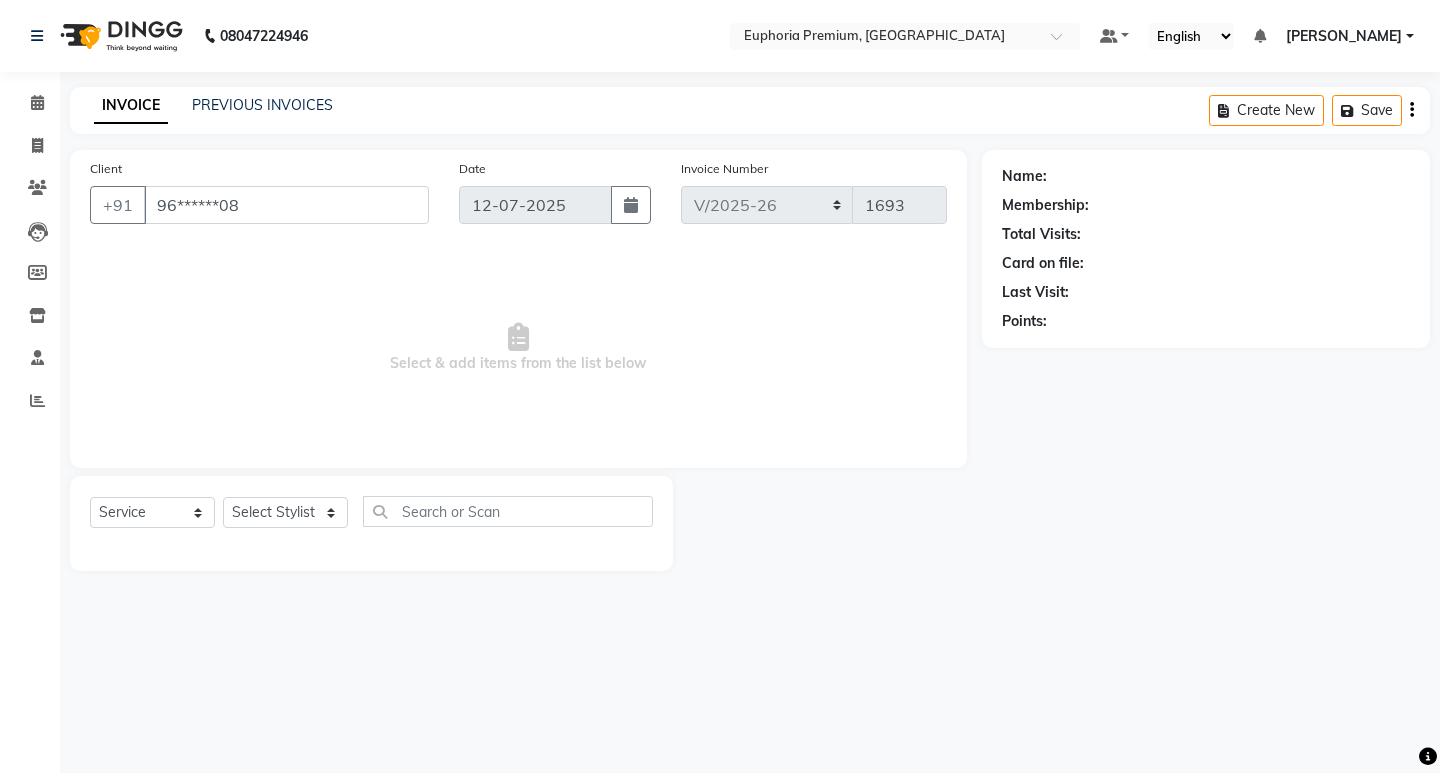 select on "71598" 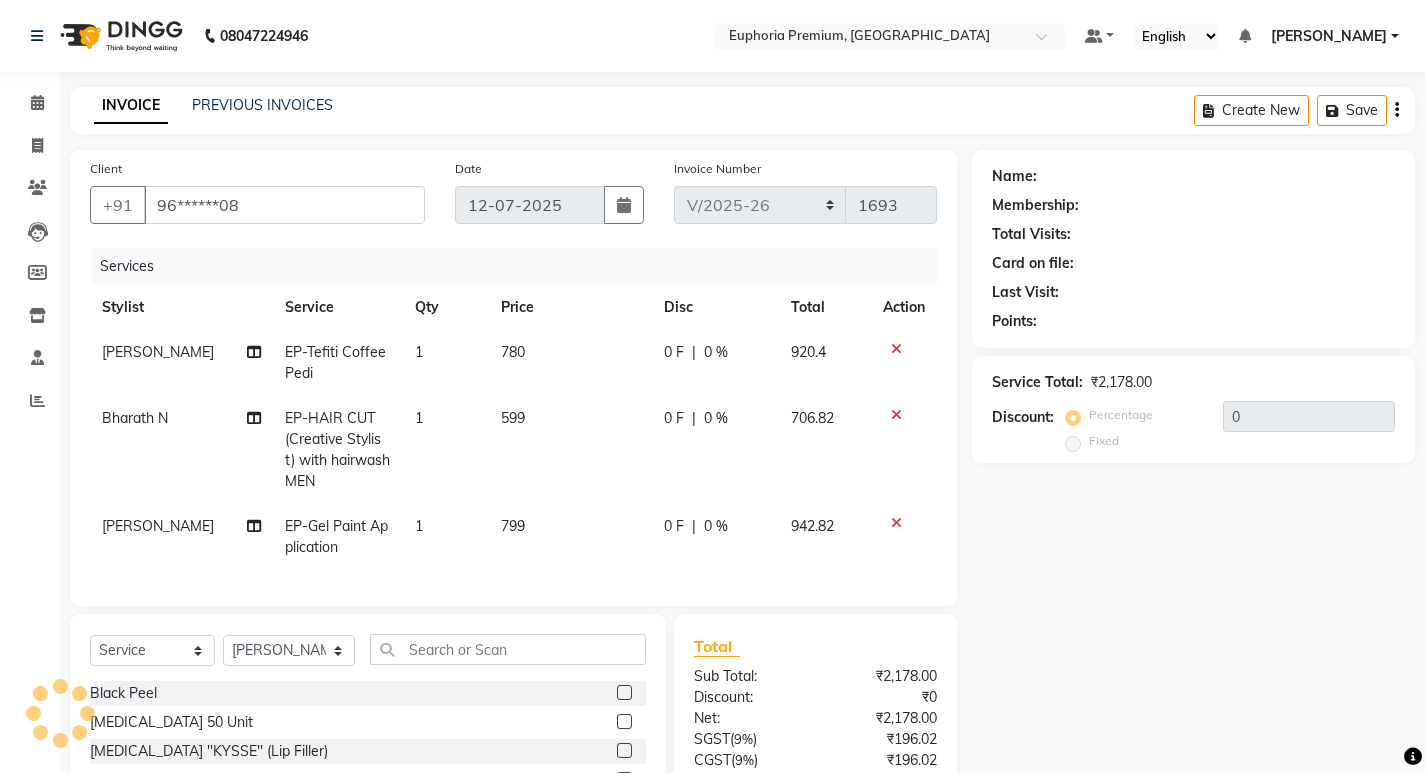 select on "1: Object" 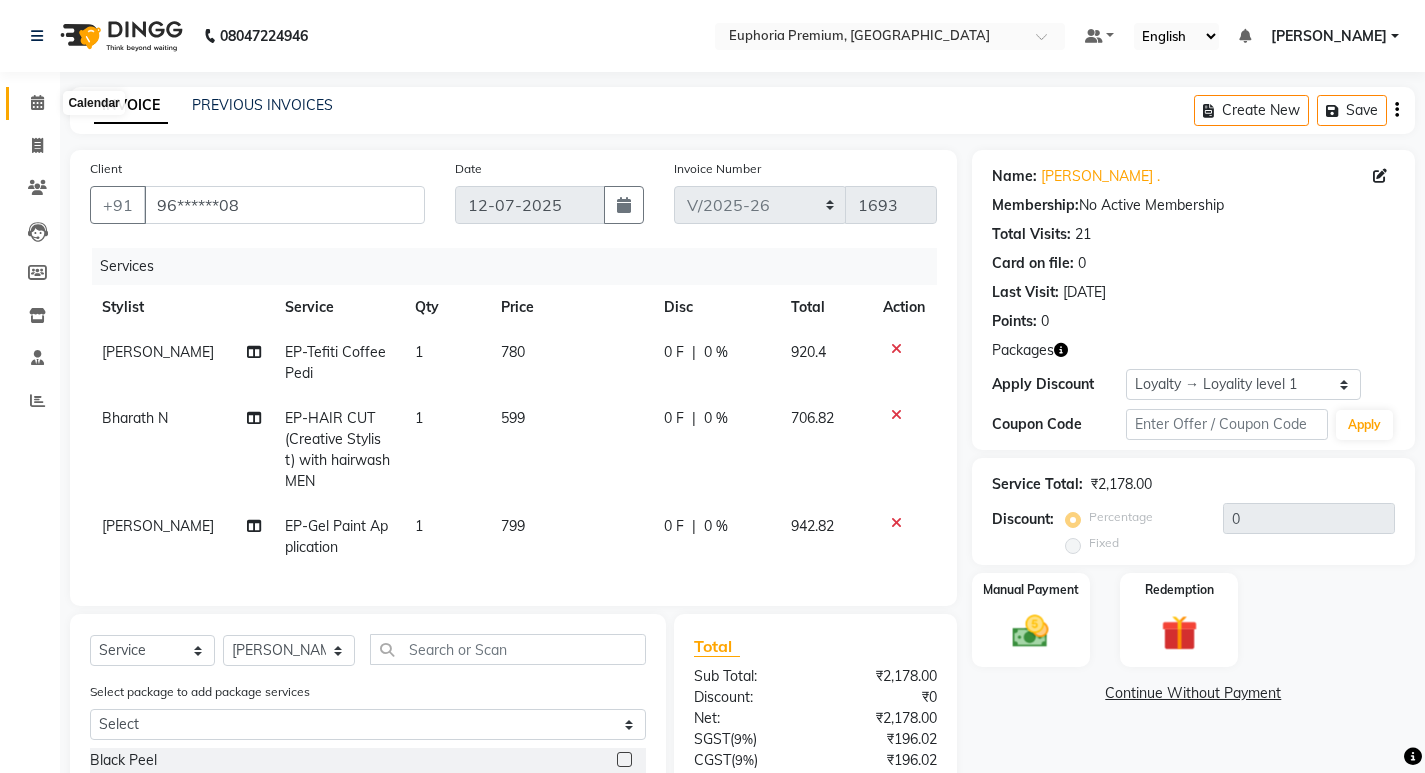 click 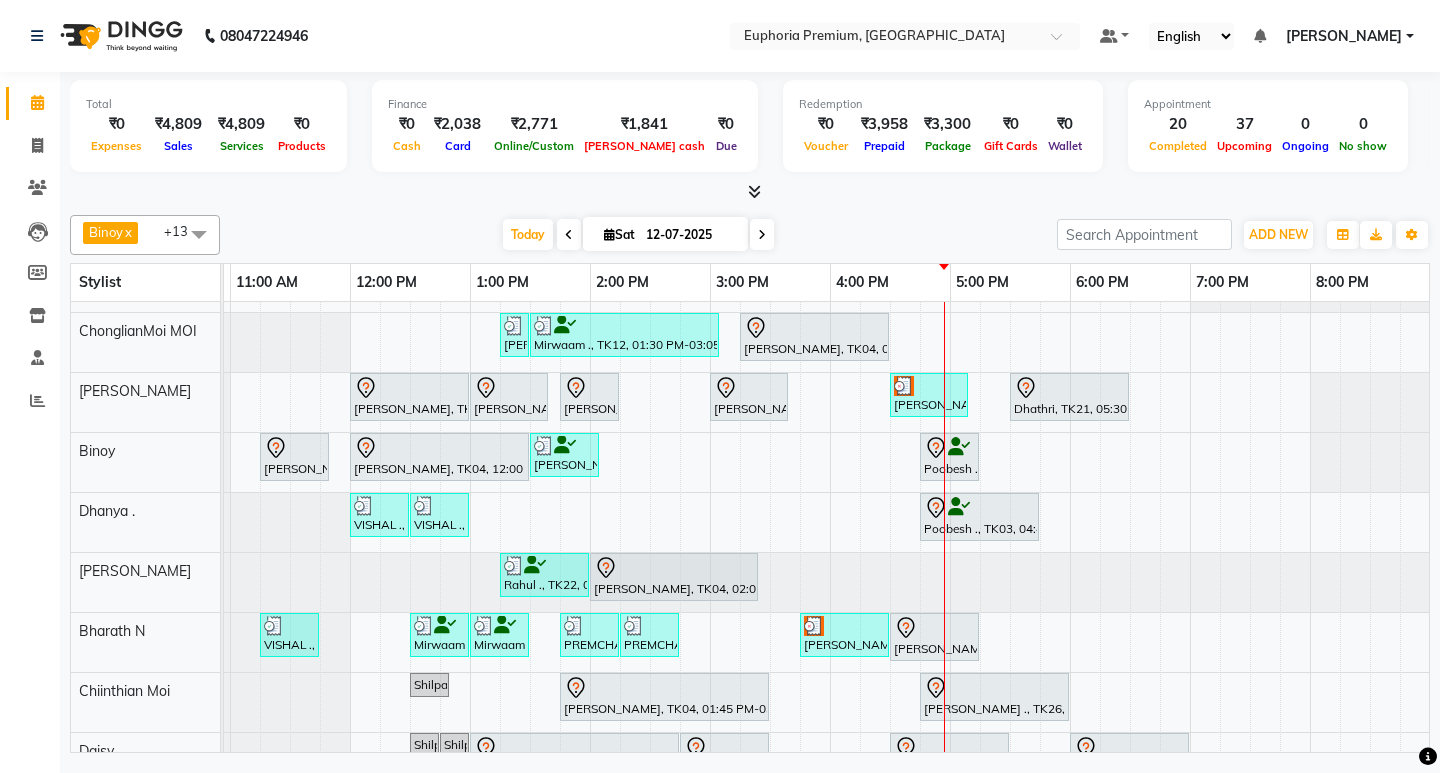 click at bounding box center (762, 235) 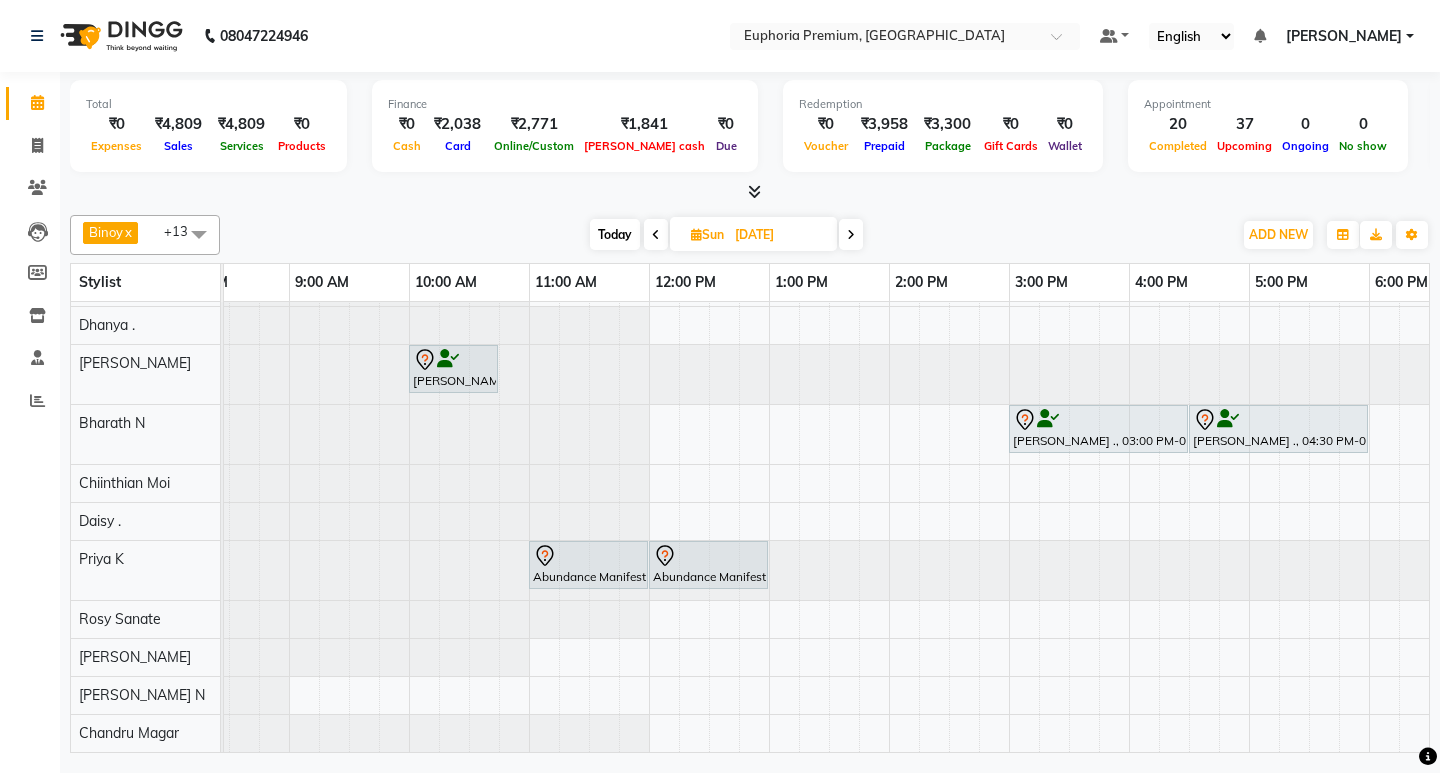 click on "Today" at bounding box center (615, 234) 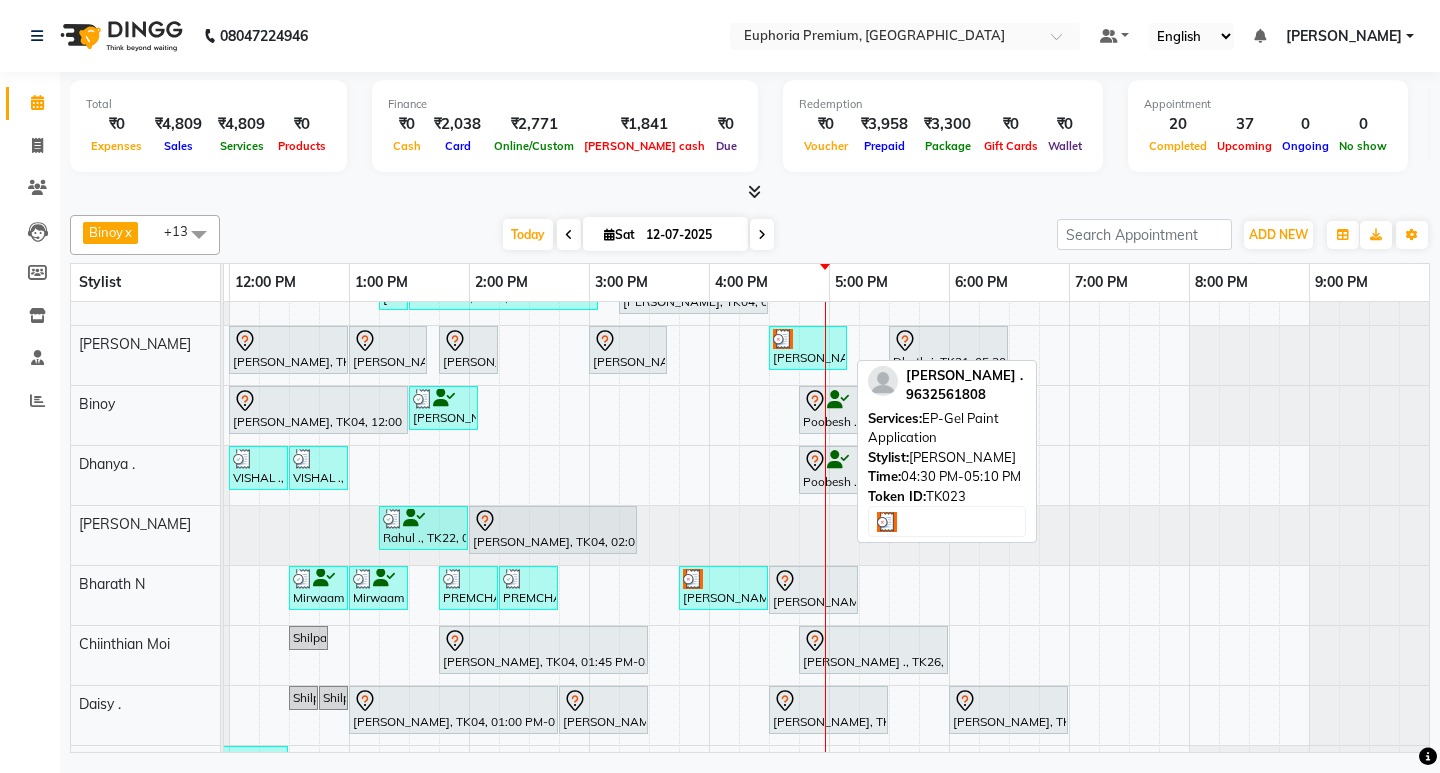 click on "[PERSON_NAME] ., TK23, 04:30 PM-05:10 PM, EP-Gel Paint Application" at bounding box center [808, 348] 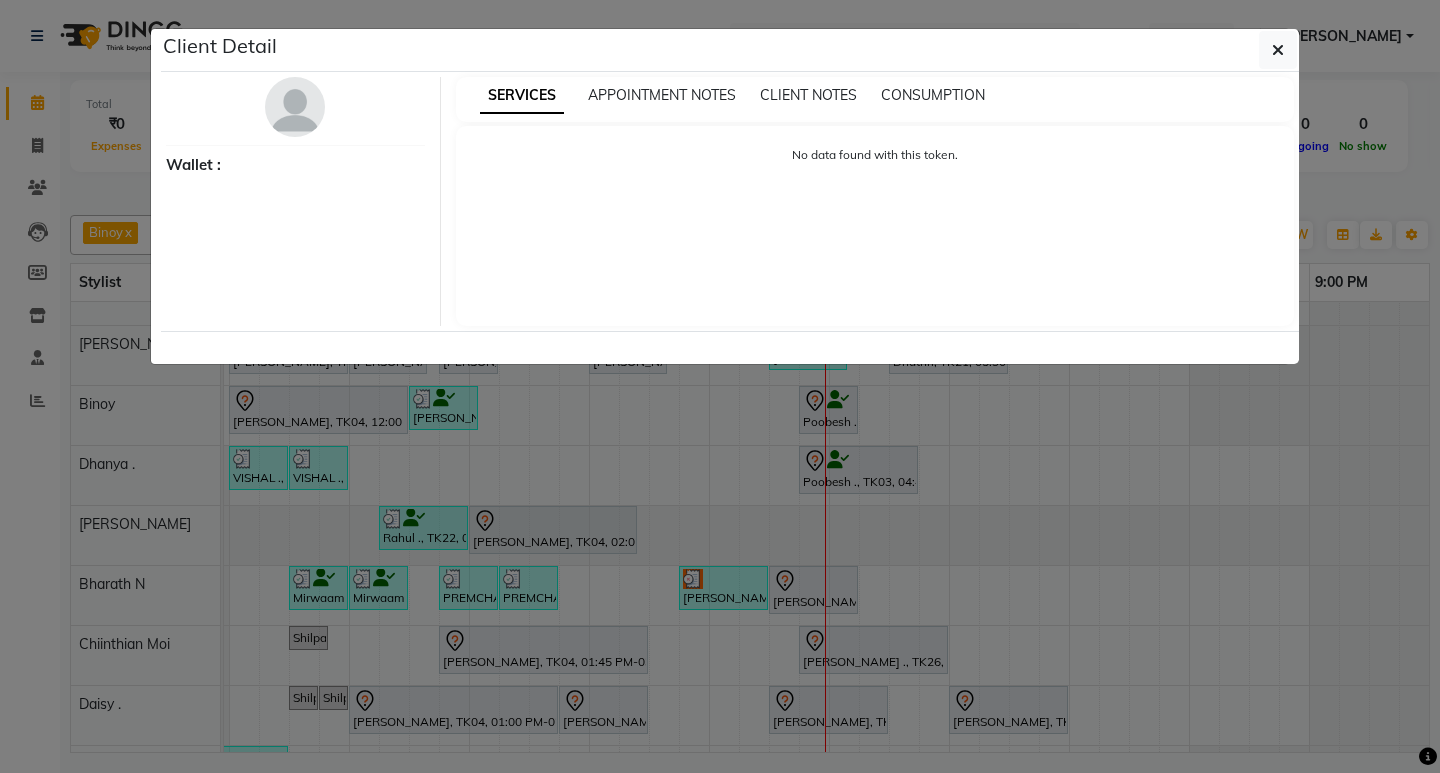 select on "3" 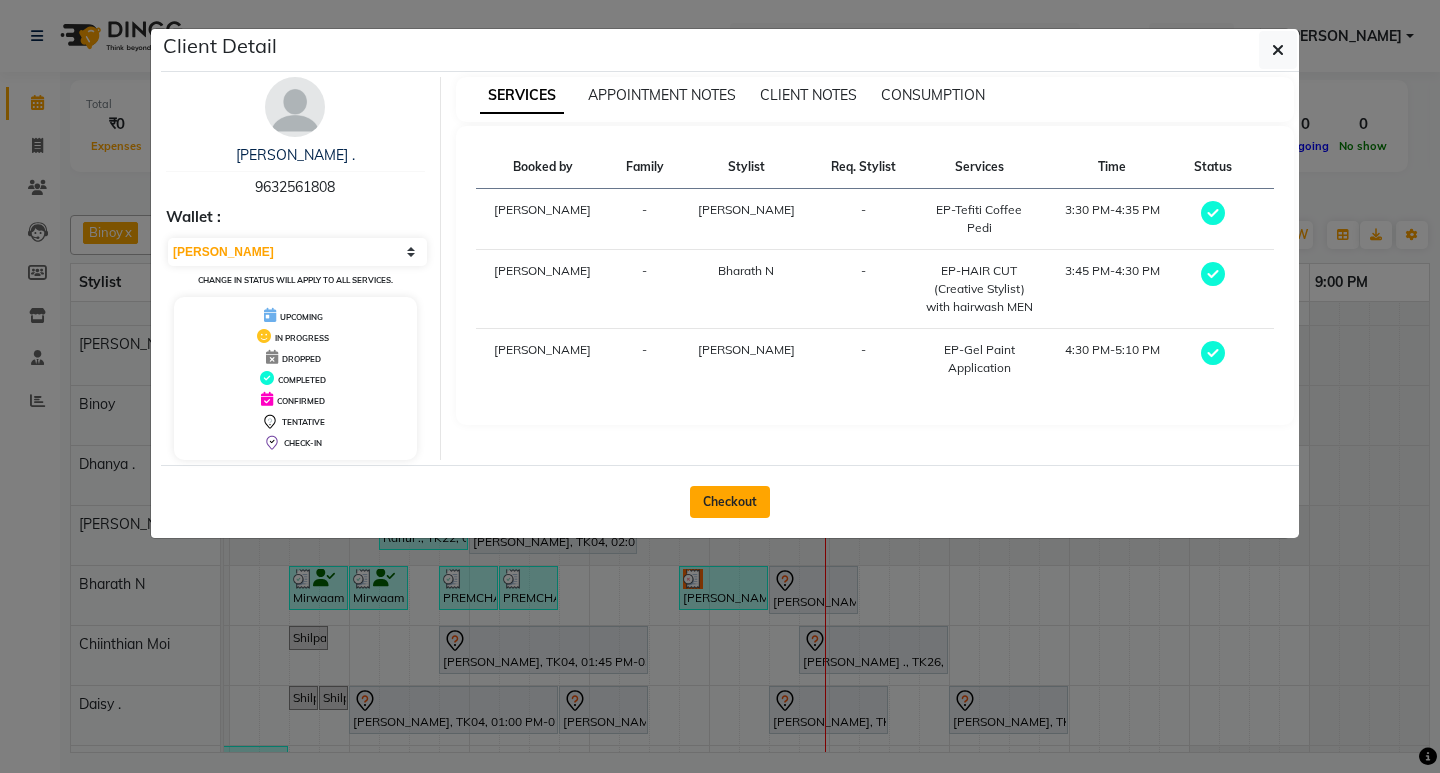 click on "Checkout" 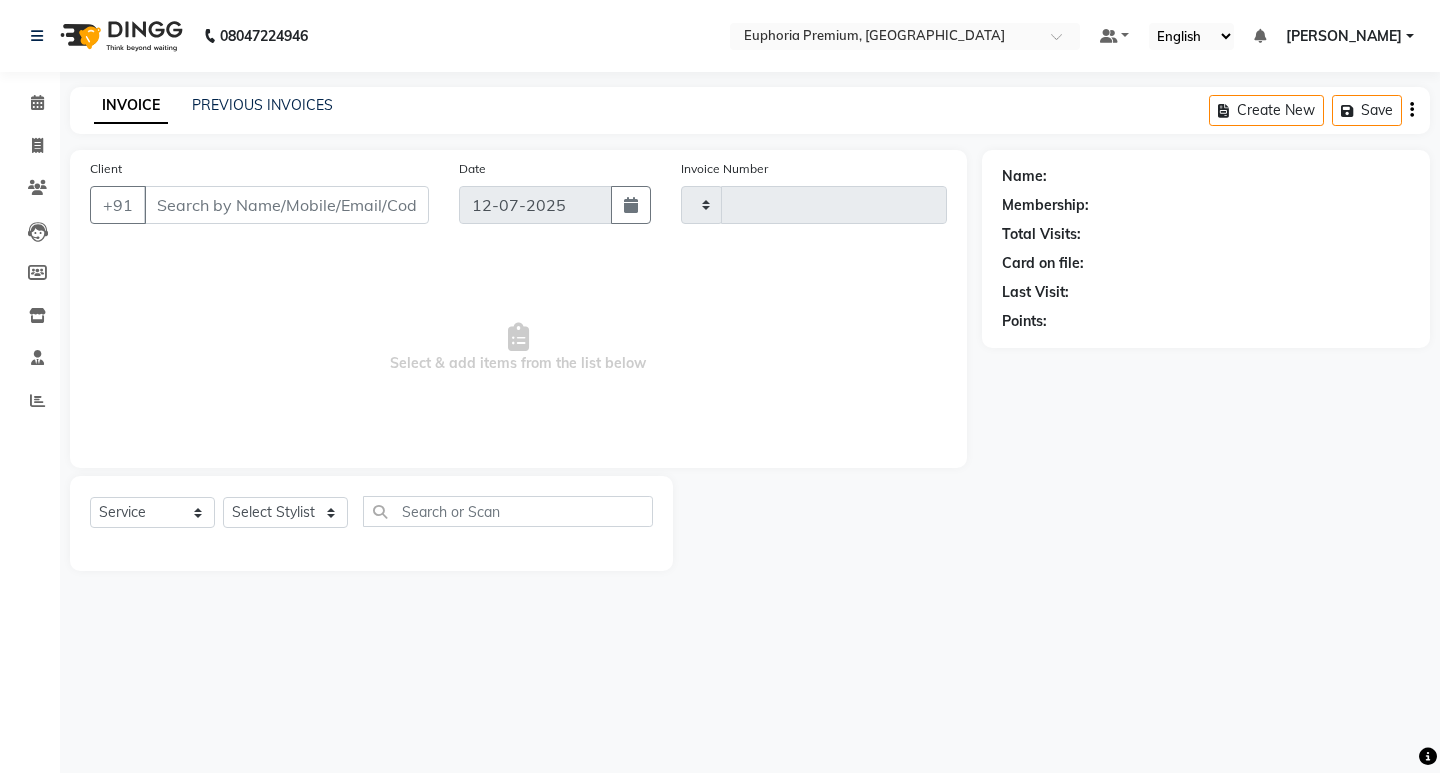 type on "1693" 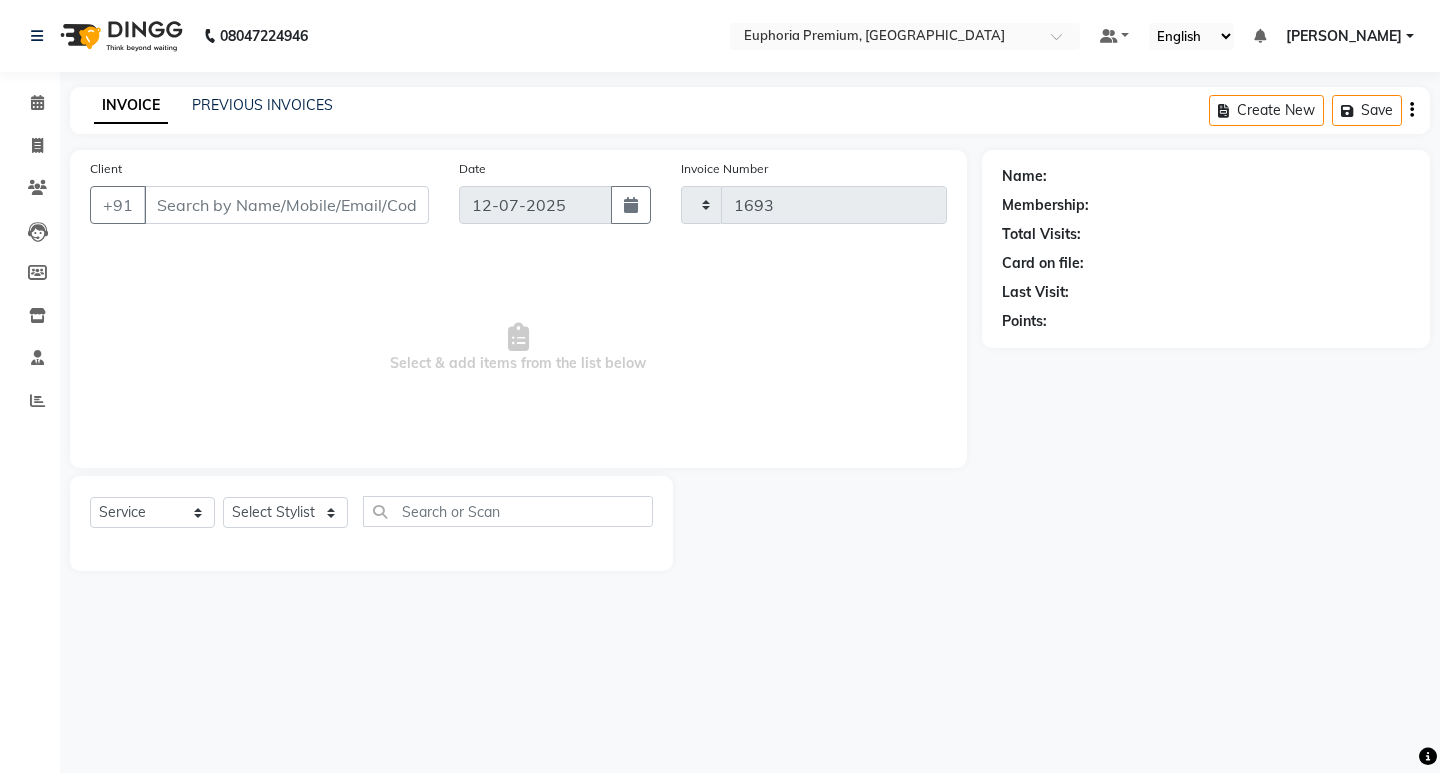 select on "7925" 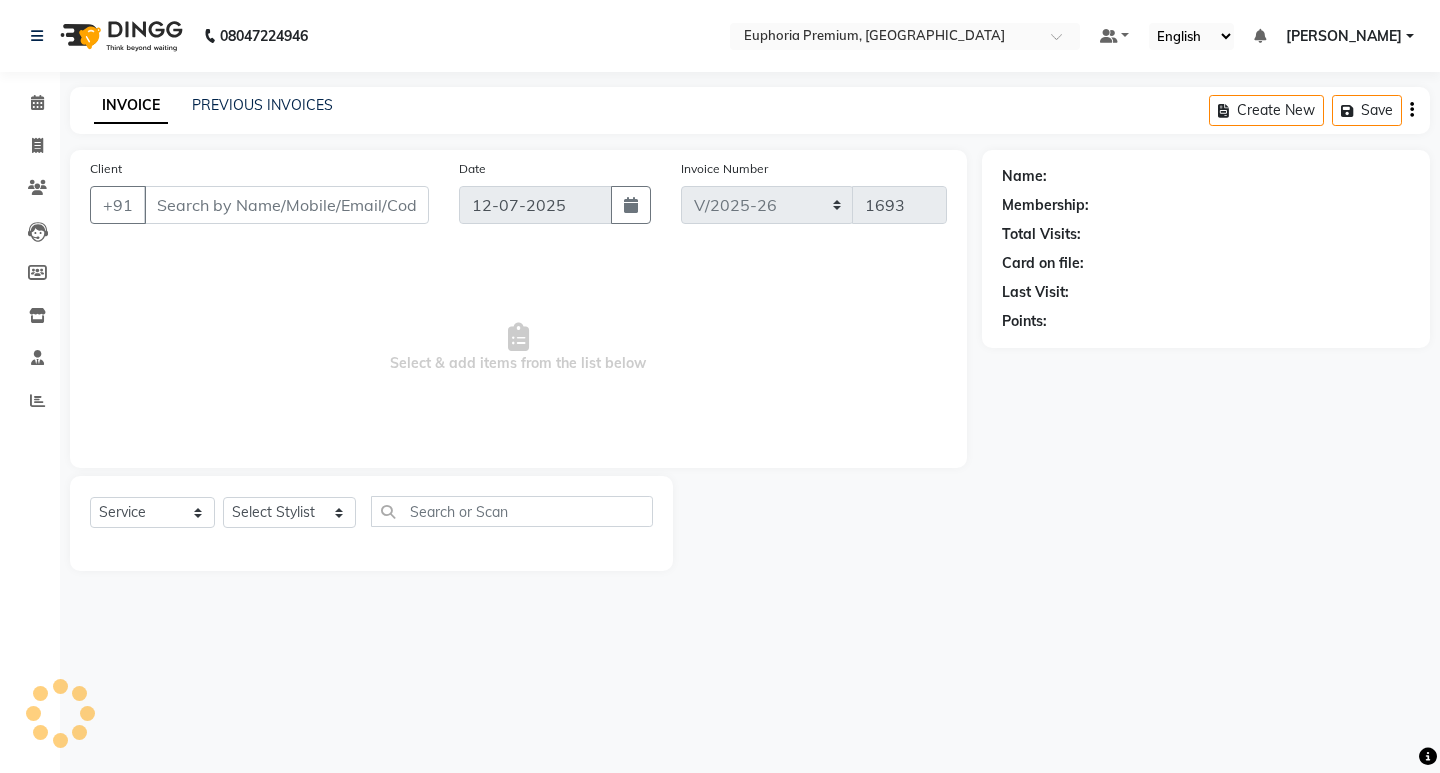 type on "96******08" 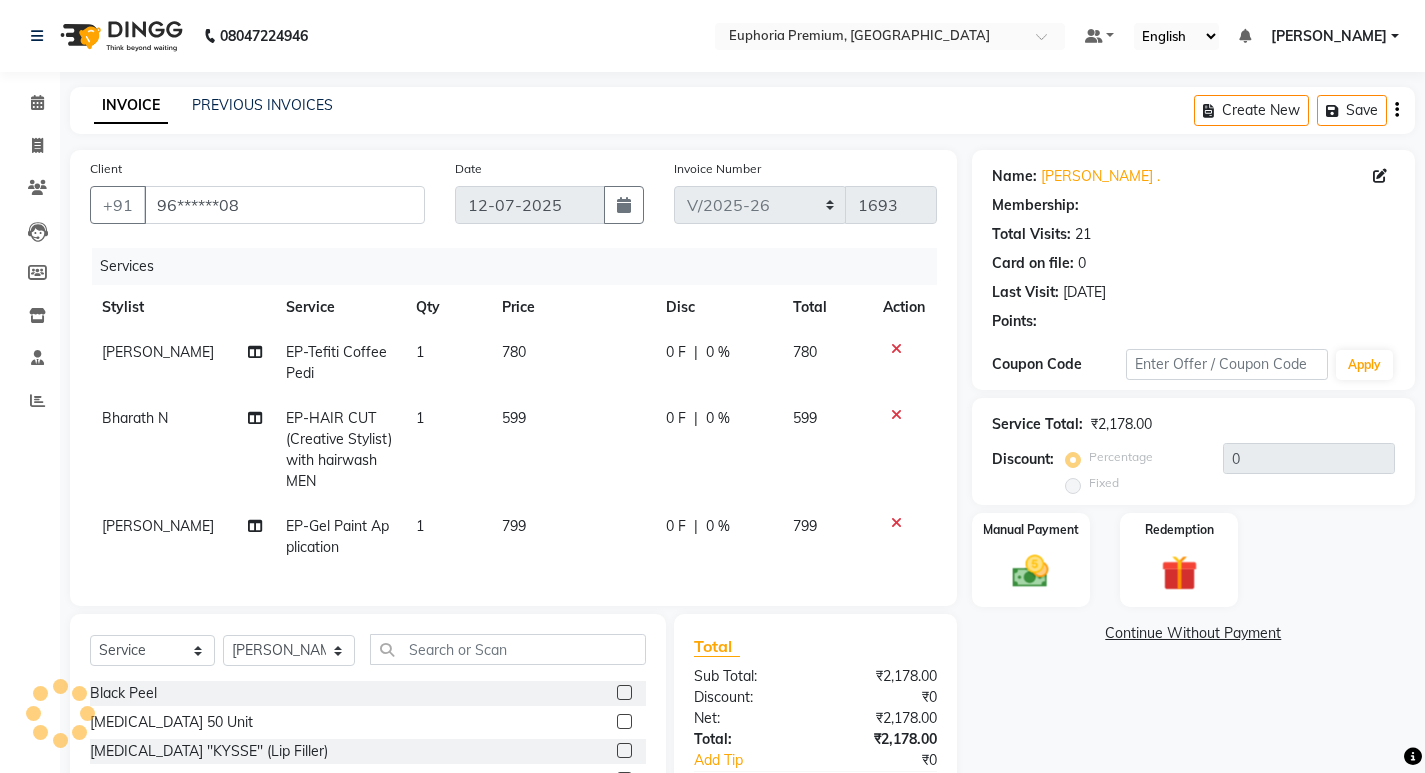 select on "1: Object" 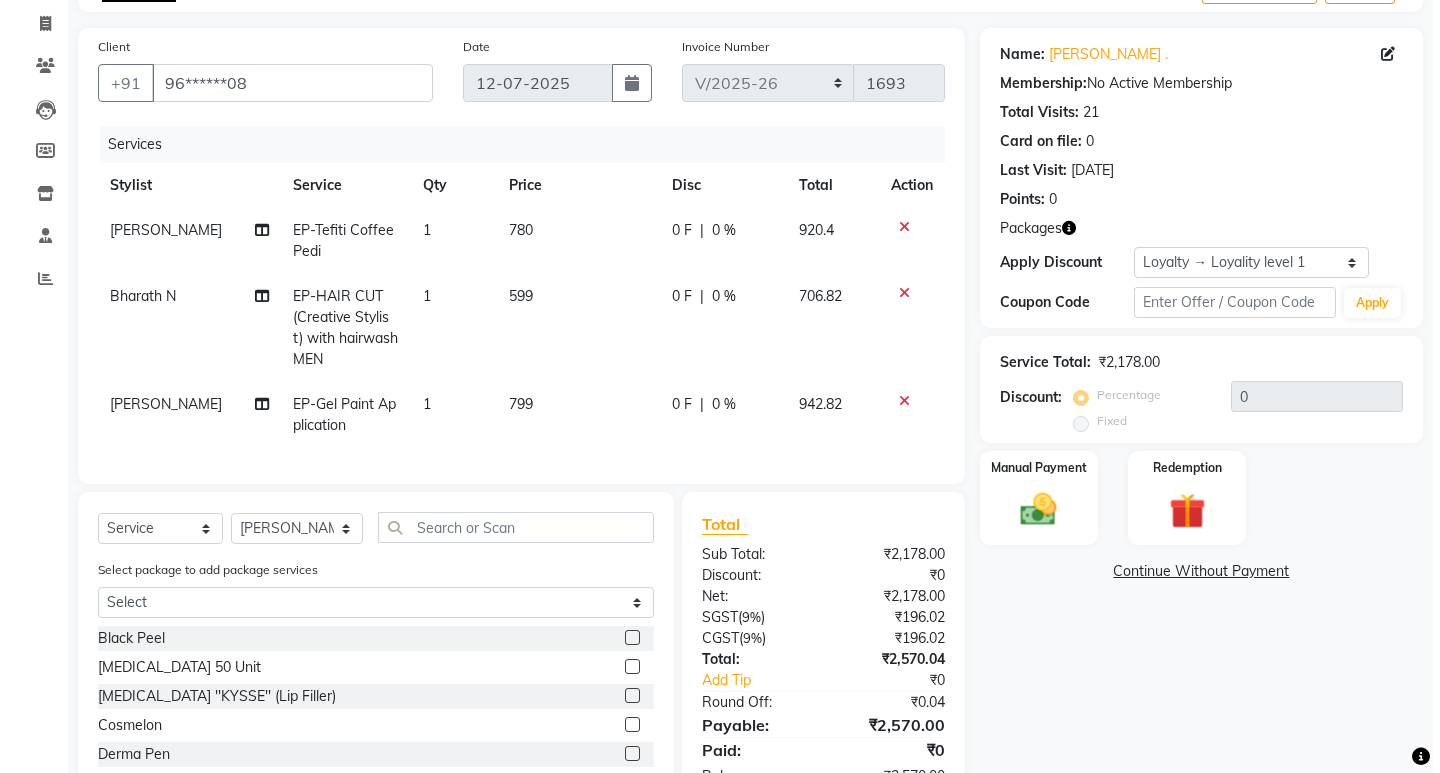 scroll, scrollTop: 0, scrollLeft: 0, axis: both 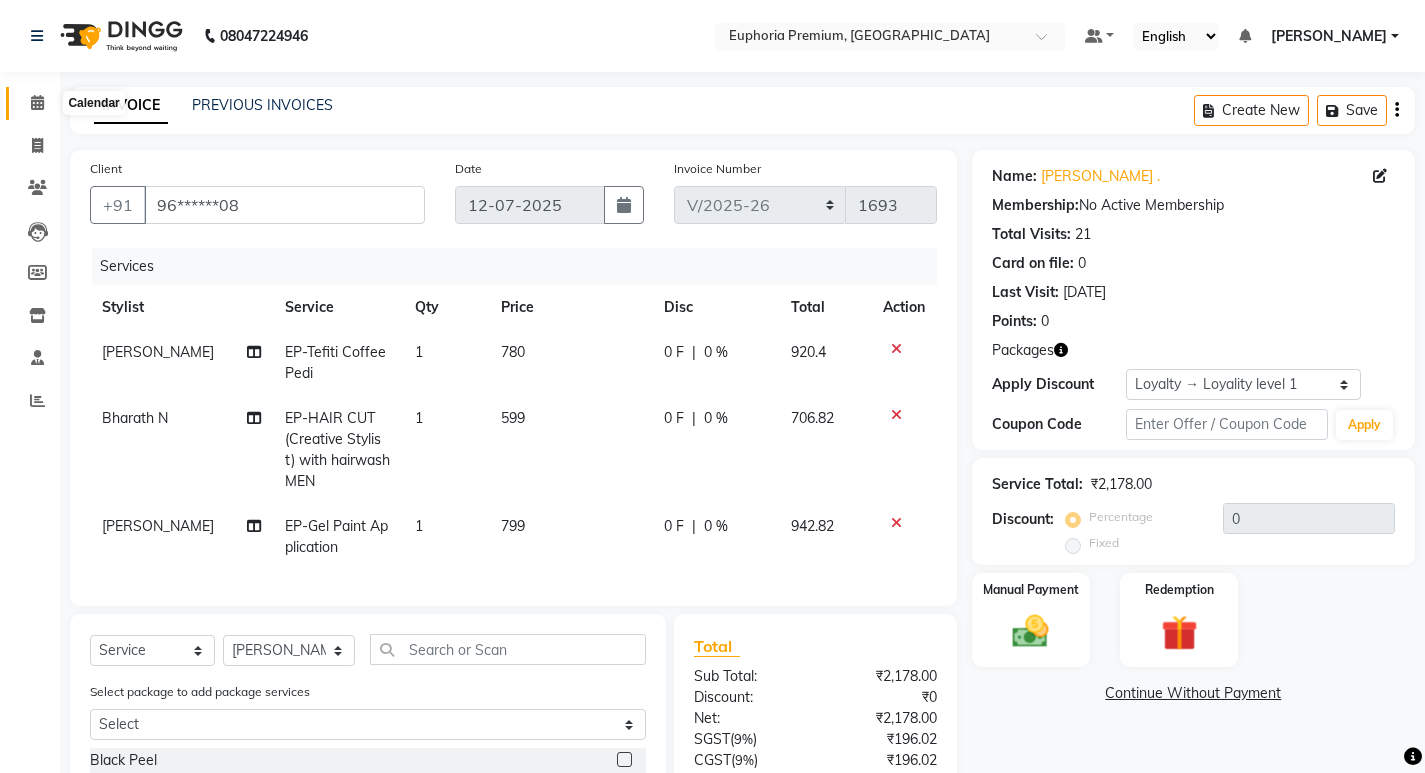 click 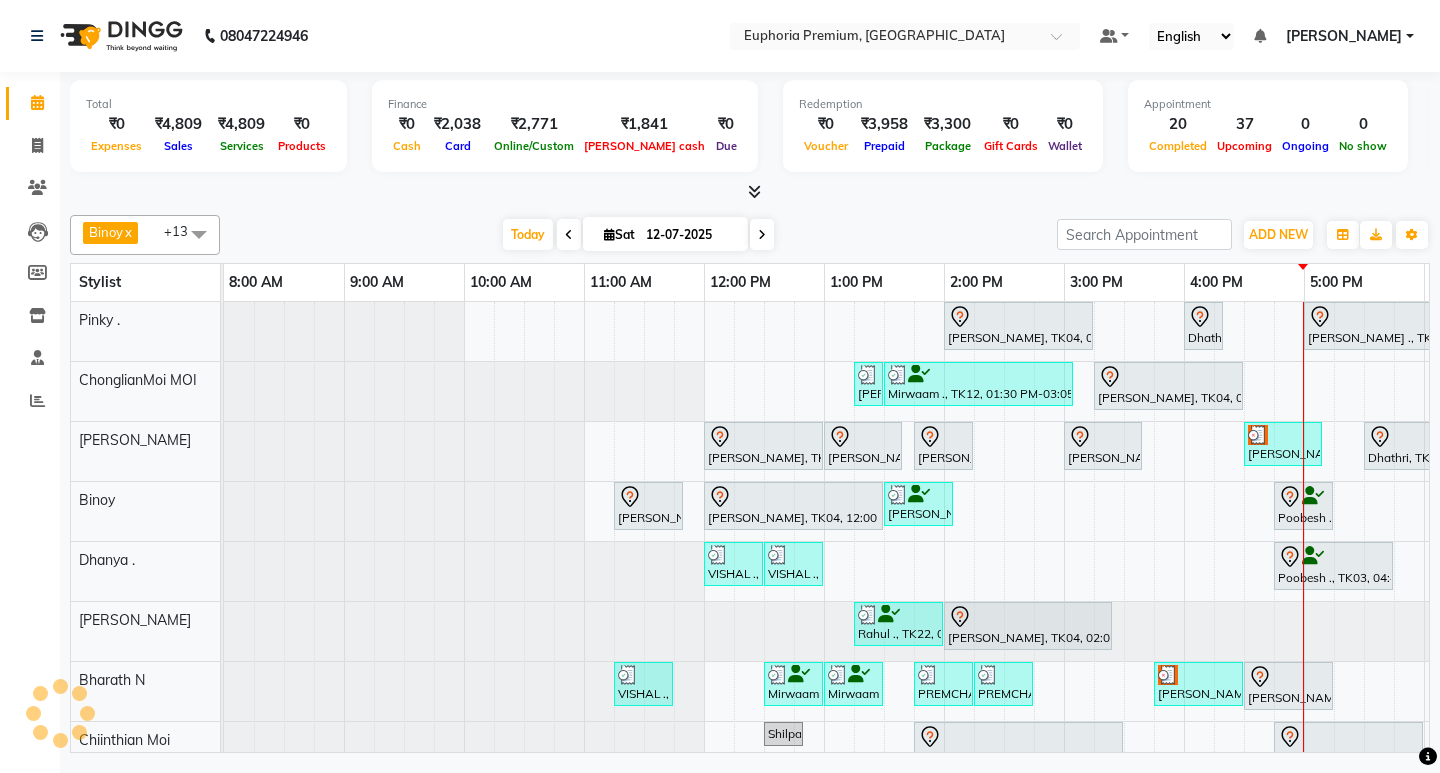 scroll, scrollTop: 0, scrollLeft: 0, axis: both 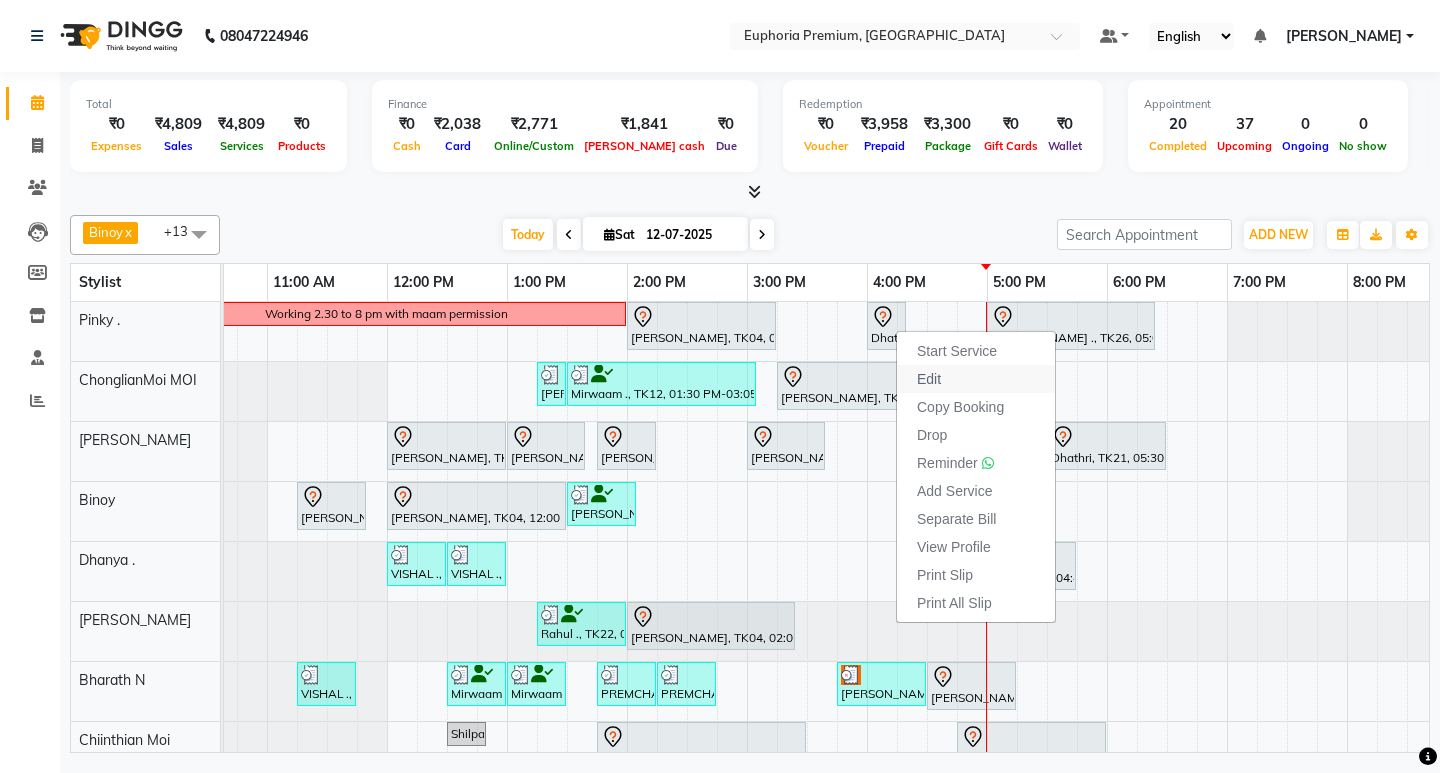 click on "Edit" at bounding box center [976, 379] 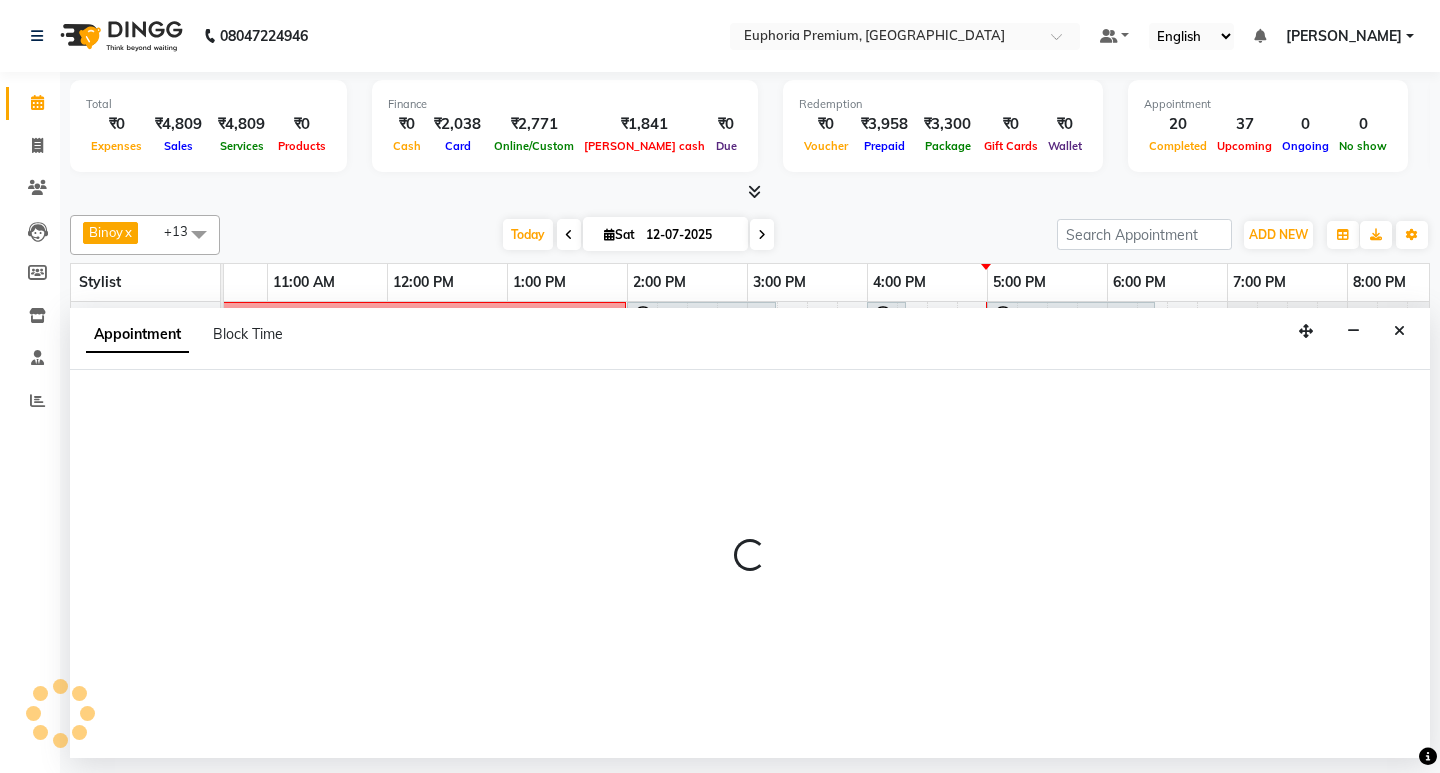 select on "tentative" 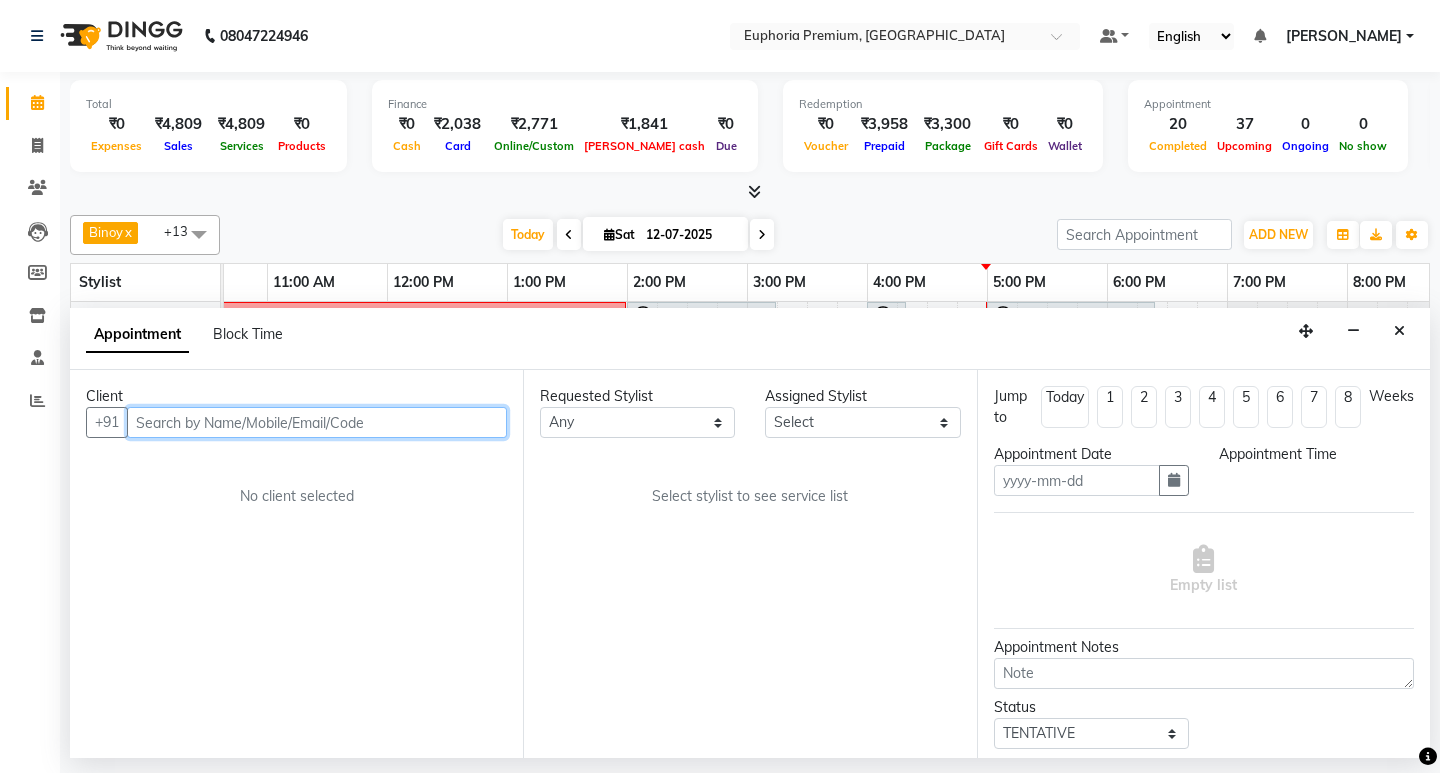 type on "12-07-2025" 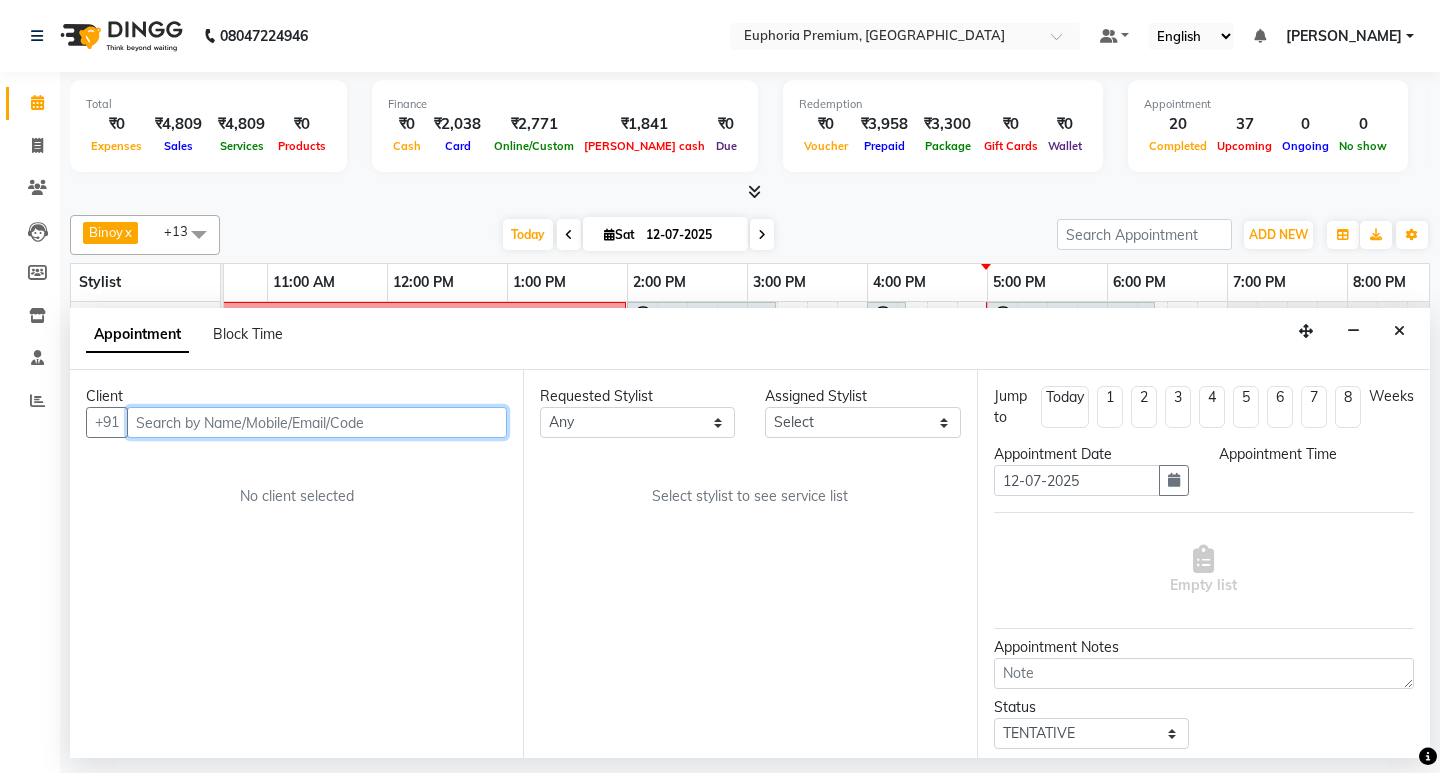 select on "960" 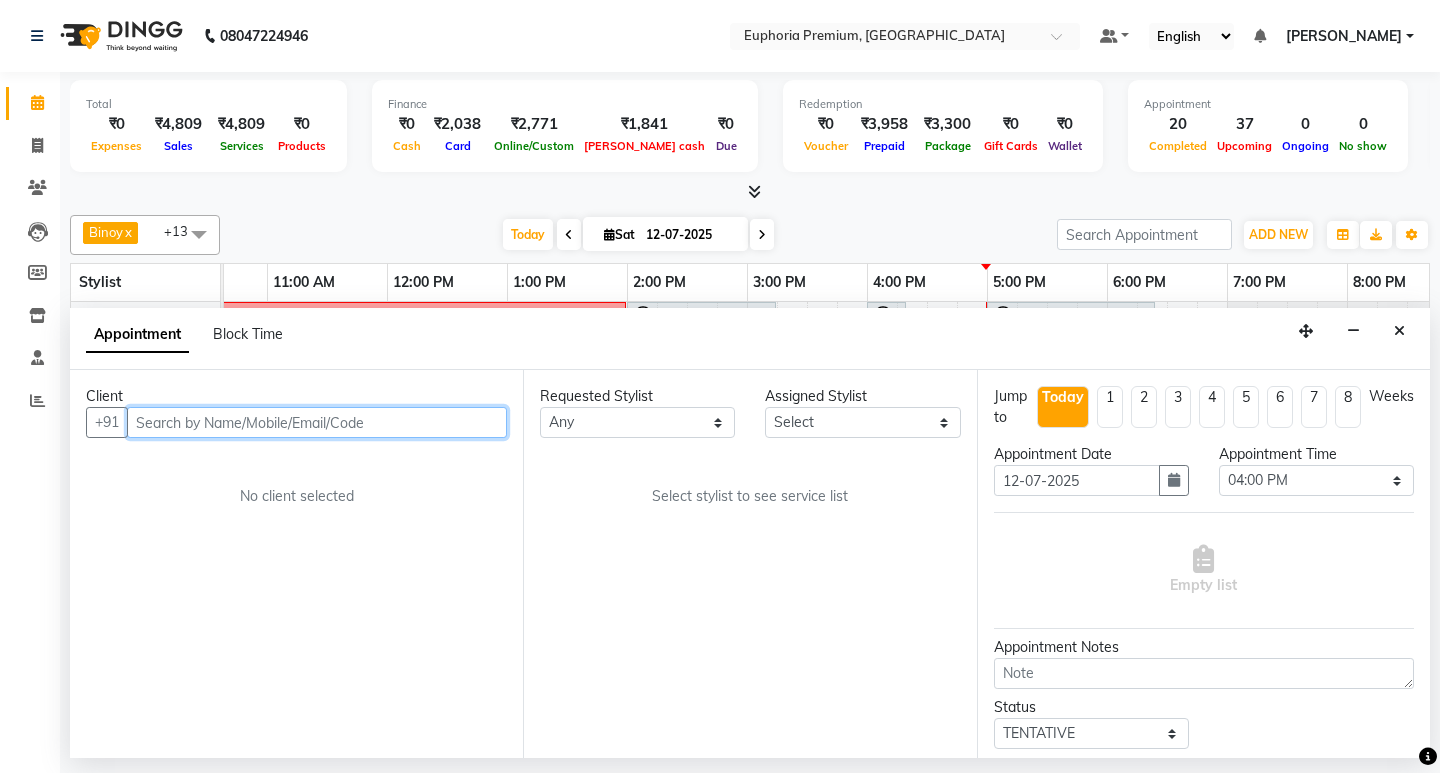 scroll, scrollTop: 0, scrollLeft: 475, axis: horizontal 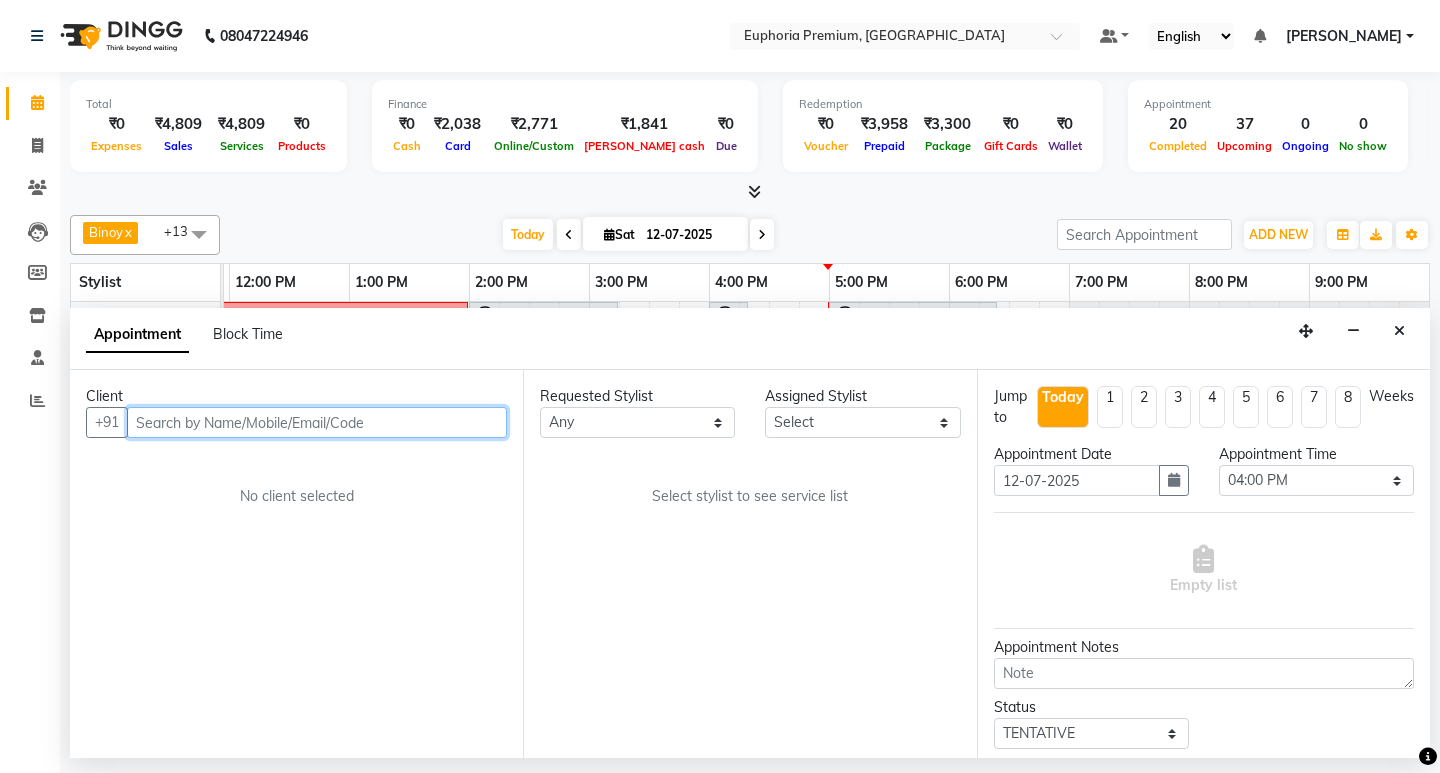 select on "71598" 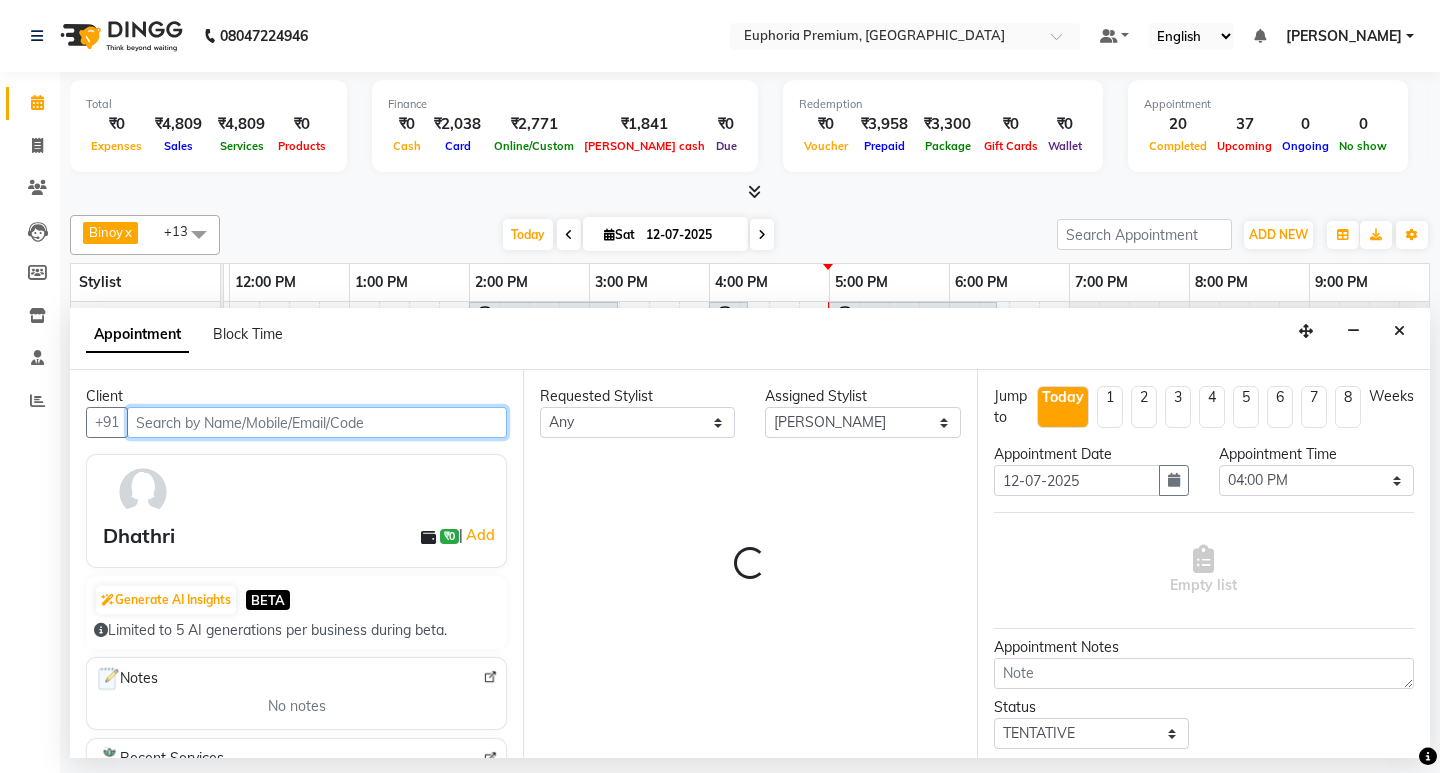 select on "4006" 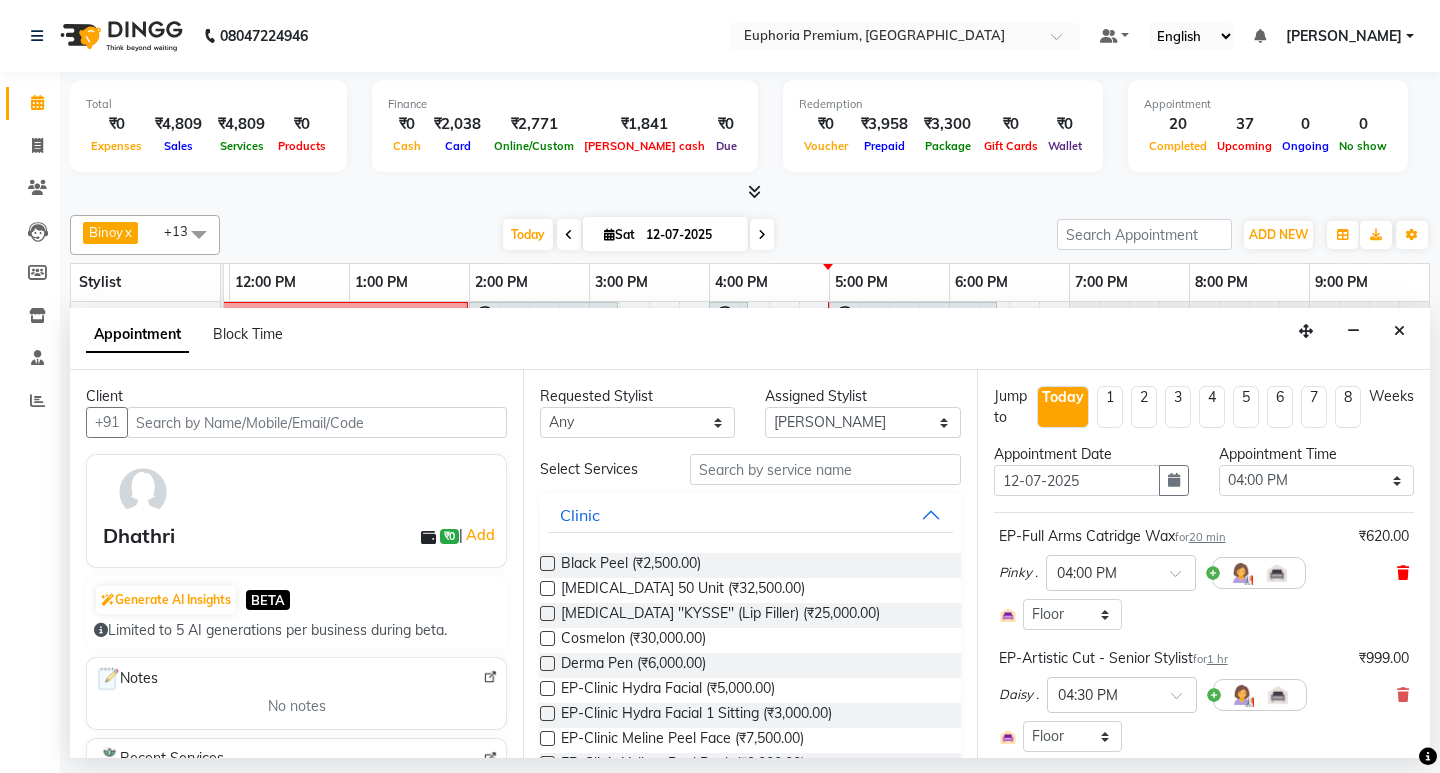 click at bounding box center [1403, 573] 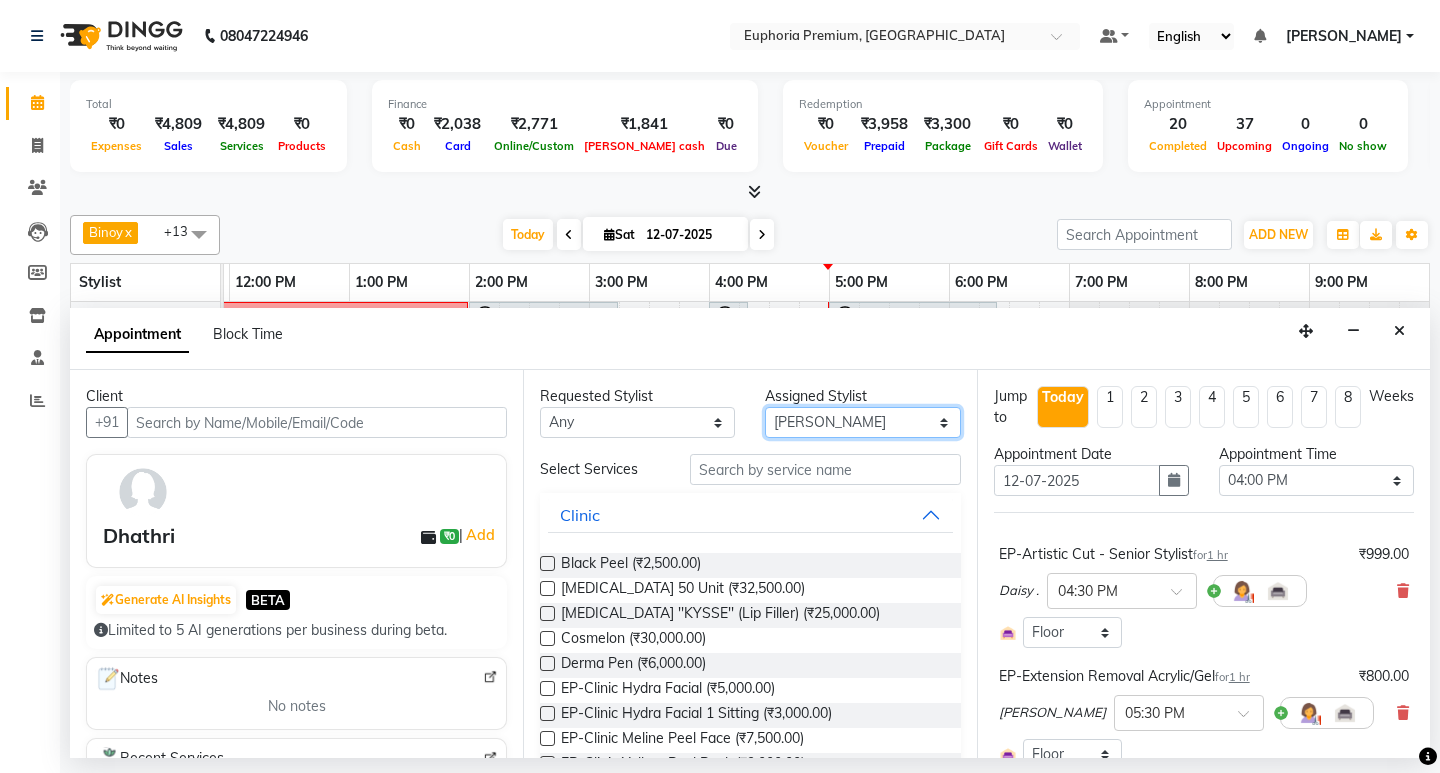 click on "Select Babu V Bharath N [PERSON_NAME] [PERSON_NAME] N  Chiinthian [PERSON_NAME] MOI [PERSON_NAME] . [PERSON_NAME] . [PERSON_NAME] [PERSON_NAME] K [PERSON_NAME] [PERSON_NAME] [MEDICAL_DATA] Pinky . Priya  K Rosy Sanate [PERSON_NAME] [PERSON_NAME] Shishi L [PERSON_NAME] M [PERSON_NAME]" at bounding box center (862, 422) 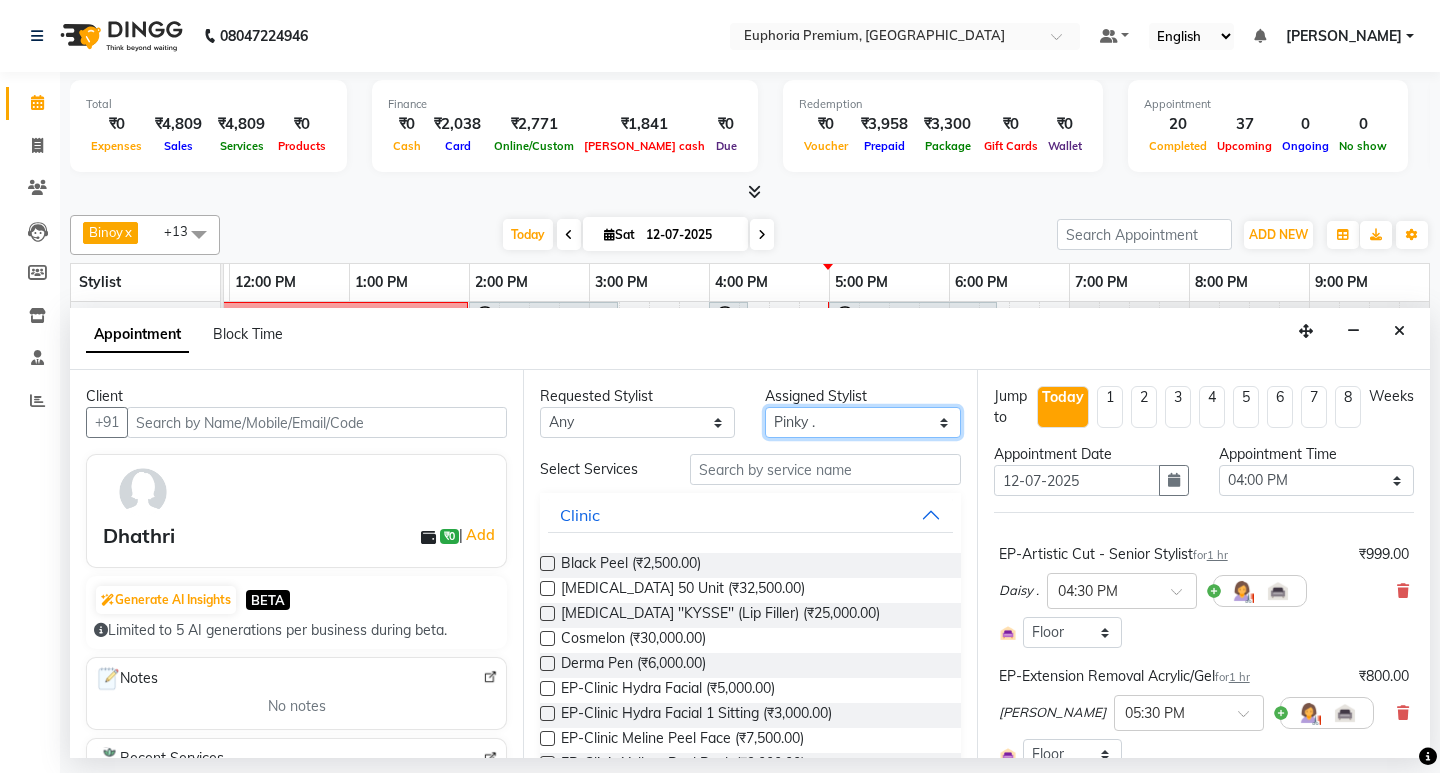 click on "Select Babu V Bharath N [PERSON_NAME] [PERSON_NAME] N  Chiinthian [PERSON_NAME] MOI [PERSON_NAME] . [PERSON_NAME] . [PERSON_NAME] [PERSON_NAME] K [PERSON_NAME] [PERSON_NAME] [MEDICAL_DATA] Pinky . Priya  K Rosy Sanate [PERSON_NAME] [PERSON_NAME] Shishi L [PERSON_NAME] M [PERSON_NAME]" at bounding box center (862, 422) 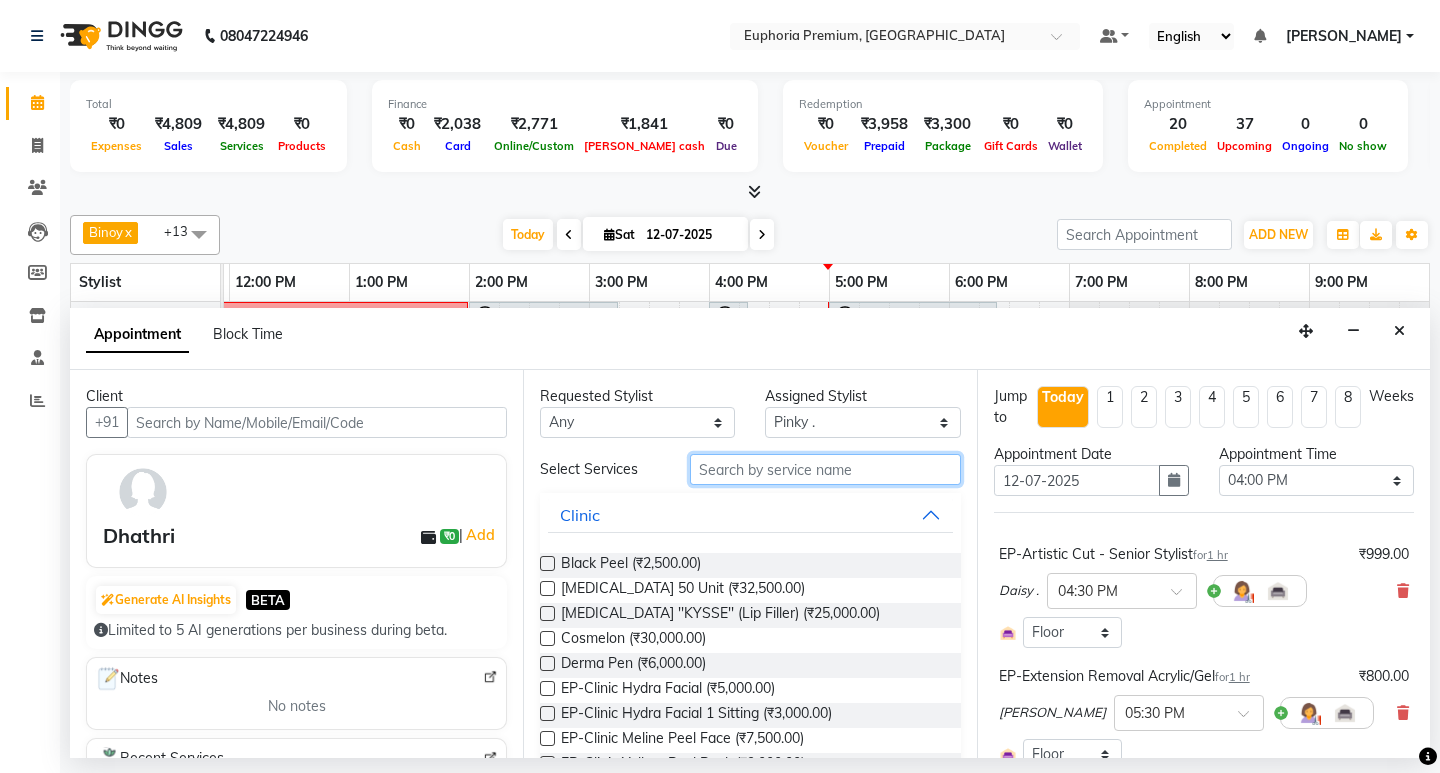 click at bounding box center (825, 469) 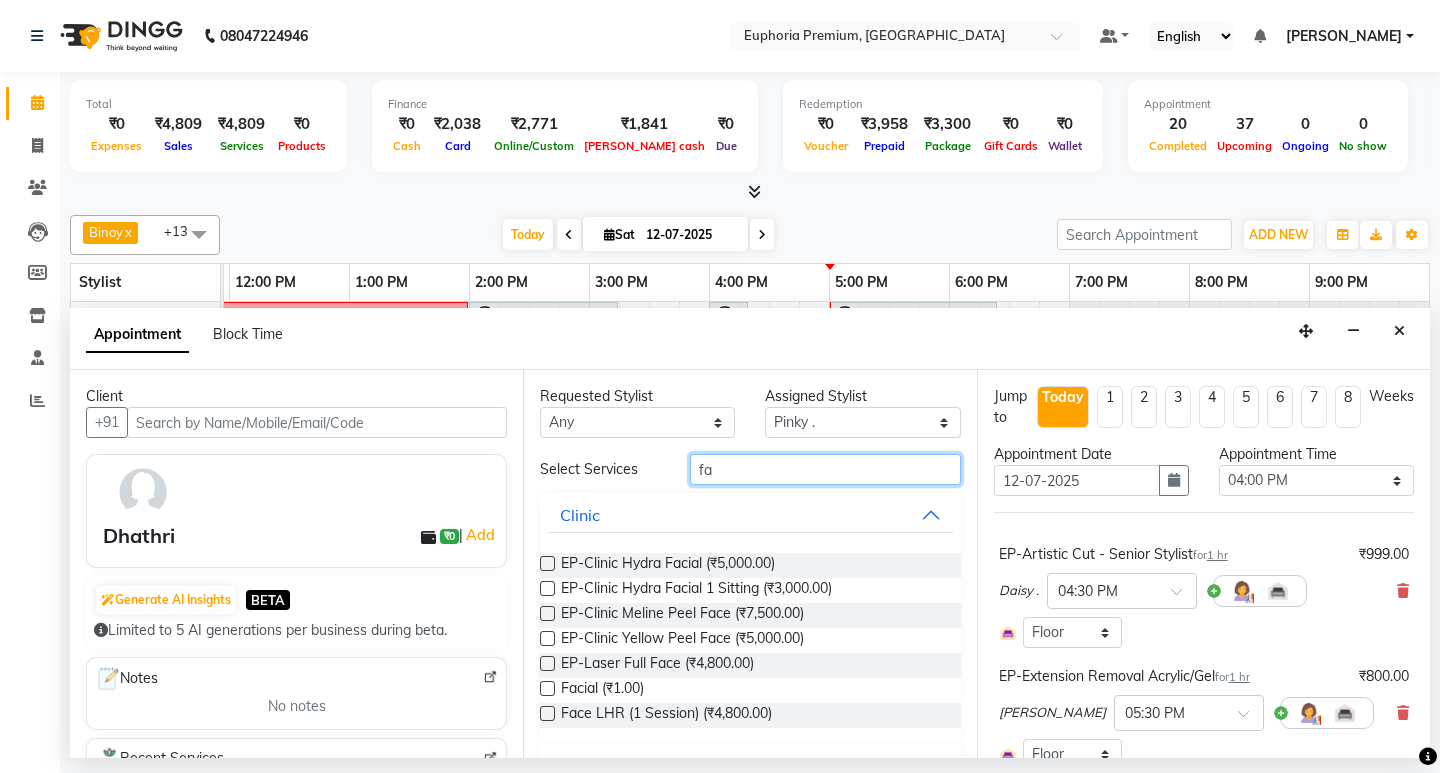 type on "f" 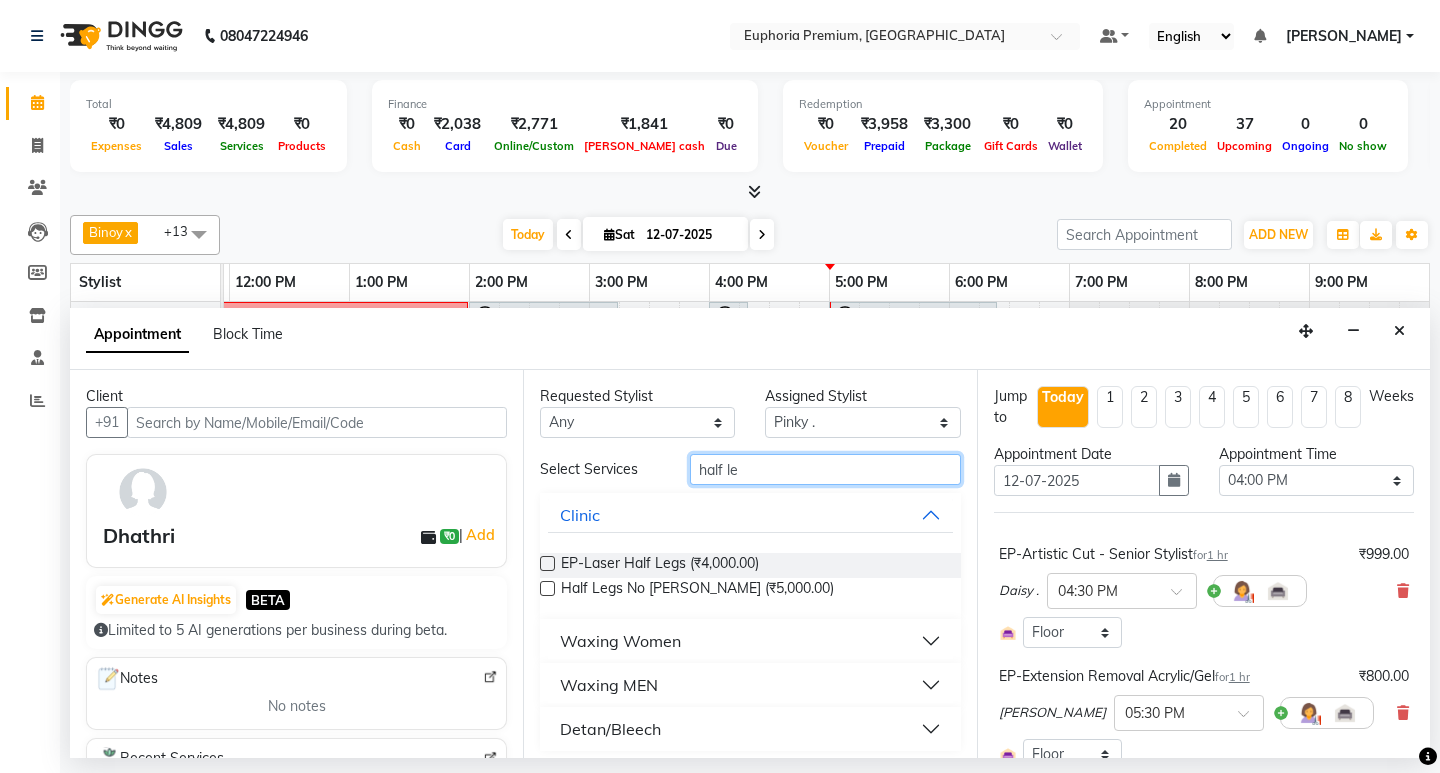 type on "half le" 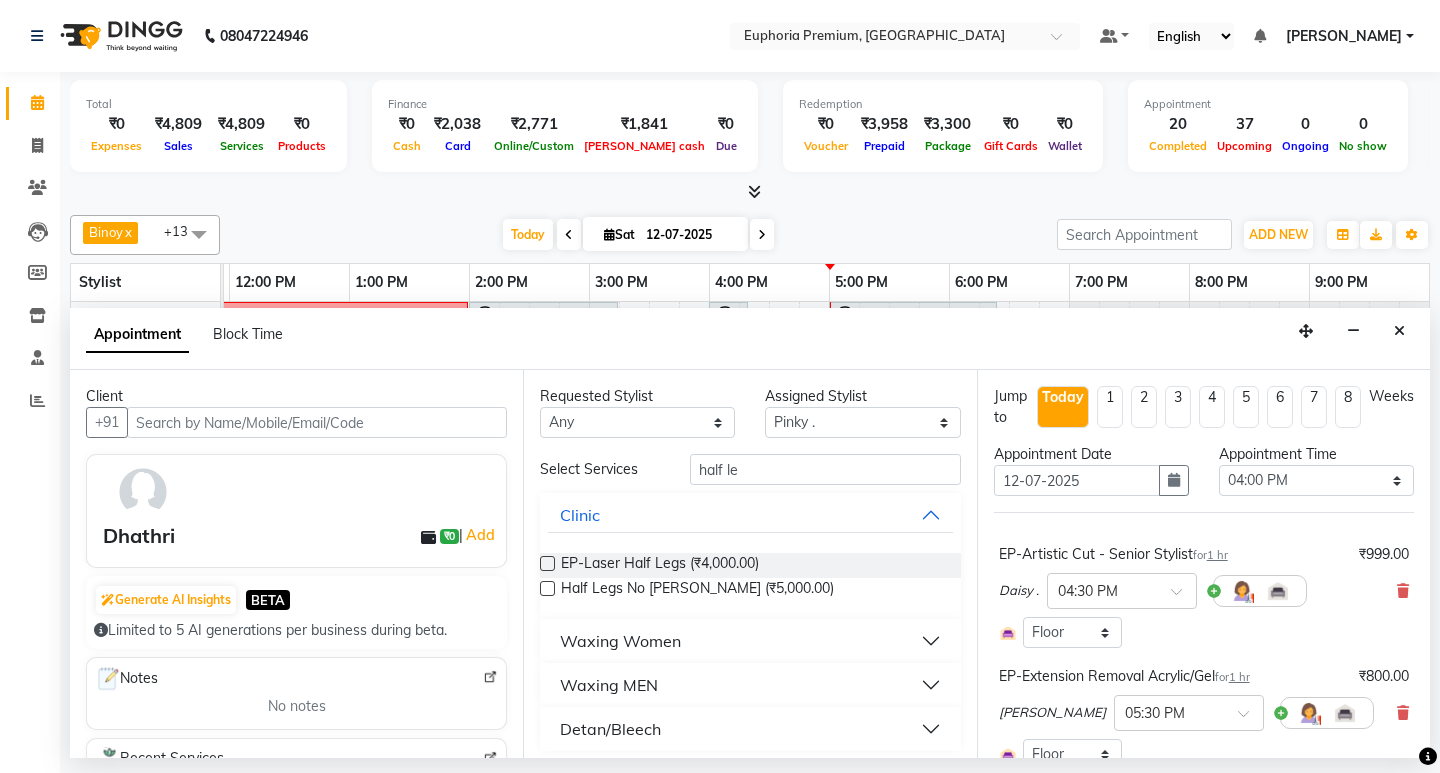 click on "Waxing Women" at bounding box center (620, 641) 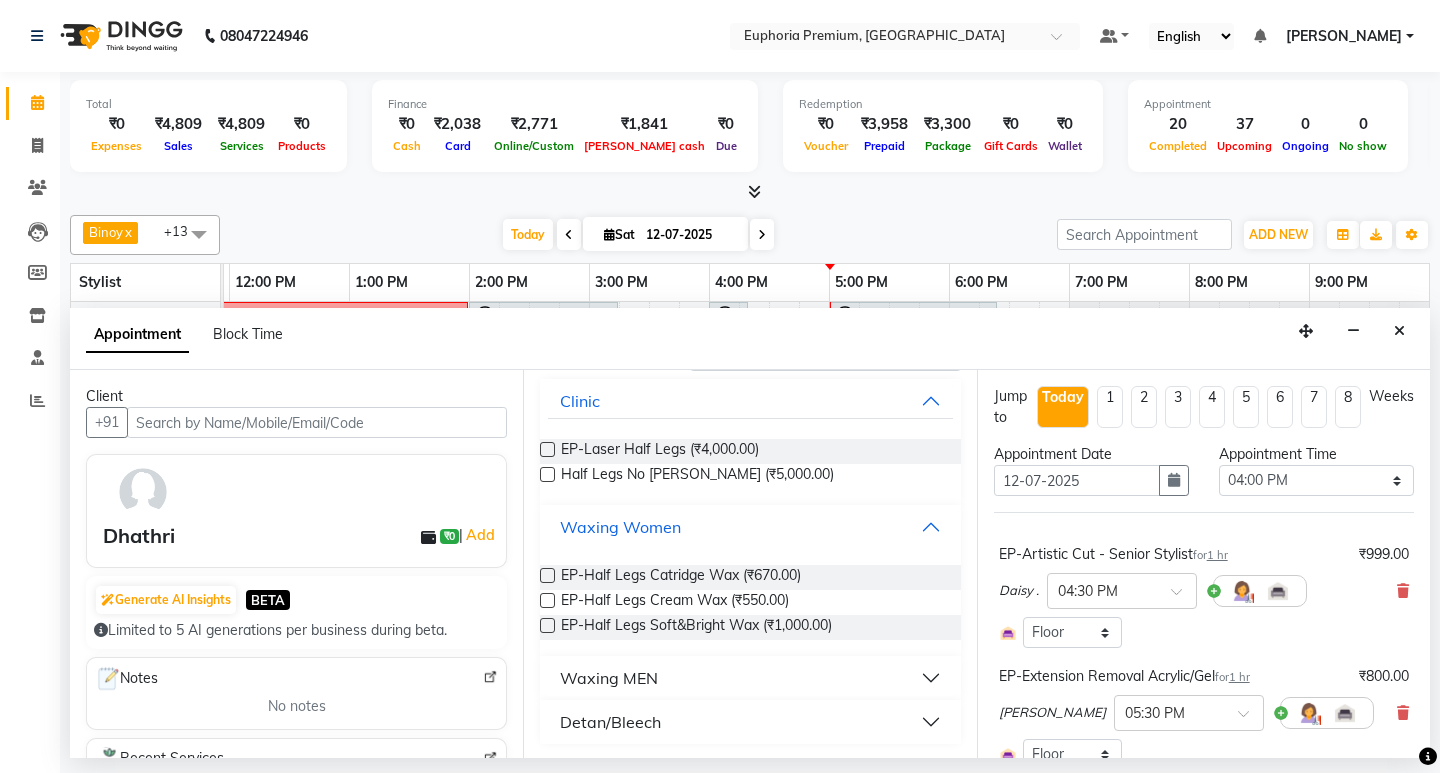 scroll, scrollTop: 116, scrollLeft: 0, axis: vertical 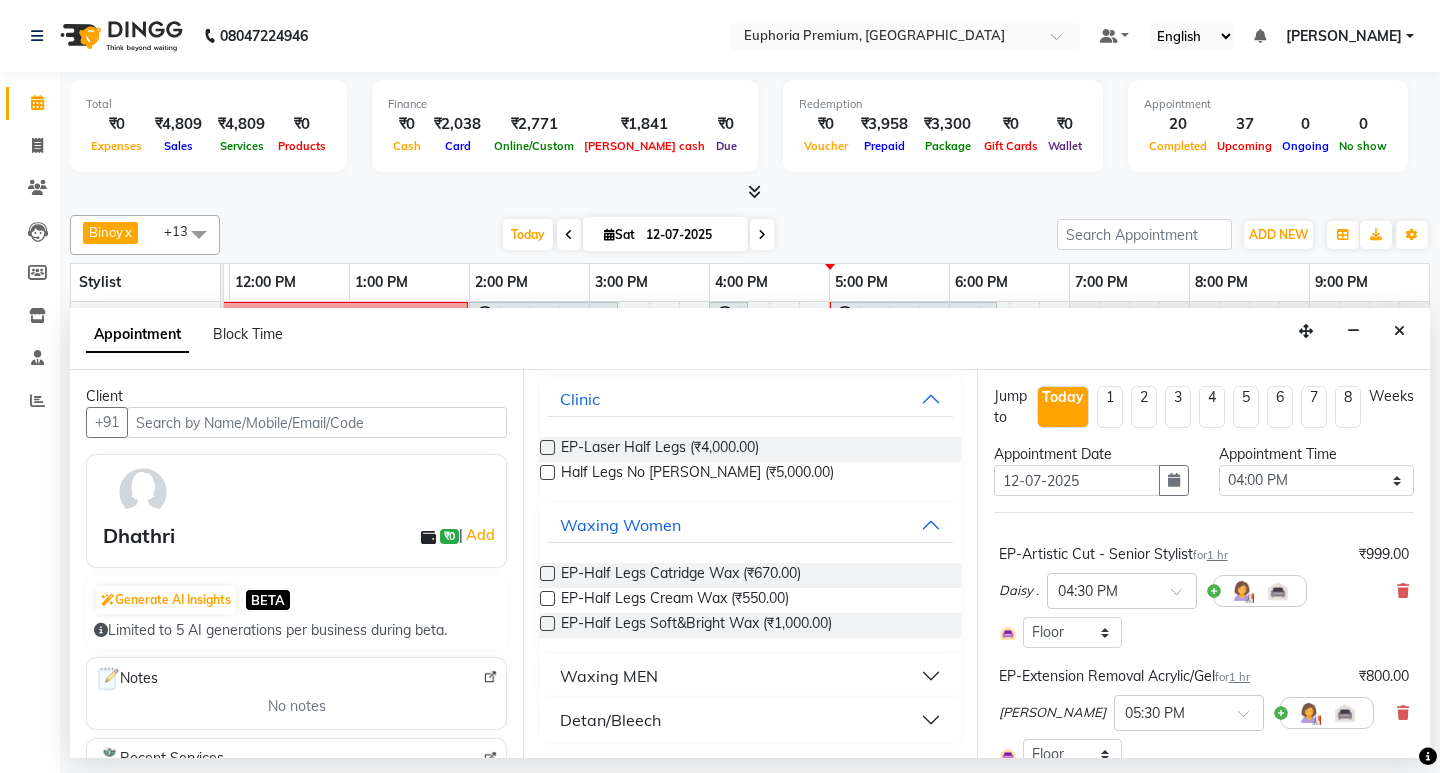click at bounding box center (547, 623) 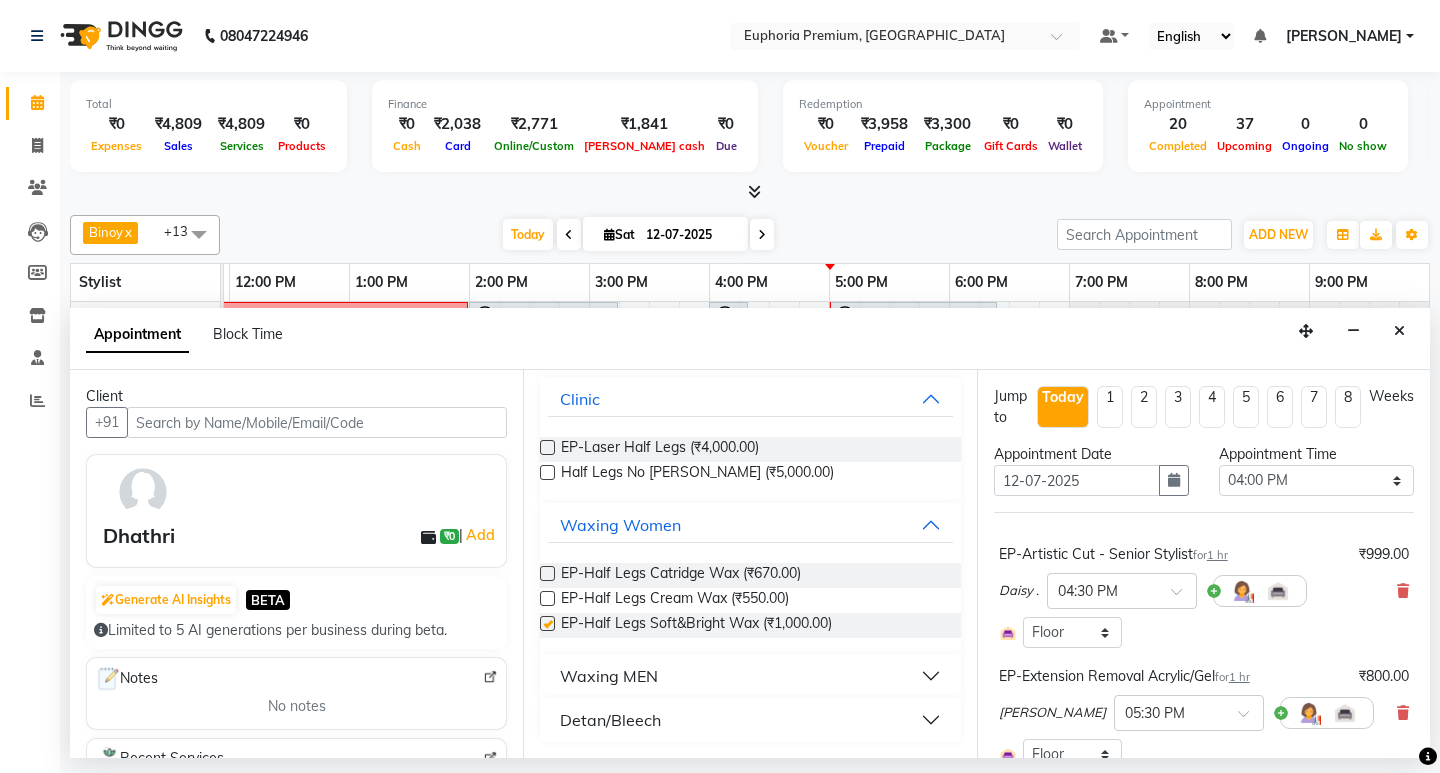 scroll, scrollTop: 34, scrollLeft: 0, axis: vertical 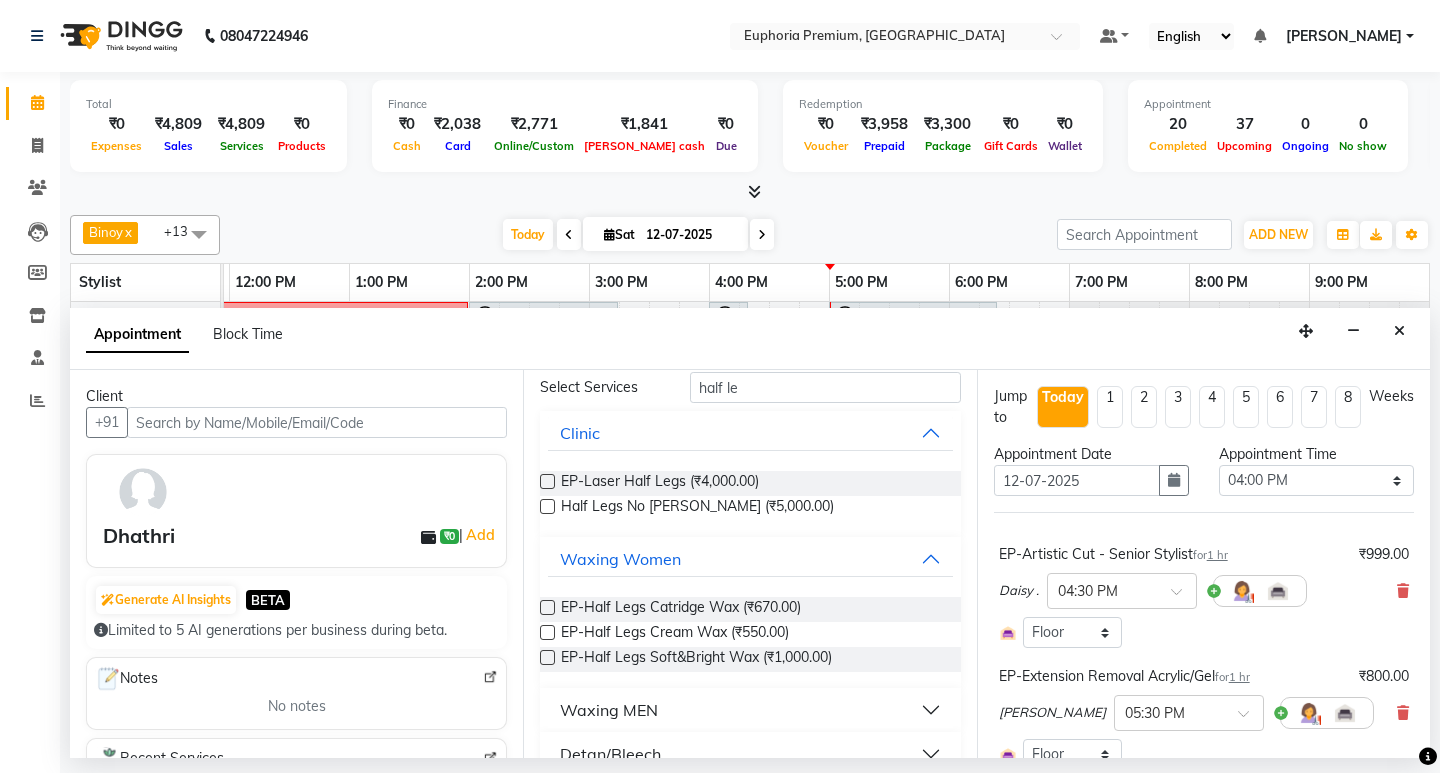 checkbox on "false" 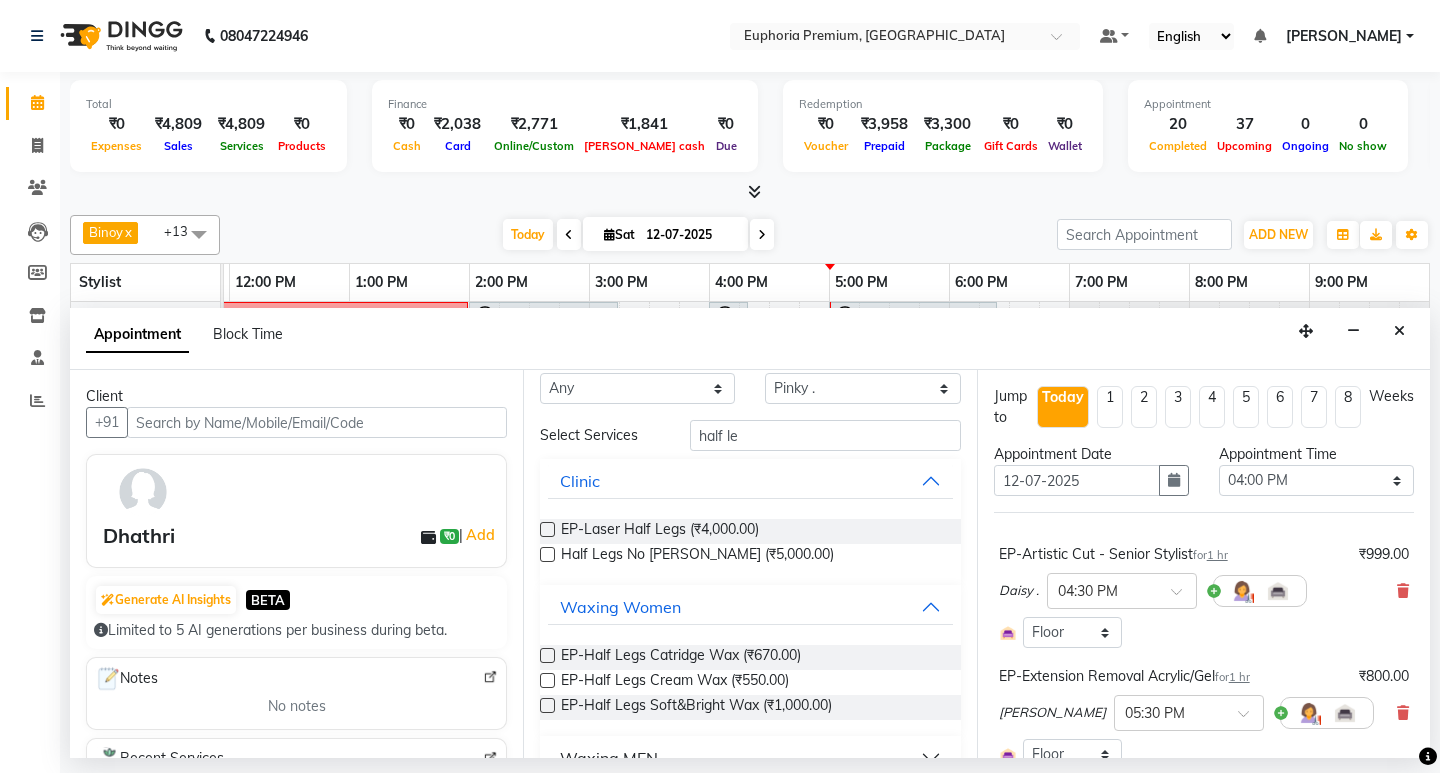 scroll, scrollTop: 0, scrollLeft: 0, axis: both 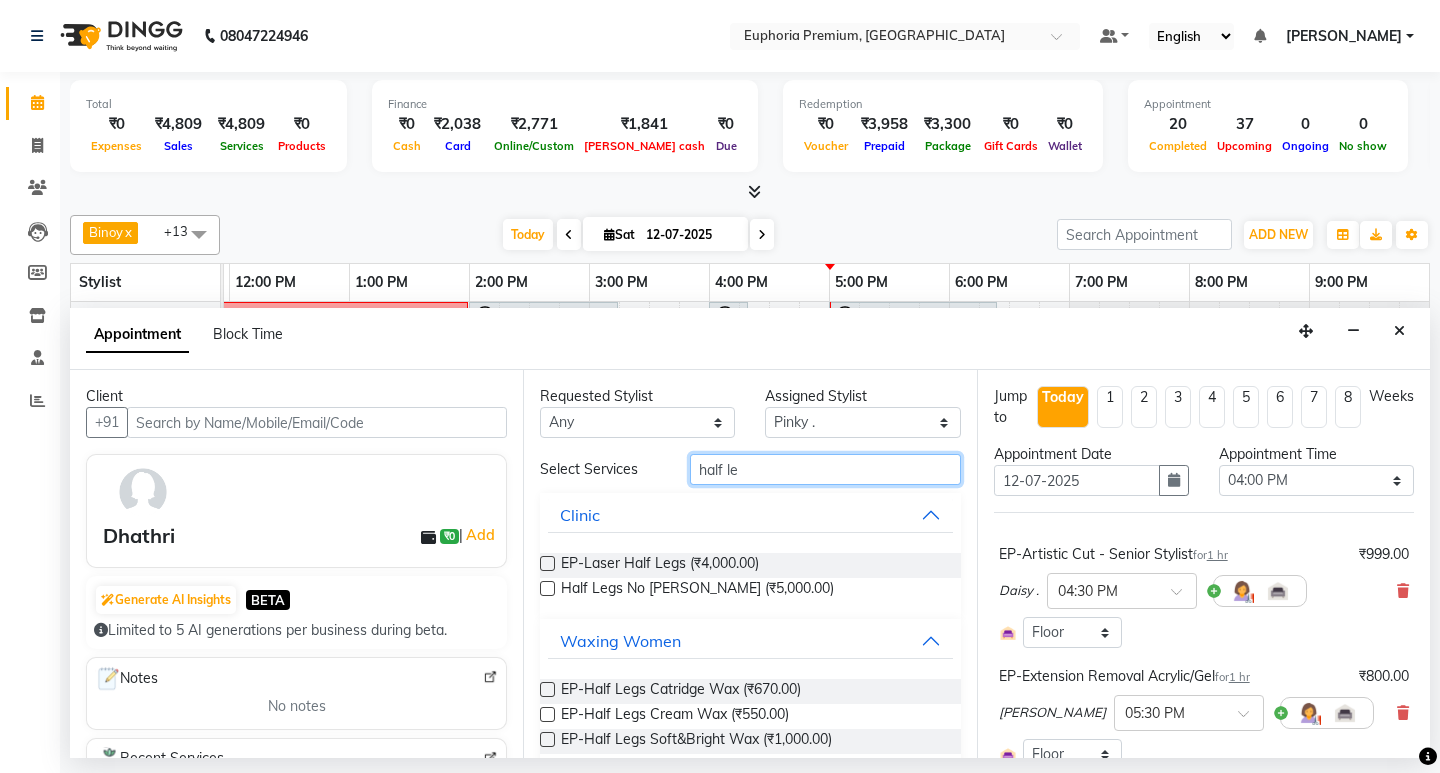 click on "half le" at bounding box center [825, 469] 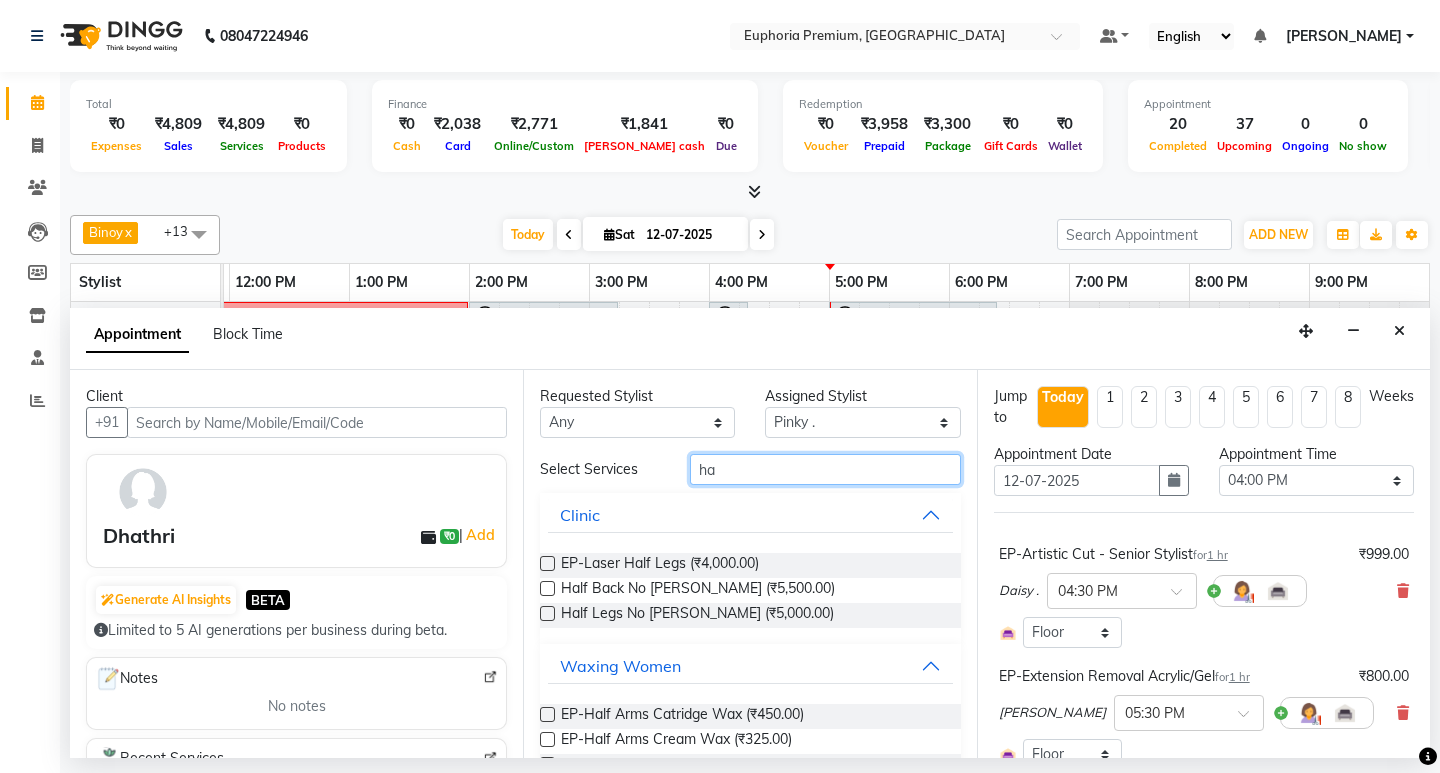 type on "h" 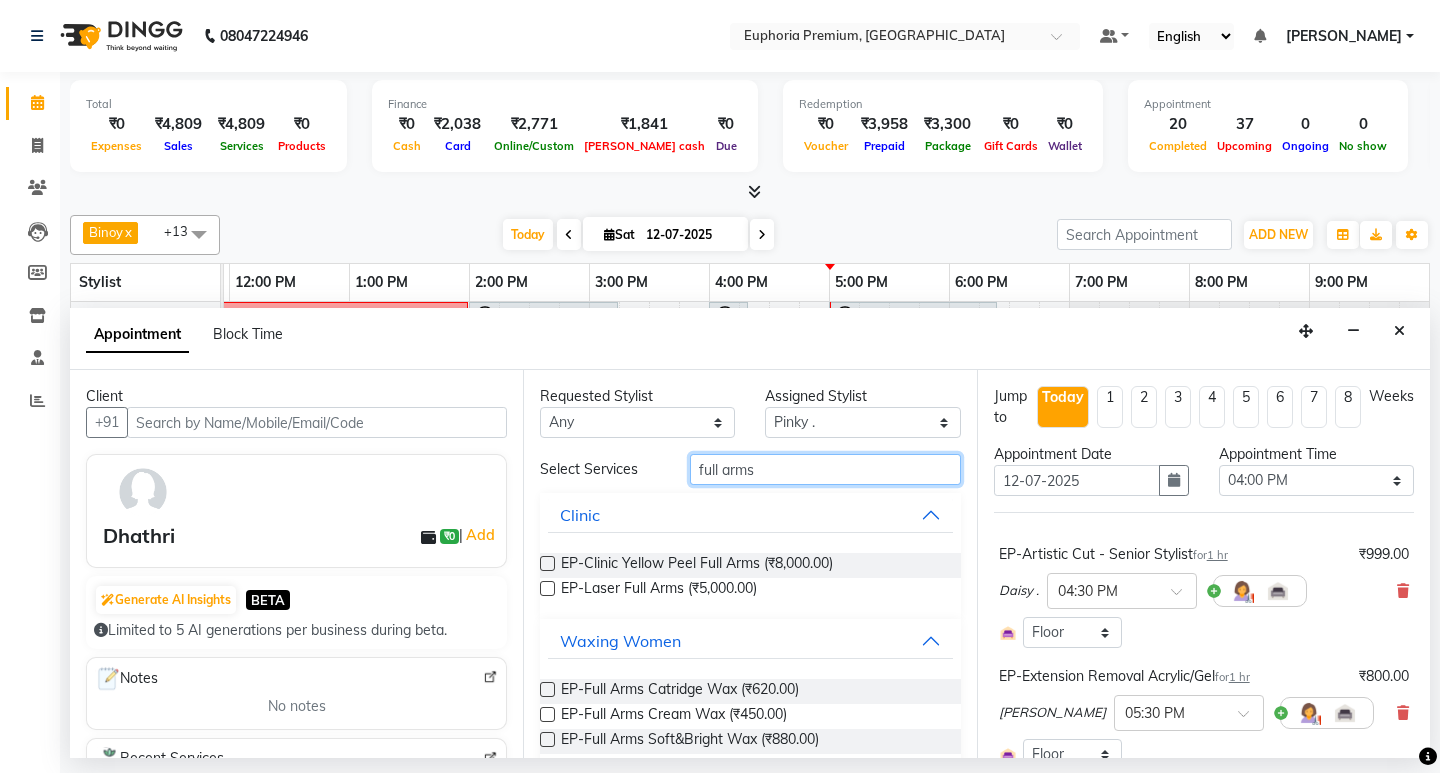 type on "full arms" 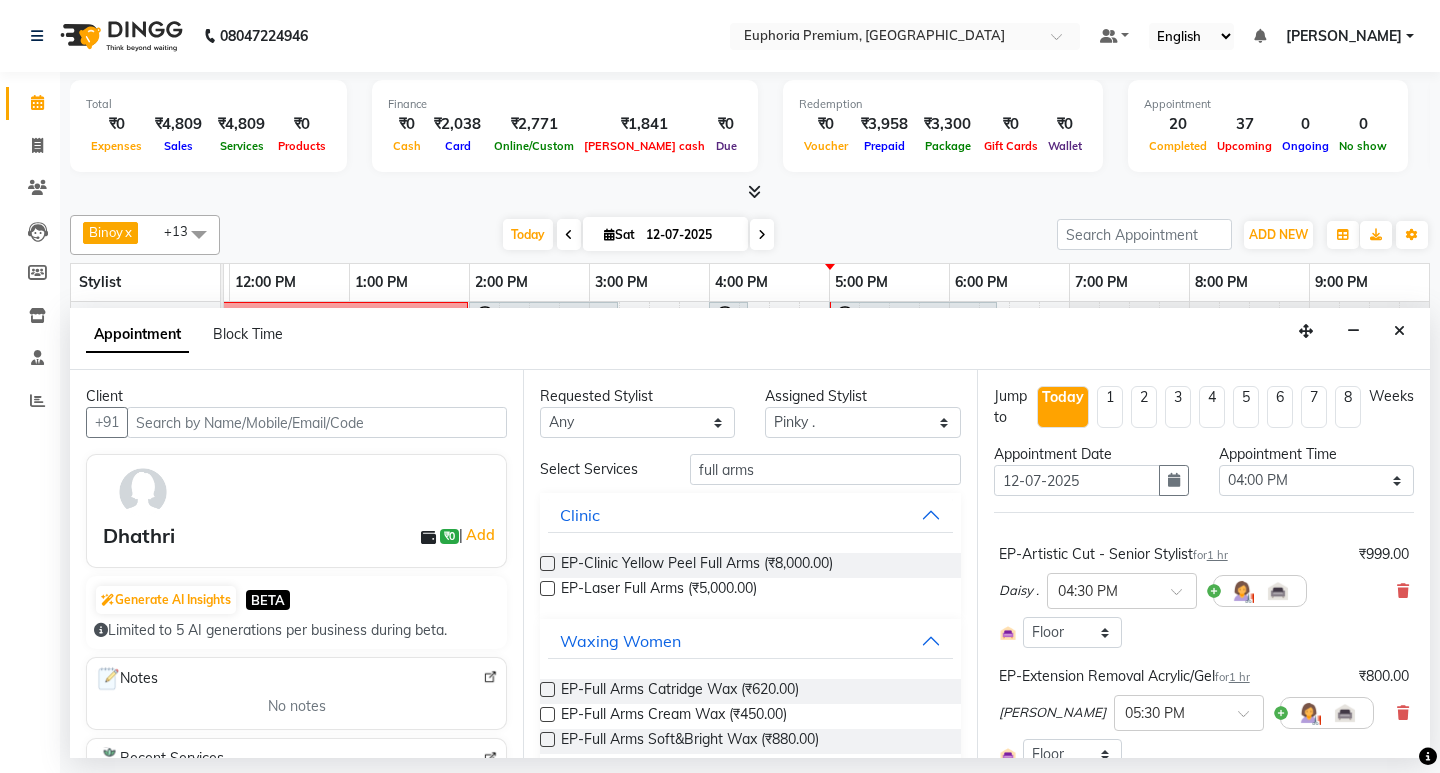 click at bounding box center (547, 739) 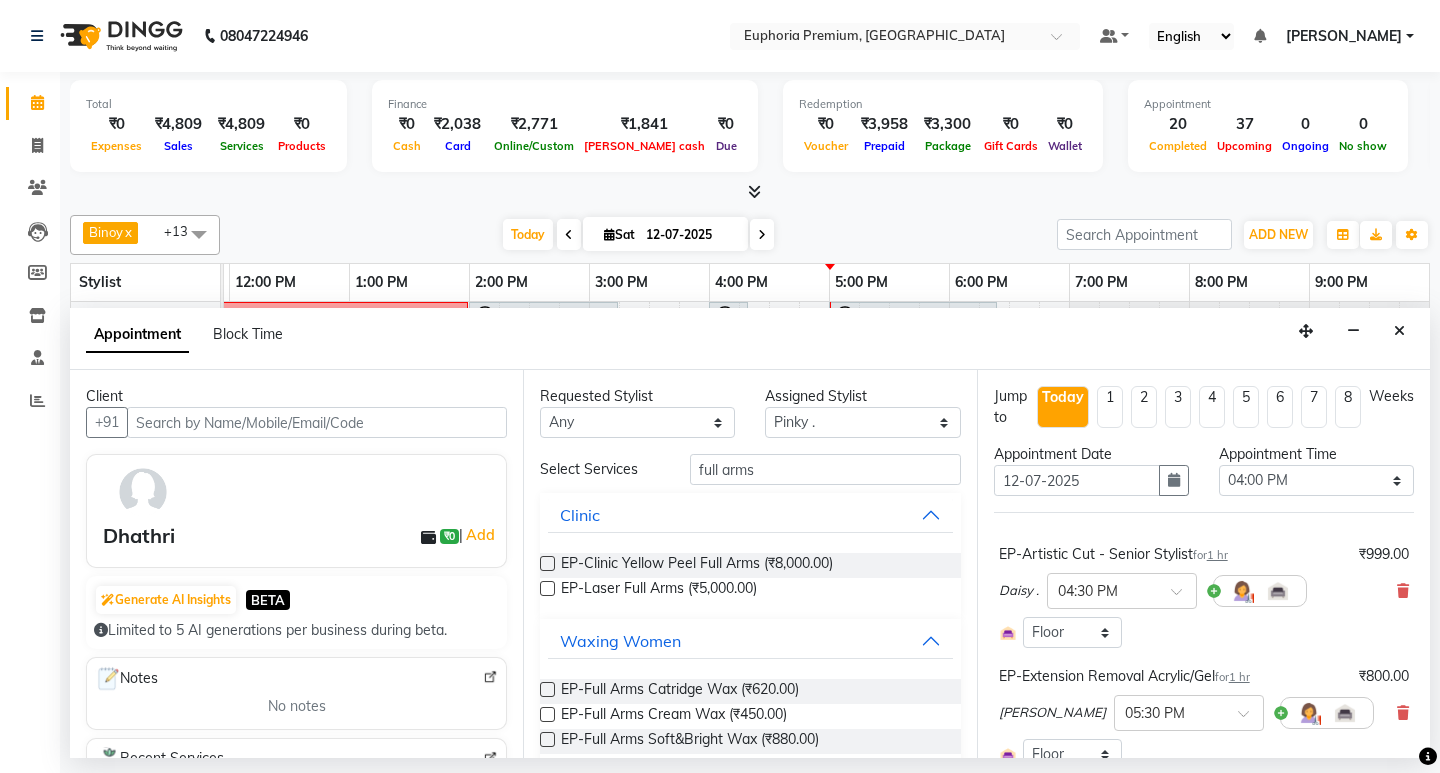 click at bounding box center (546, 741) 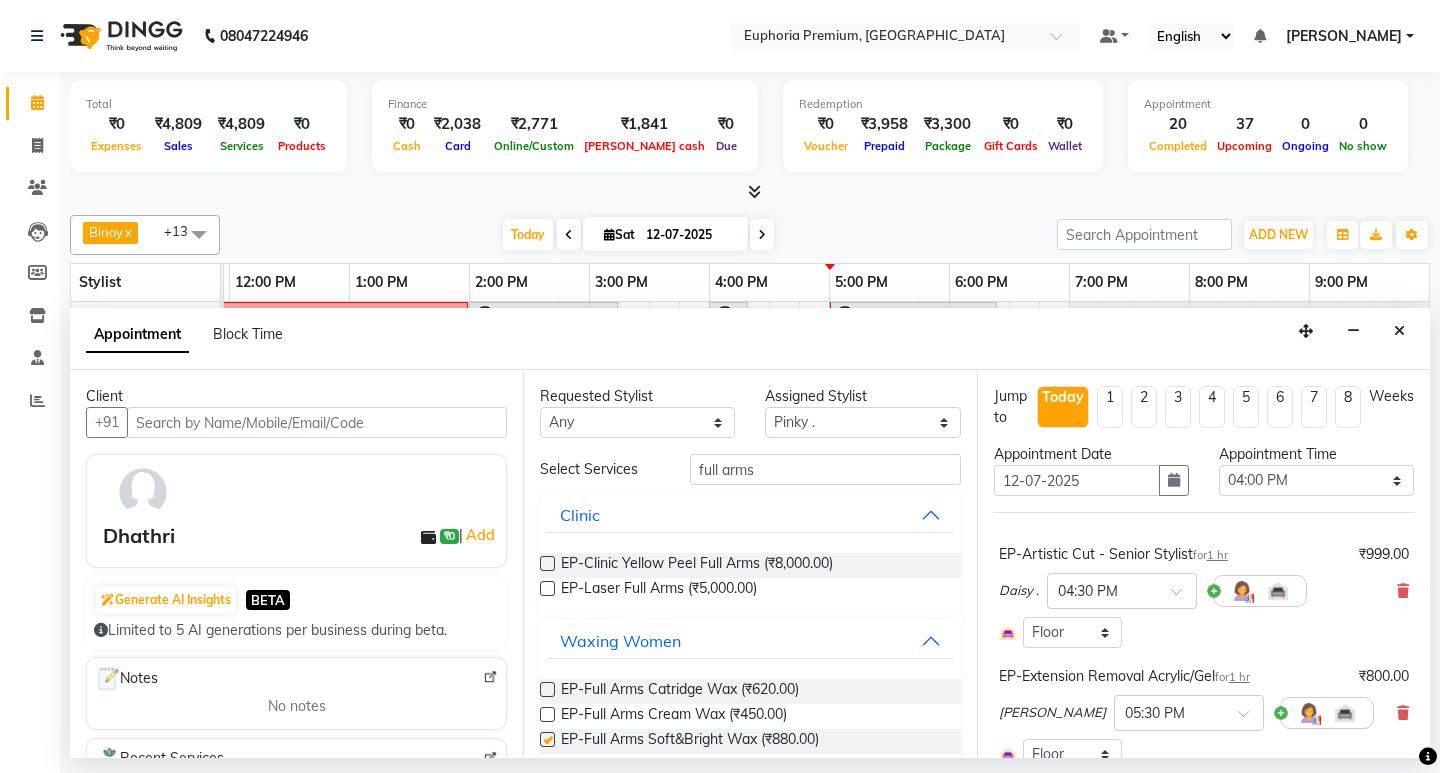 checkbox on "false" 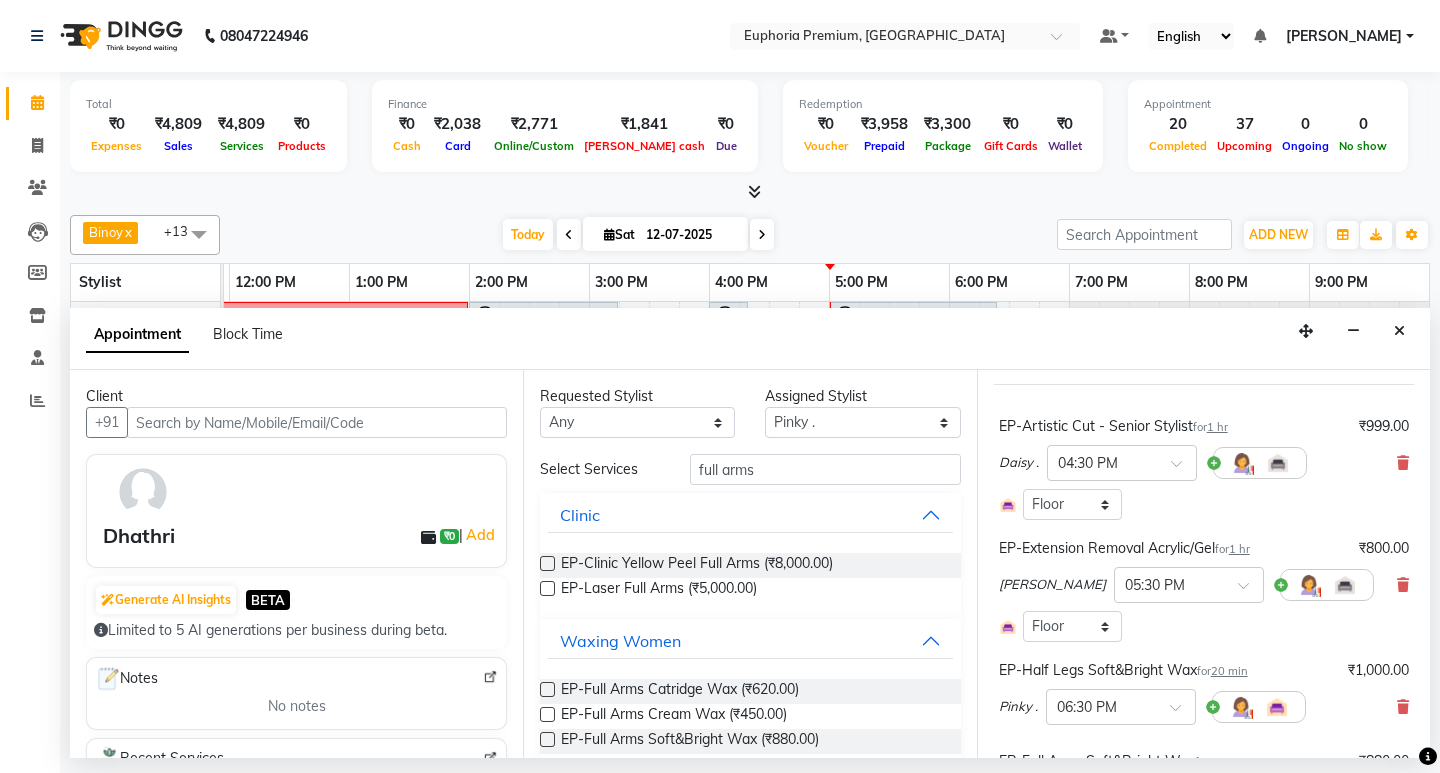 scroll, scrollTop: 0, scrollLeft: 0, axis: both 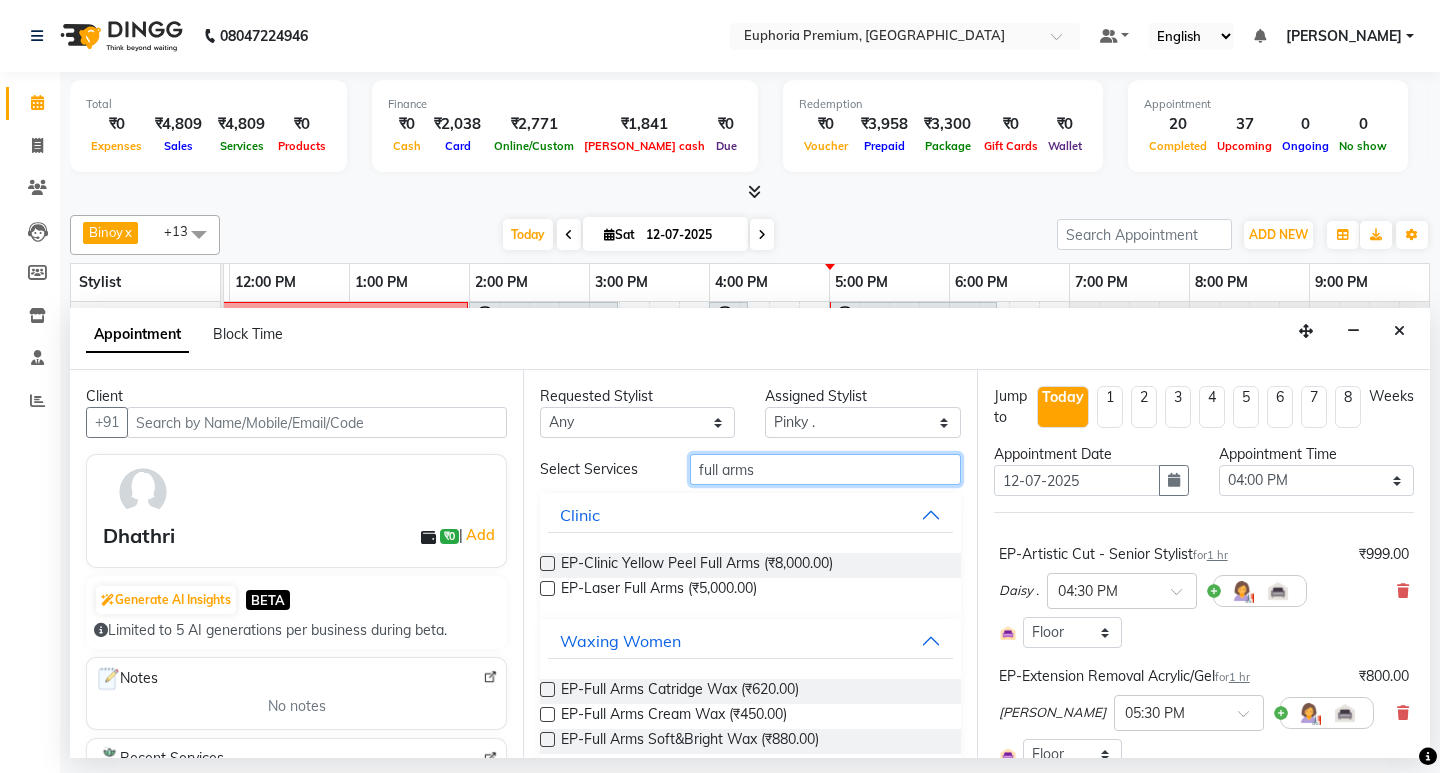 click on "full arms" at bounding box center [825, 469] 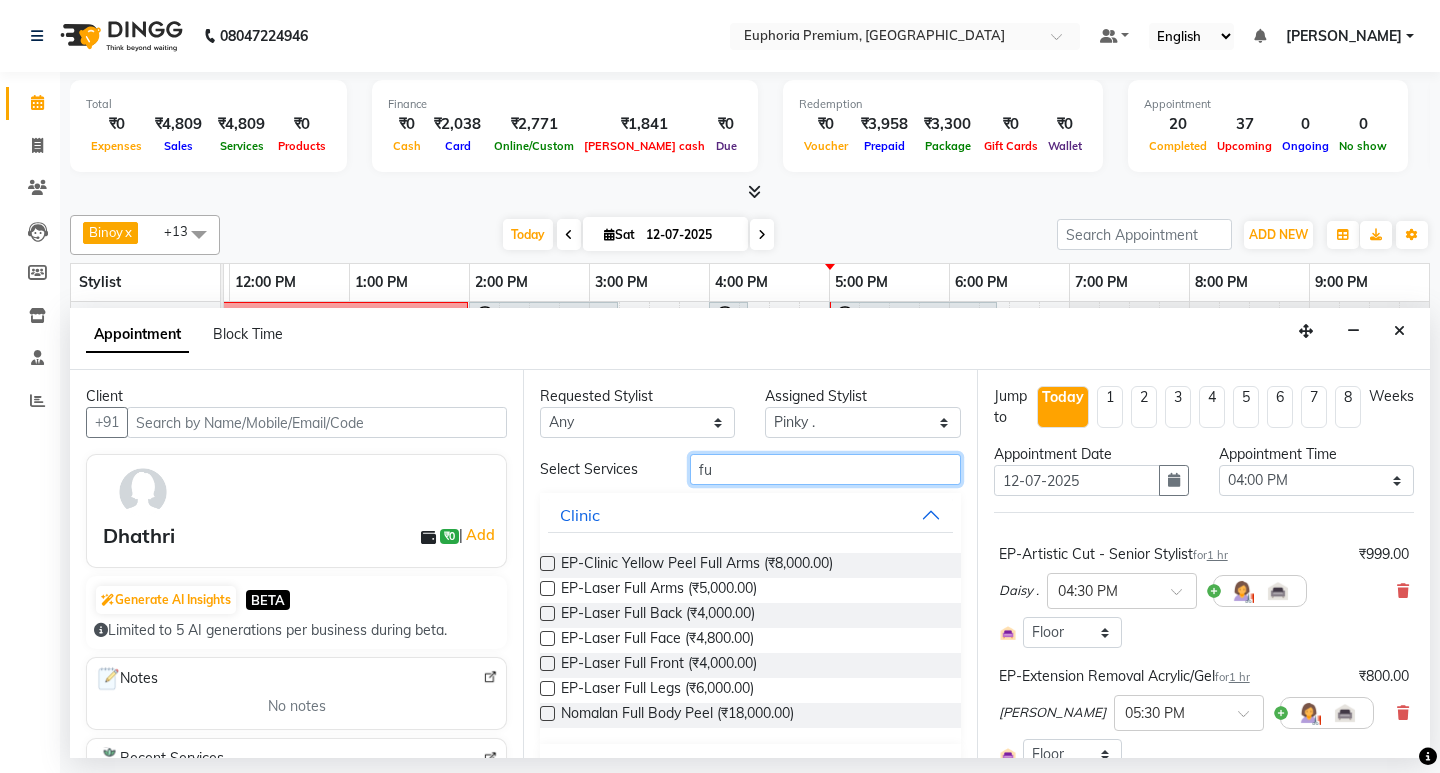 type on "f" 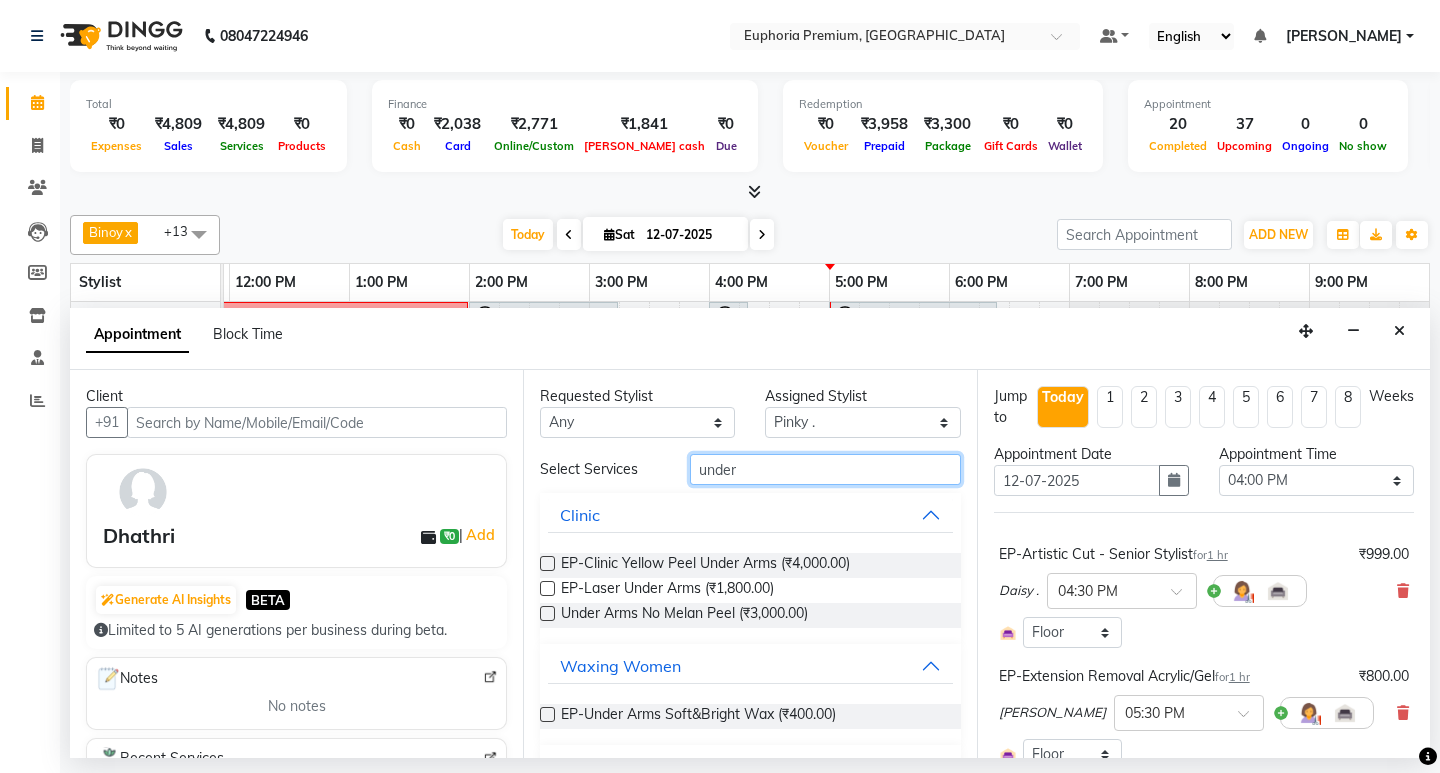 scroll, scrollTop: 179, scrollLeft: 0, axis: vertical 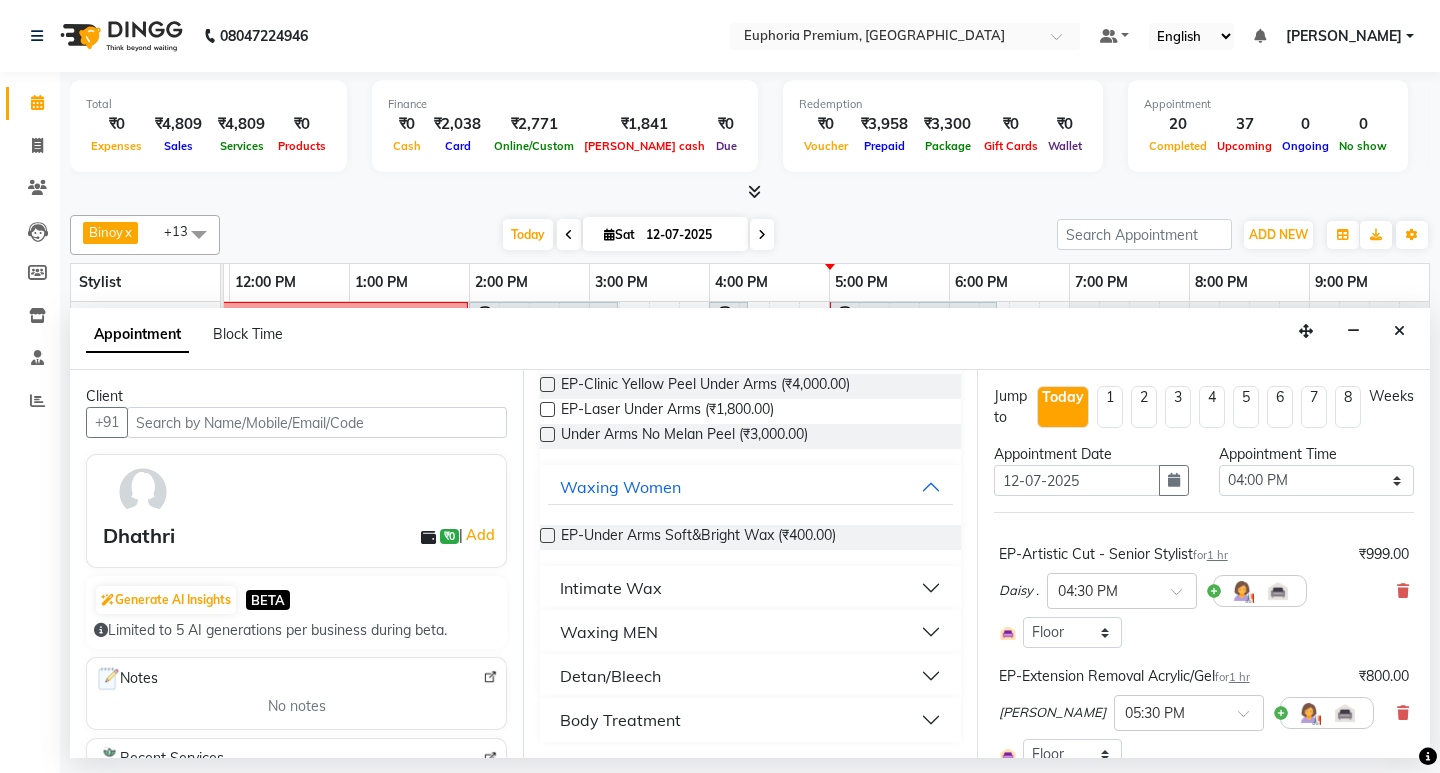 type on "under" 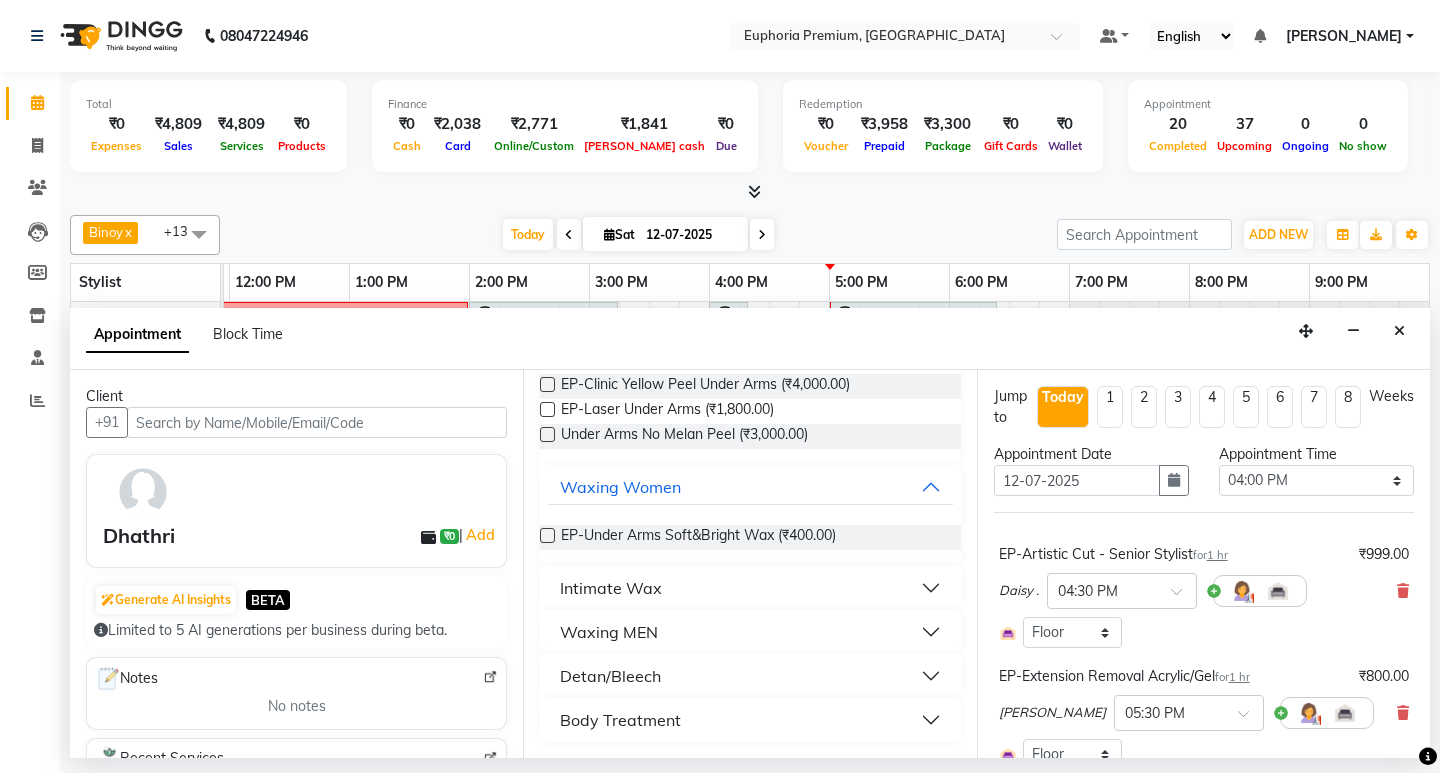 click on "Intimate Wax" at bounding box center (611, 588) 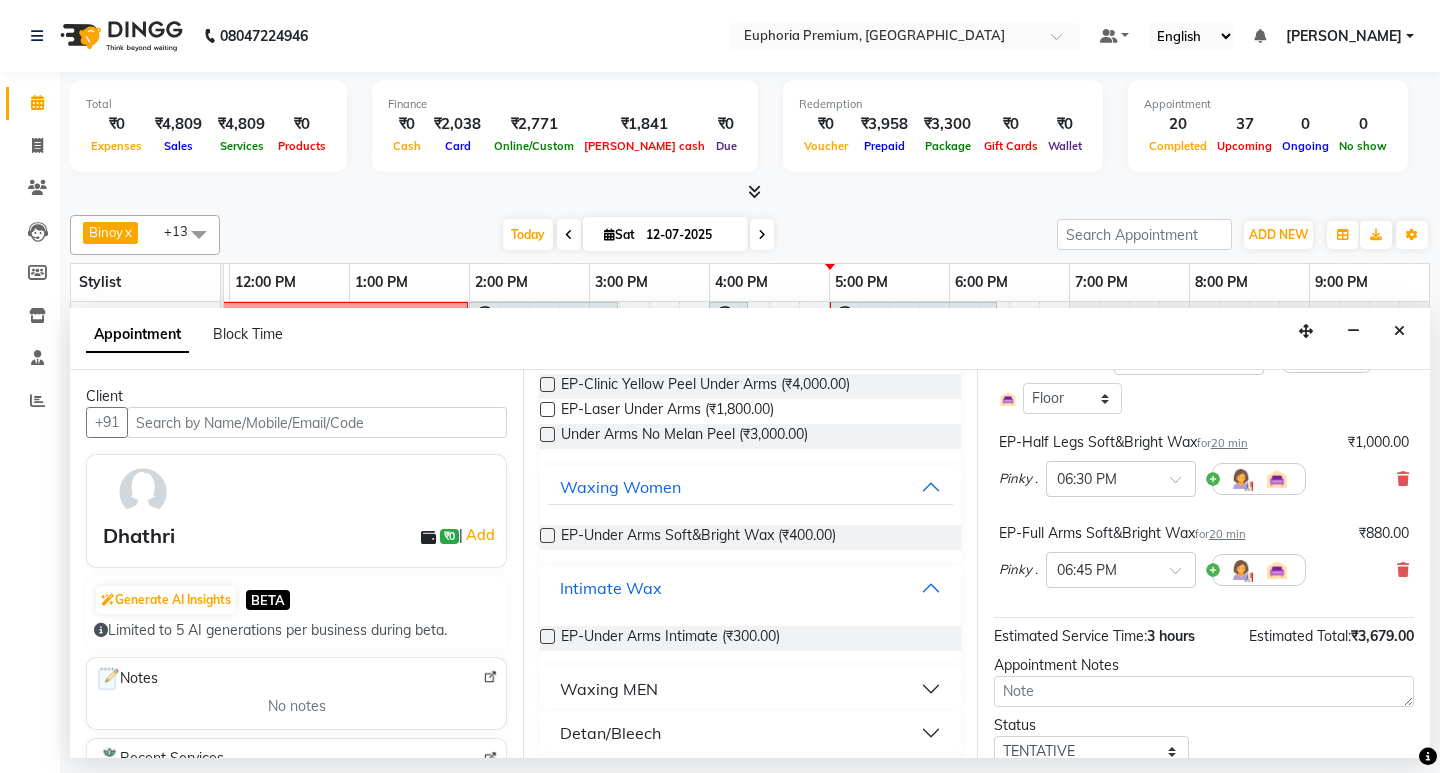 scroll, scrollTop: 400, scrollLeft: 0, axis: vertical 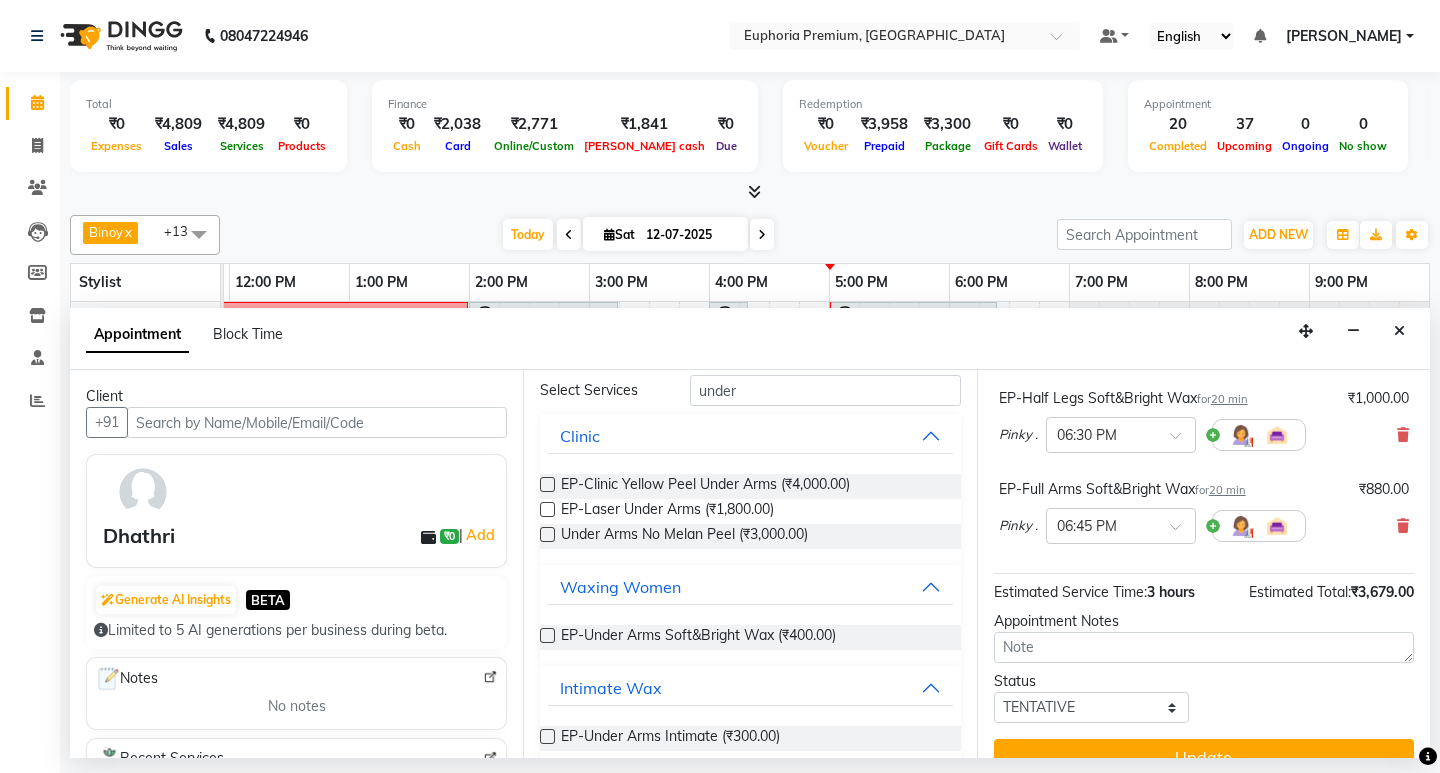 click at bounding box center (547, 635) 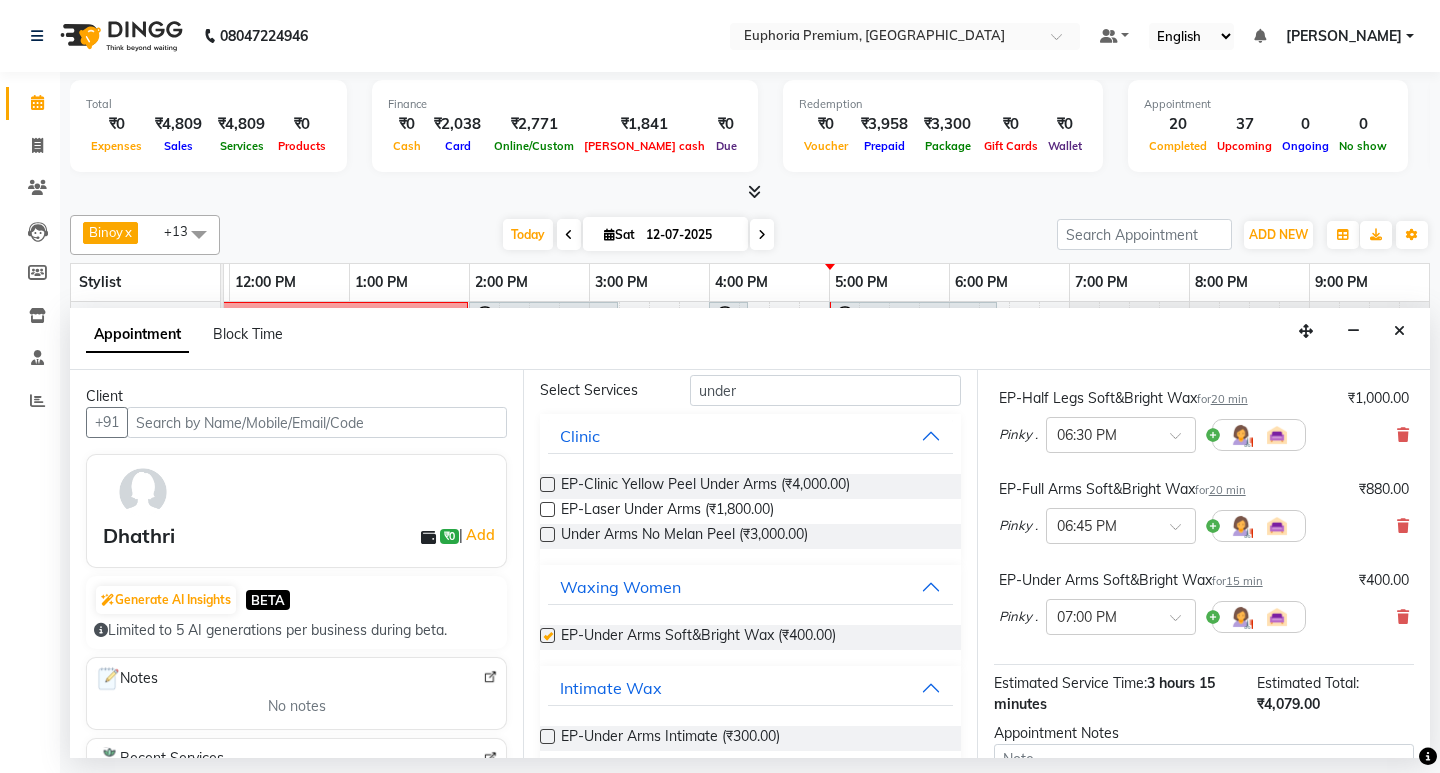 checkbox on "false" 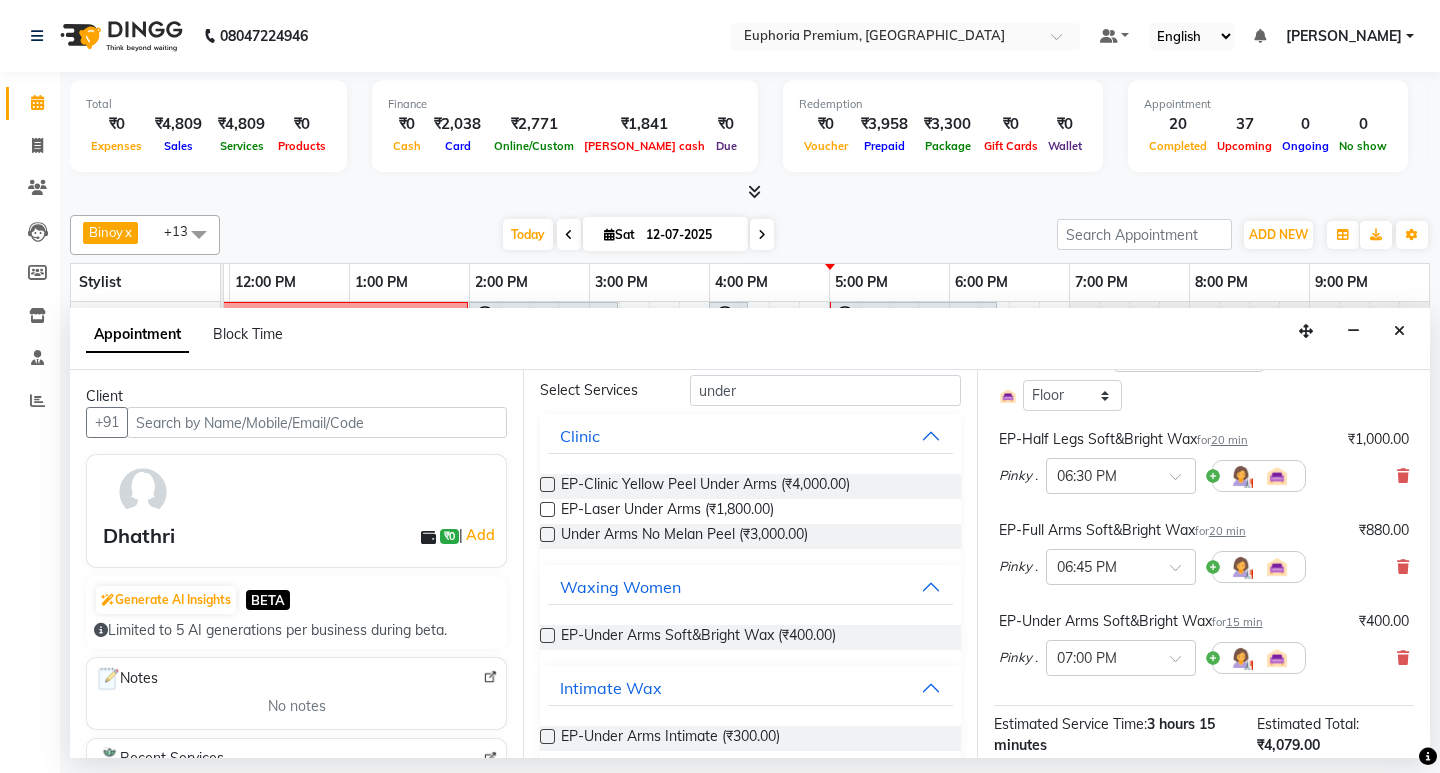 scroll, scrollTop: 145, scrollLeft: 0, axis: vertical 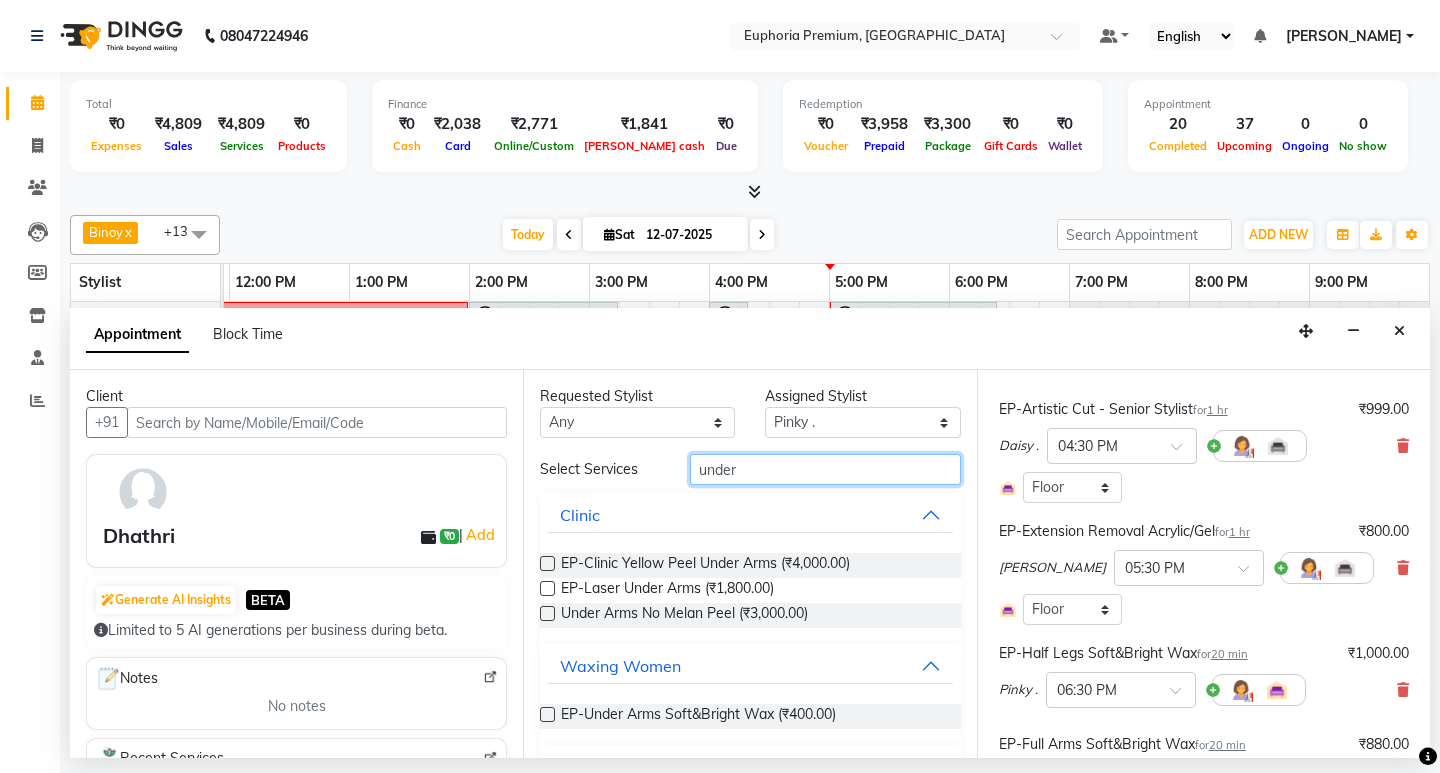 click on "under" at bounding box center (825, 469) 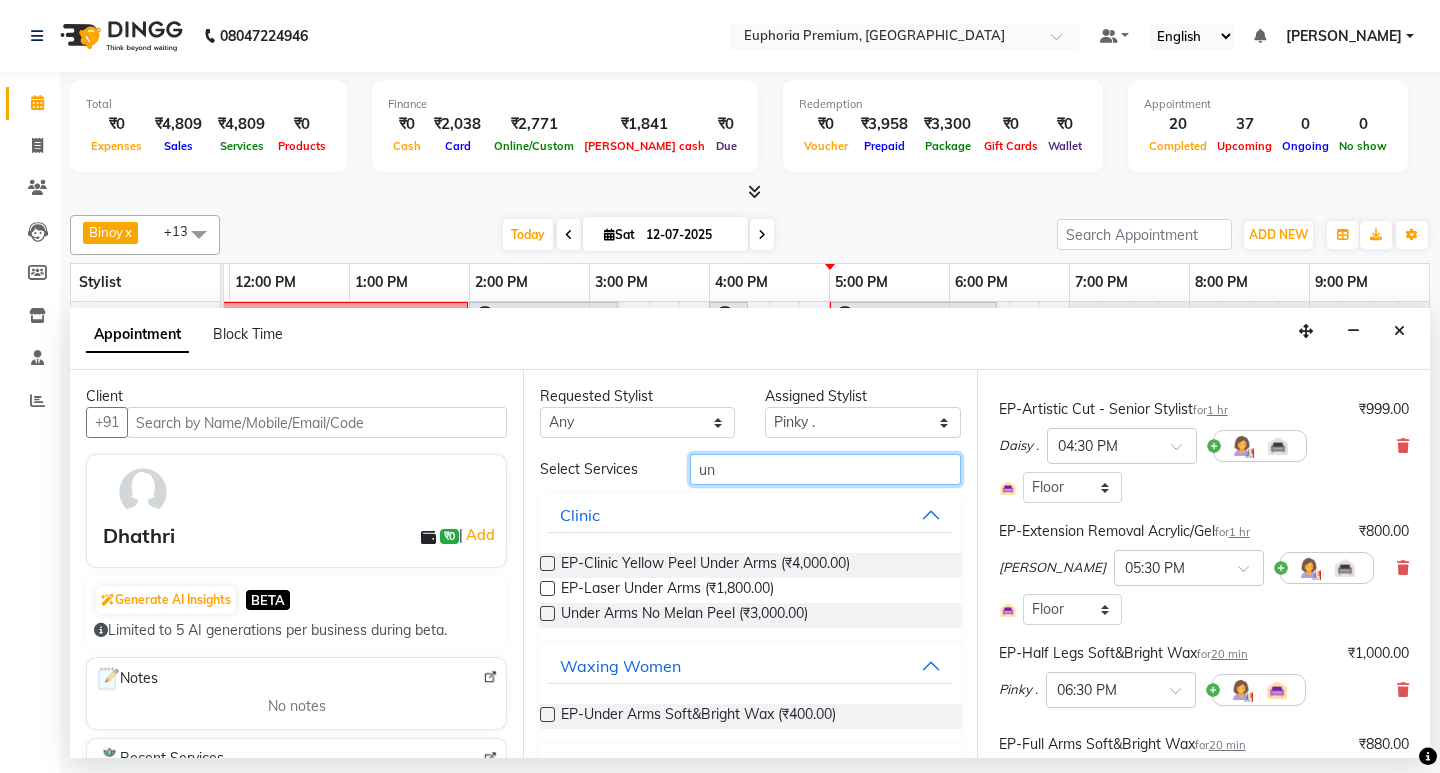 type on "u" 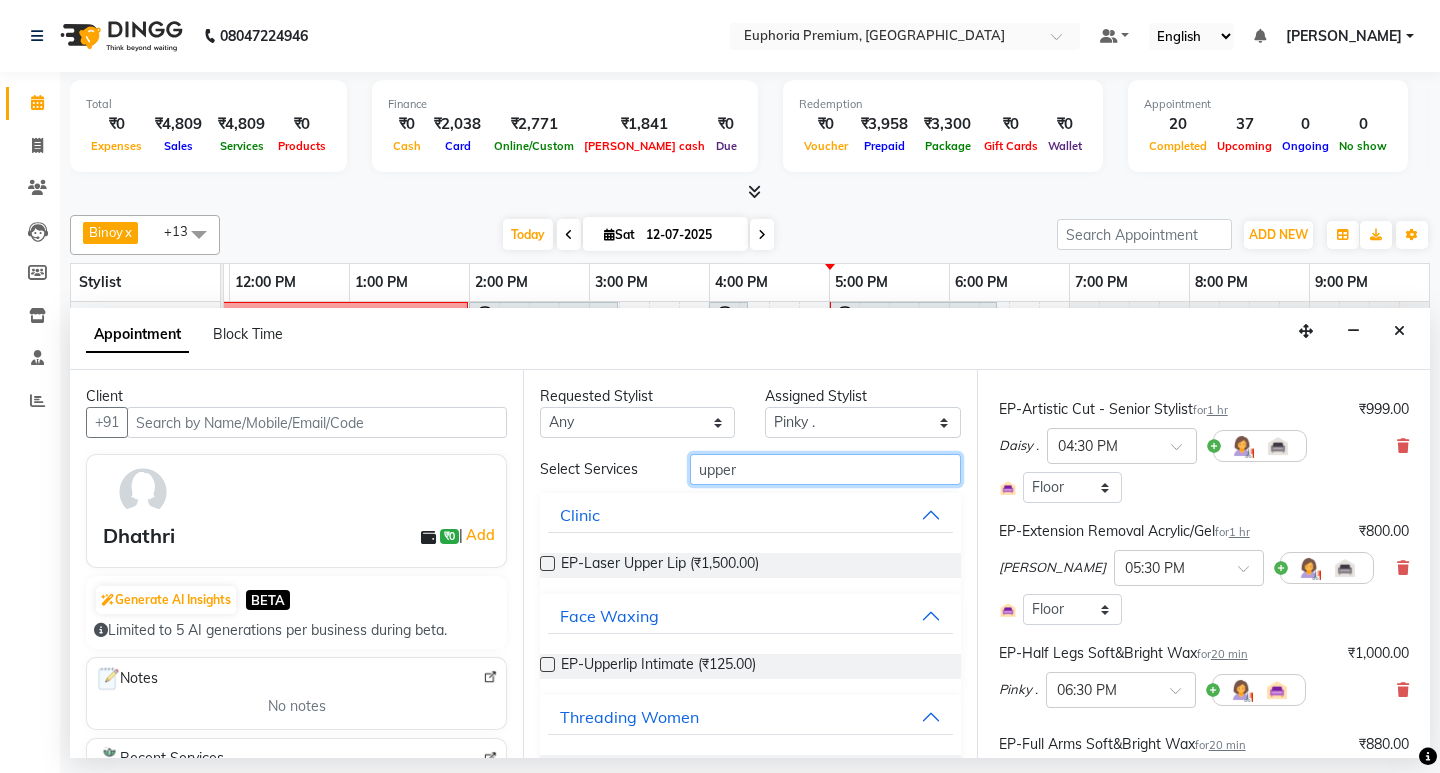 type on "upper" 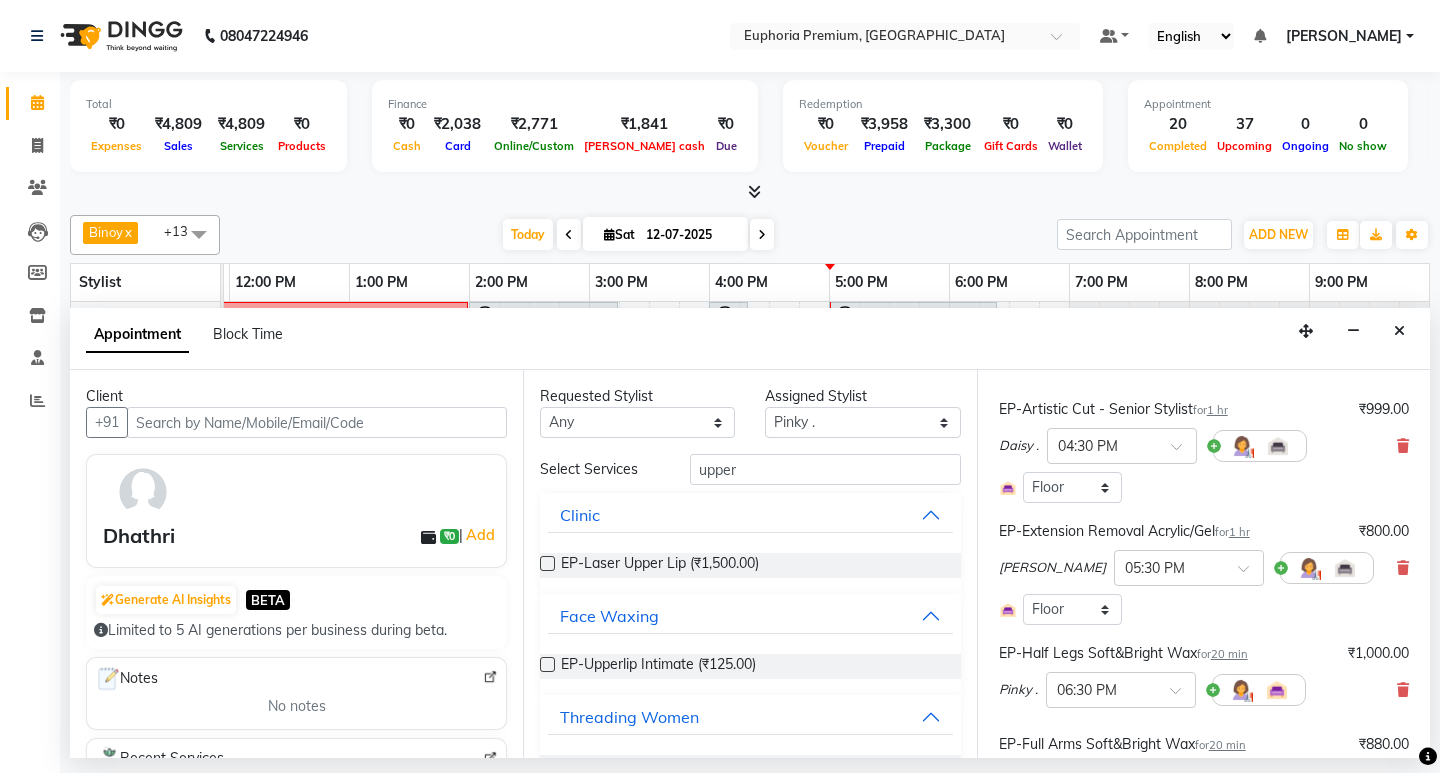 click at bounding box center (547, 664) 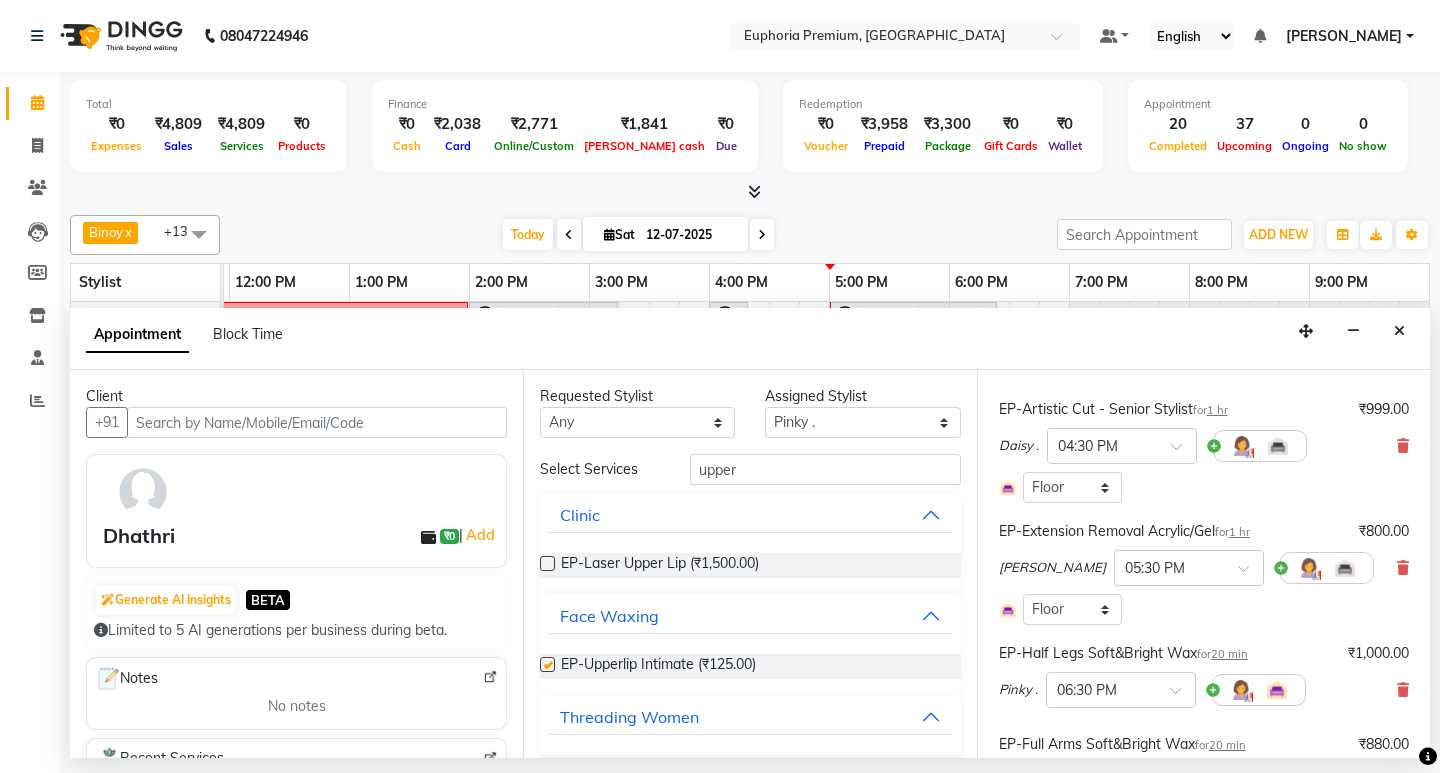 checkbox on "false" 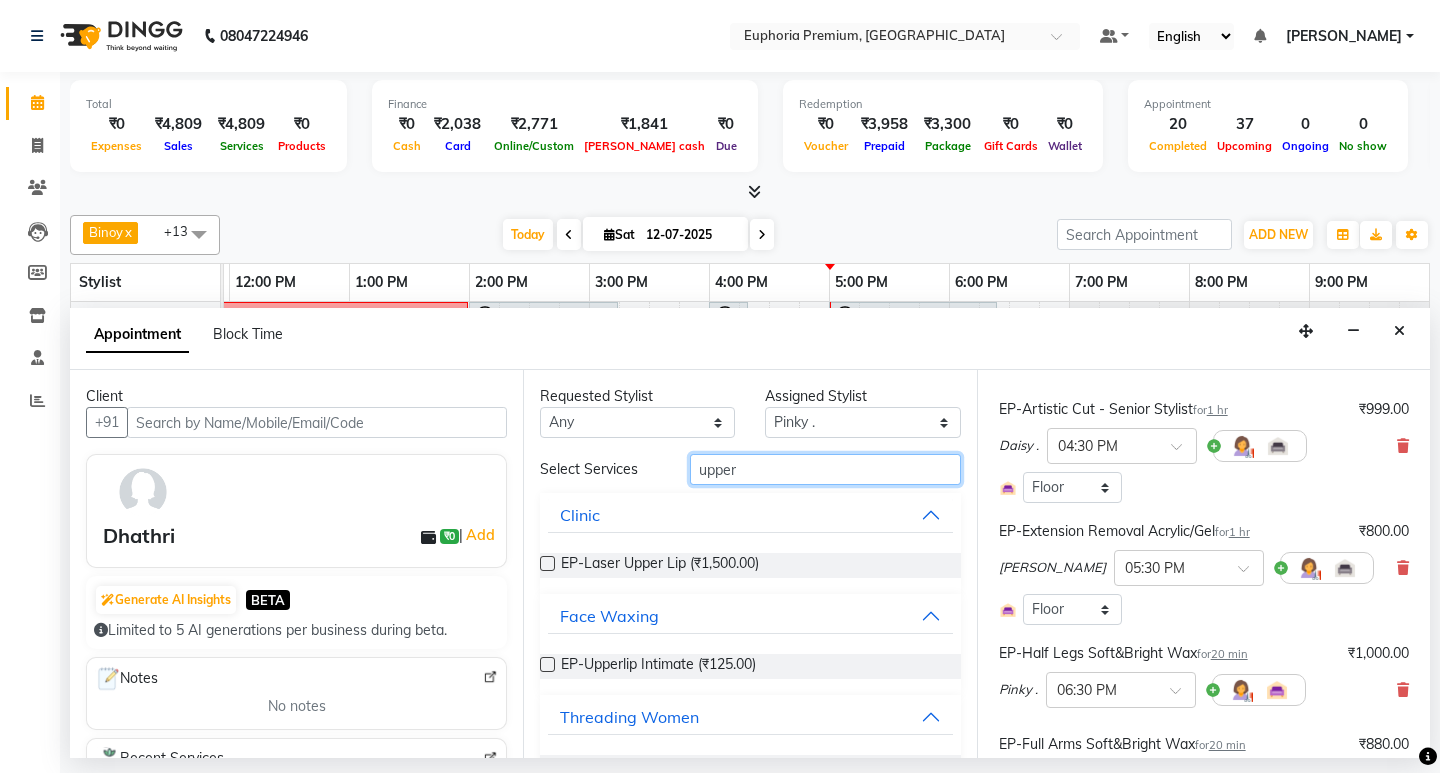 click on "upper" at bounding box center [825, 469] 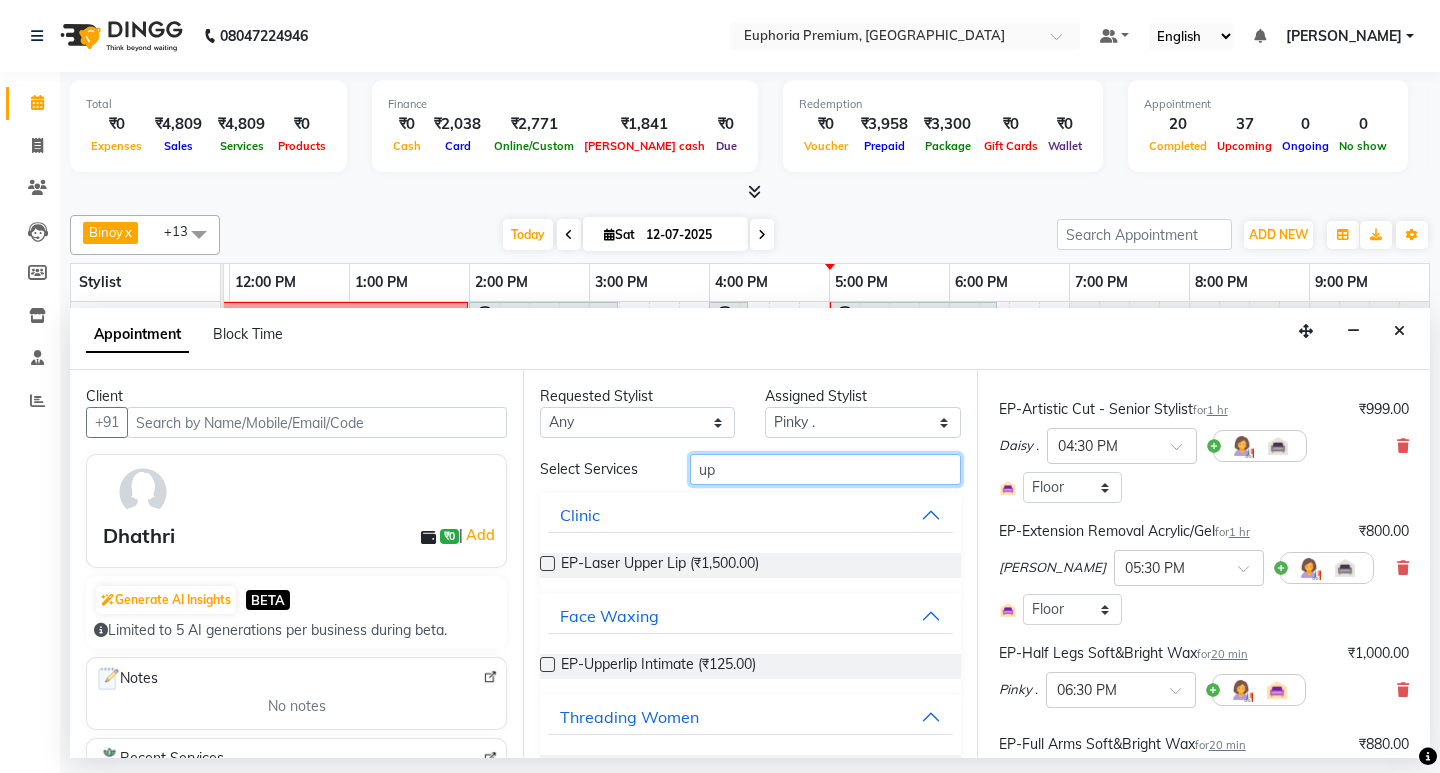 type on "u" 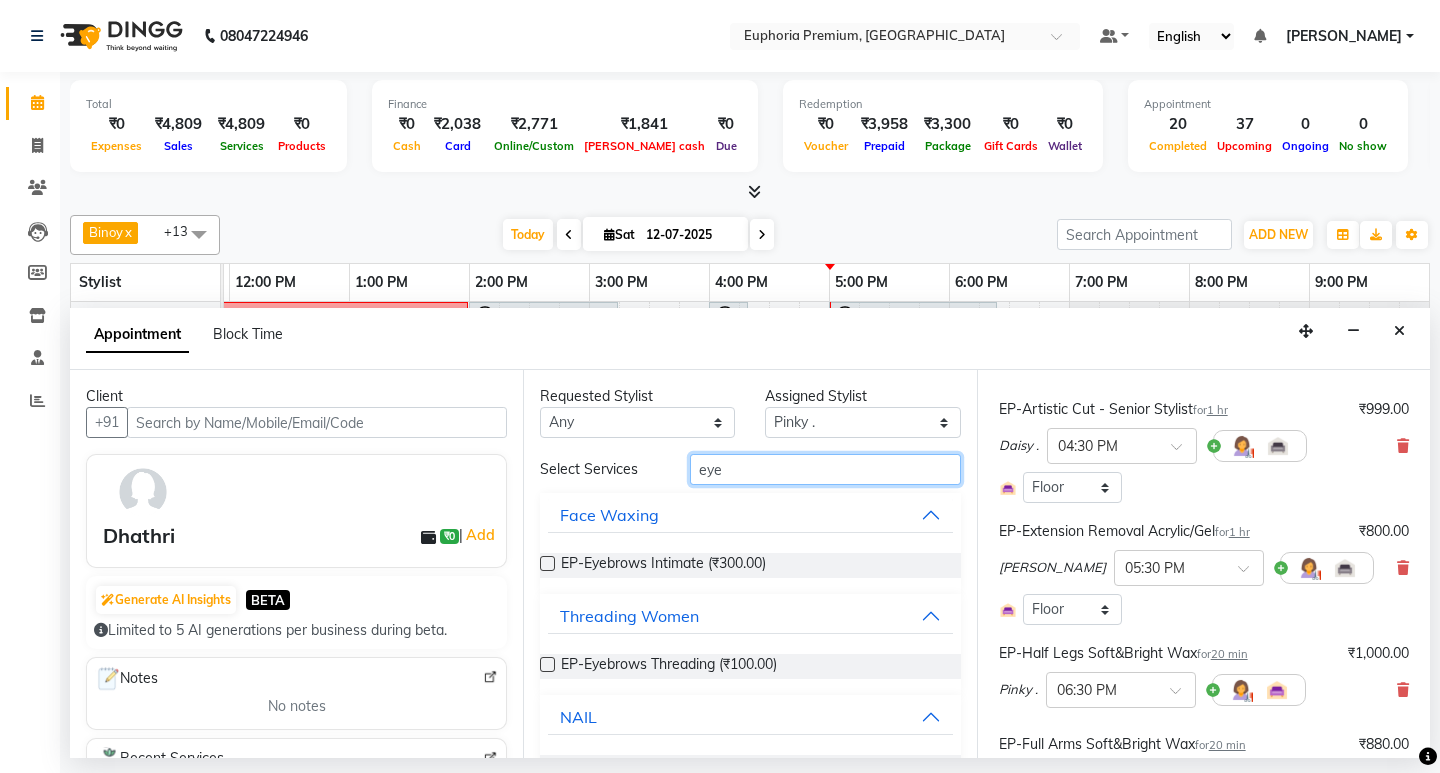 type on "eye" 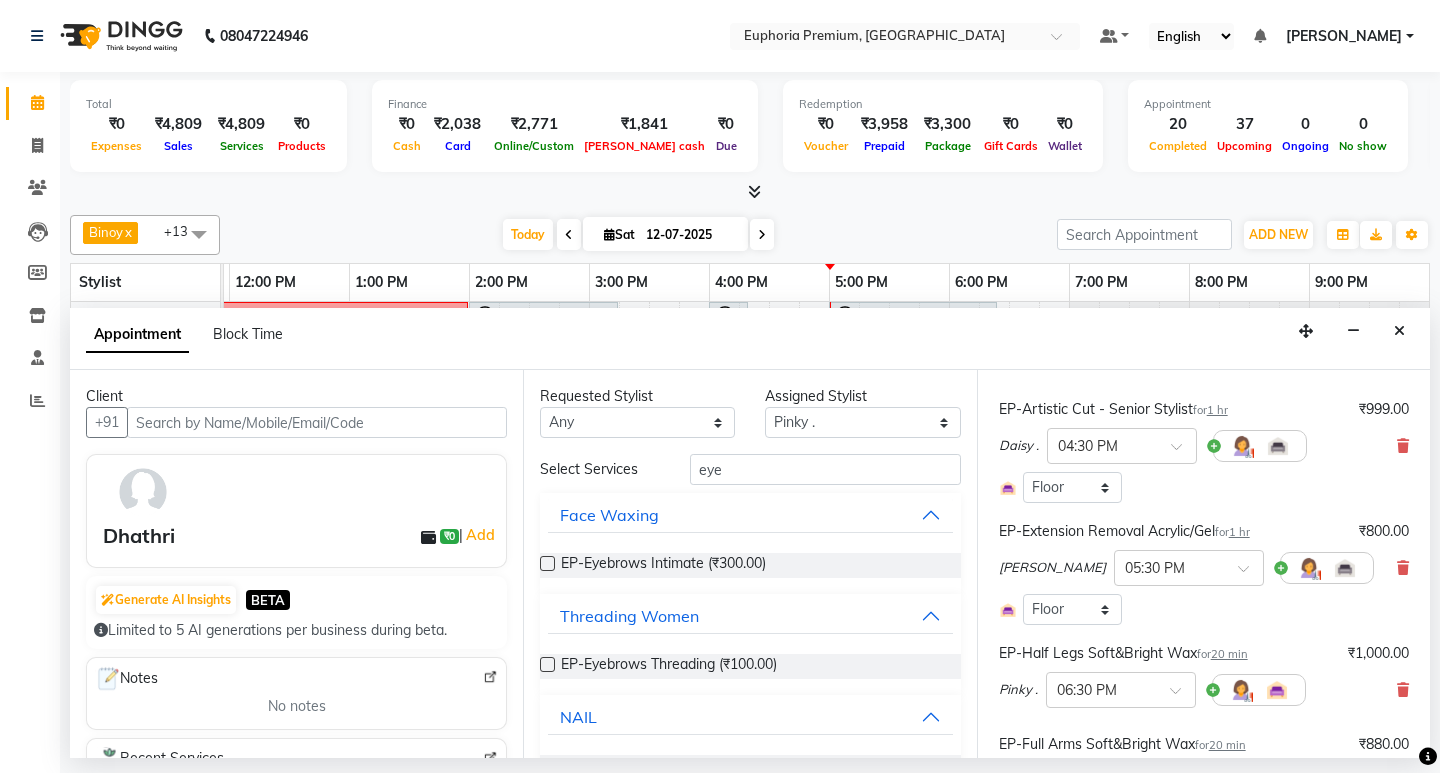 click at bounding box center [547, 664] 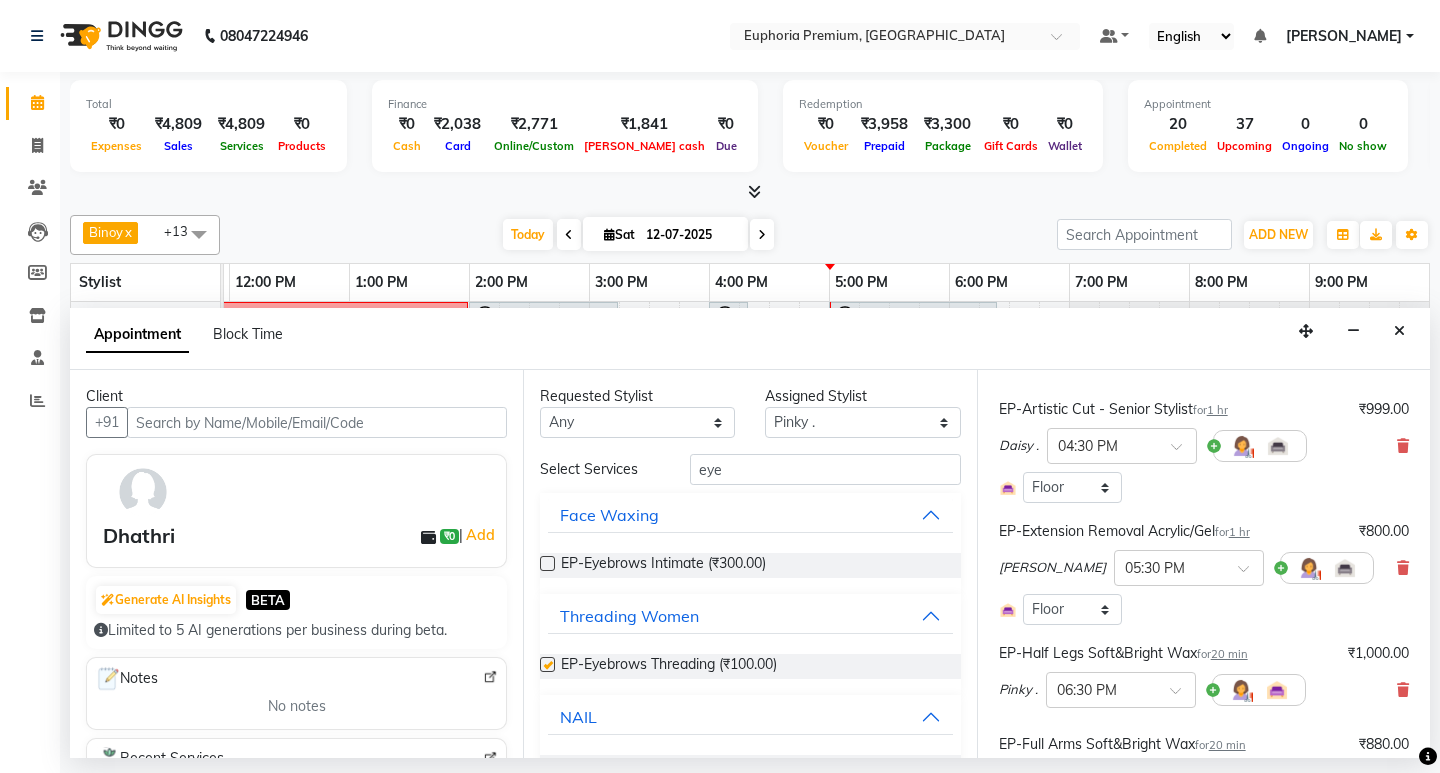 checkbox on "false" 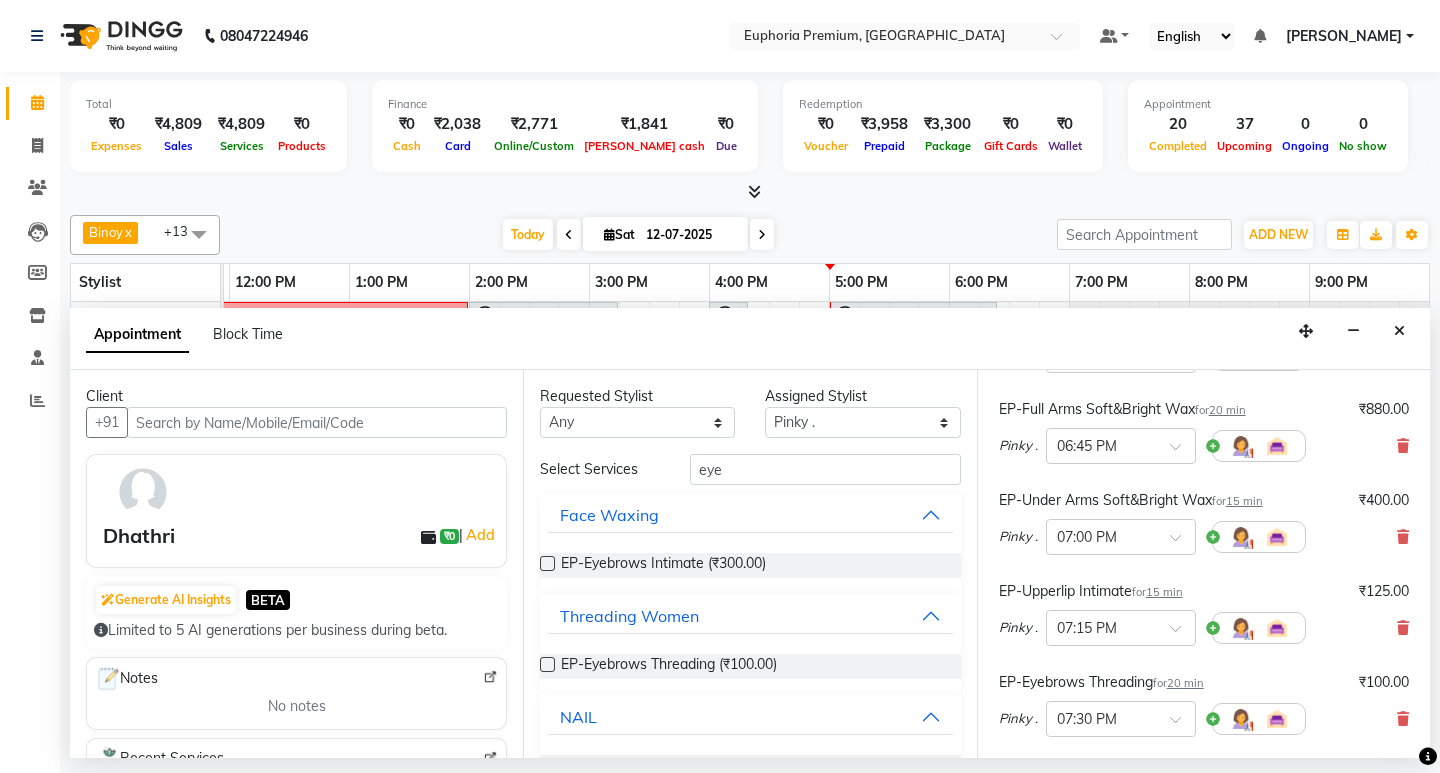 scroll, scrollTop: 727, scrollLeft: 0, axis: vertical 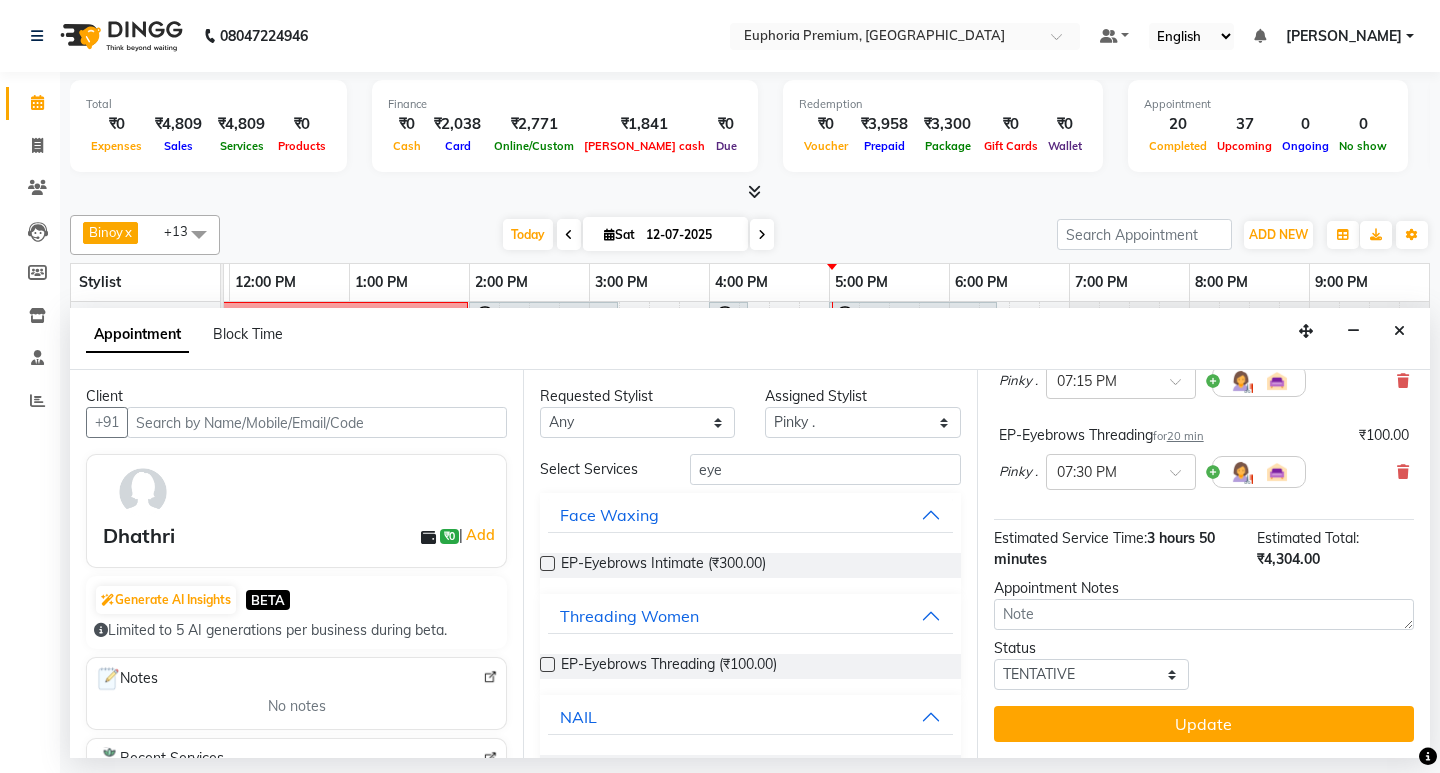 click on "Update" at bounding box center (1204, 724) 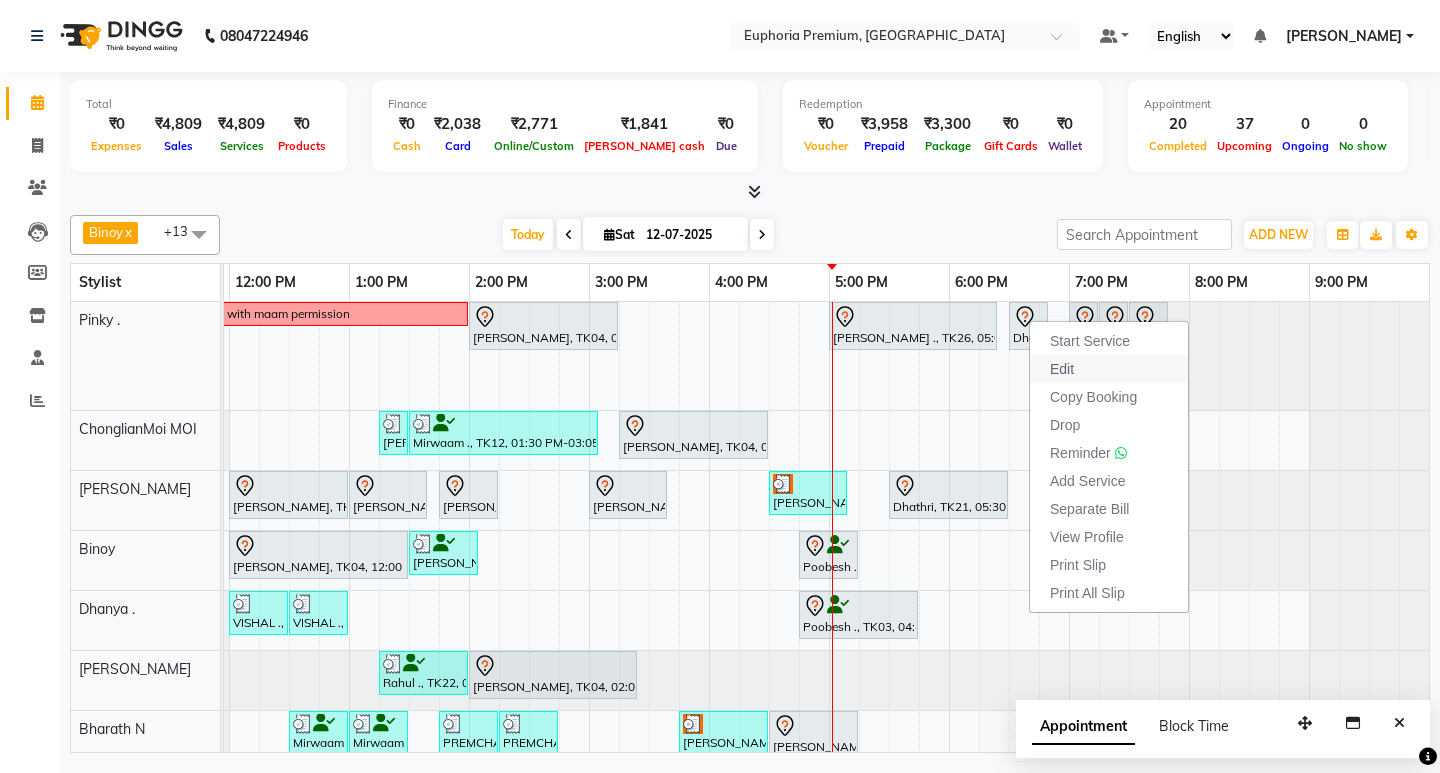 click on "Edit" at bounding box center [1062, 369] 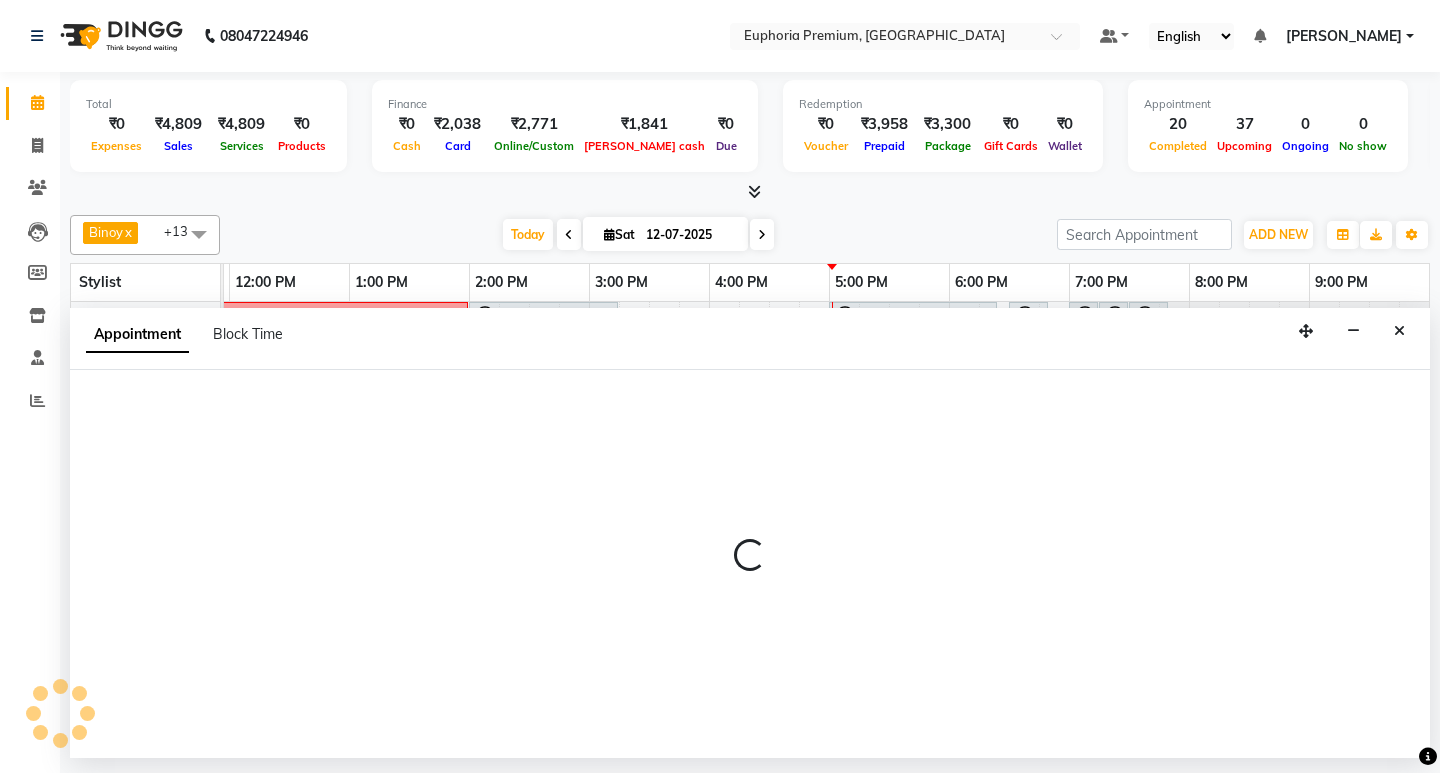 select on "tentative" 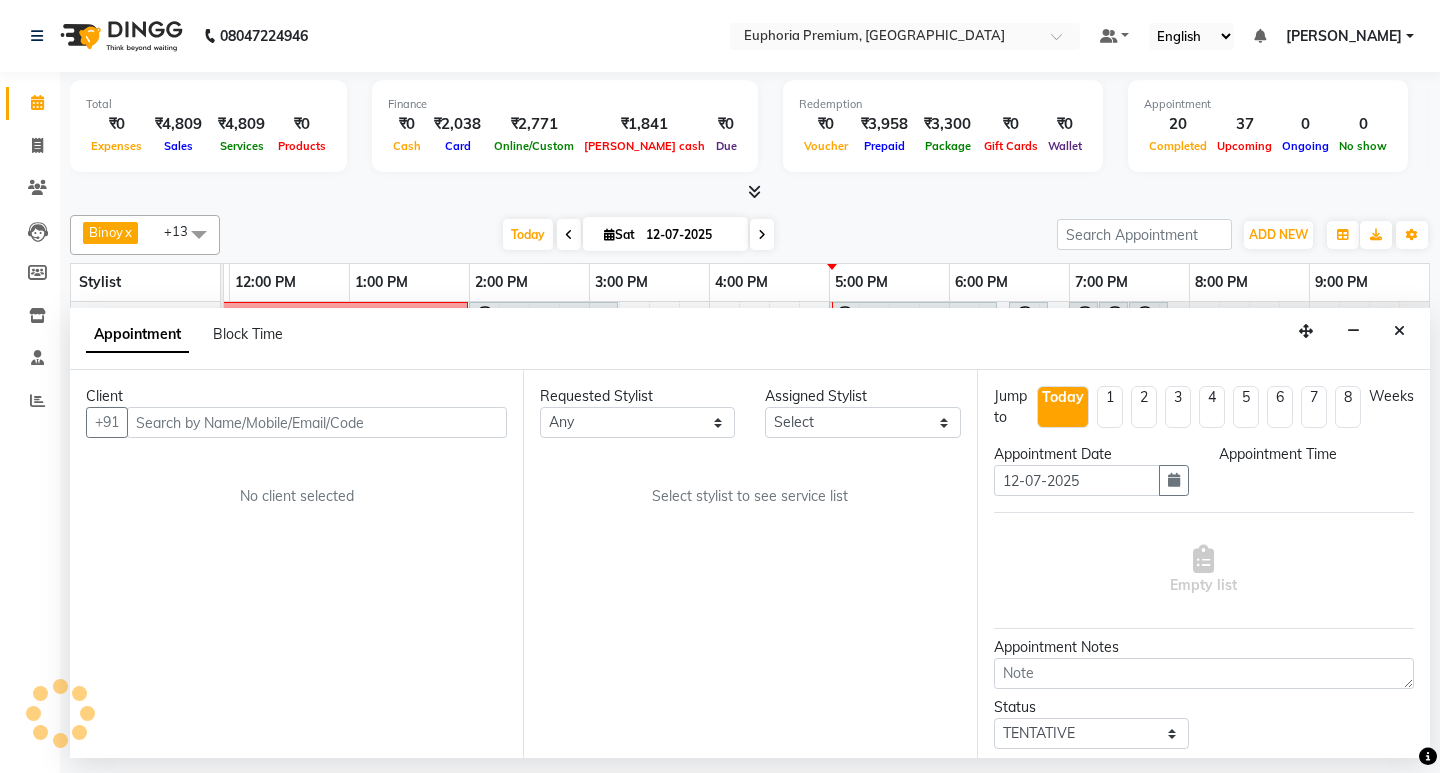 select on "71596" 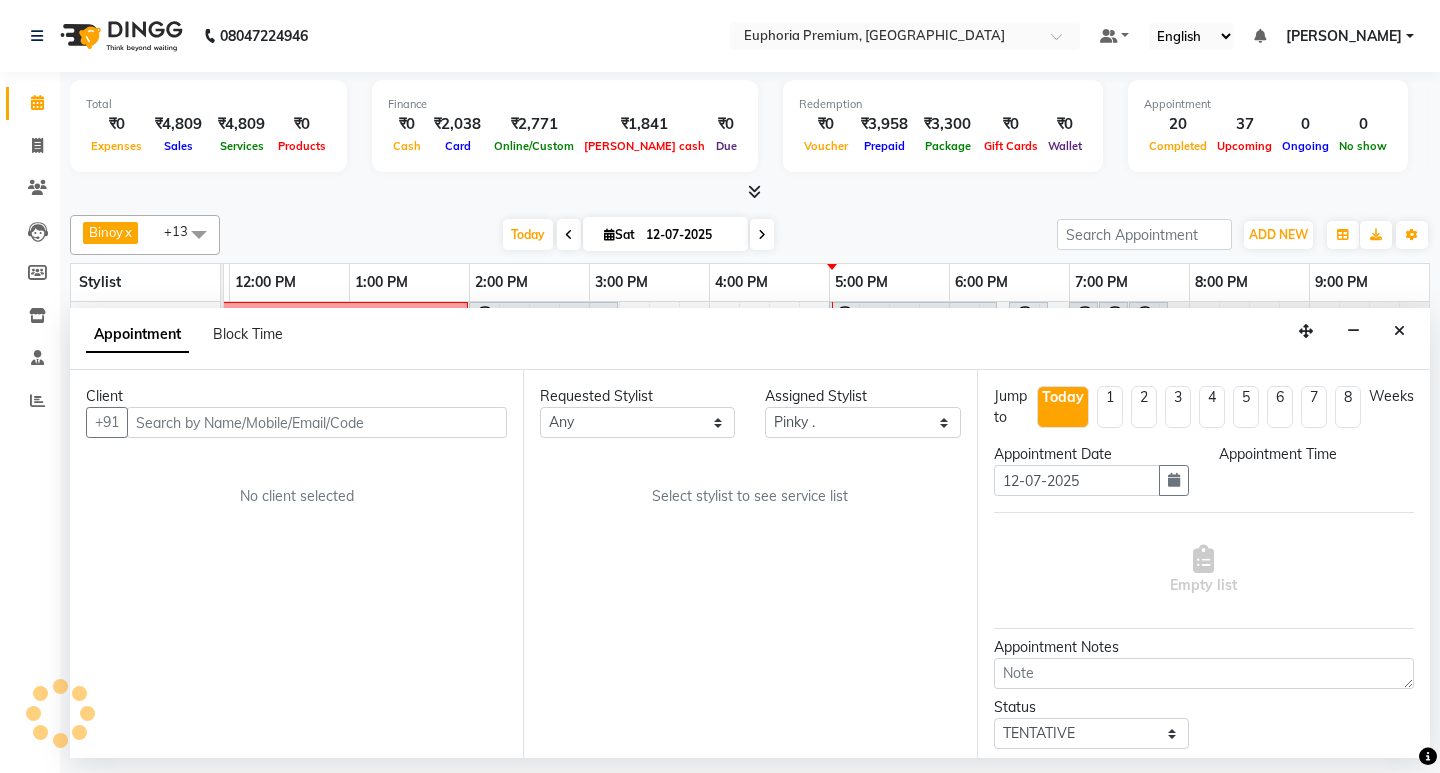 select on "990" 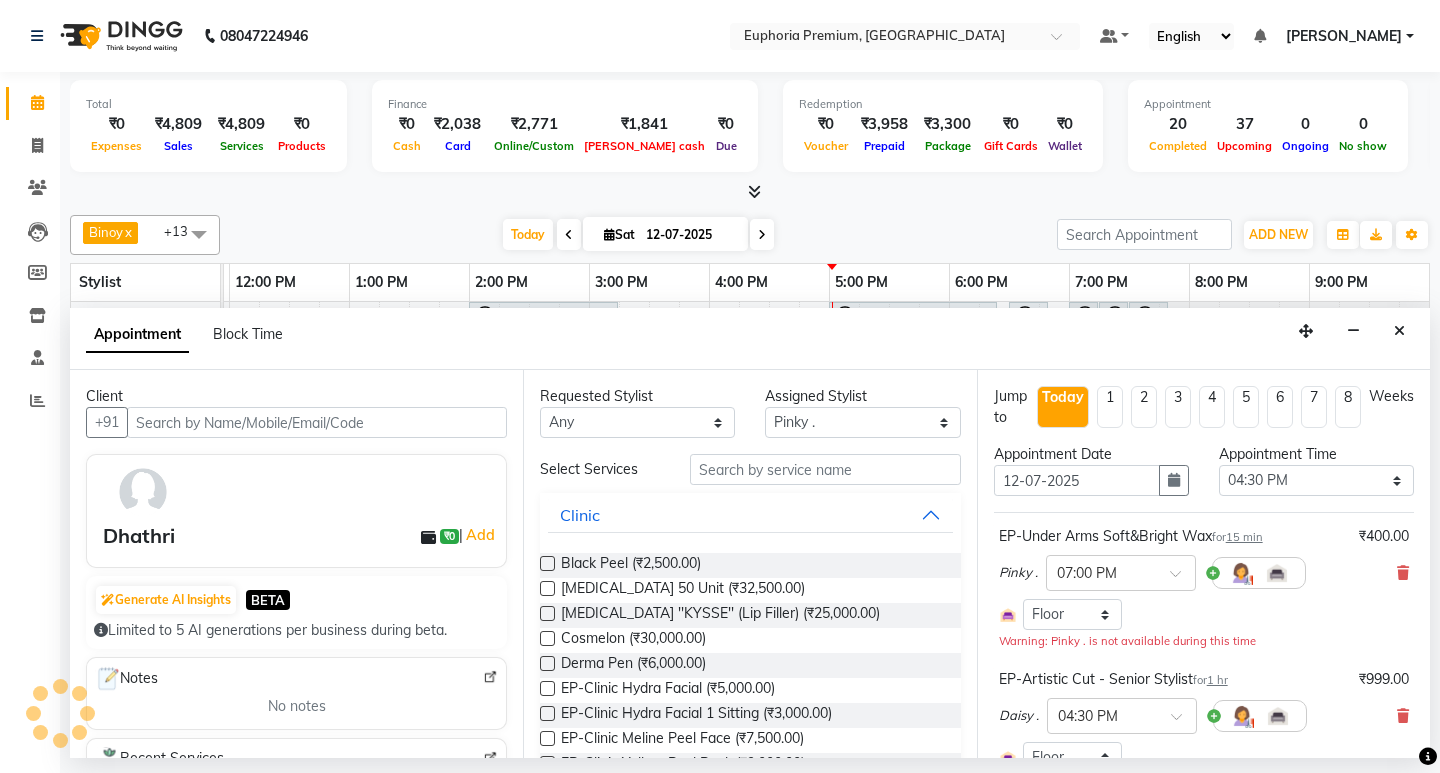 select on "4006" 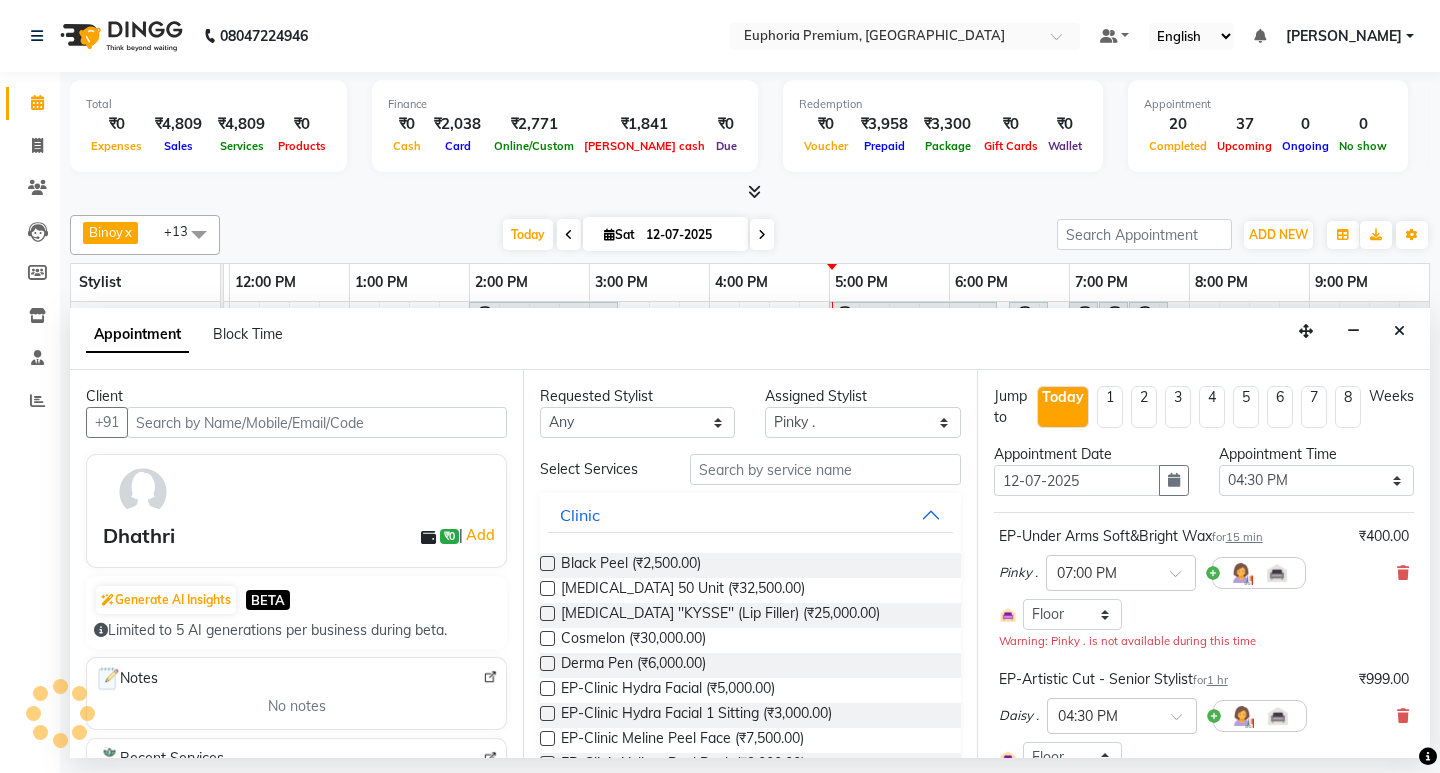 select on "4006" 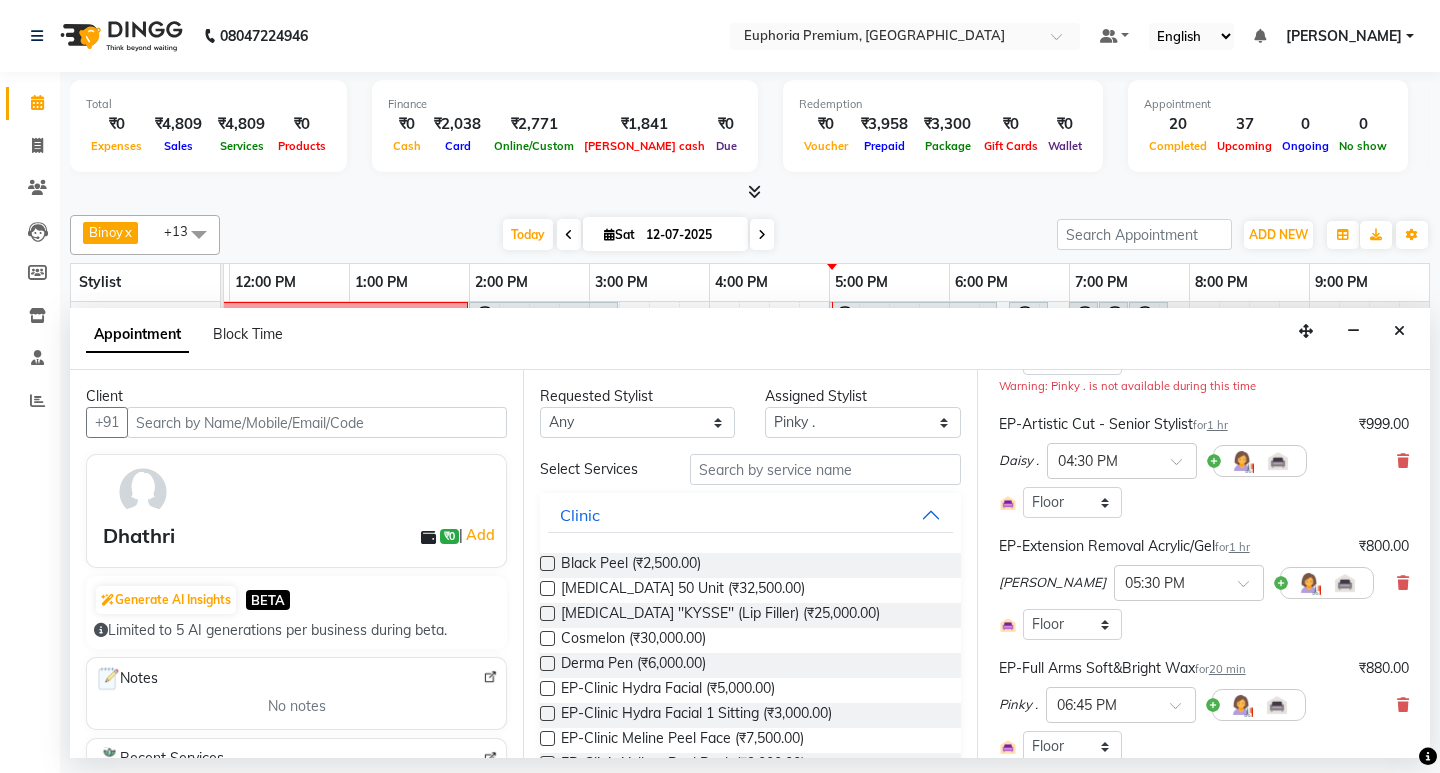 scroll, scrollTop: 300, scrollLeft: 0, axis: vertical 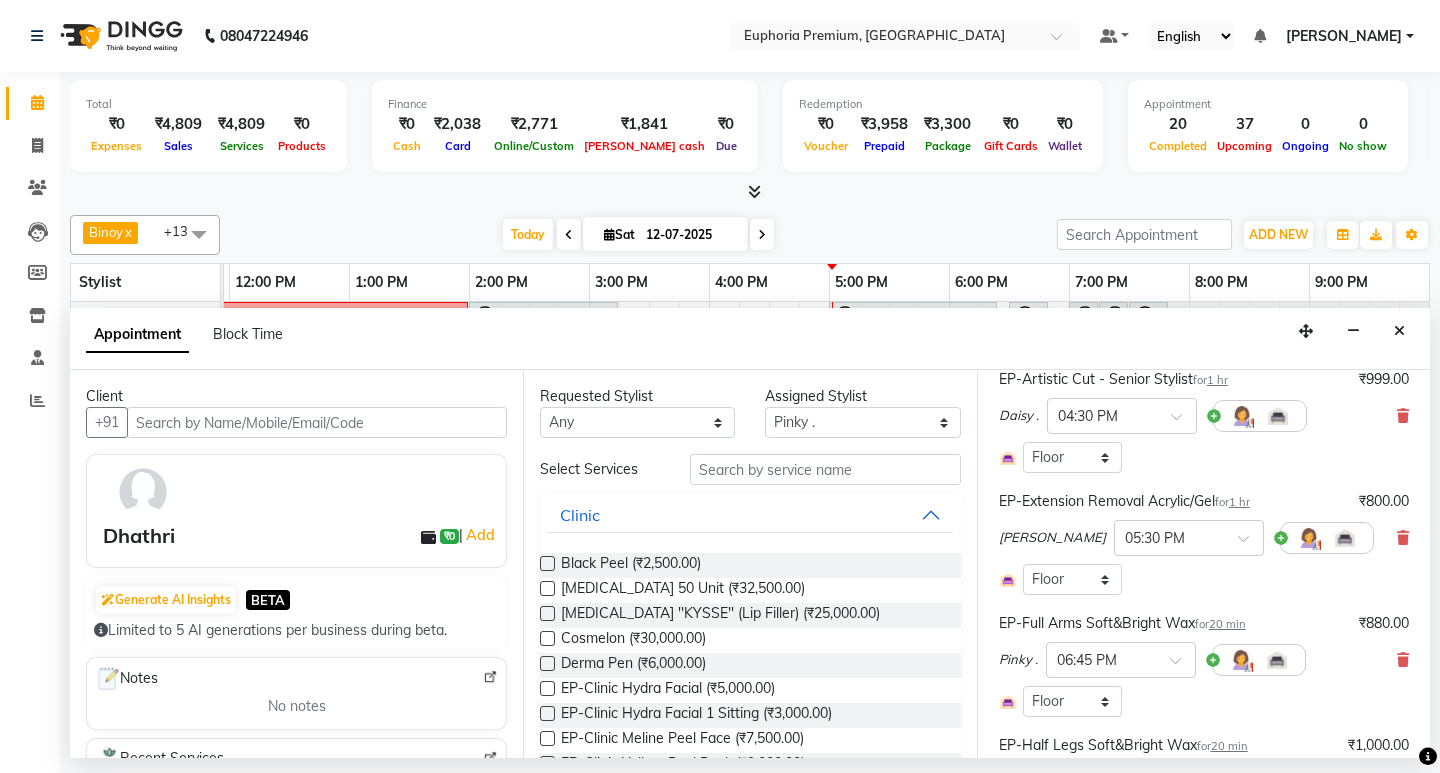 click on "20 min" at bounding box center (1227, 624) 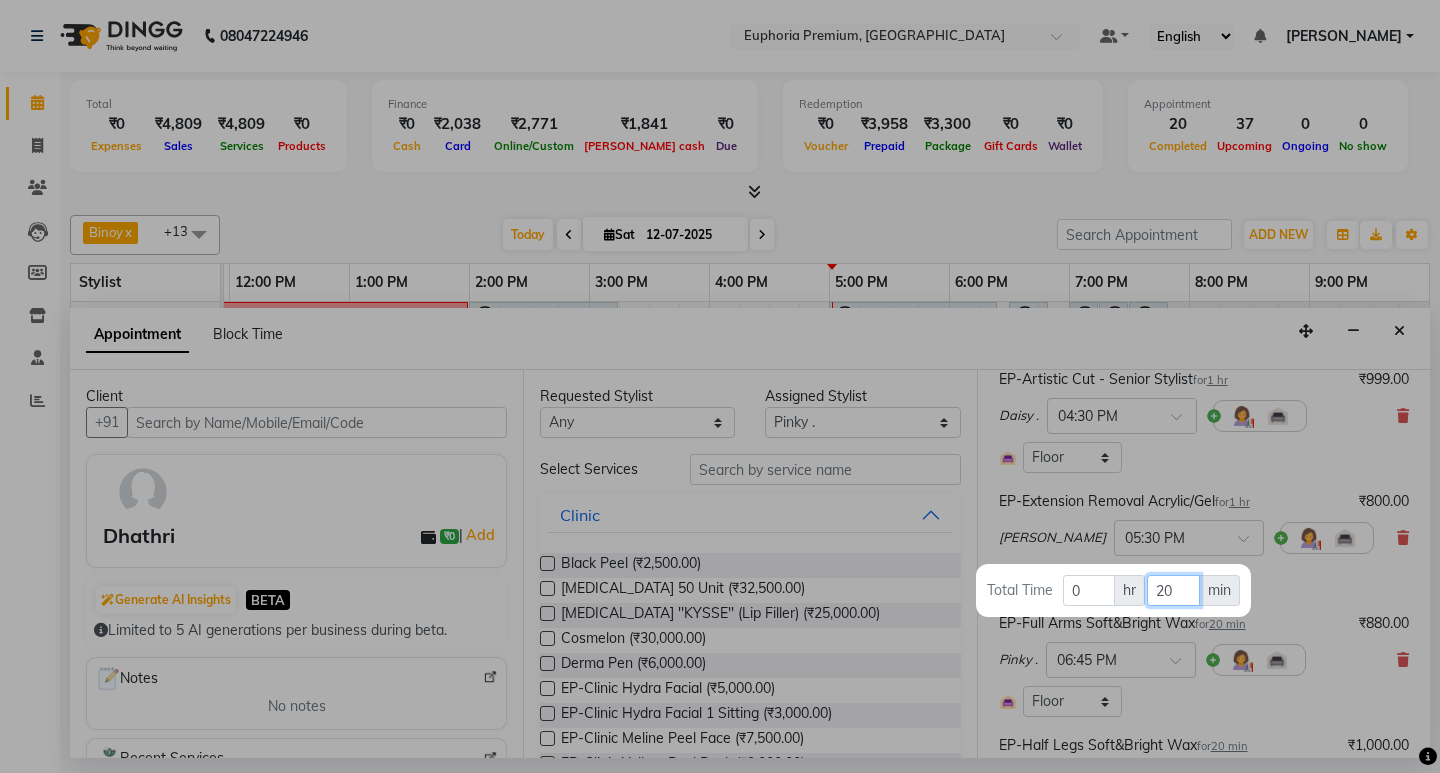click on "20" at bounding box center (1173, 590) 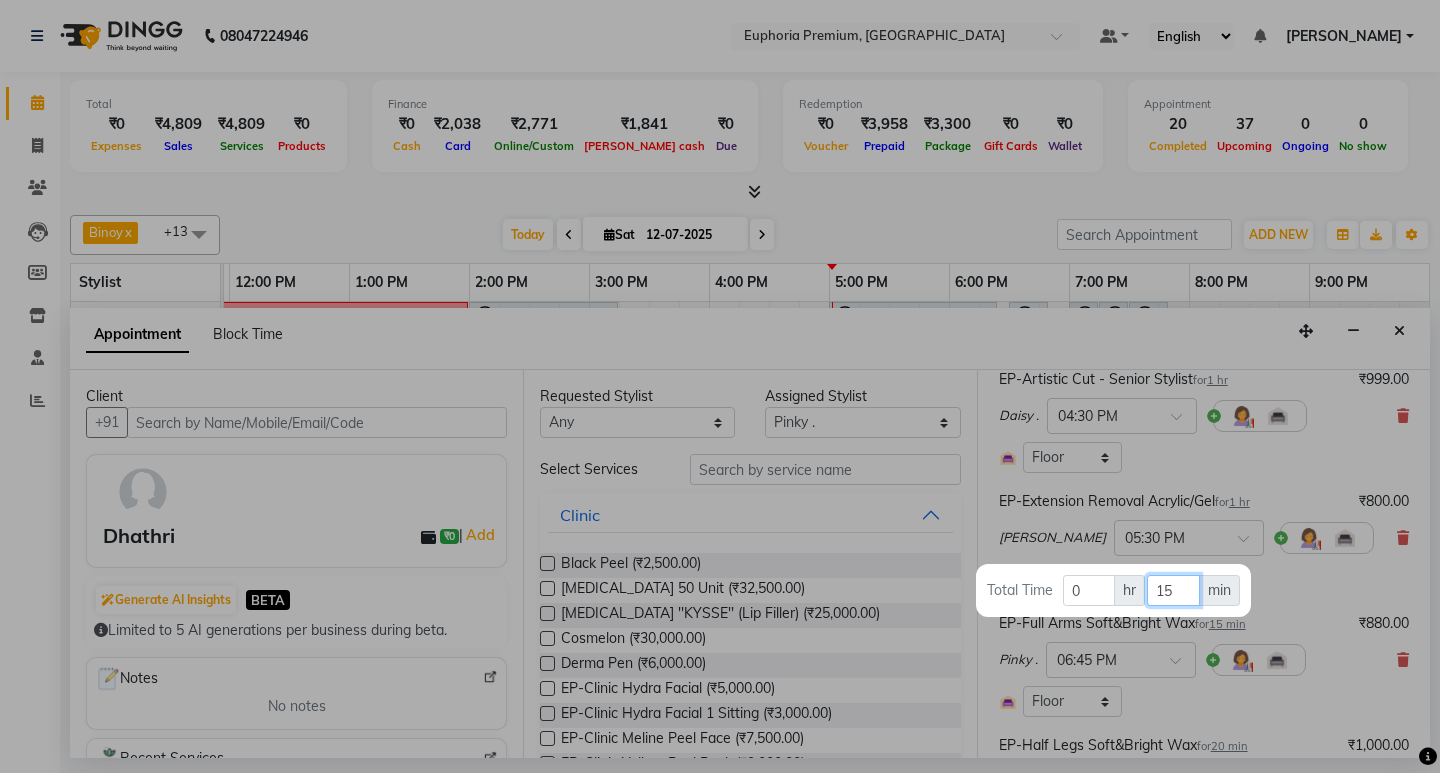 type on "15" 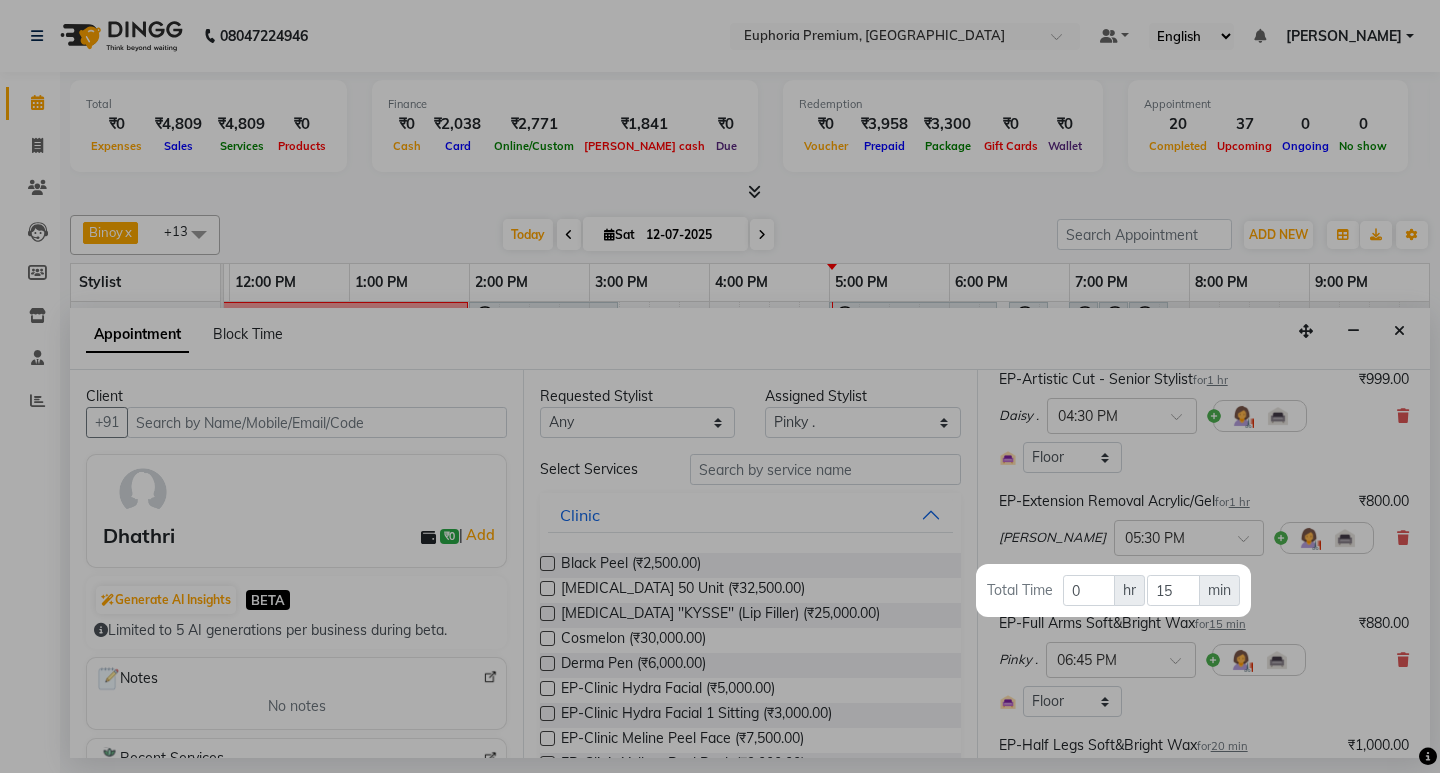 click at bounding box center (720, 386) 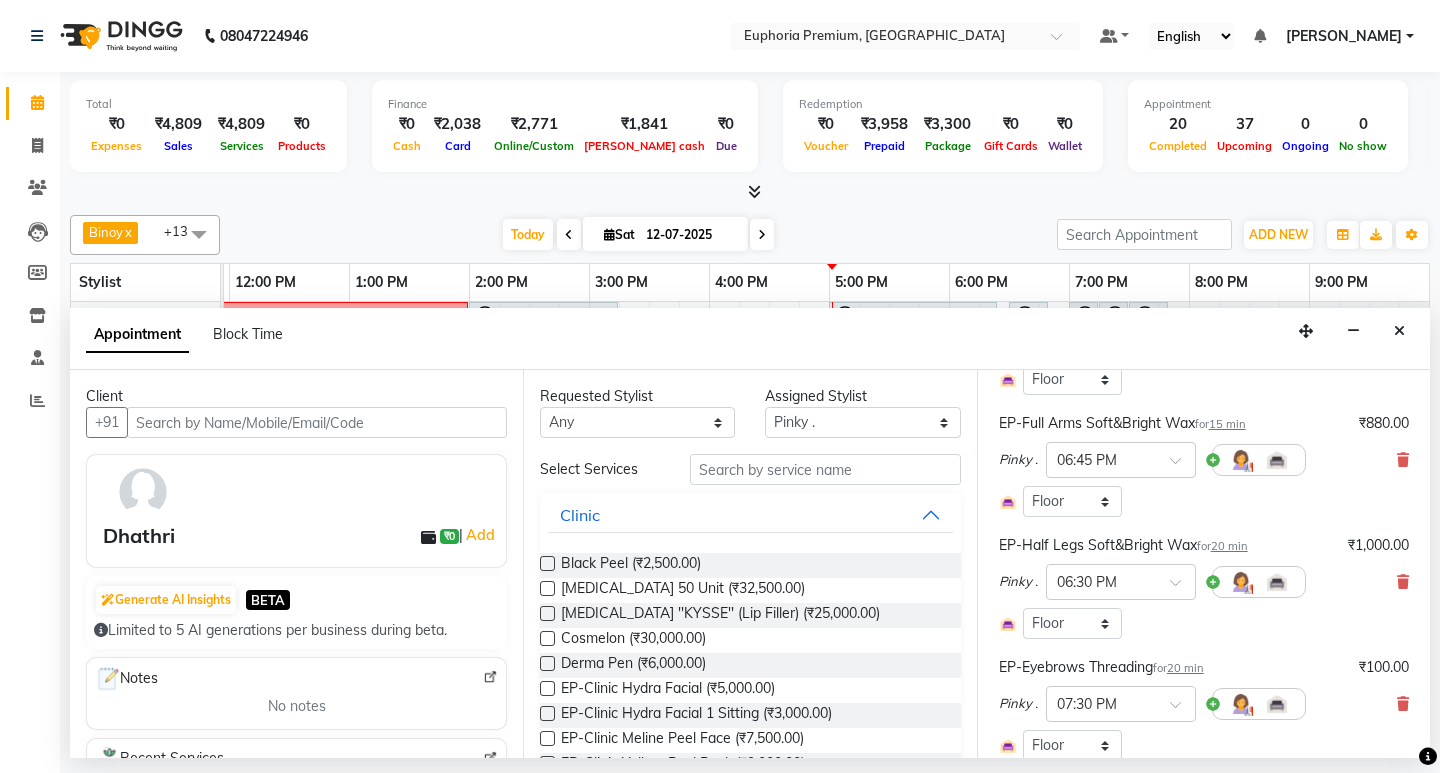 scroll, scrollTop: 600, scrollLeft: 0, axis: vertical 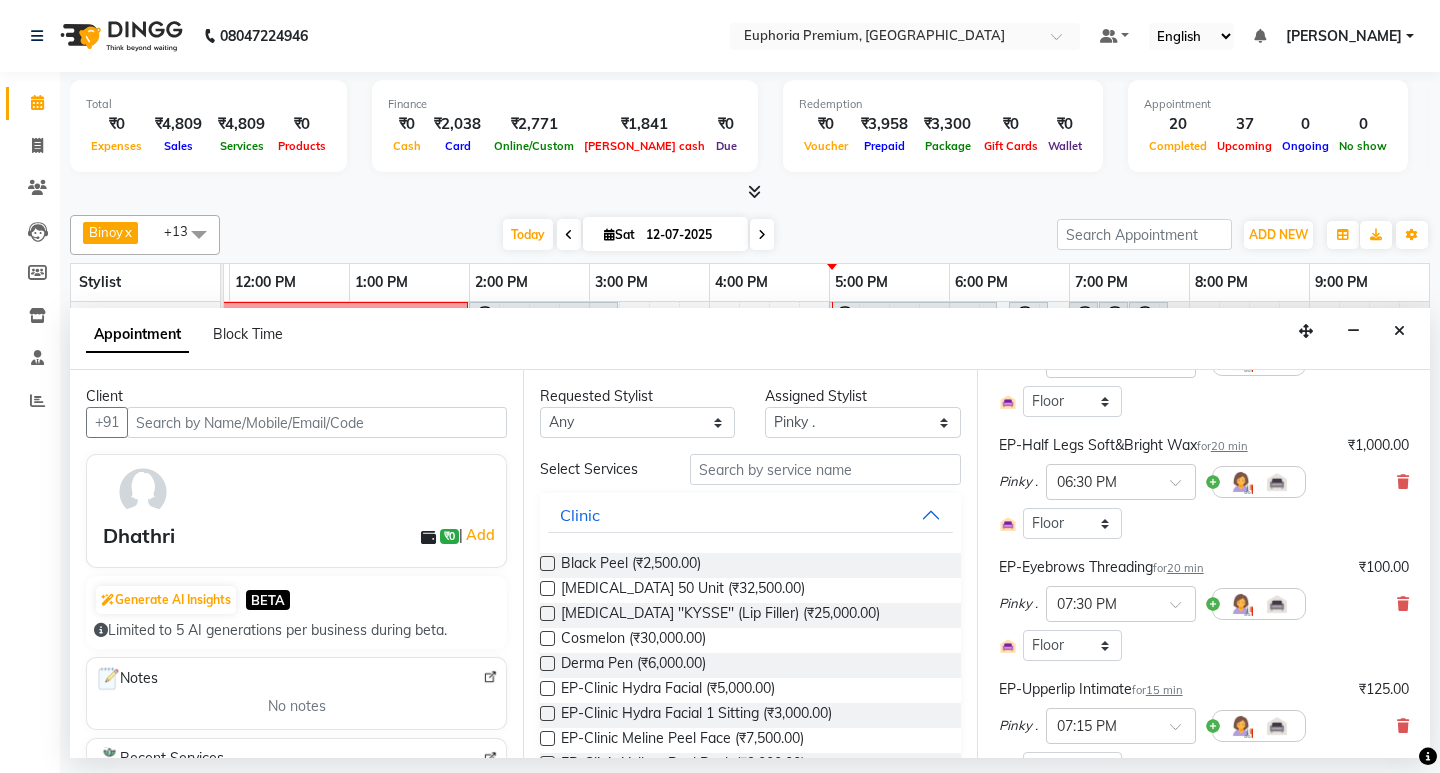 click on "20 min" at bounding box center [1229, 446] 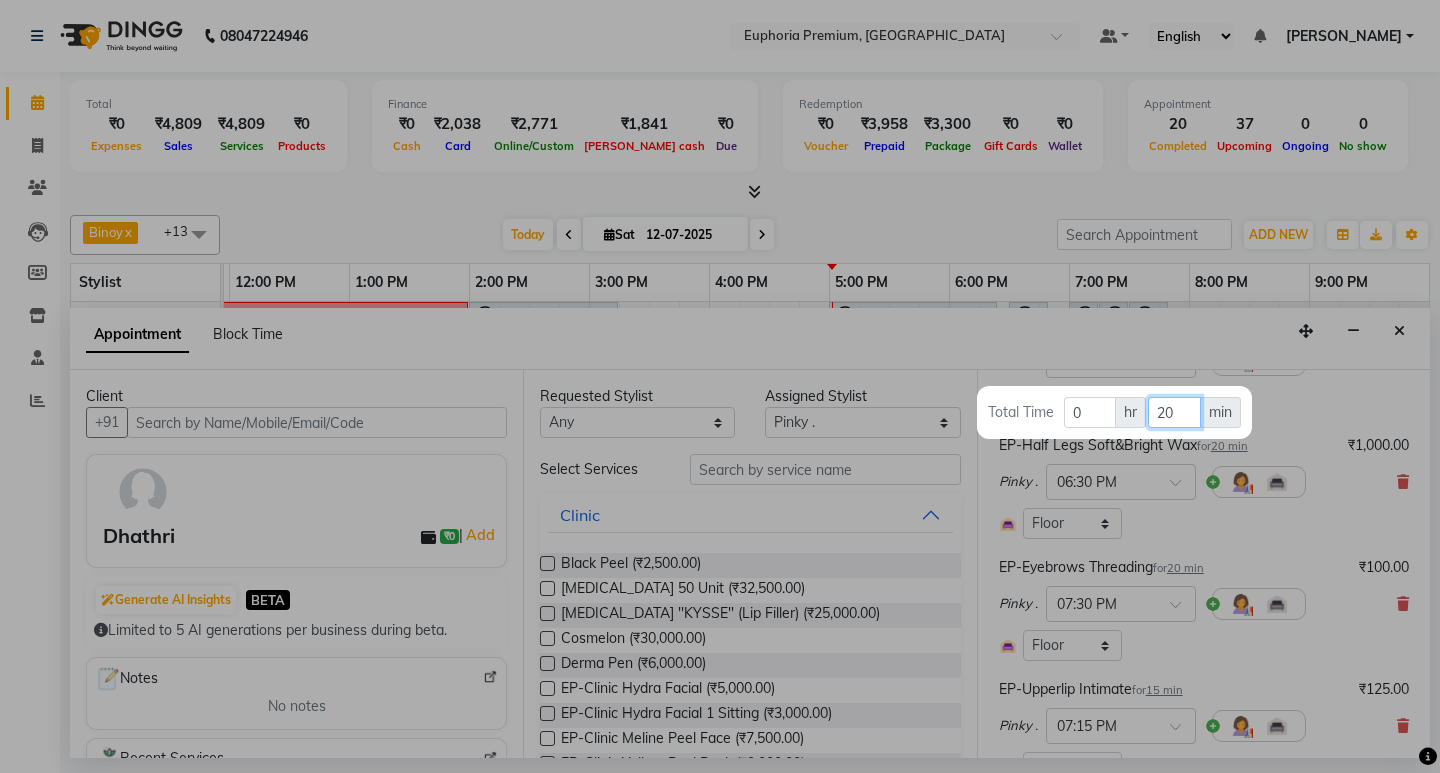 click on "20" at bounding box center [1174, 412] 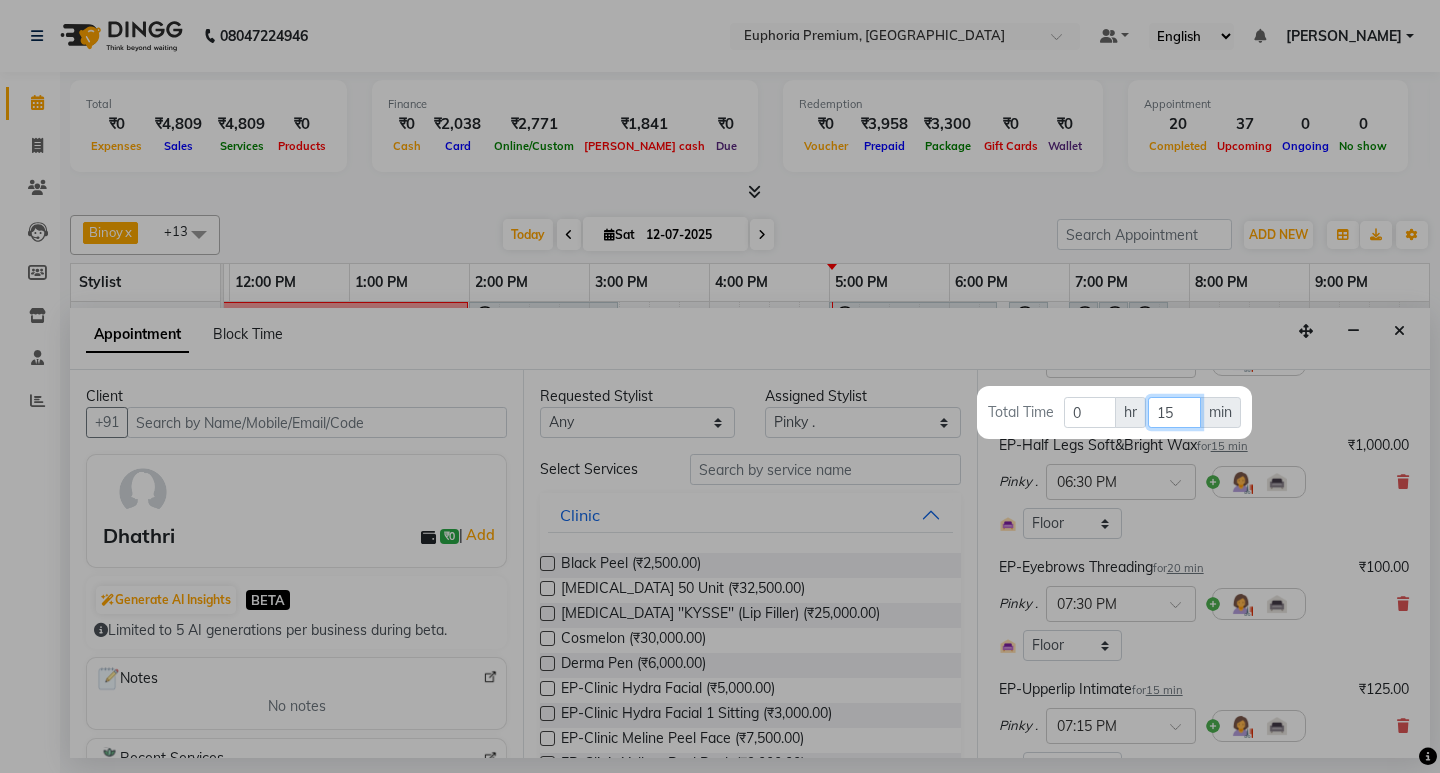 type on "15" 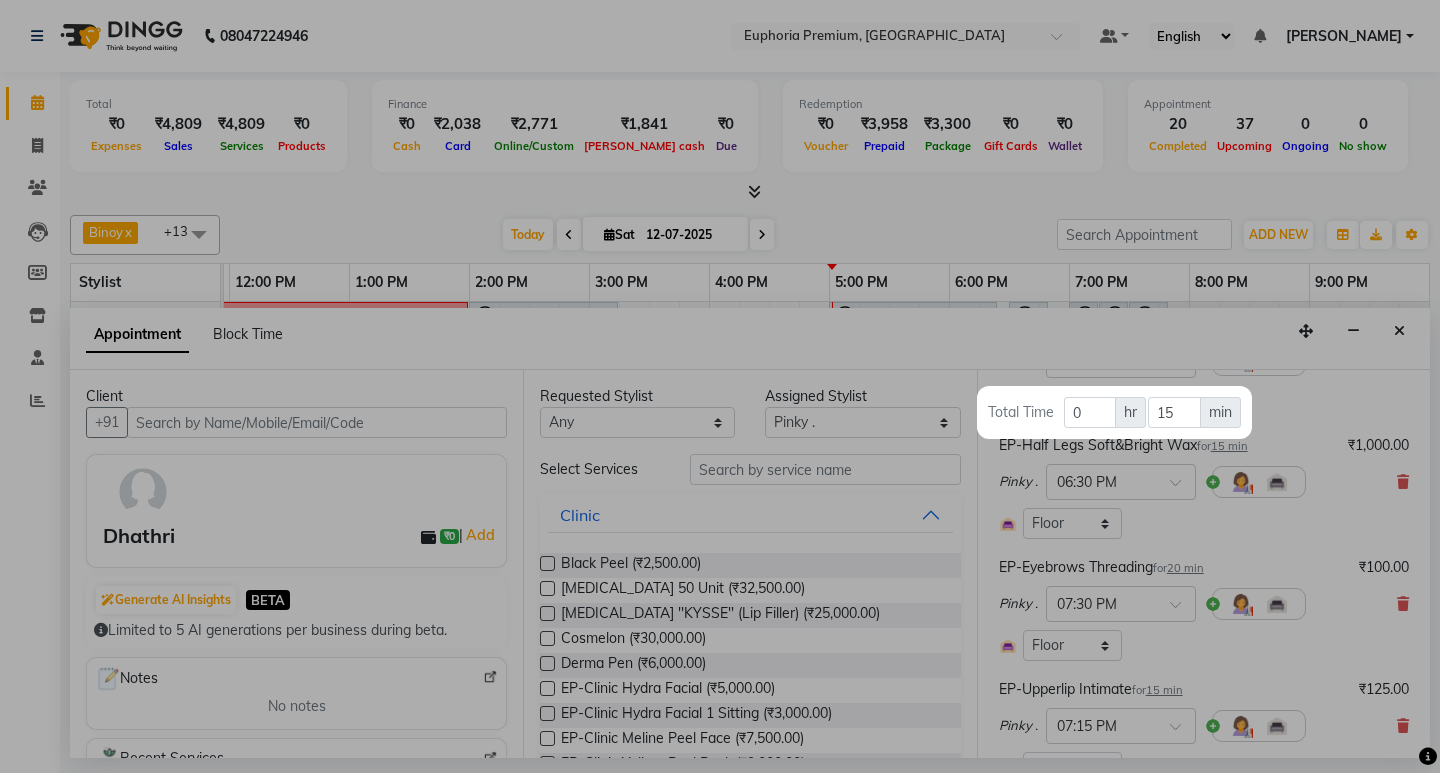 click at bounding box center [720, 386] 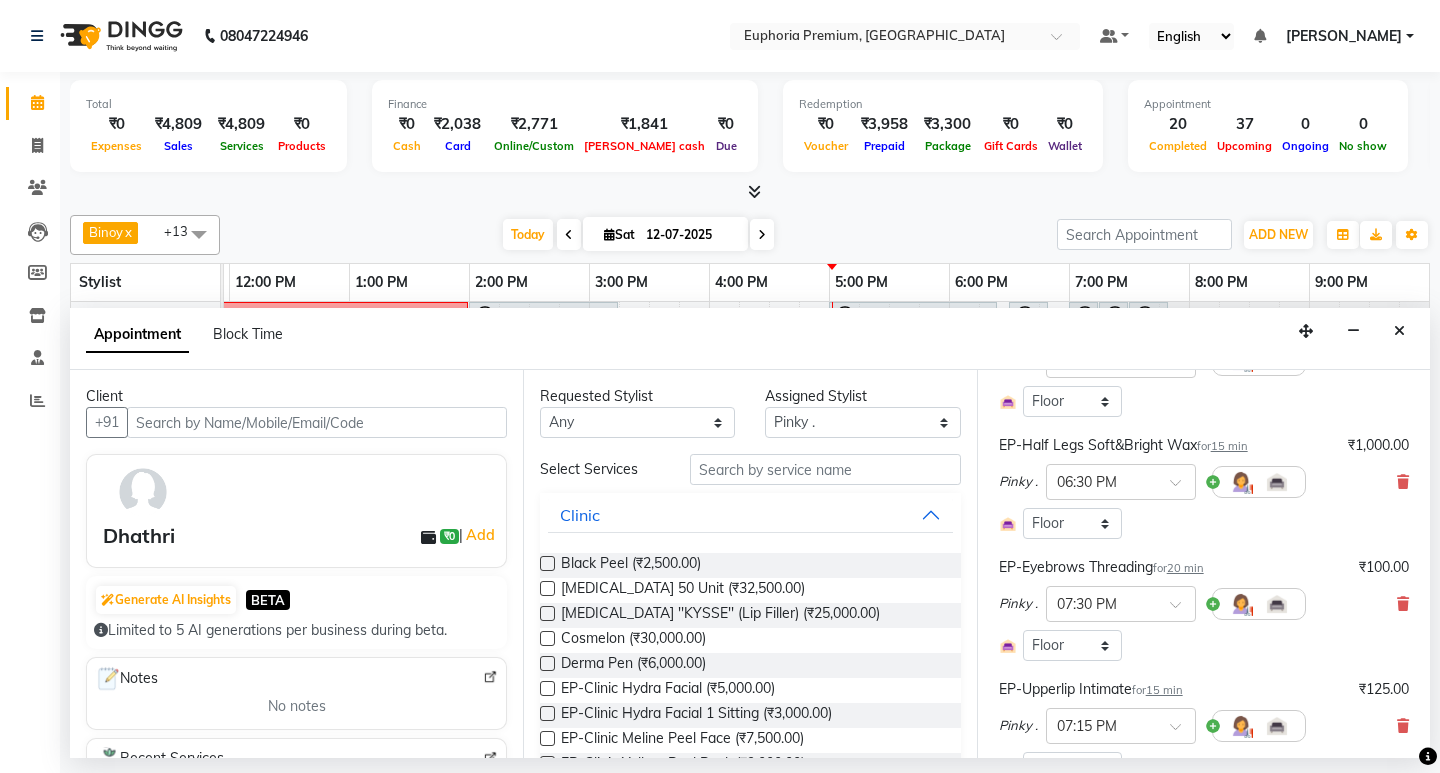 click on "20 min" at bounding box center (1185, 568) 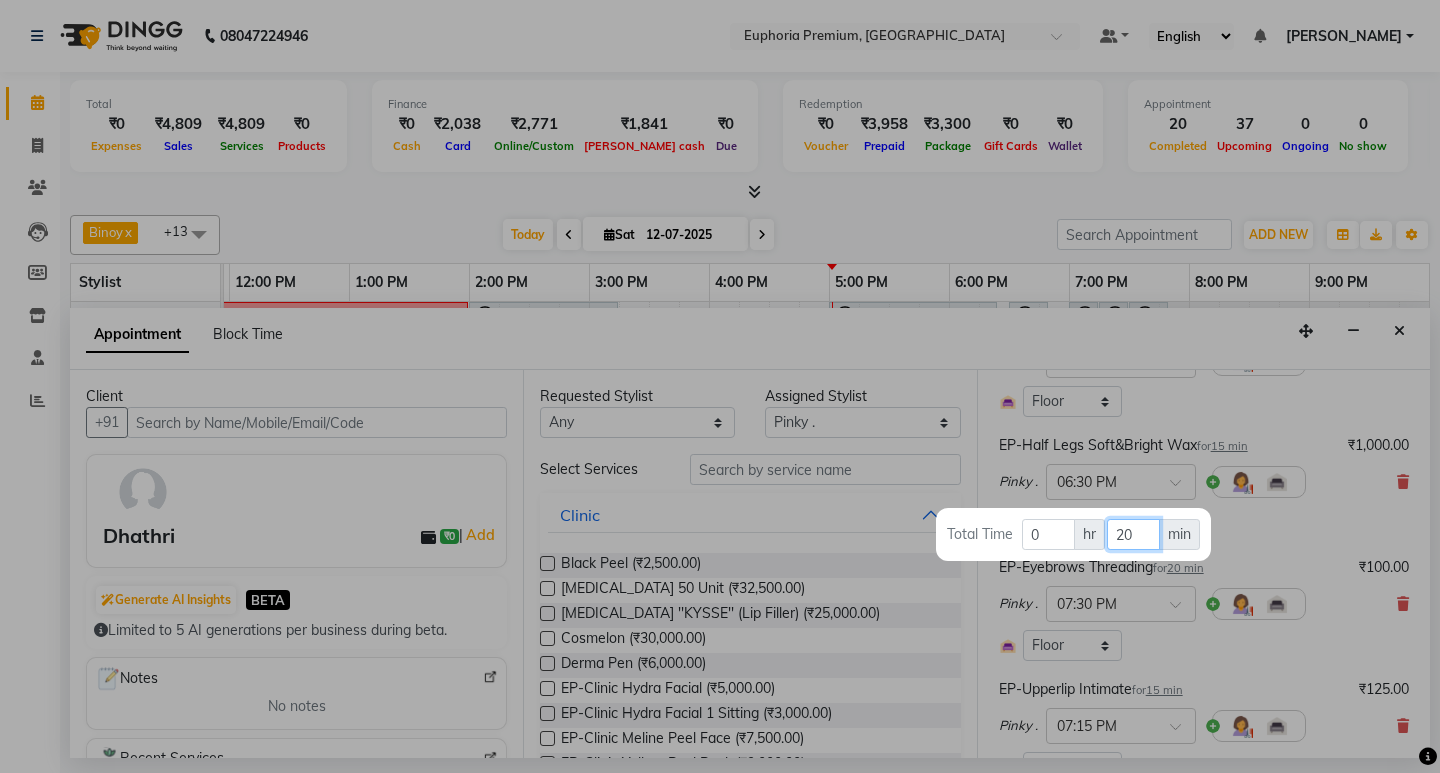 click on "20" at bounding box center [1133, 534] 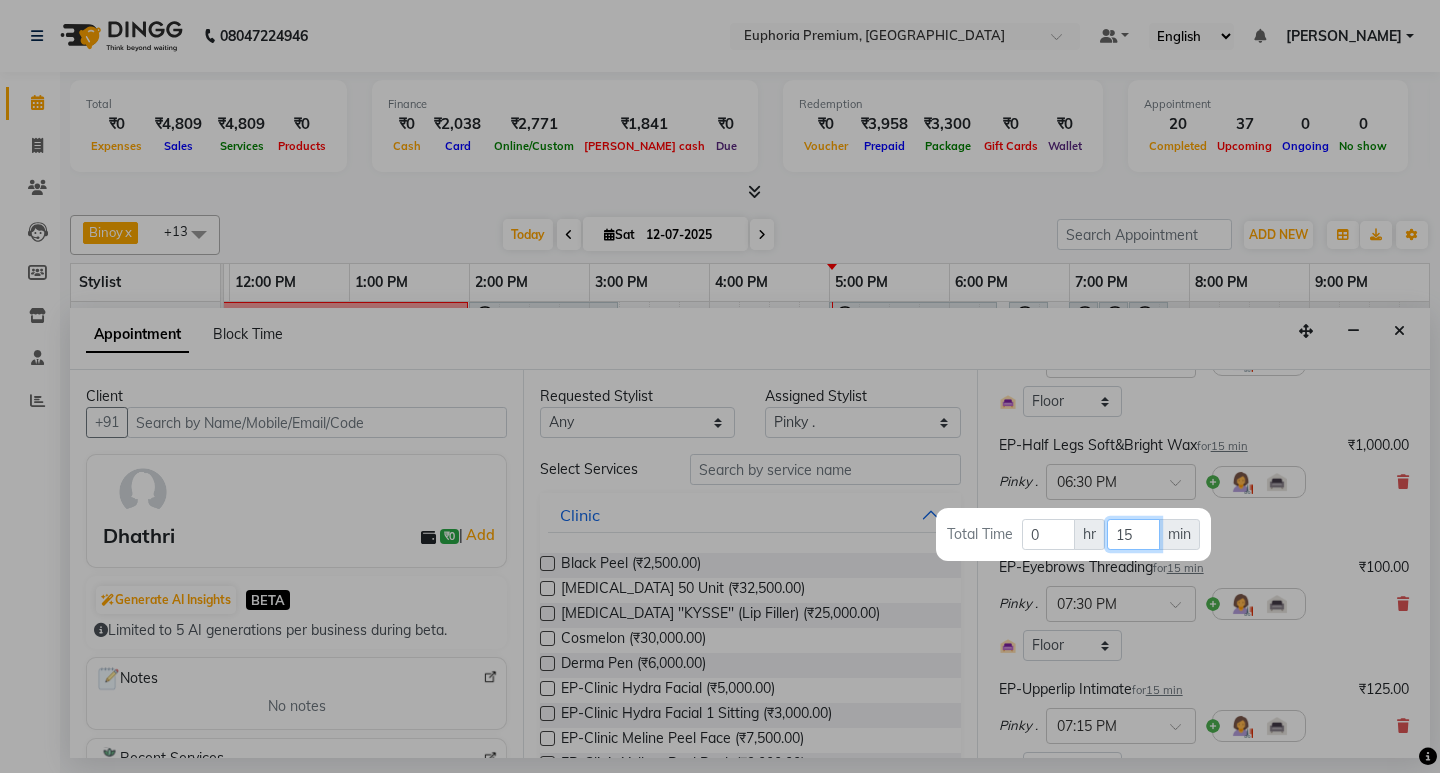 type on "15" 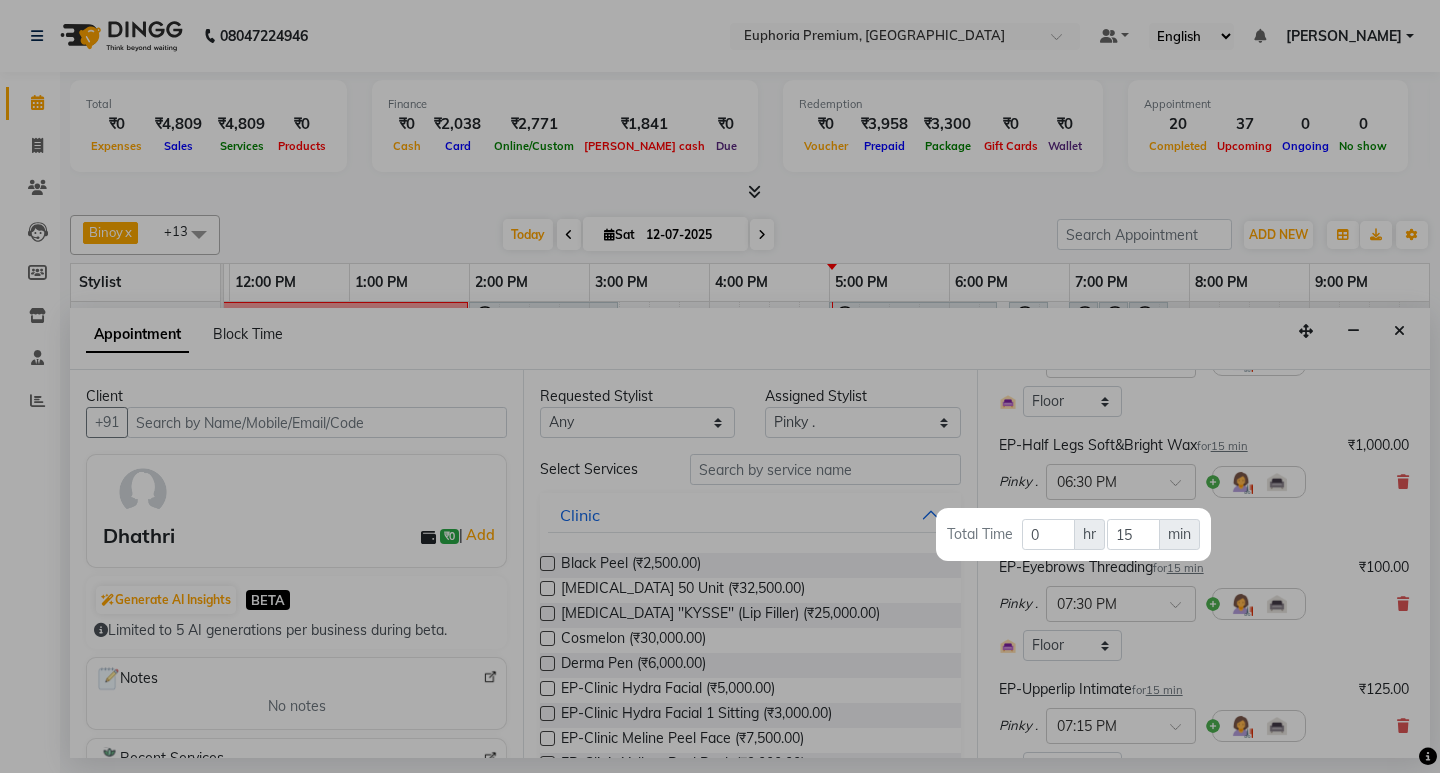 click at bounding box center (720, 386) 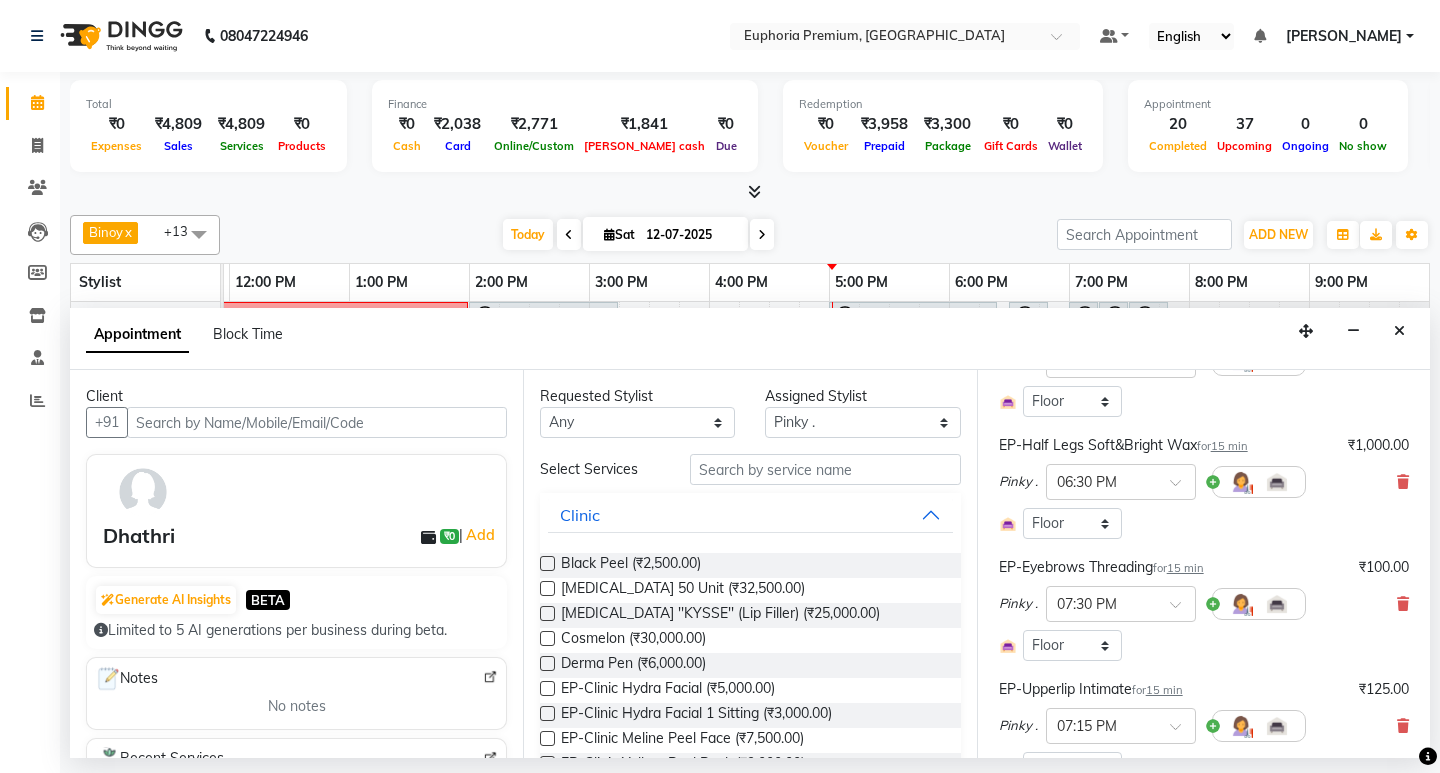 click on "15 min" at bounding box center (1164, 690) 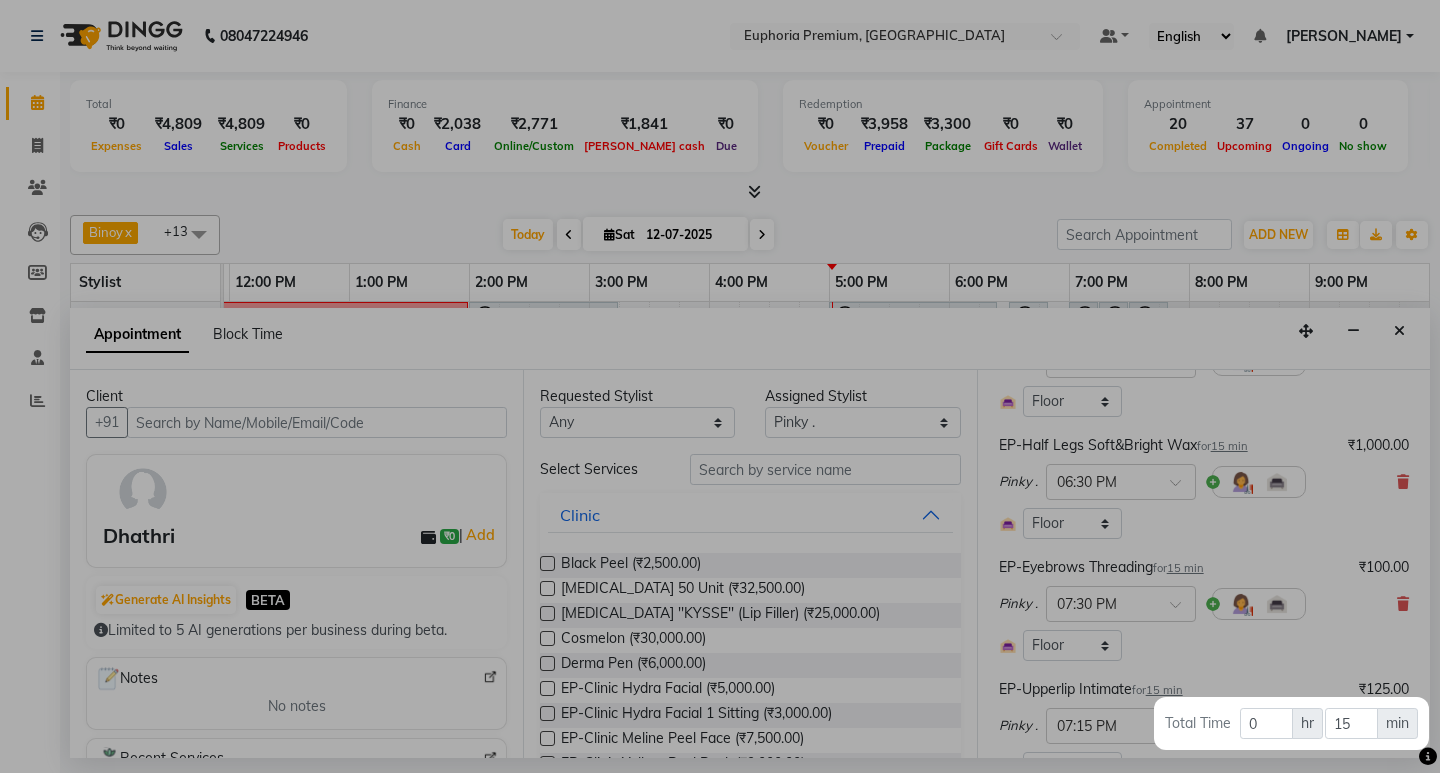 click at bounding box center [720, 386] 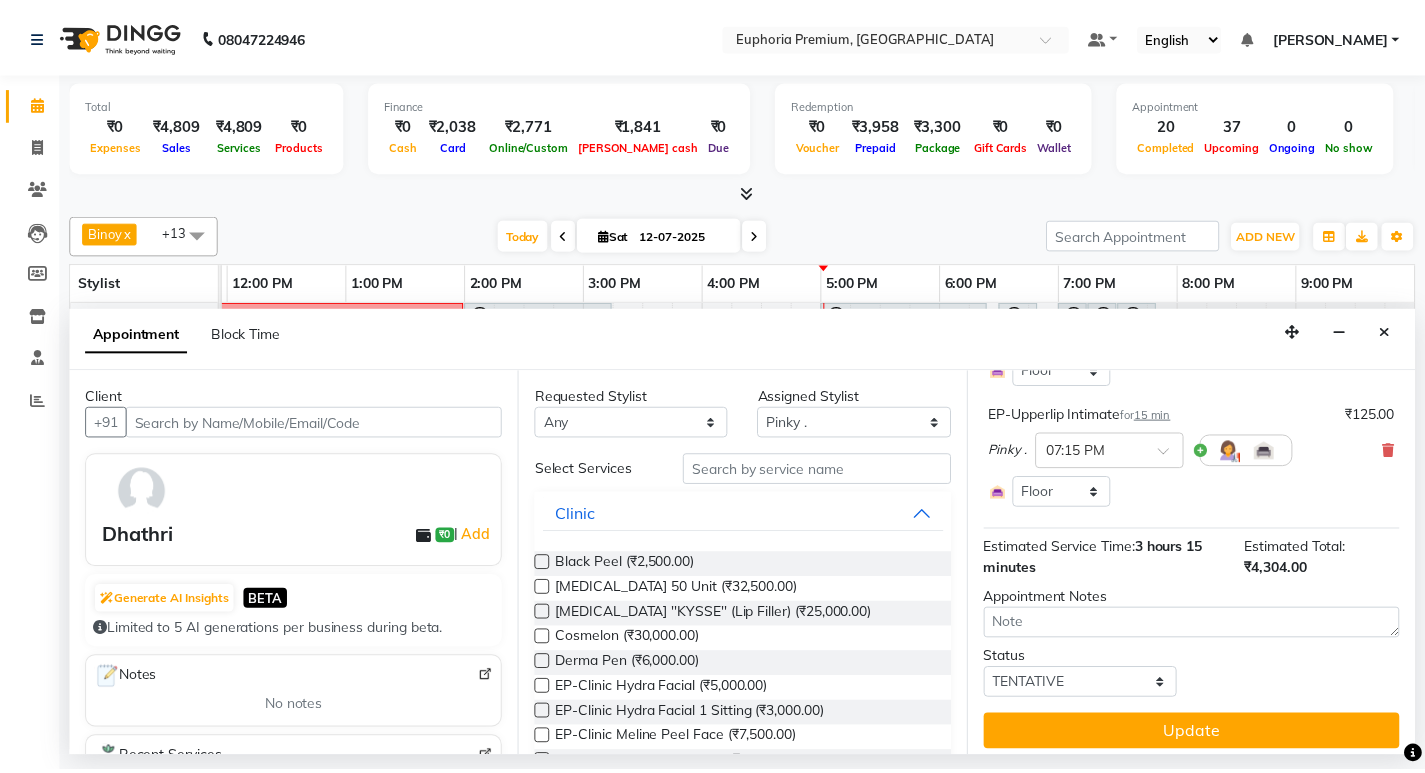 scroll, scrollTop: 885, scrollLeft: 0, axis: vertical 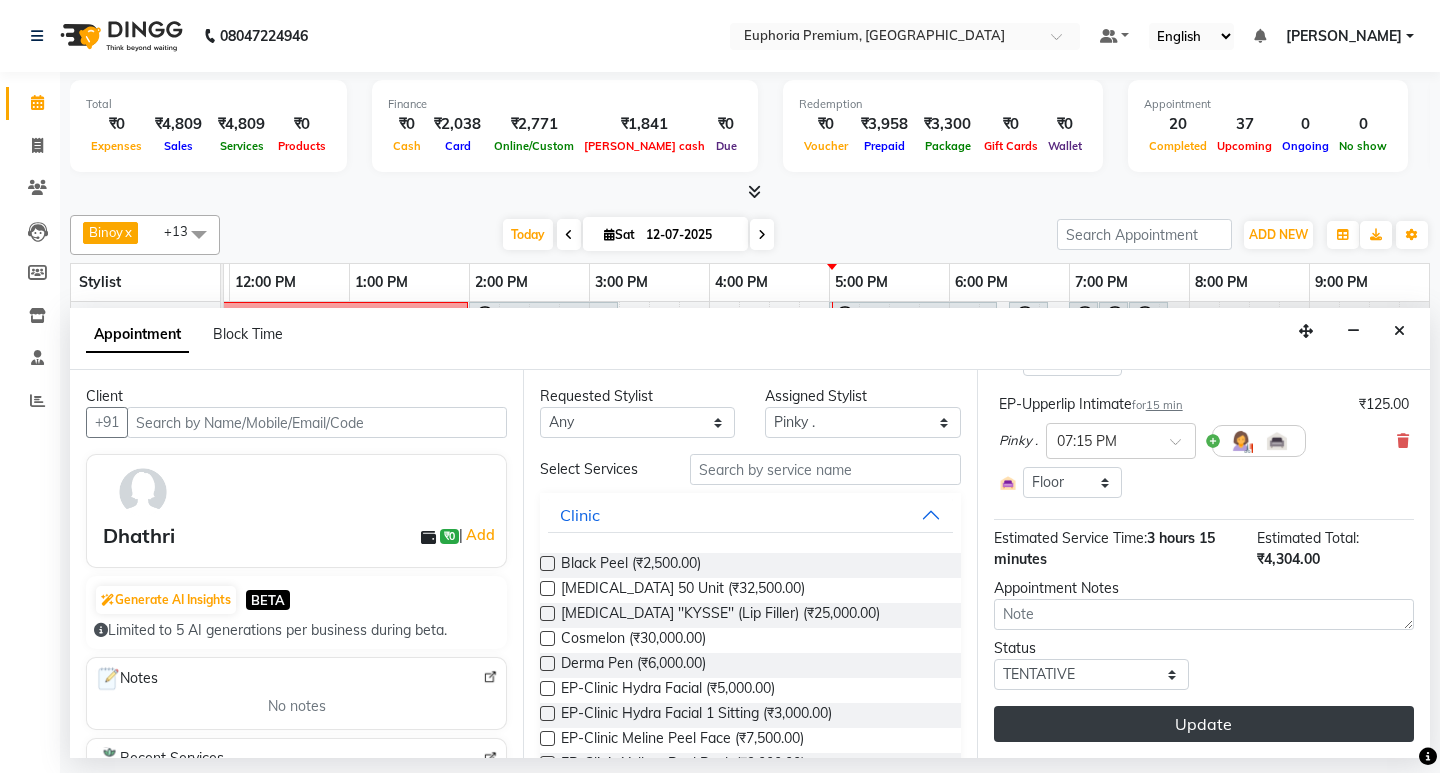click on "Update" at bounding box center (1204, 724) 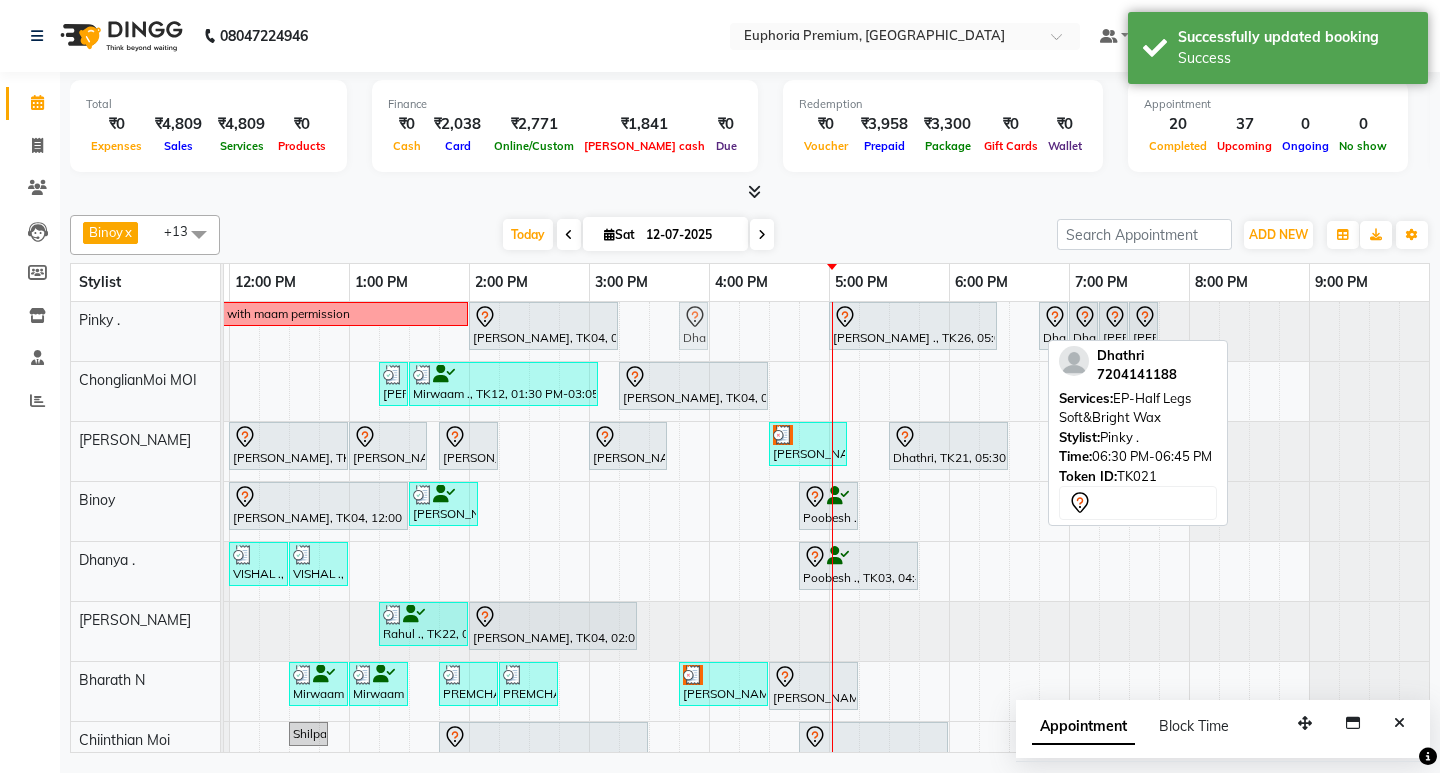 drag, startPoint x: 1026, startPoint y: 334, endPoint x: 706, endPoint y: 334, distance: 320 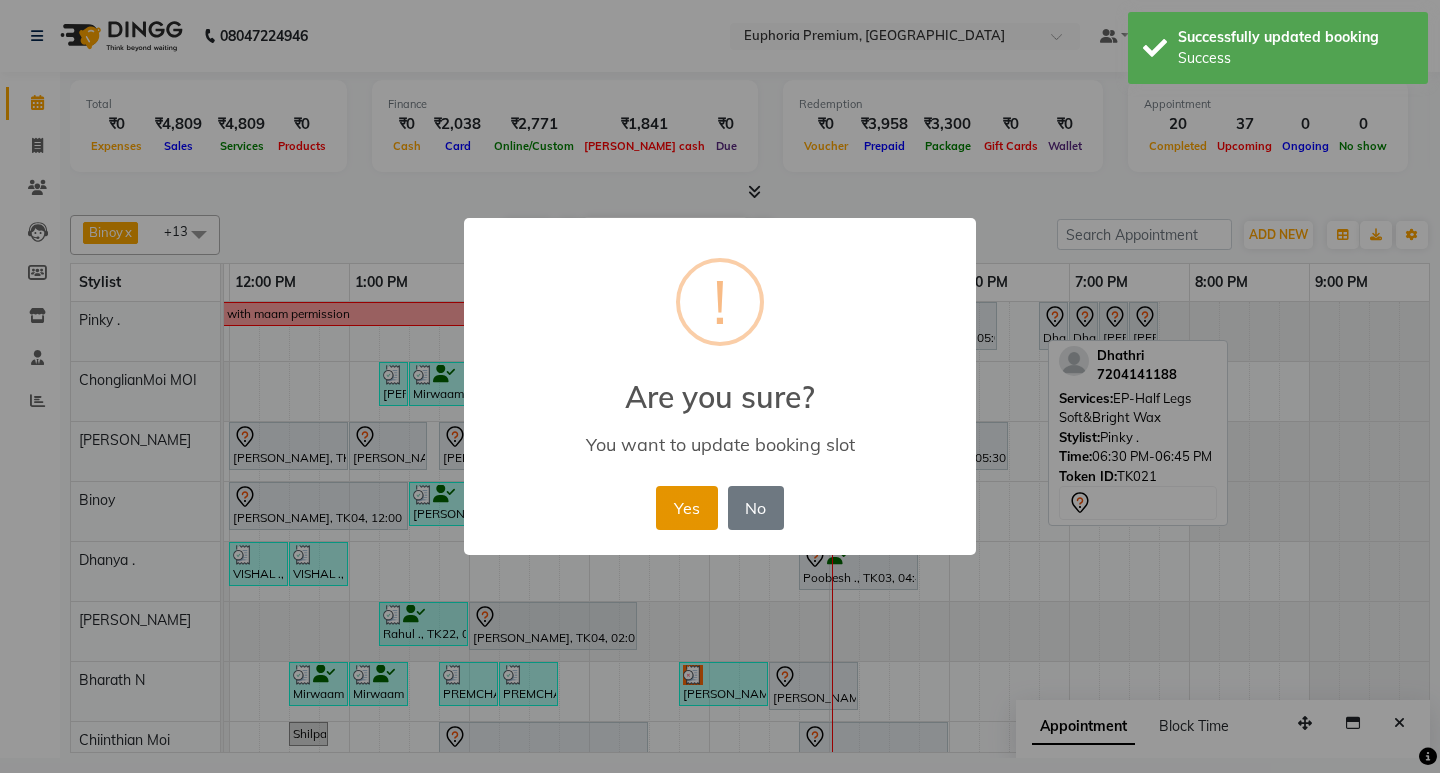 click on "Yes" at bounding box center [686, 508] 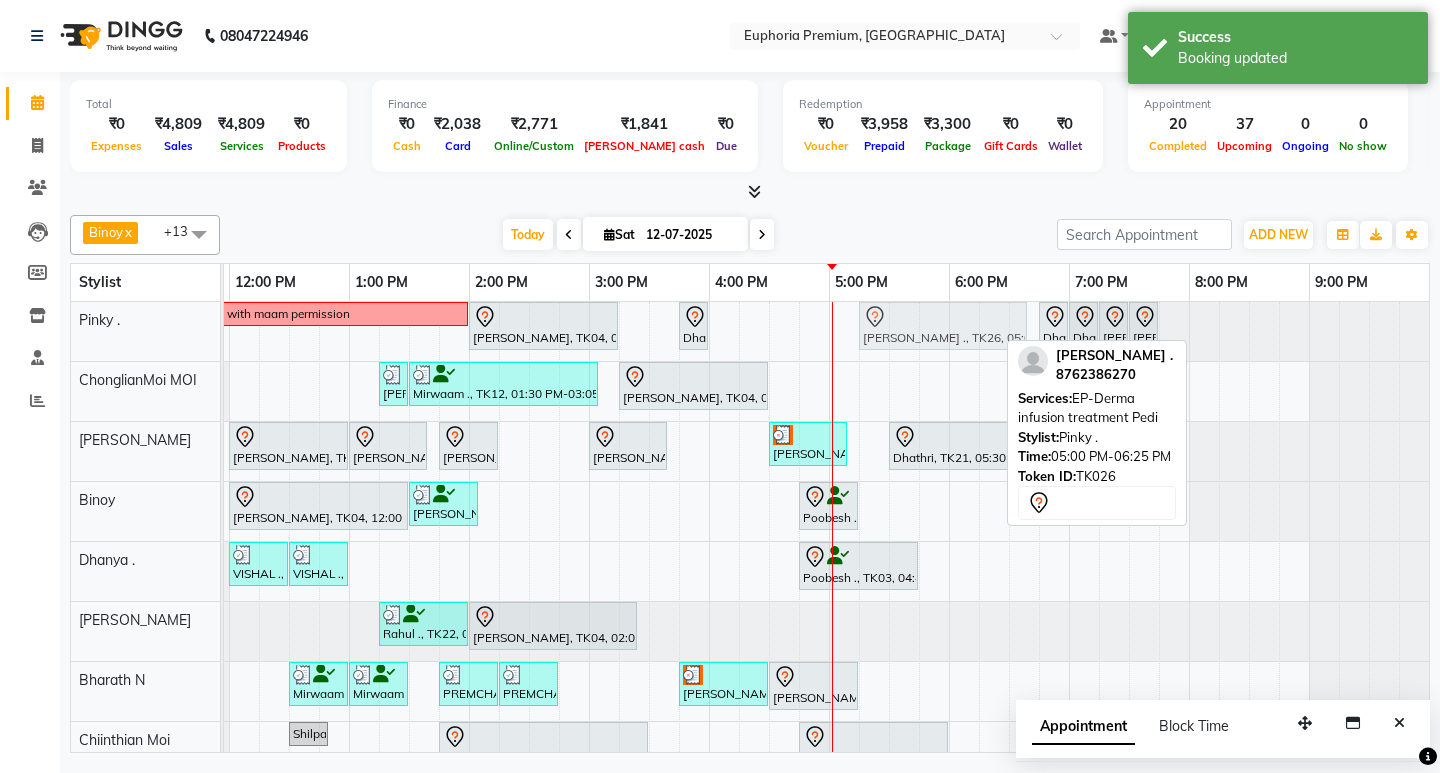 drag, startPoint x: 888, startPoint y: 327, endPoint x: 909, endPoint y: 323, distance: 21.377558 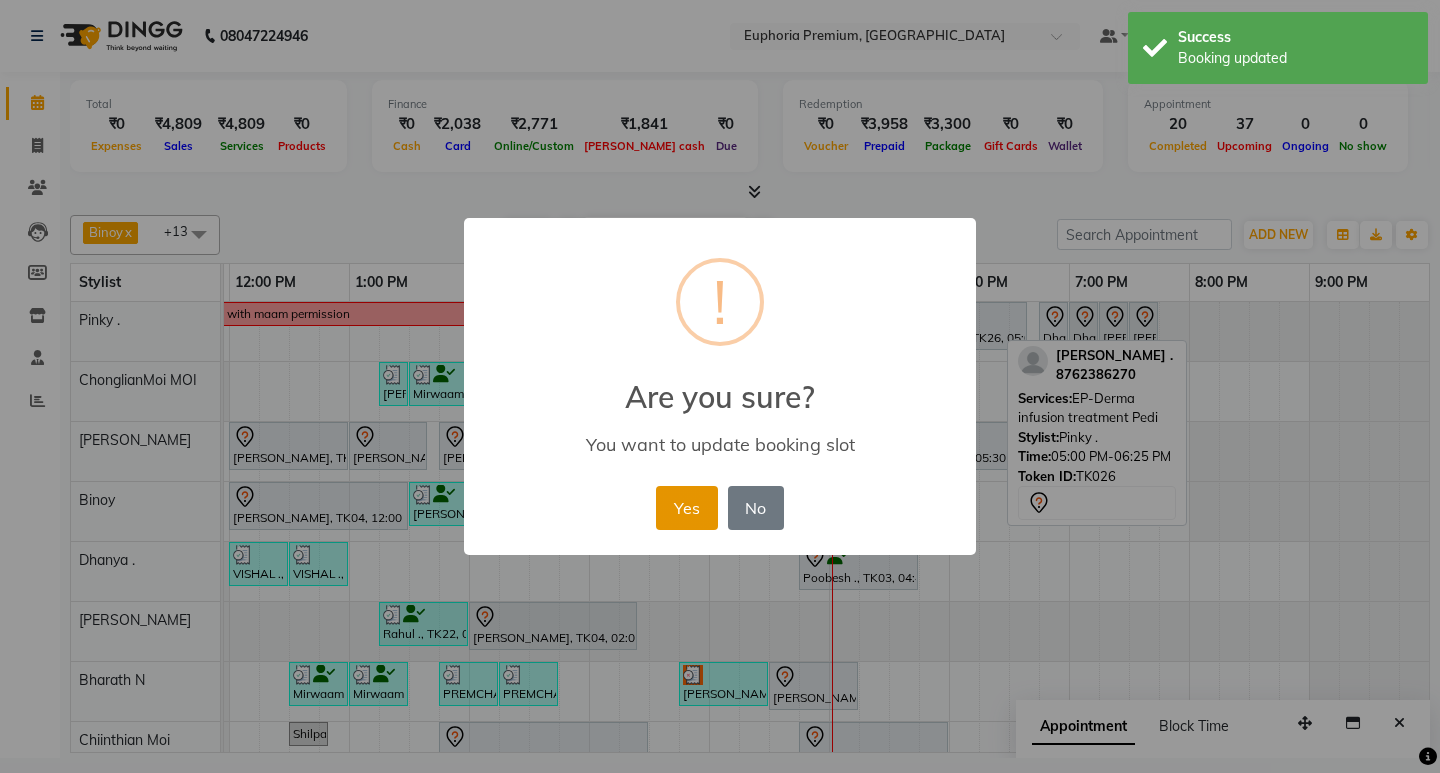 click on "Yes" at bounding box center (686, 508) 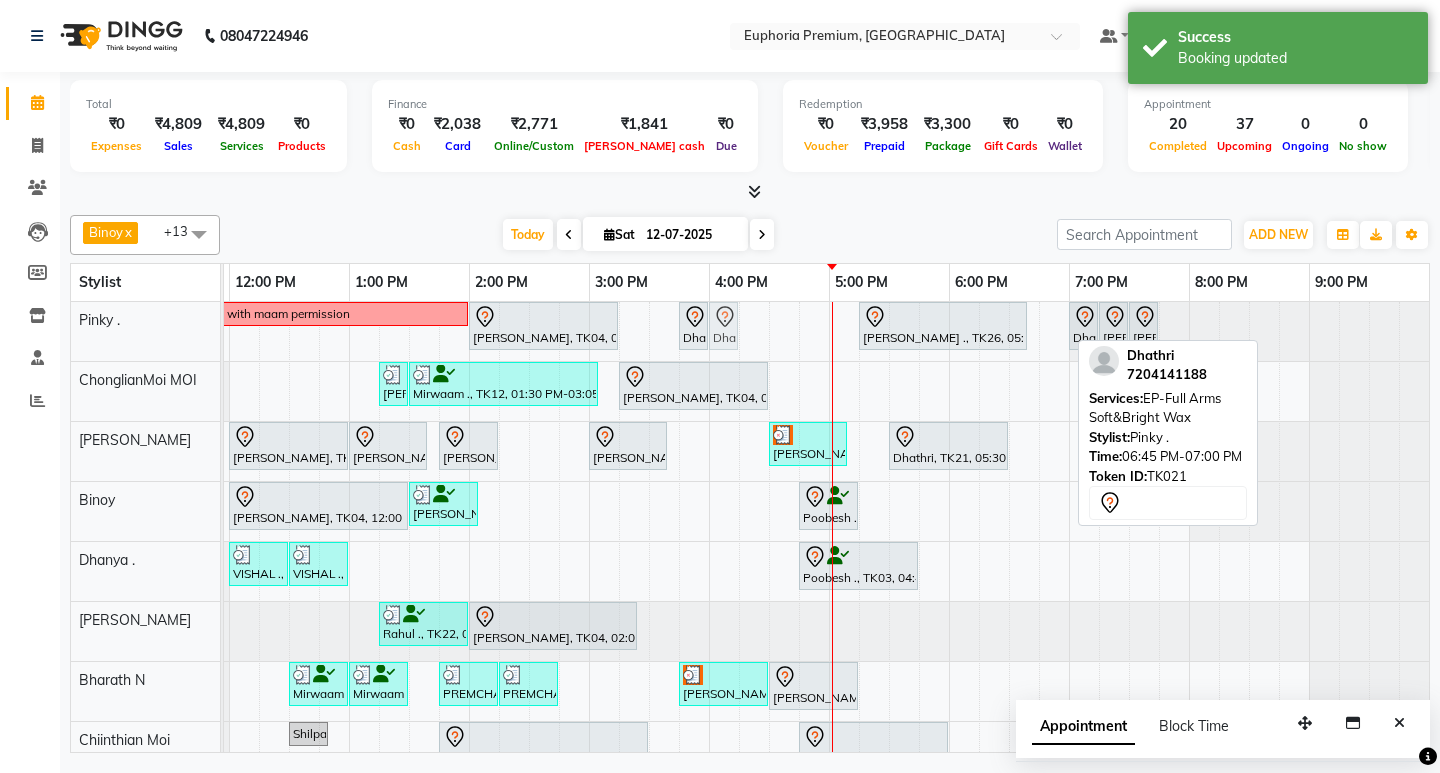 drag, startPoint x: 1055, startPoint y: 328, endPoint x: 736, endPoint y: 336, distance: 319.1003 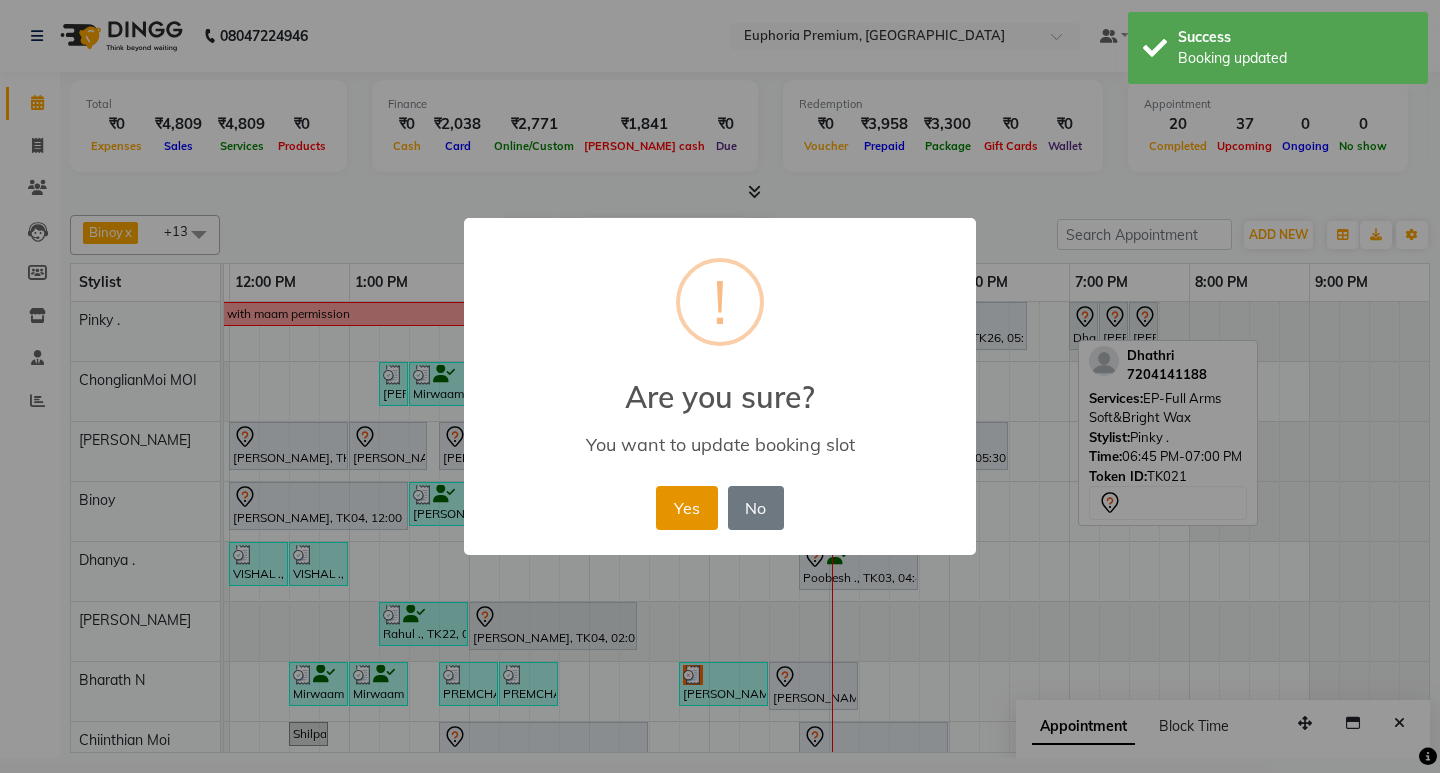 click on "Yes" at bounding box center [686, 508] 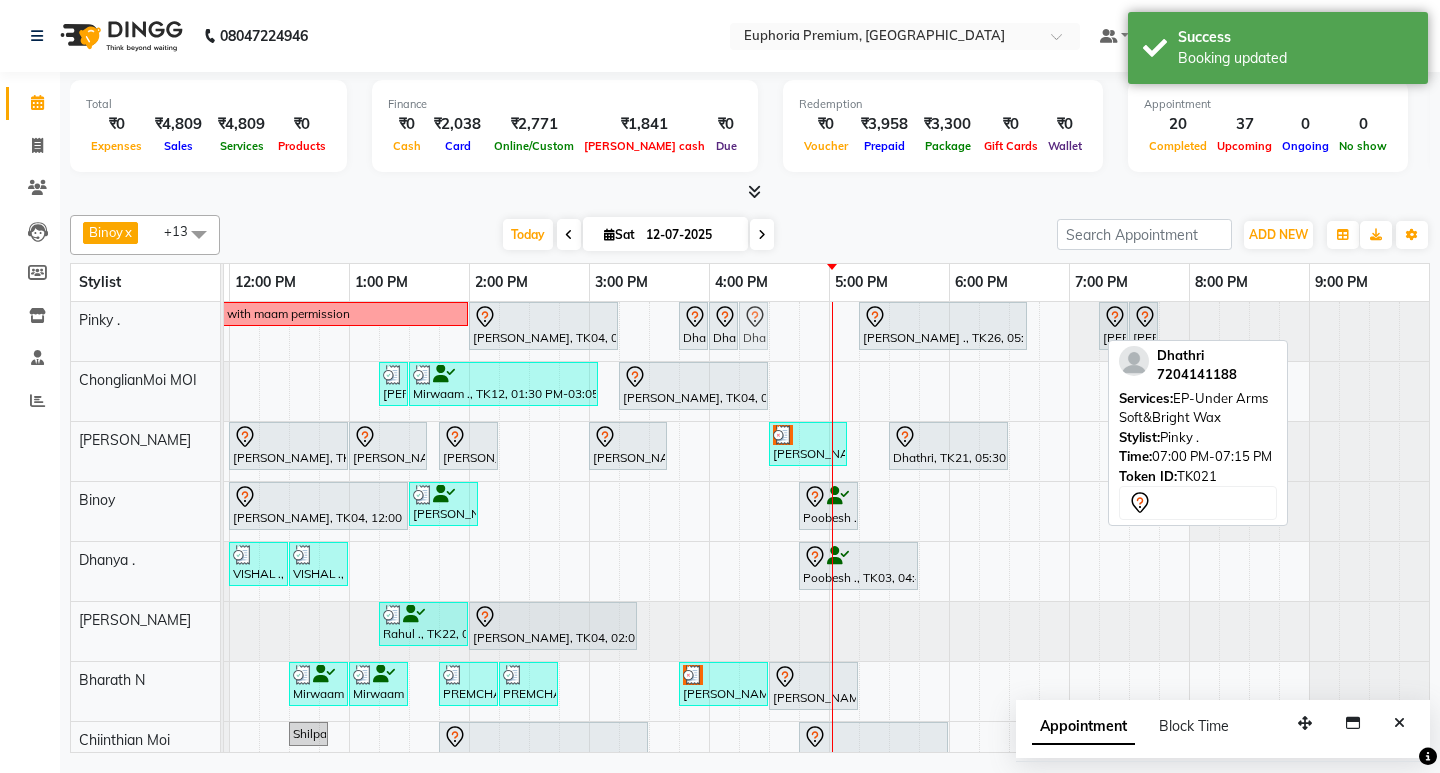 drag, startPoint x: 1068, startPoint y: 326, endPoint x: 764, endPoint y: 337, distance: 304.19894 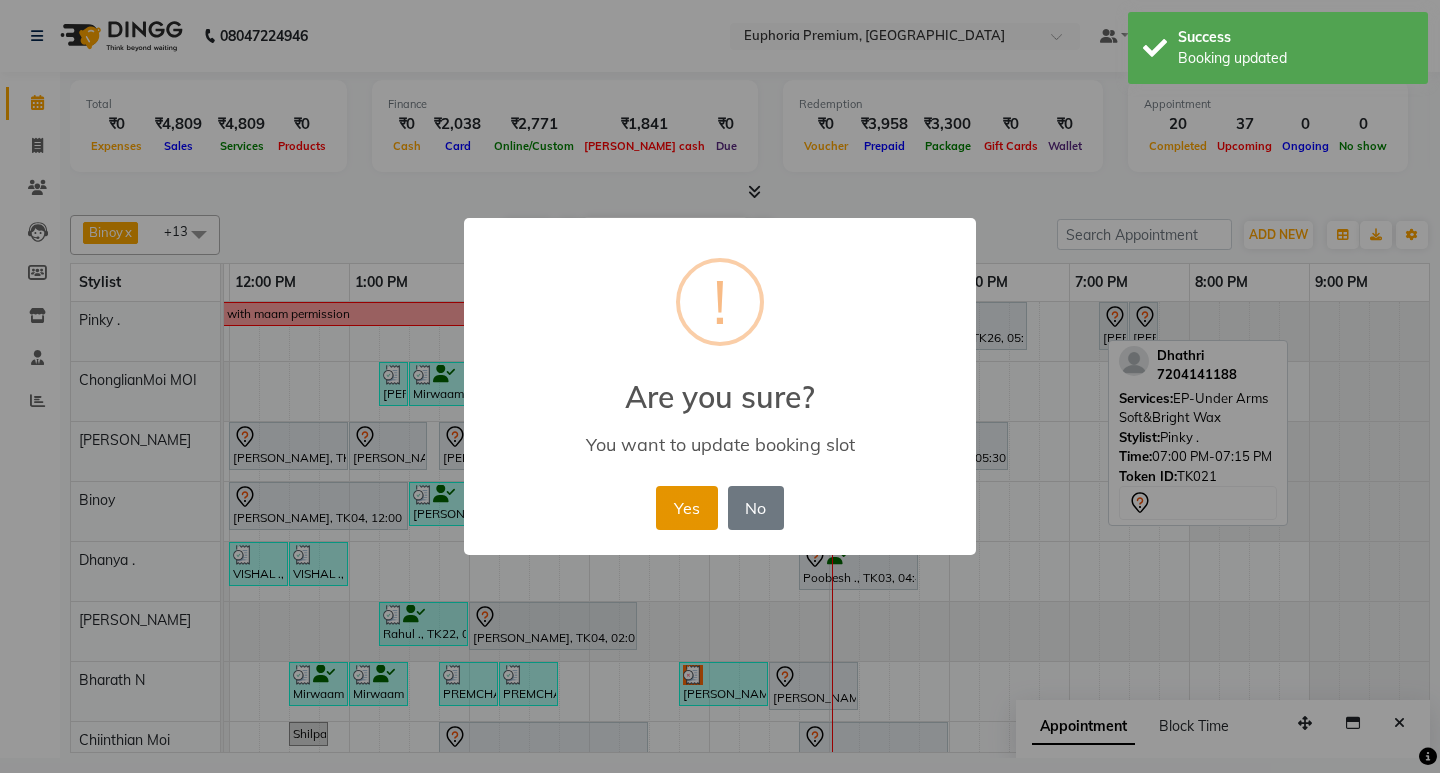 click on "Yes" at bounding box center [686, 508] 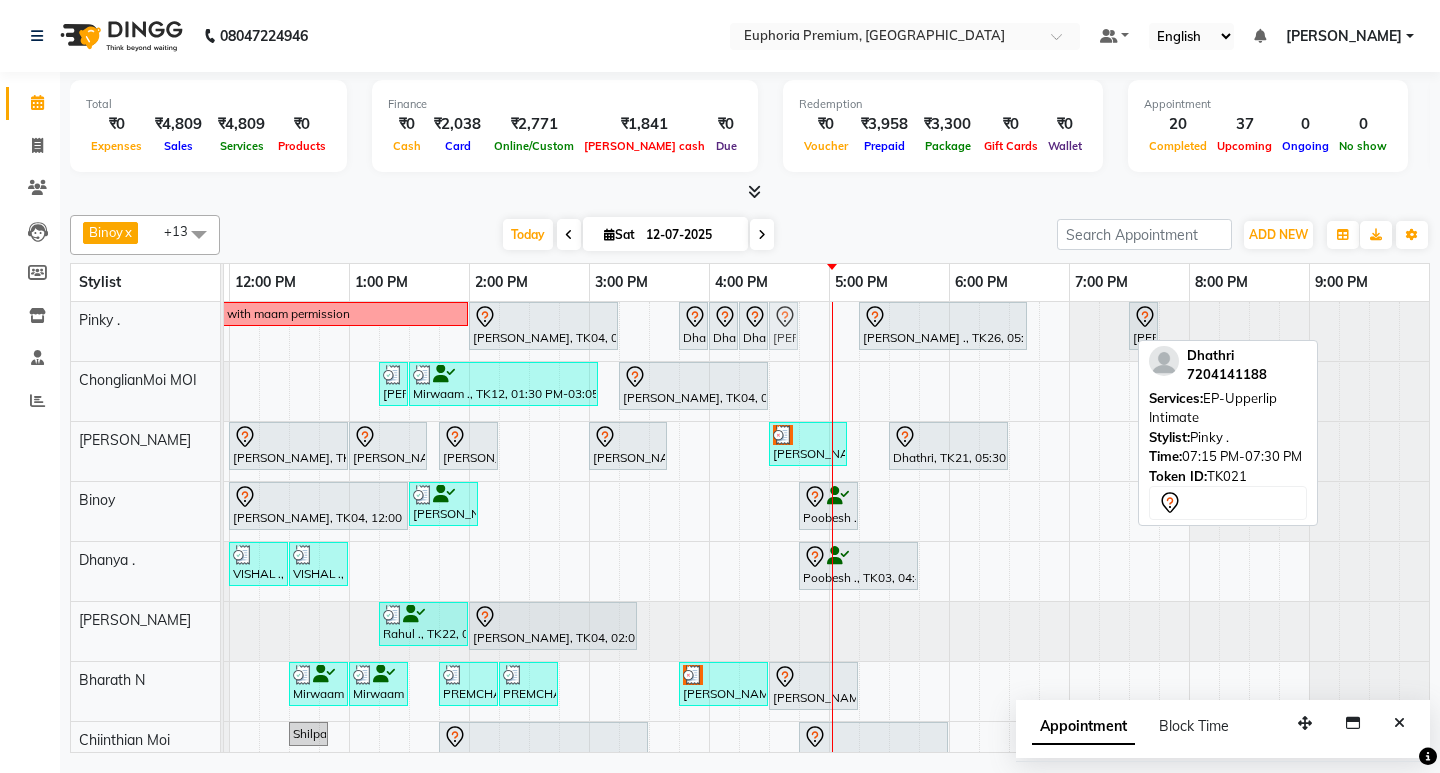drag, startPoint x: 1113, startPoint y: 327, endPoint x: 789, endPoint y: 334, distance: 324.07562 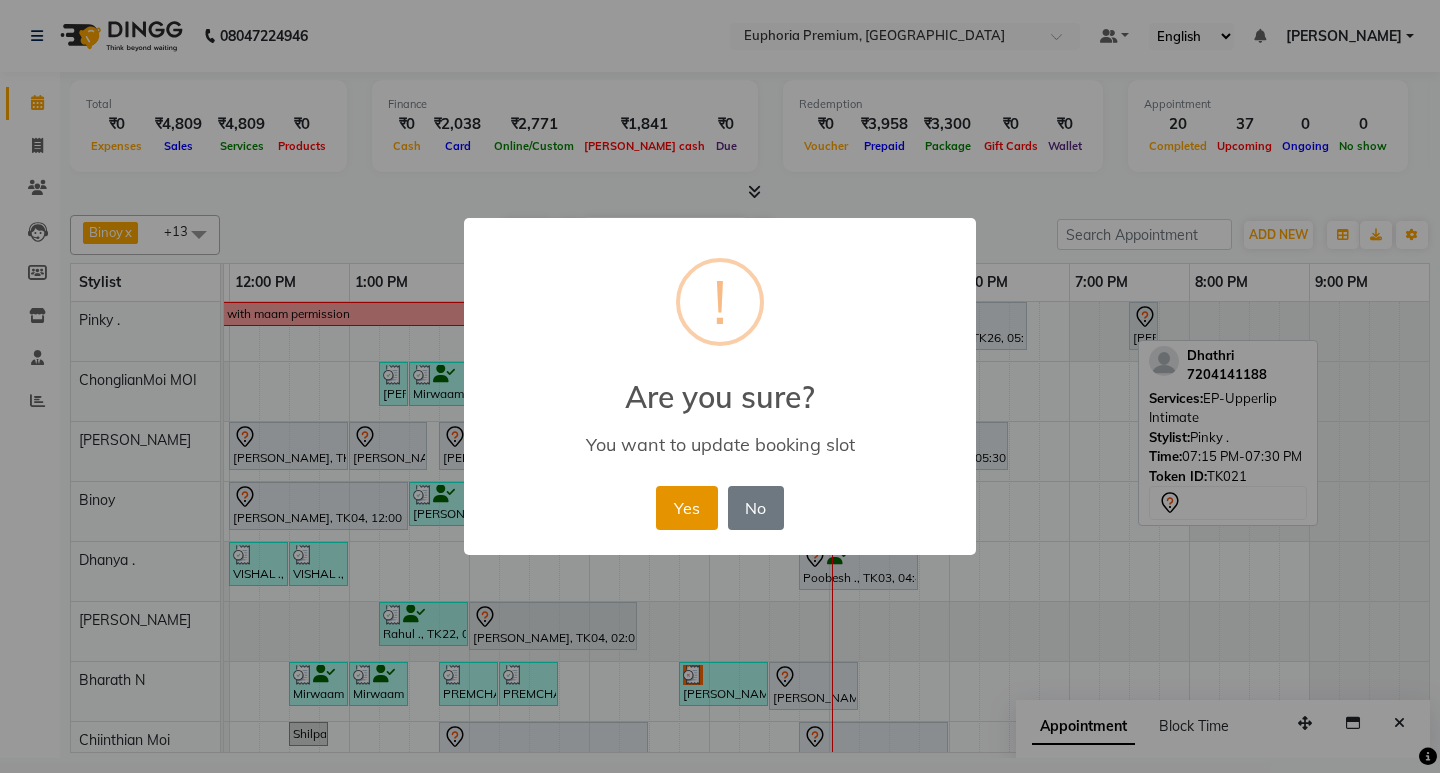 click on "Yes" at bounding box center (686, 508) 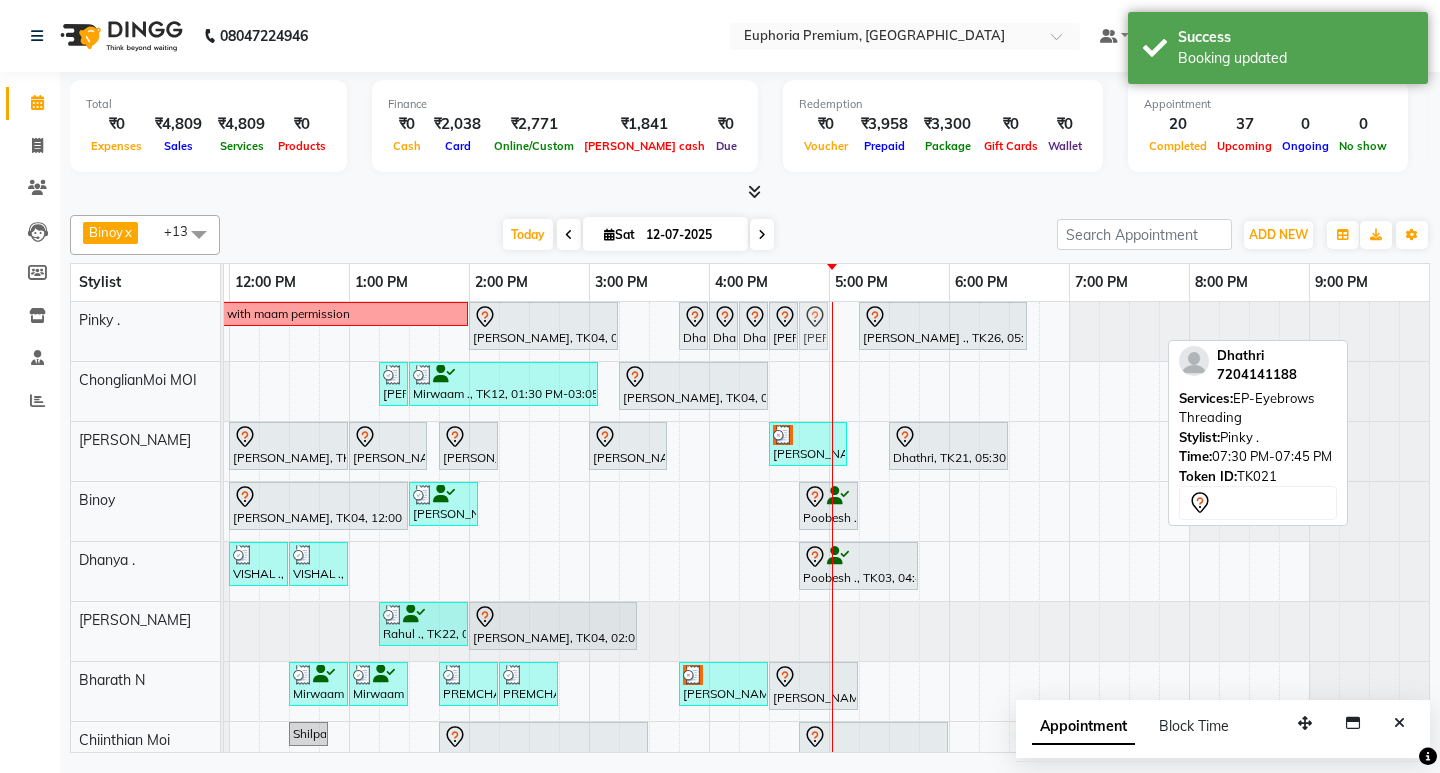 drag, startPoint x: 1150, startPoint y: 321, endPoint x: 814, endPoint y: 327, distance: 336.05356 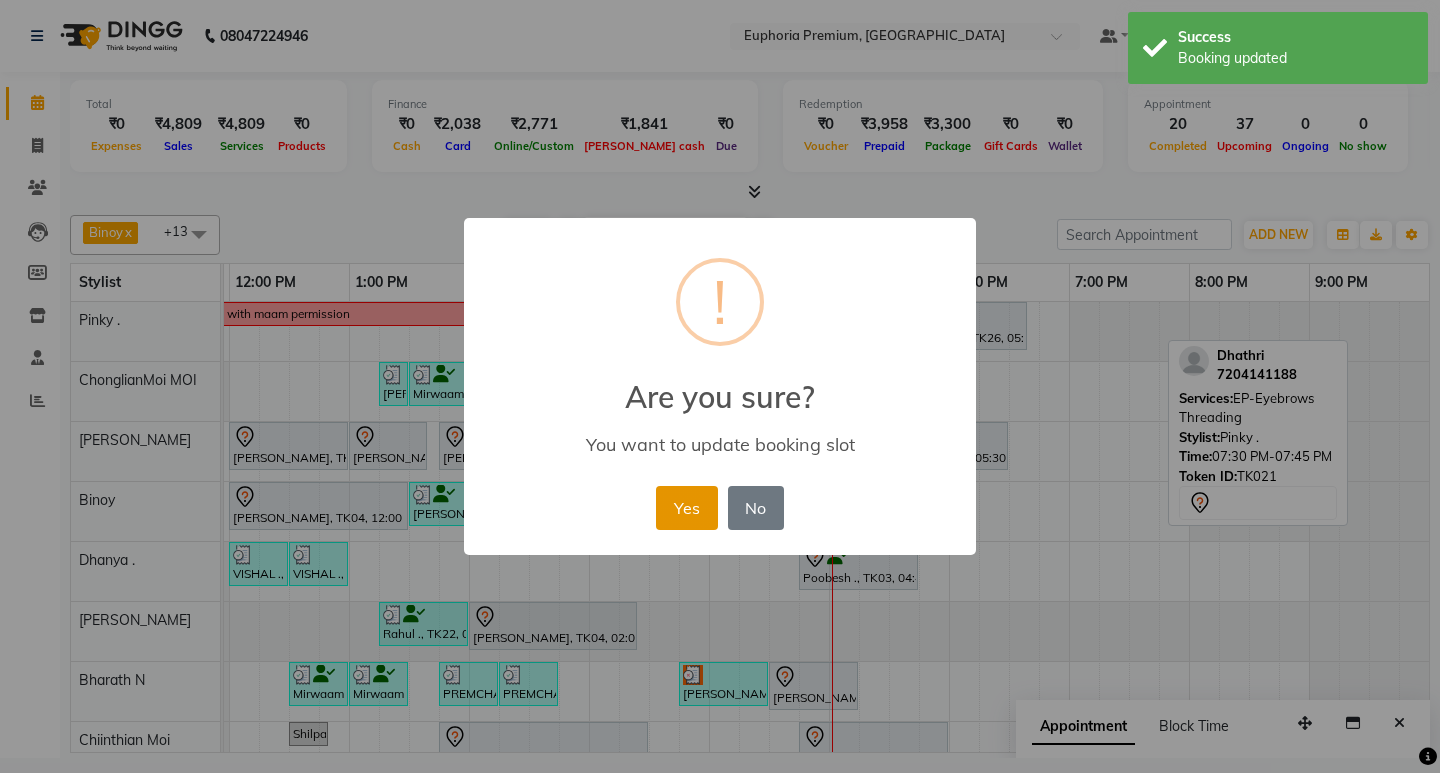 click on "Yes" at bounding box center (686, 508) 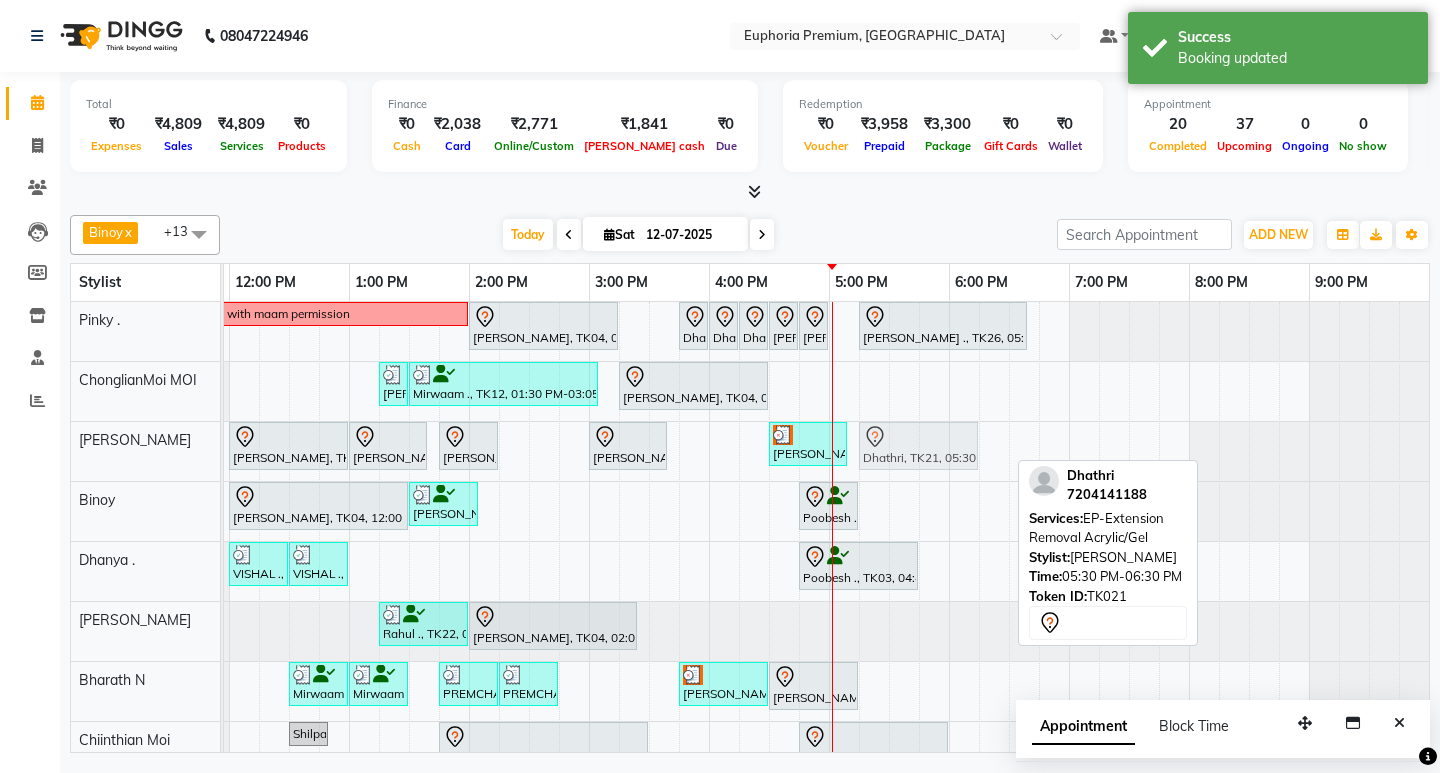 drag, startPoint x: 933, startPoint y: 448, endPoint x: 893, endPoint y: 448, distance: 40 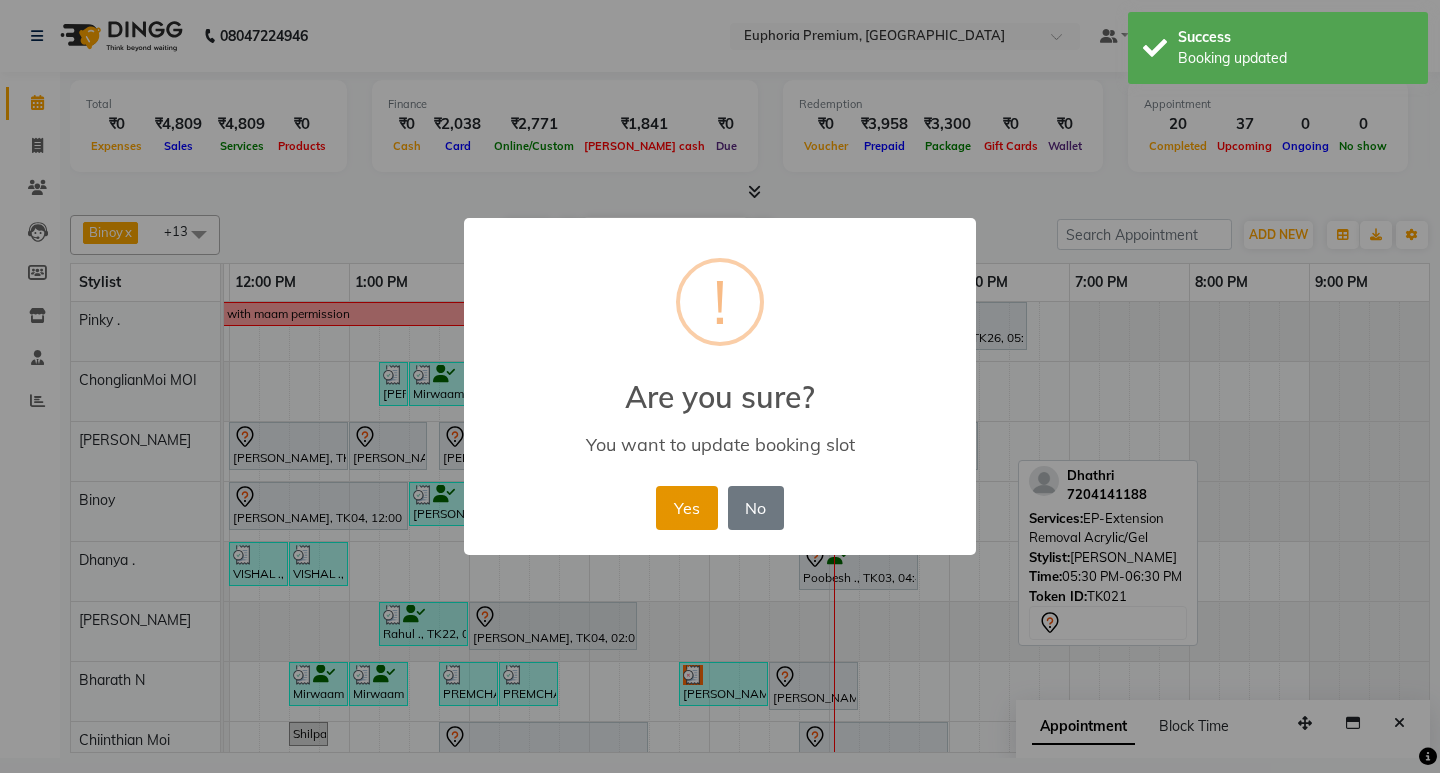 click on "Yes" at bounding box center [686, 508] 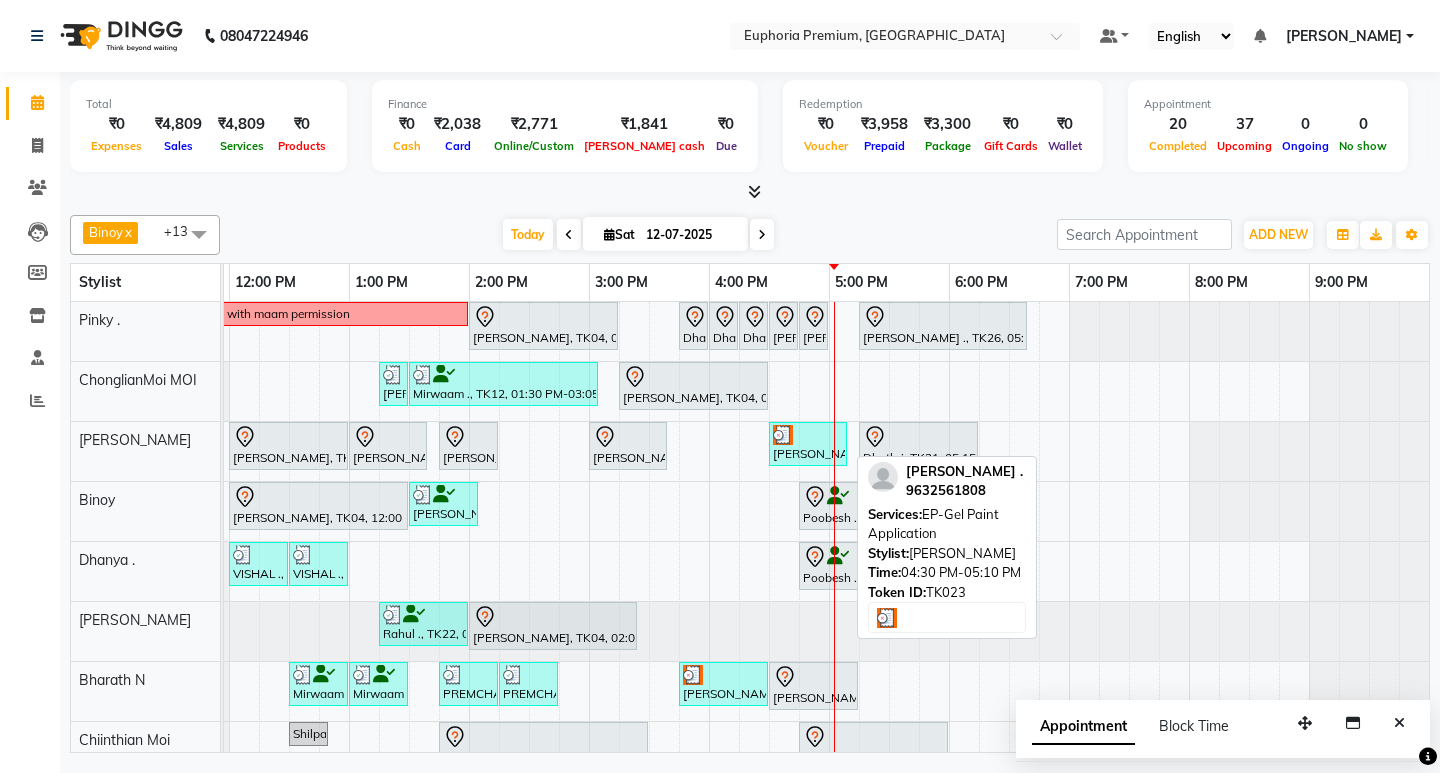 click on "[PERSON_NAME] ., TK23, 04:30 PM-05:10 PM, EP-Gel Paint Application" at bounding box center [808, 444] 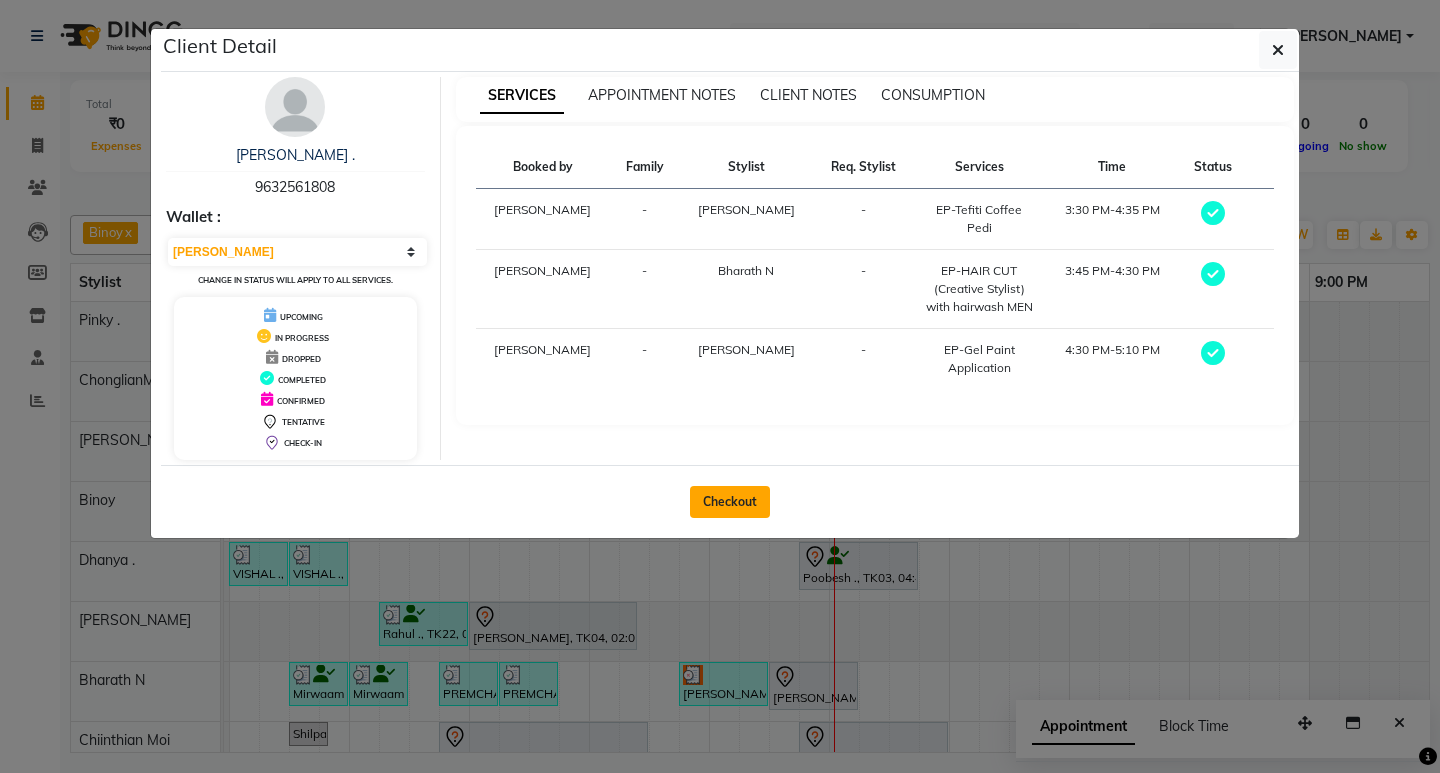 click on "Checkout" 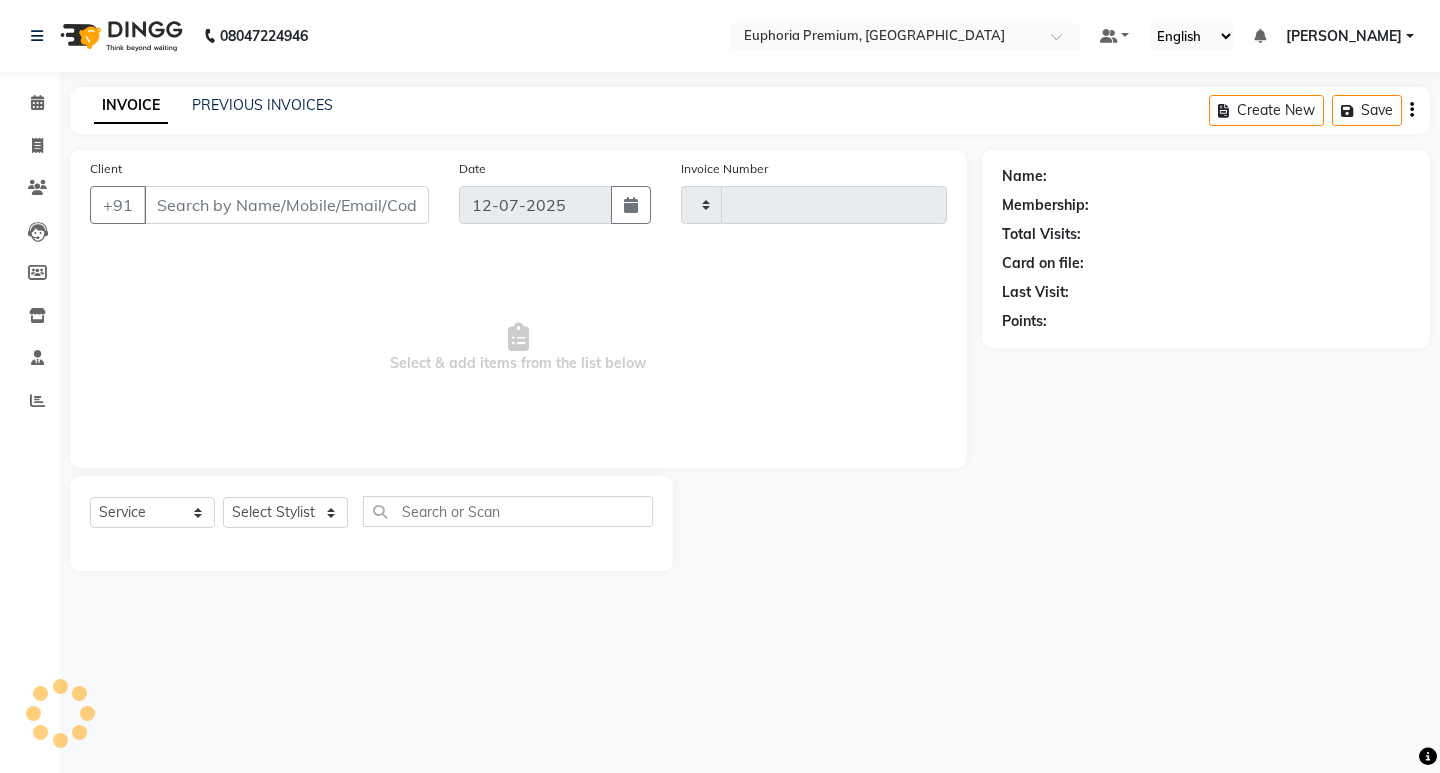 type on "1693" 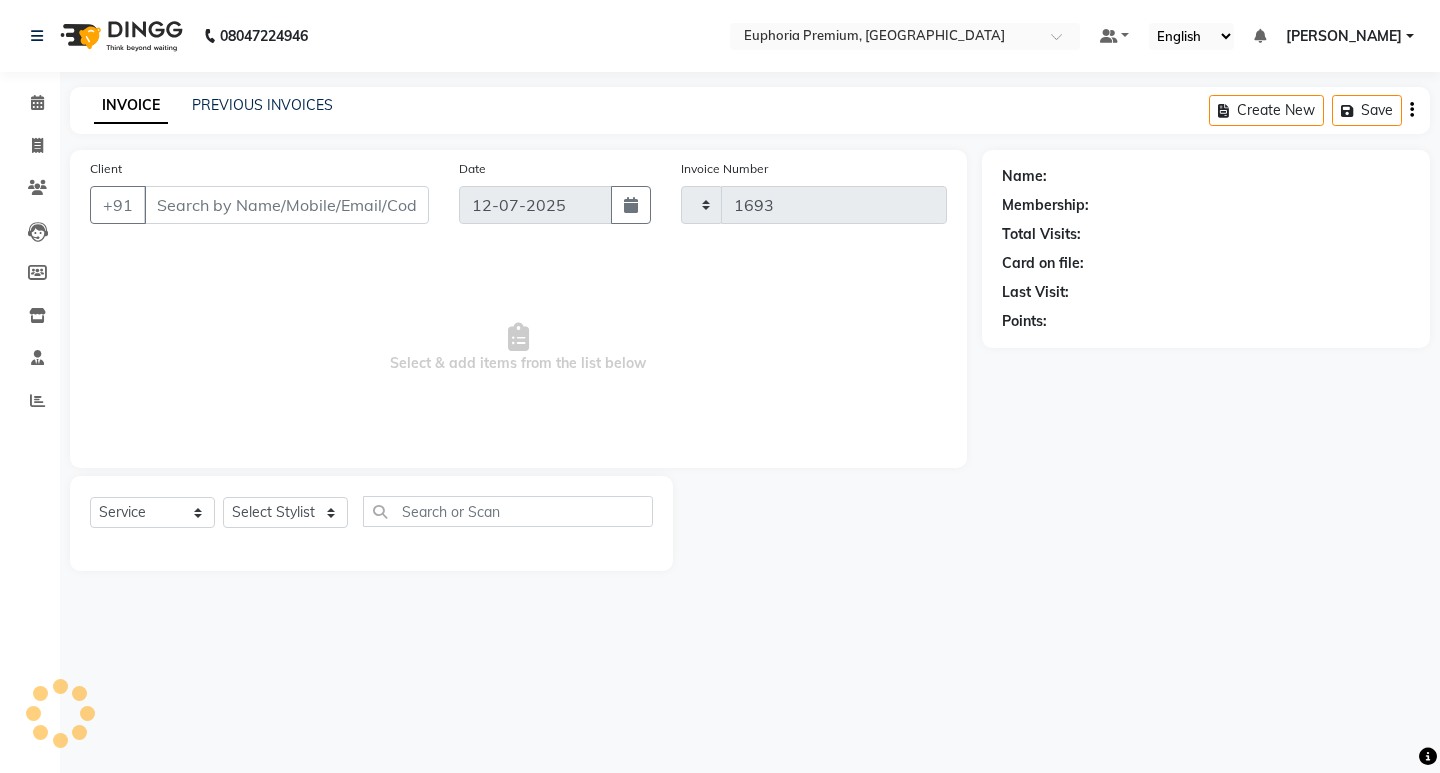 select on "7925" 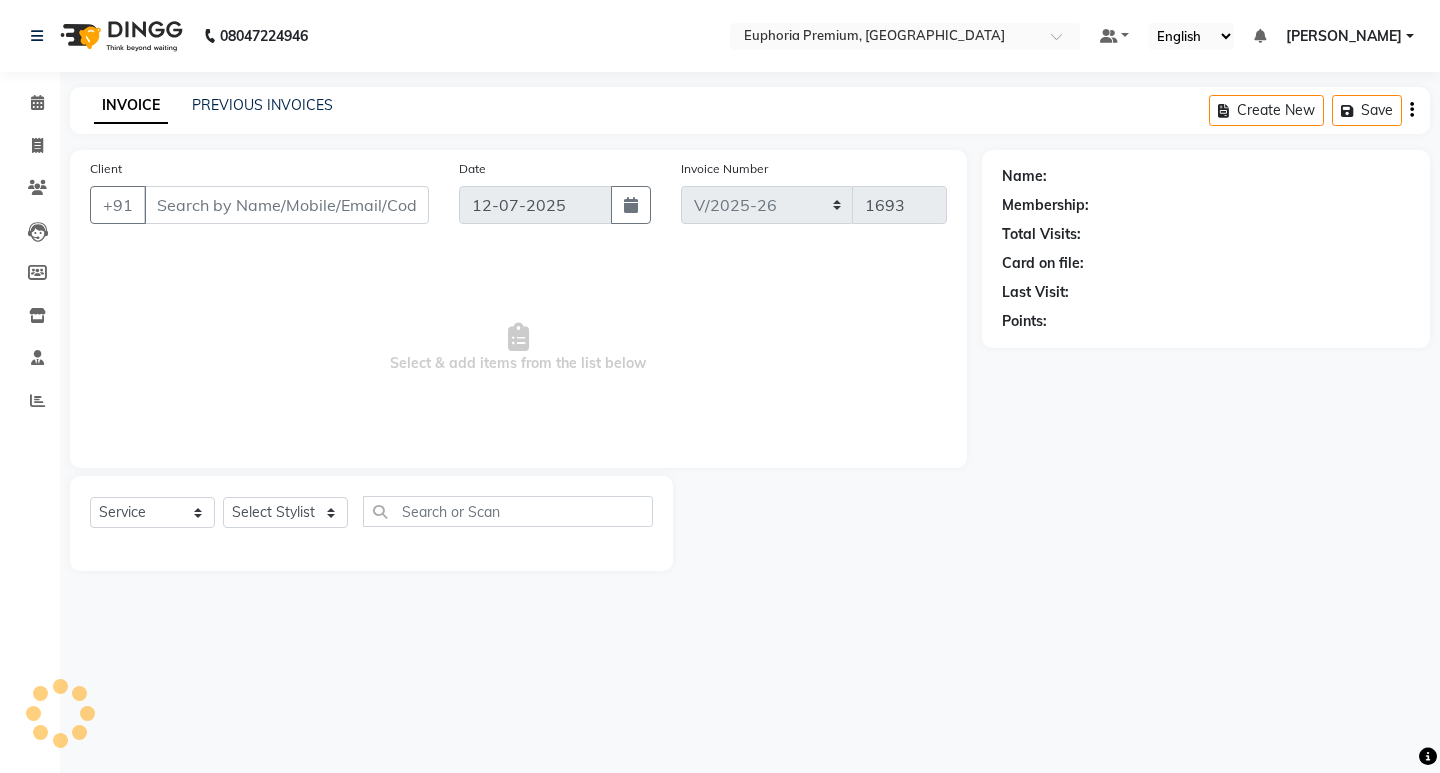type on "96******08" 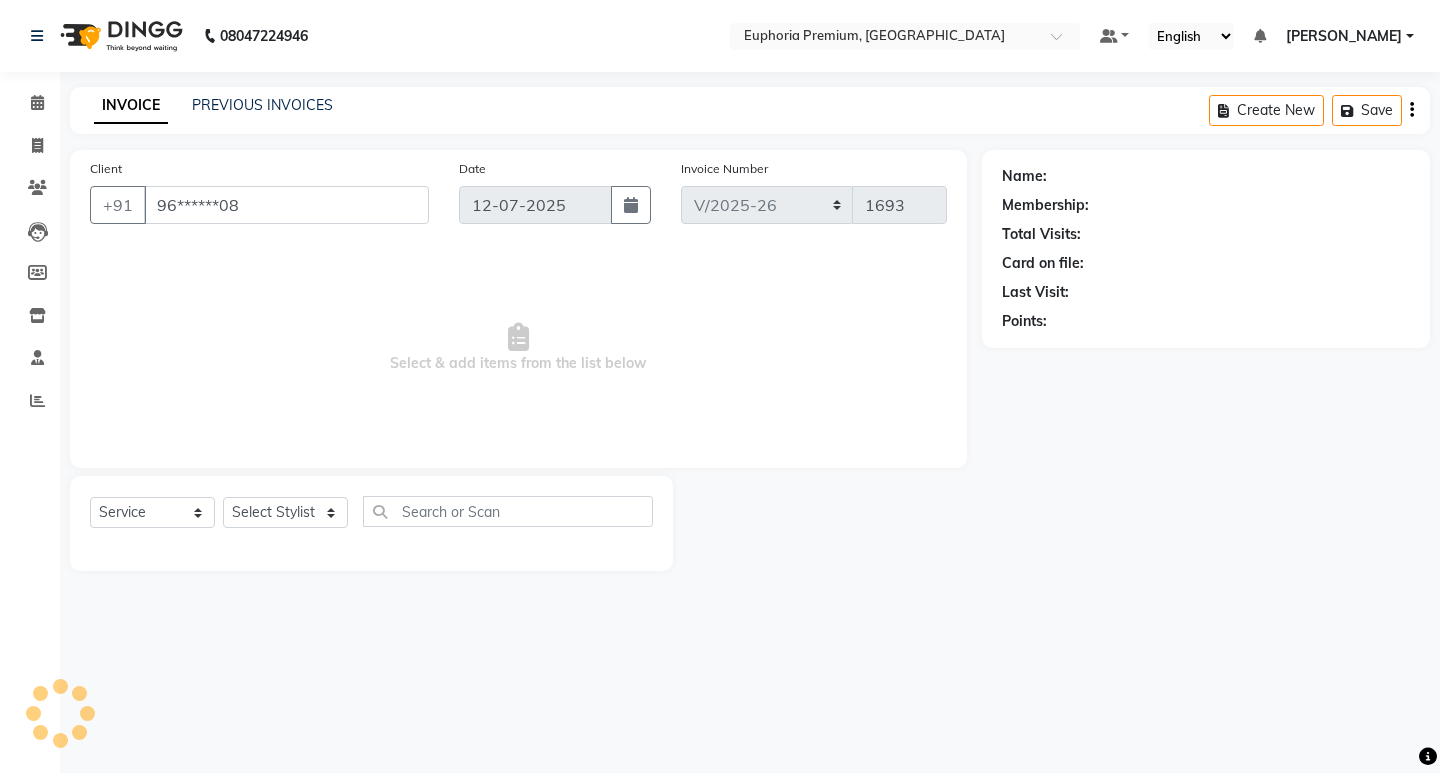 select on "71598" 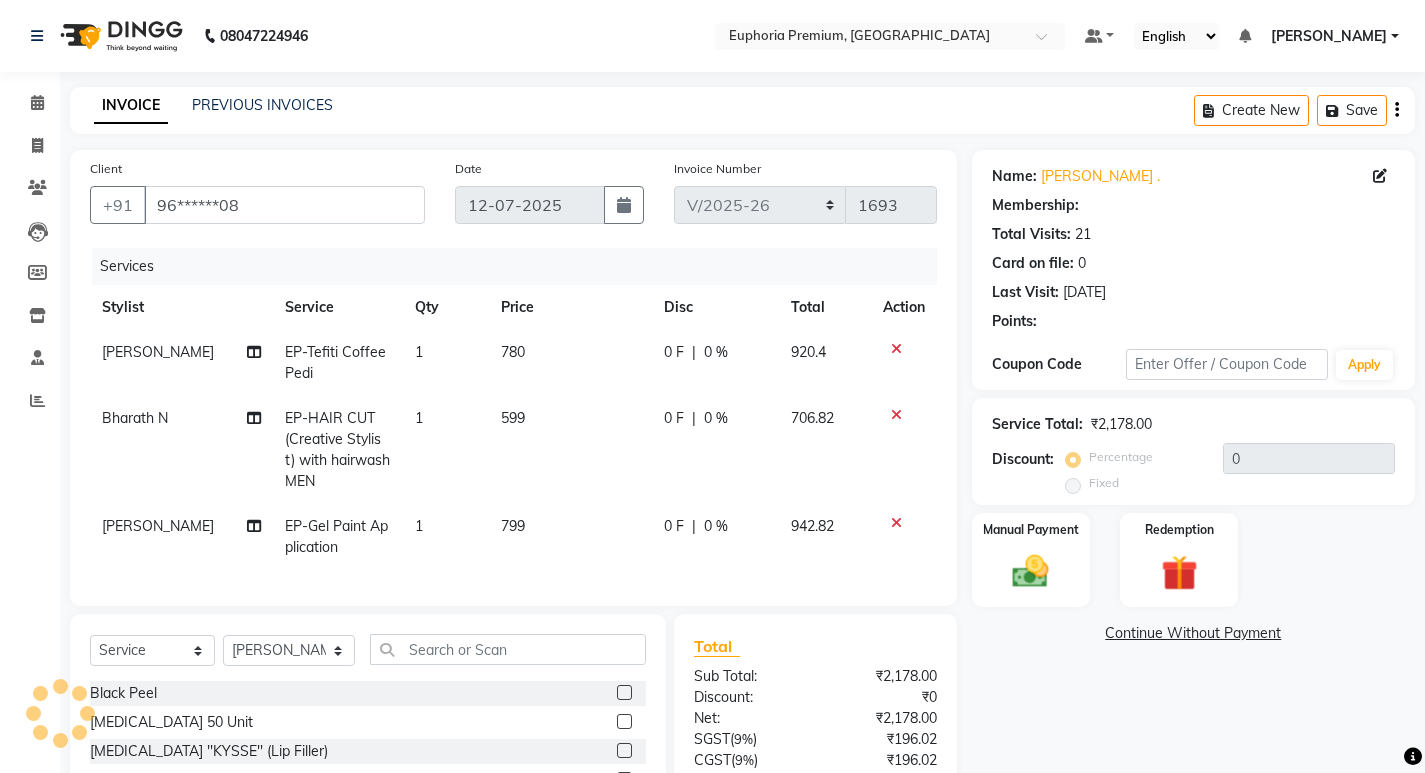 select on "1: Object" 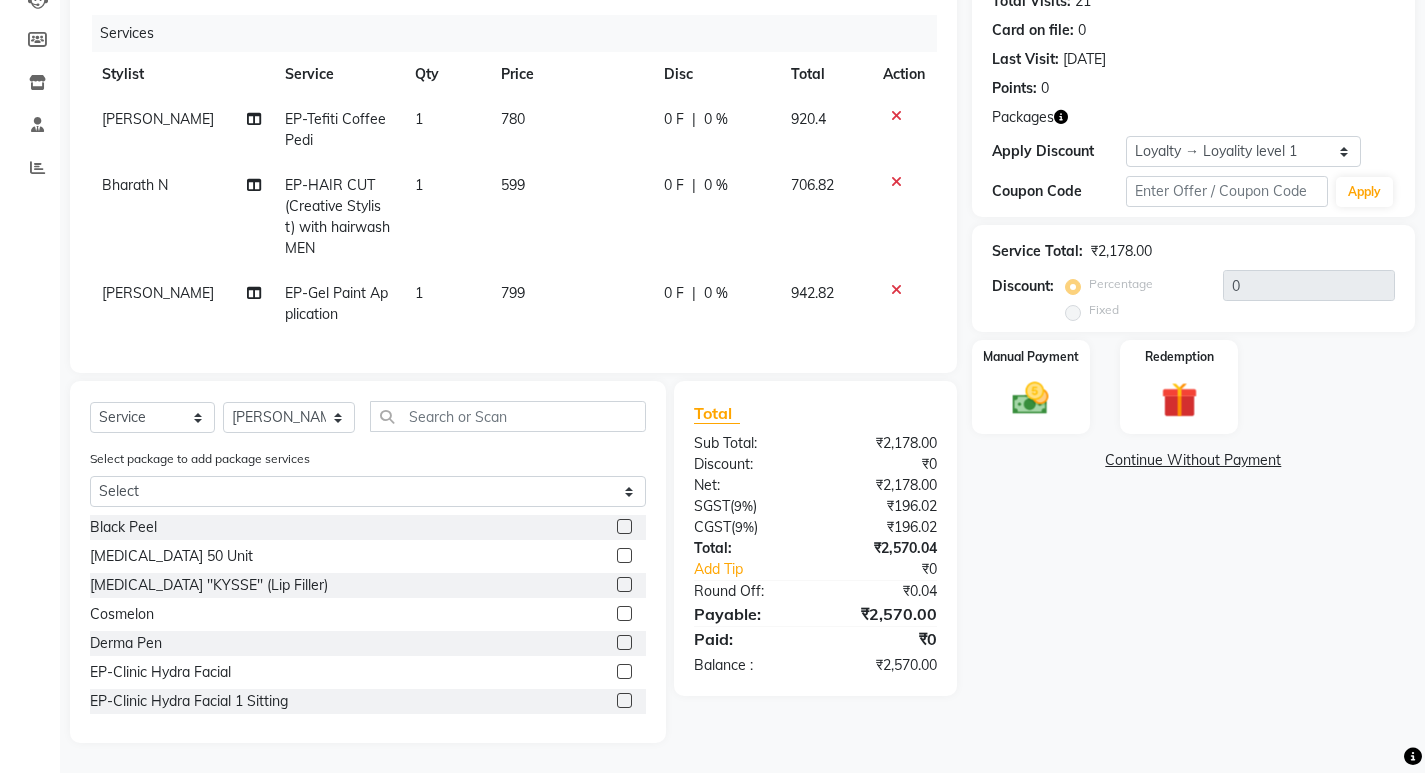 scroll, scrollTop: 248, scrollLeft: 0, axis: vertical 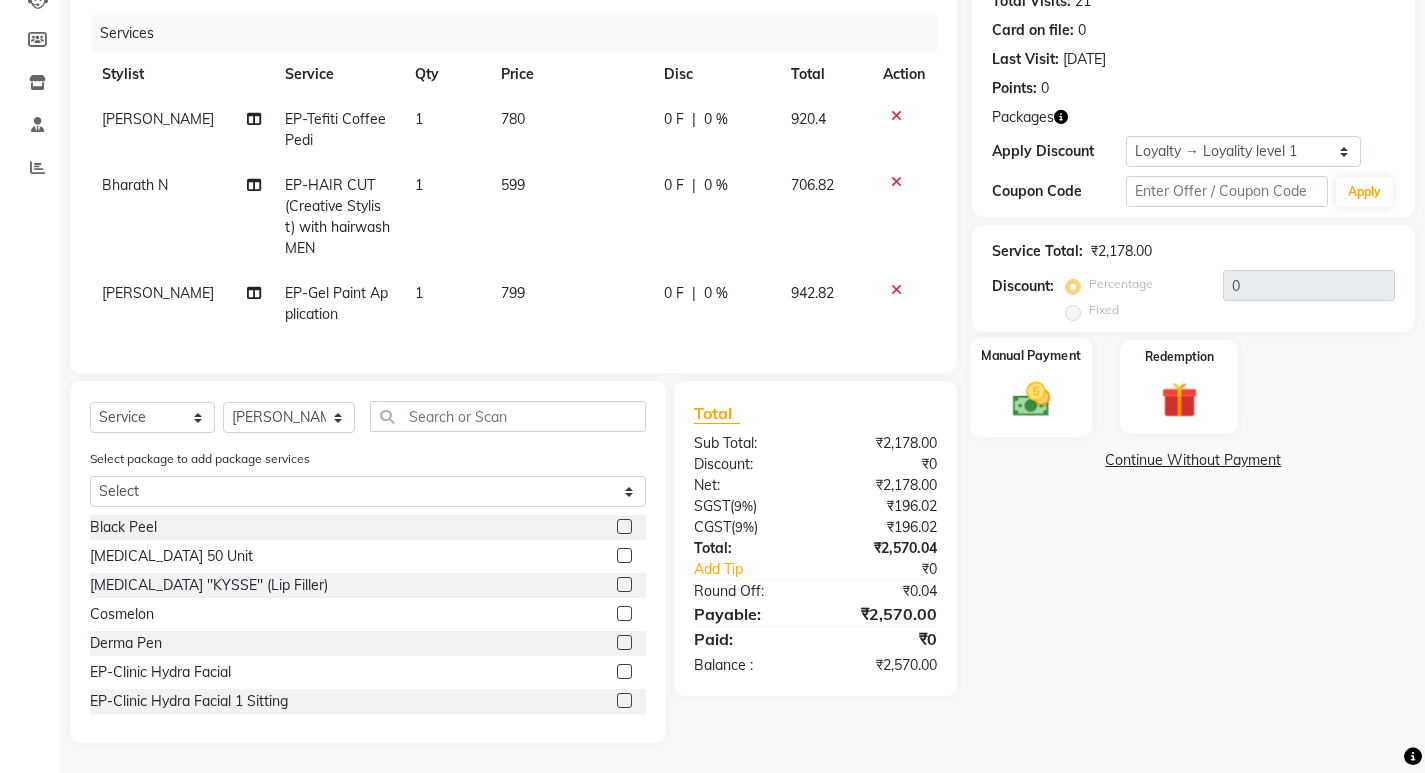 click on "Manual Payment" 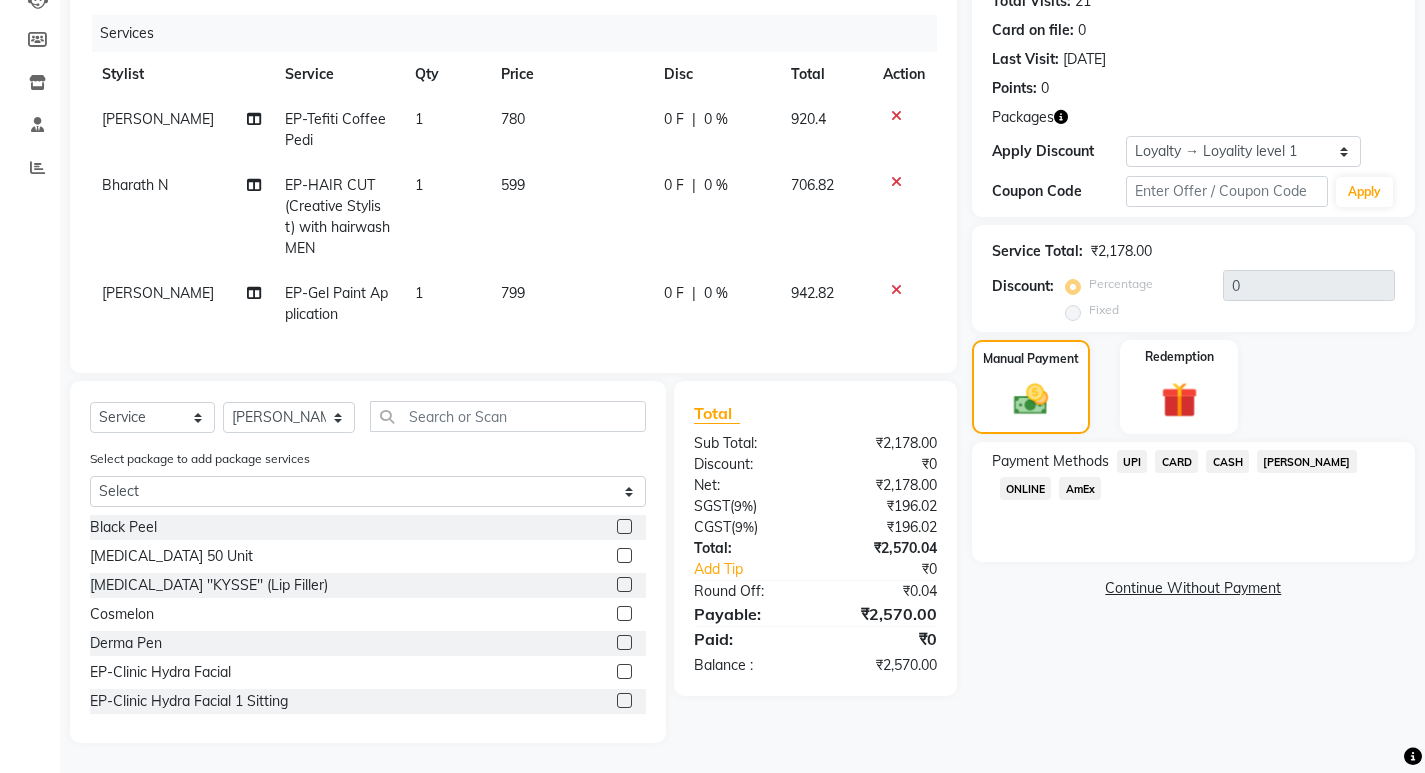 click on "UPI" 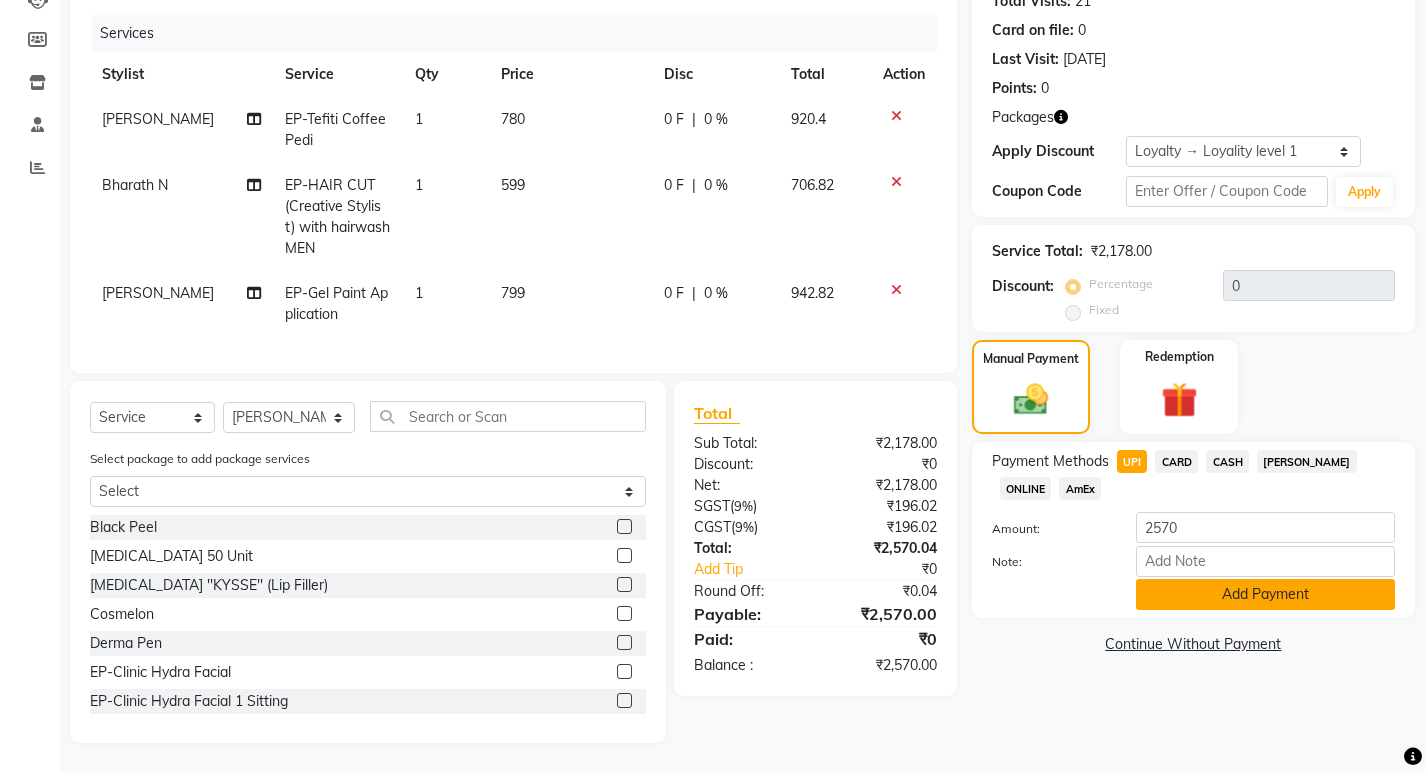 click on "Add Payment" 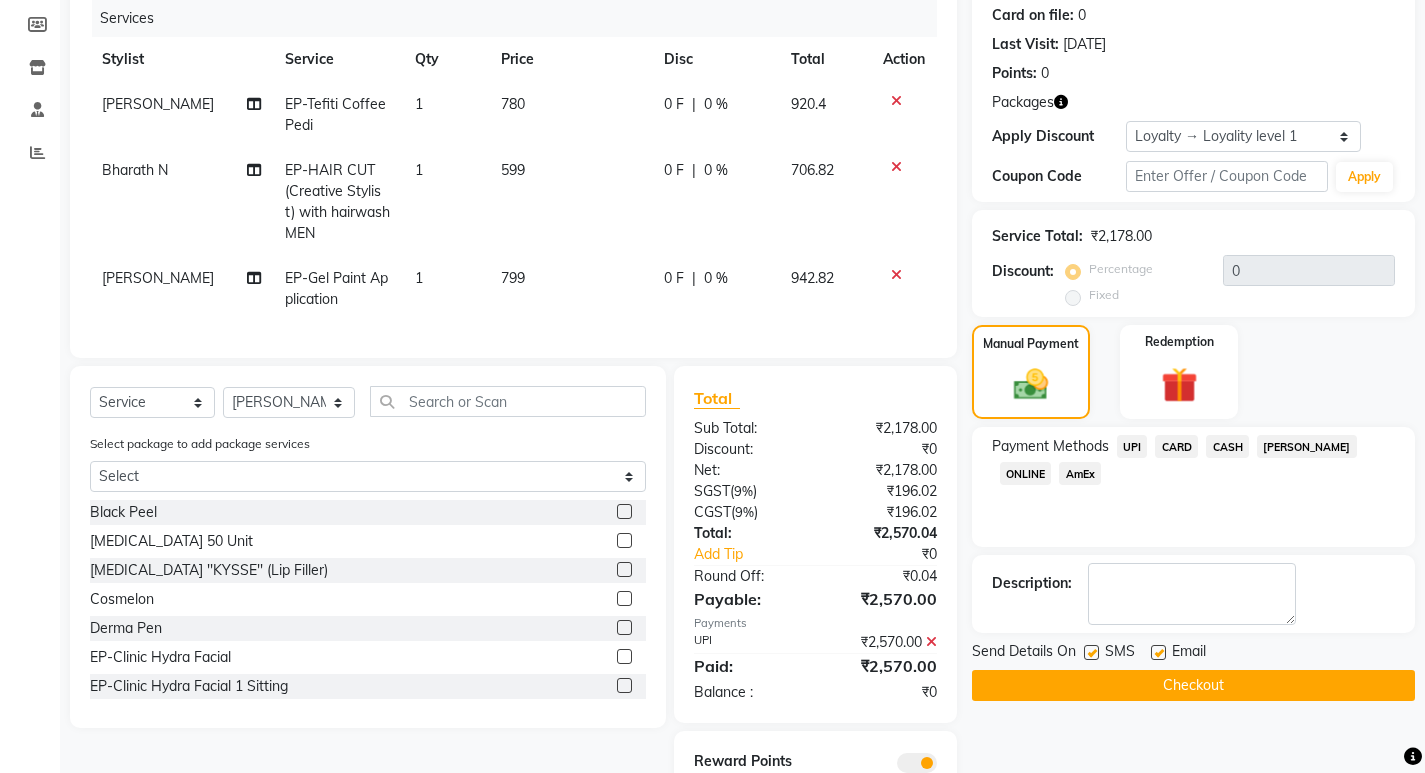 click on "Checkout" 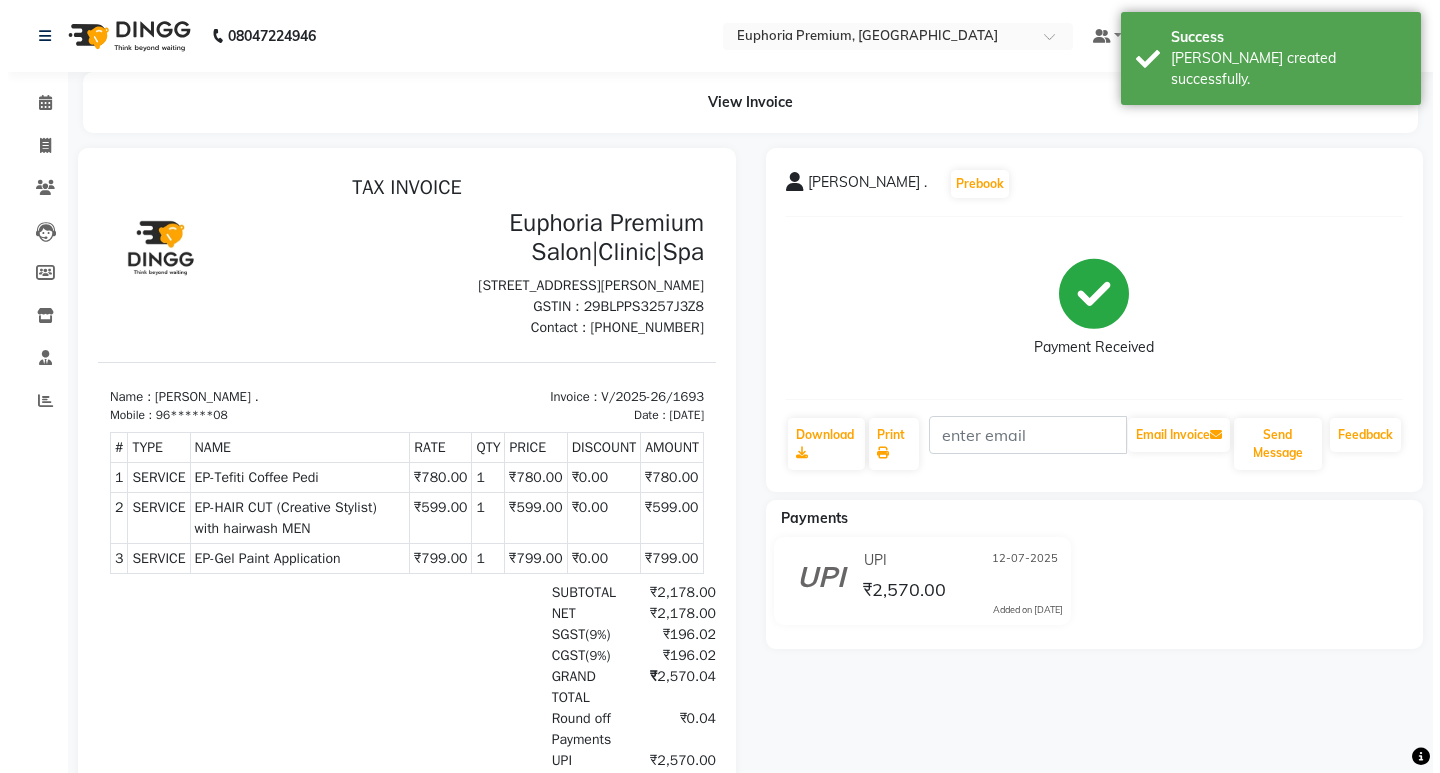 scroll, scrollTop: 0, scrollLeft: 0, axis: both 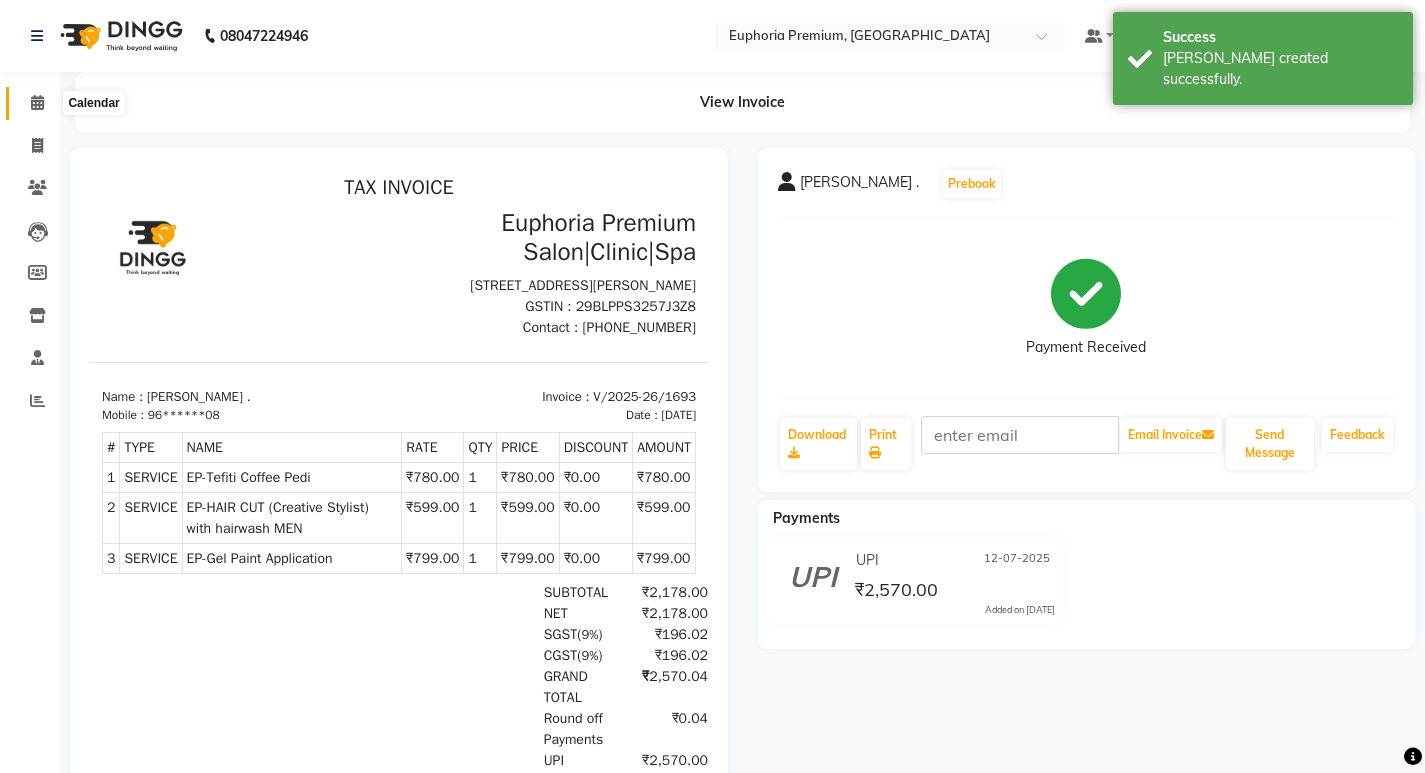 click 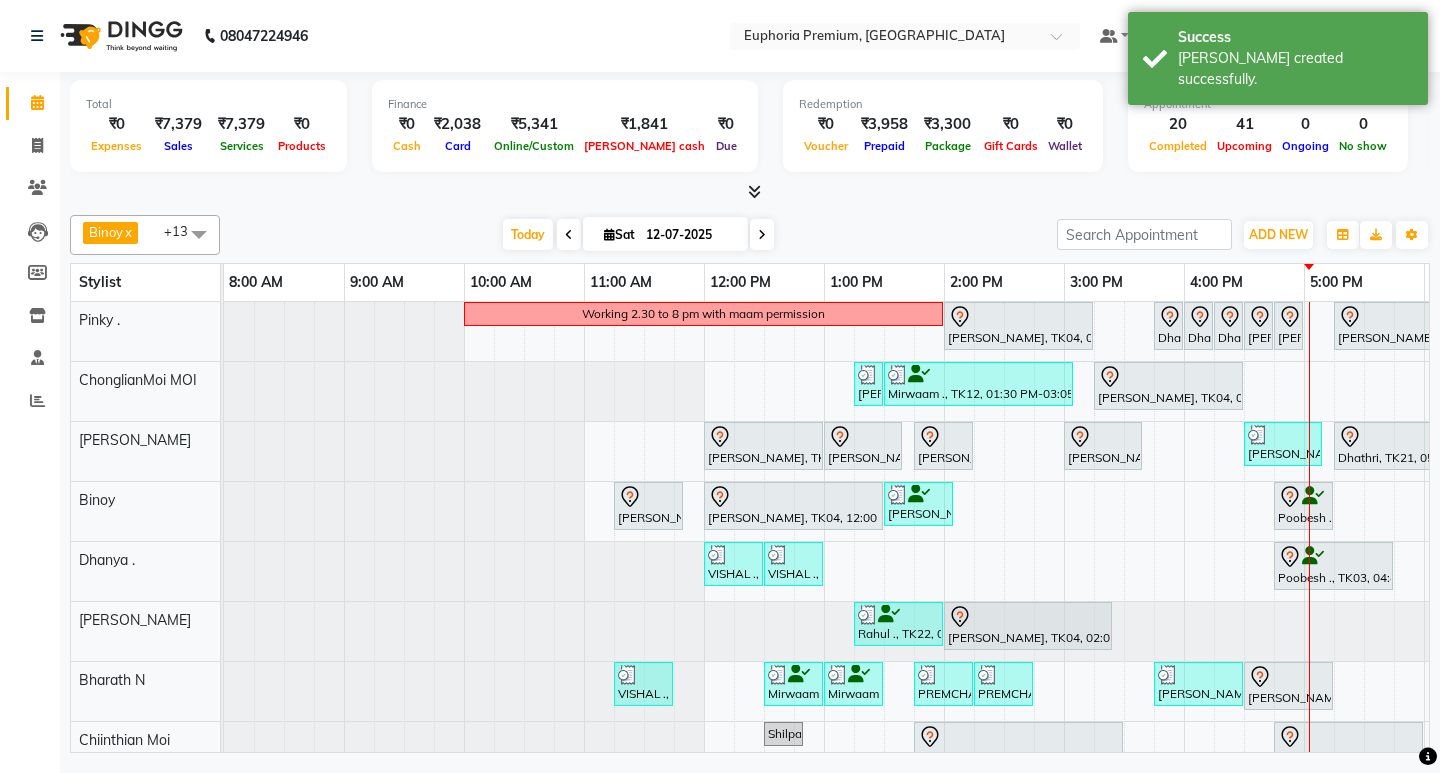 scroll, scrollTop: 0, scrollLeft: 113, axis: horizontal 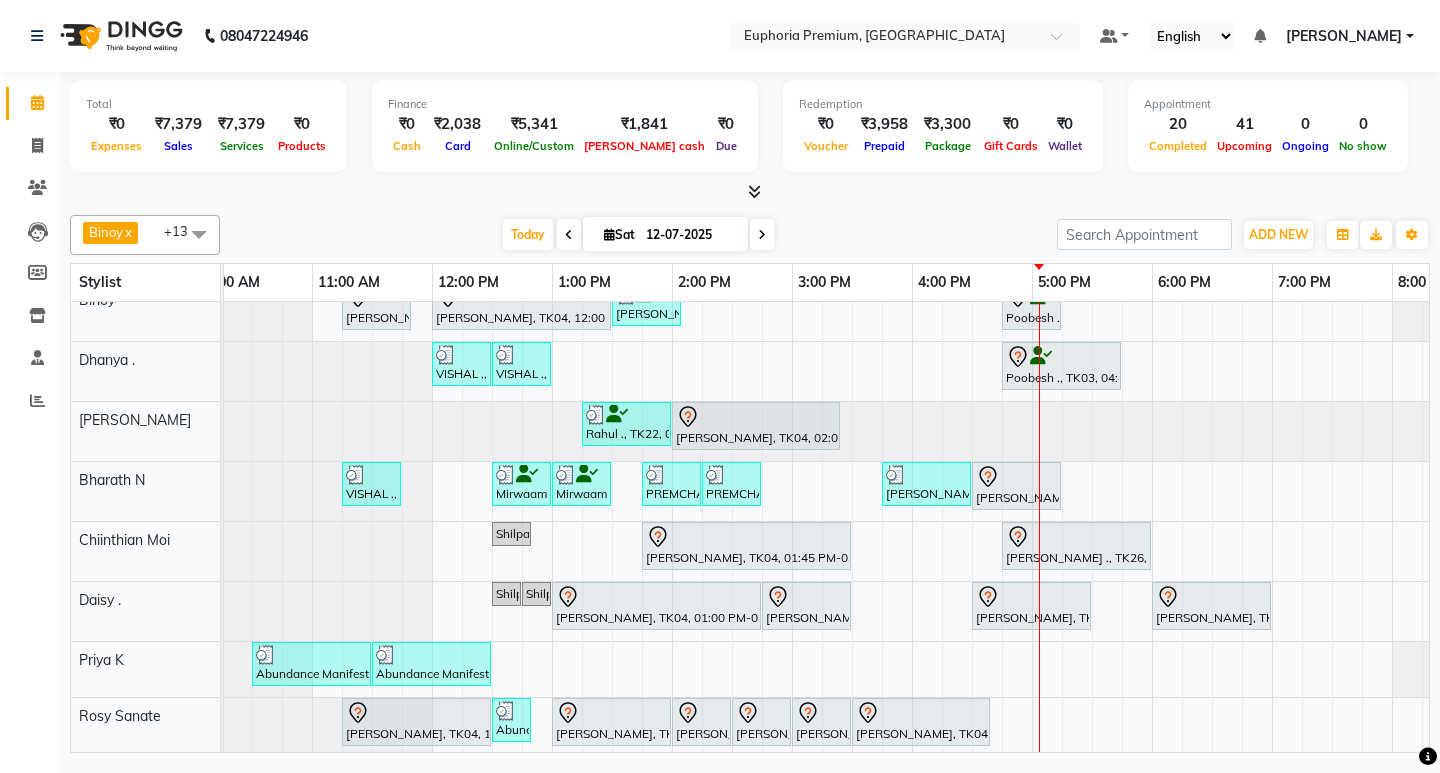 click at bounding box center (762, 234) 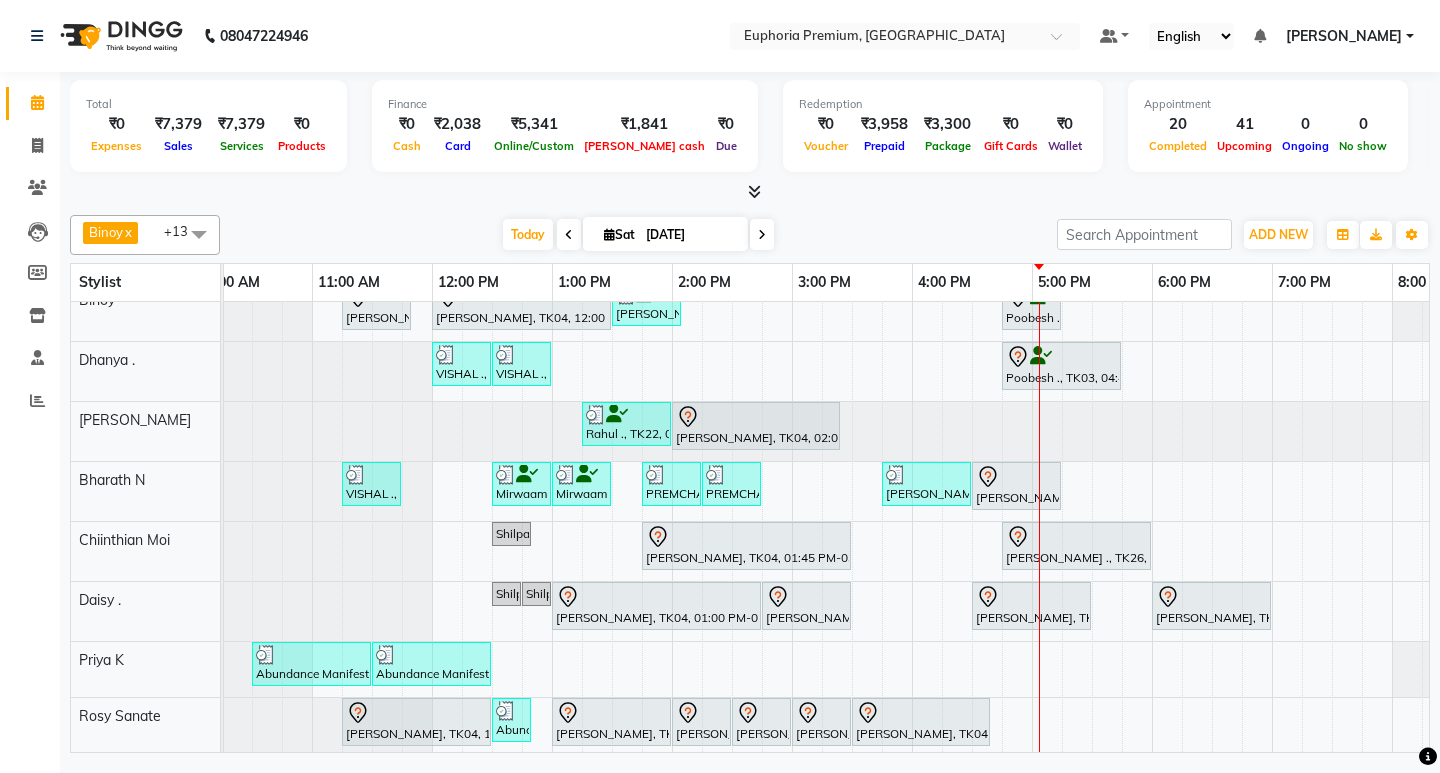 scroll, scrollTop: 0, scrollLeft: 475, axis: horizontal 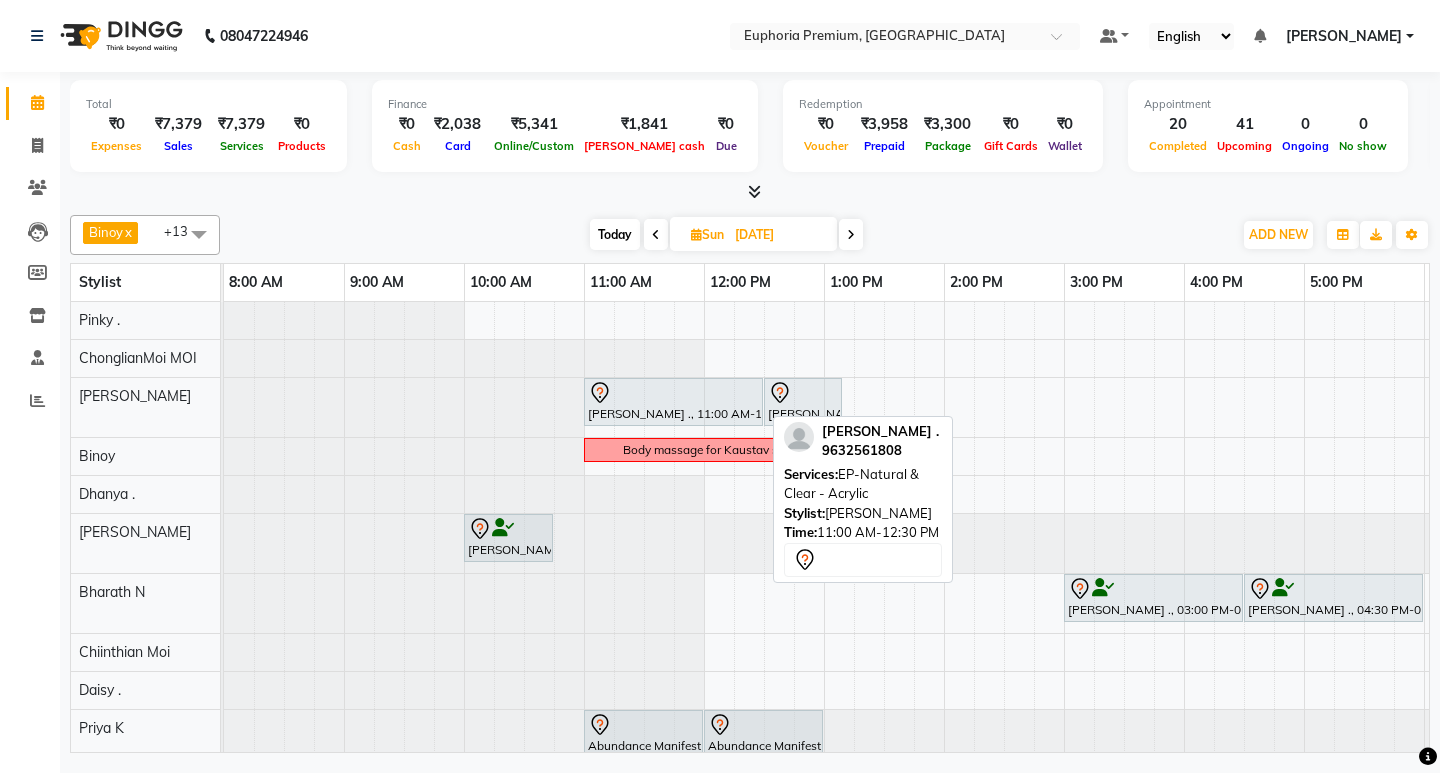 click at bounding box center [673, 393] 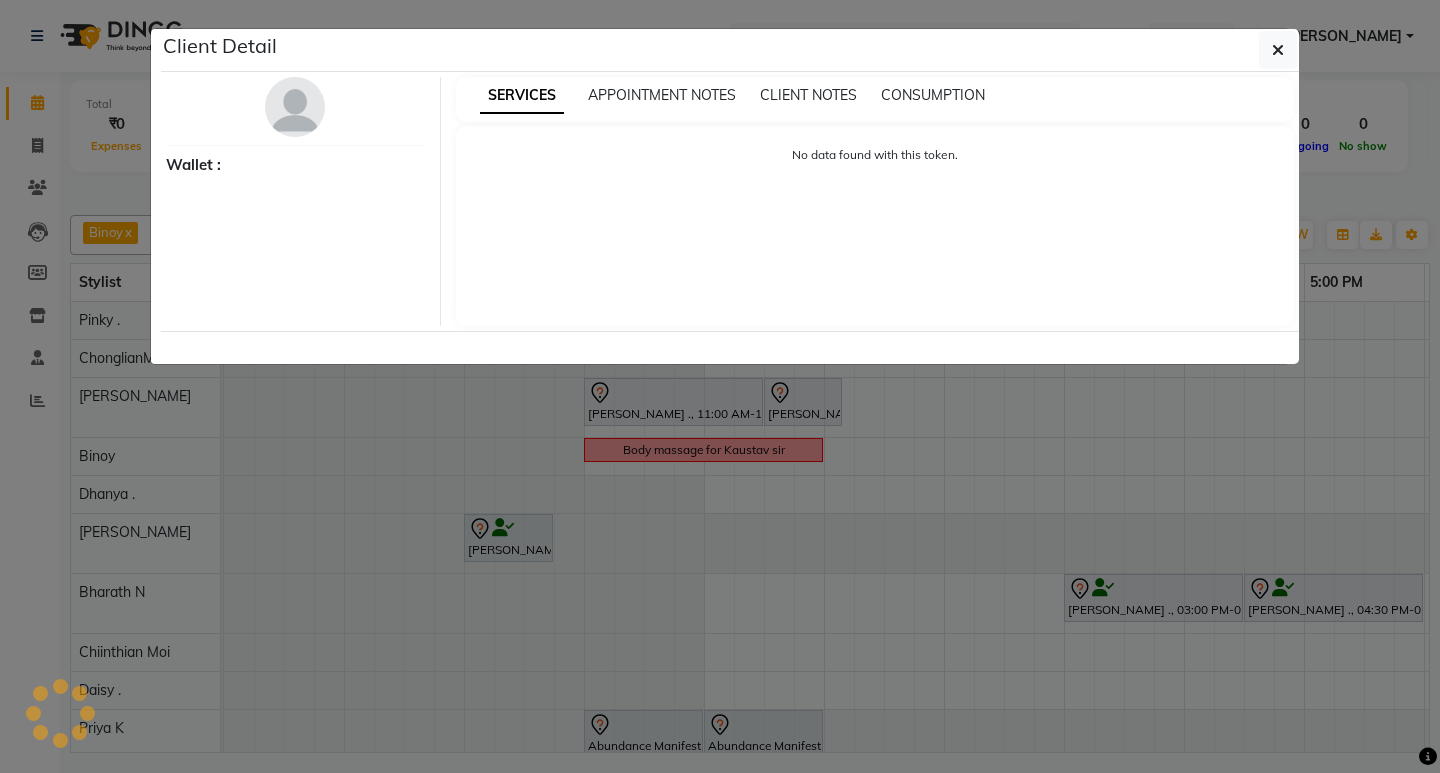 select on "7" 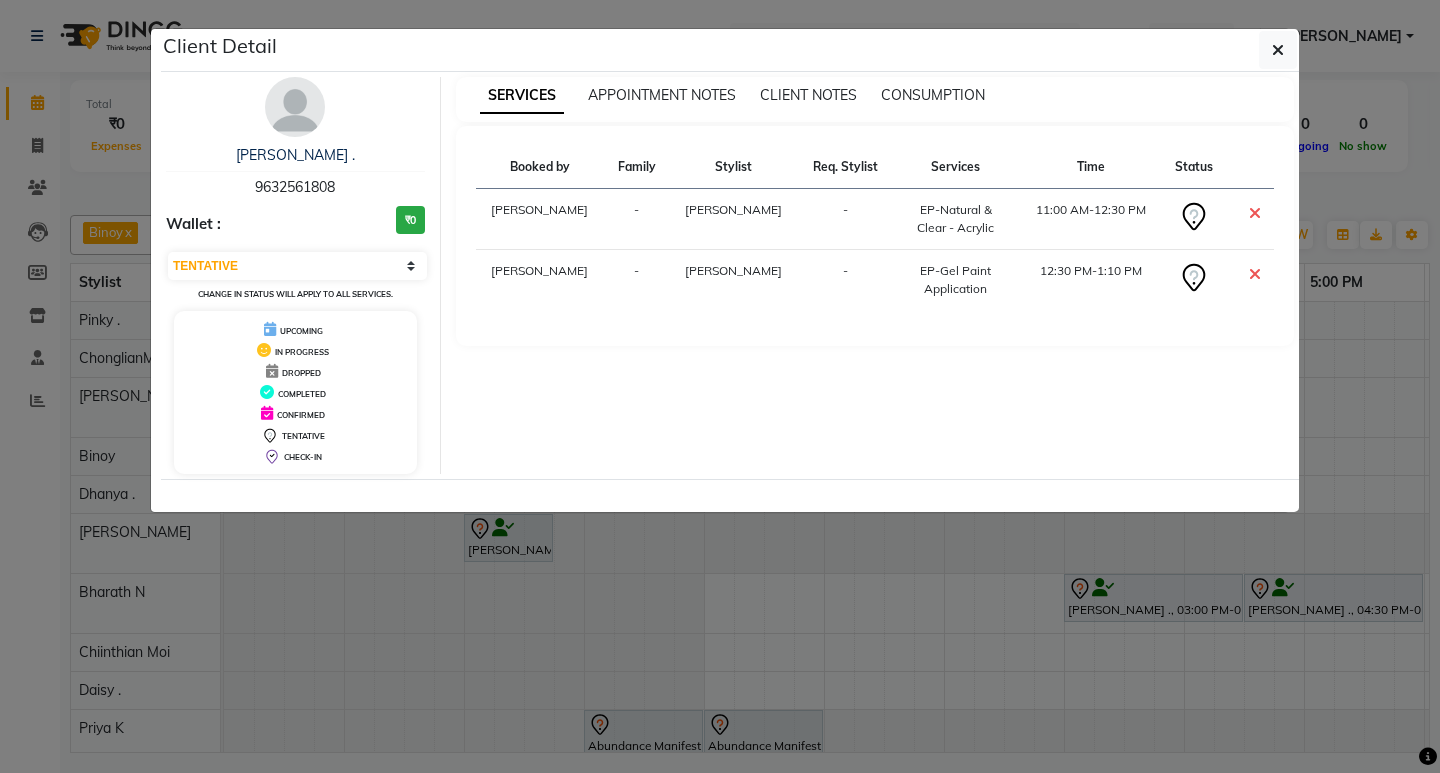 click on "9632561808" at bounding box center [295, 187] 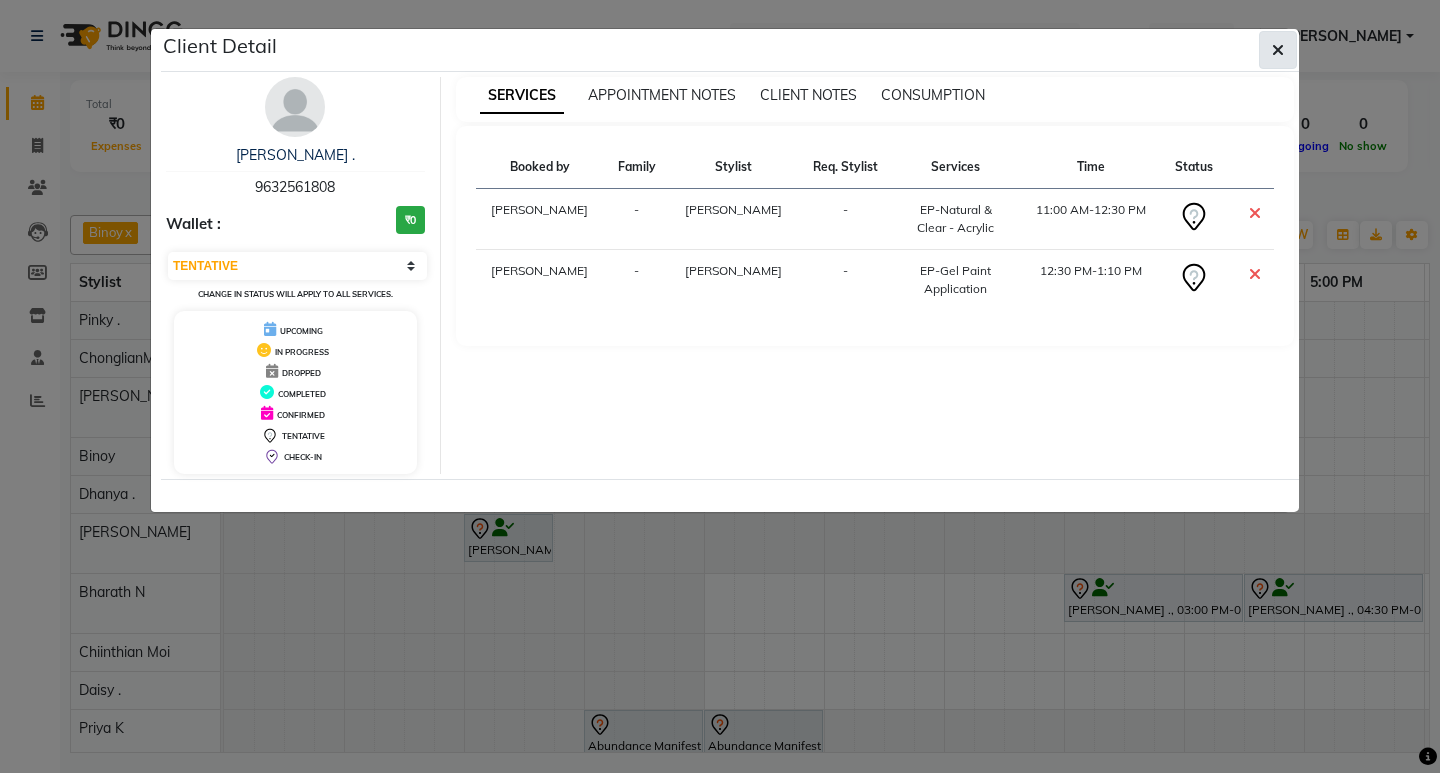 click 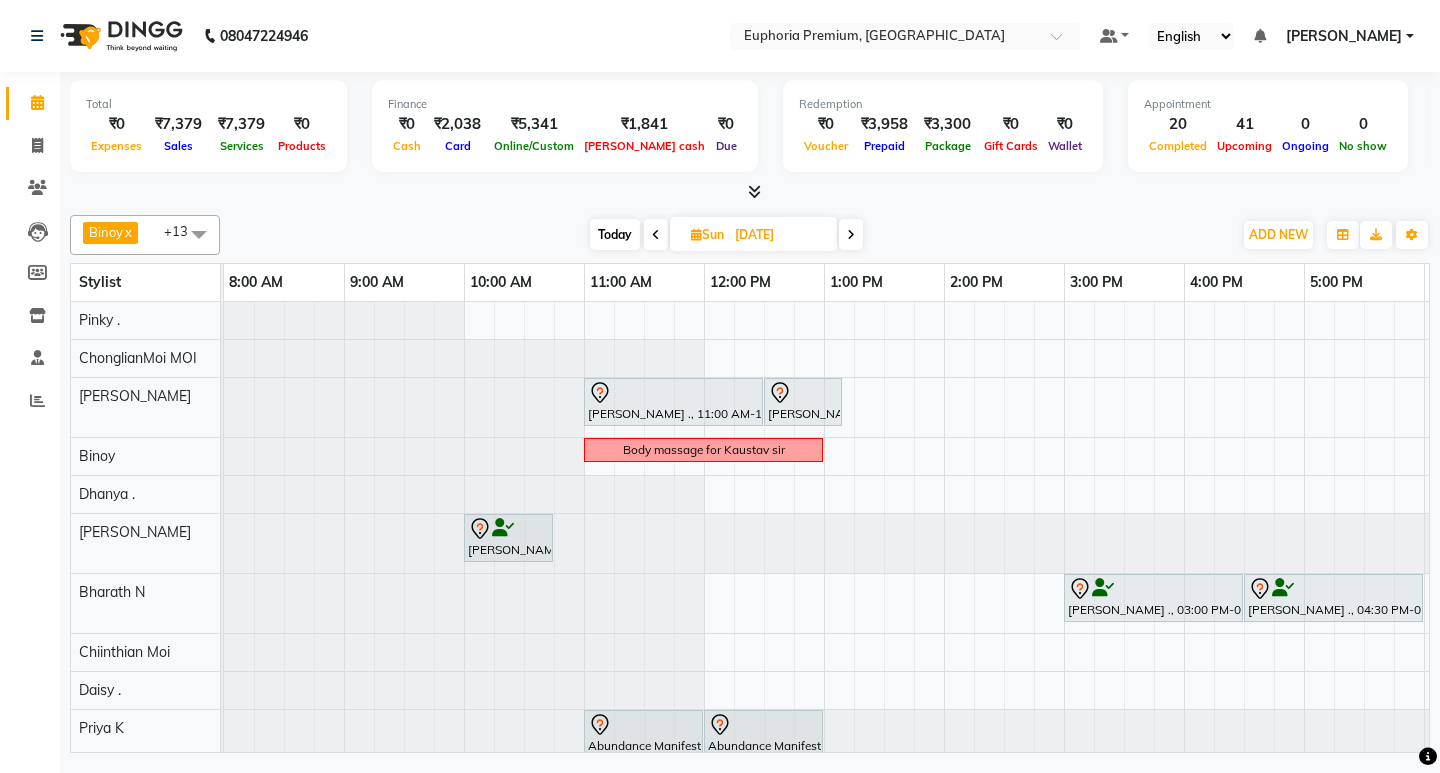scroll, scrollTop: 58, scrollLeft: 0, axis: vertical 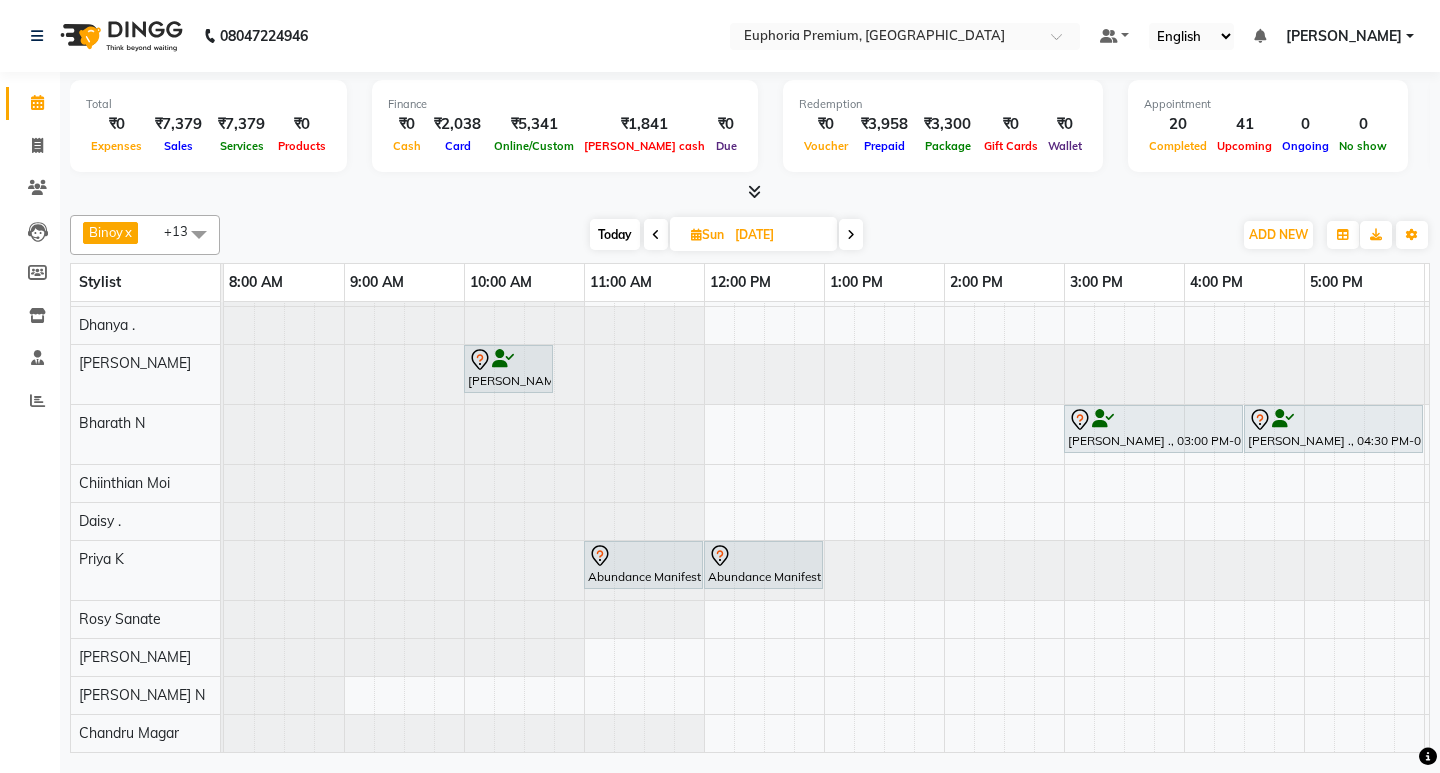 click at bounding box center (224, 570) 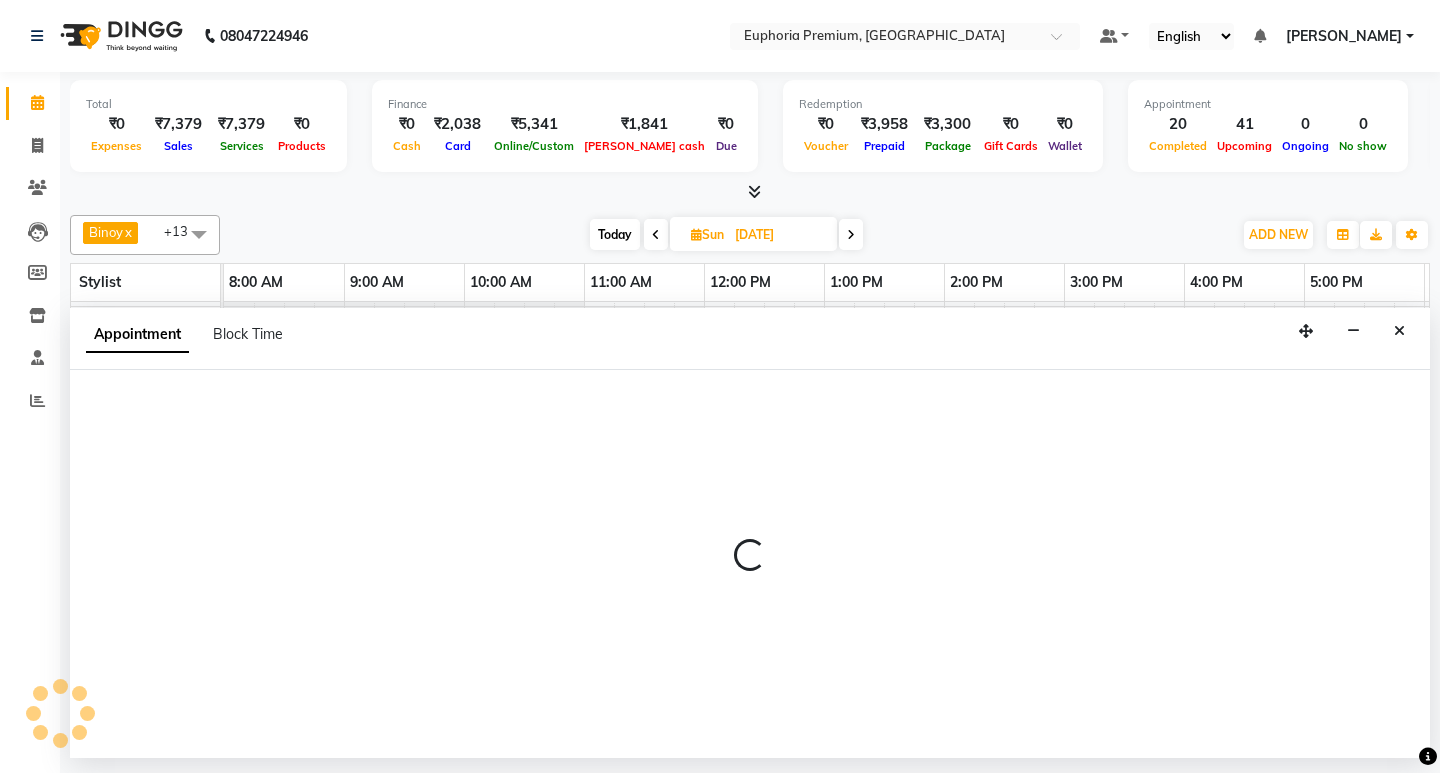 select on "71627" 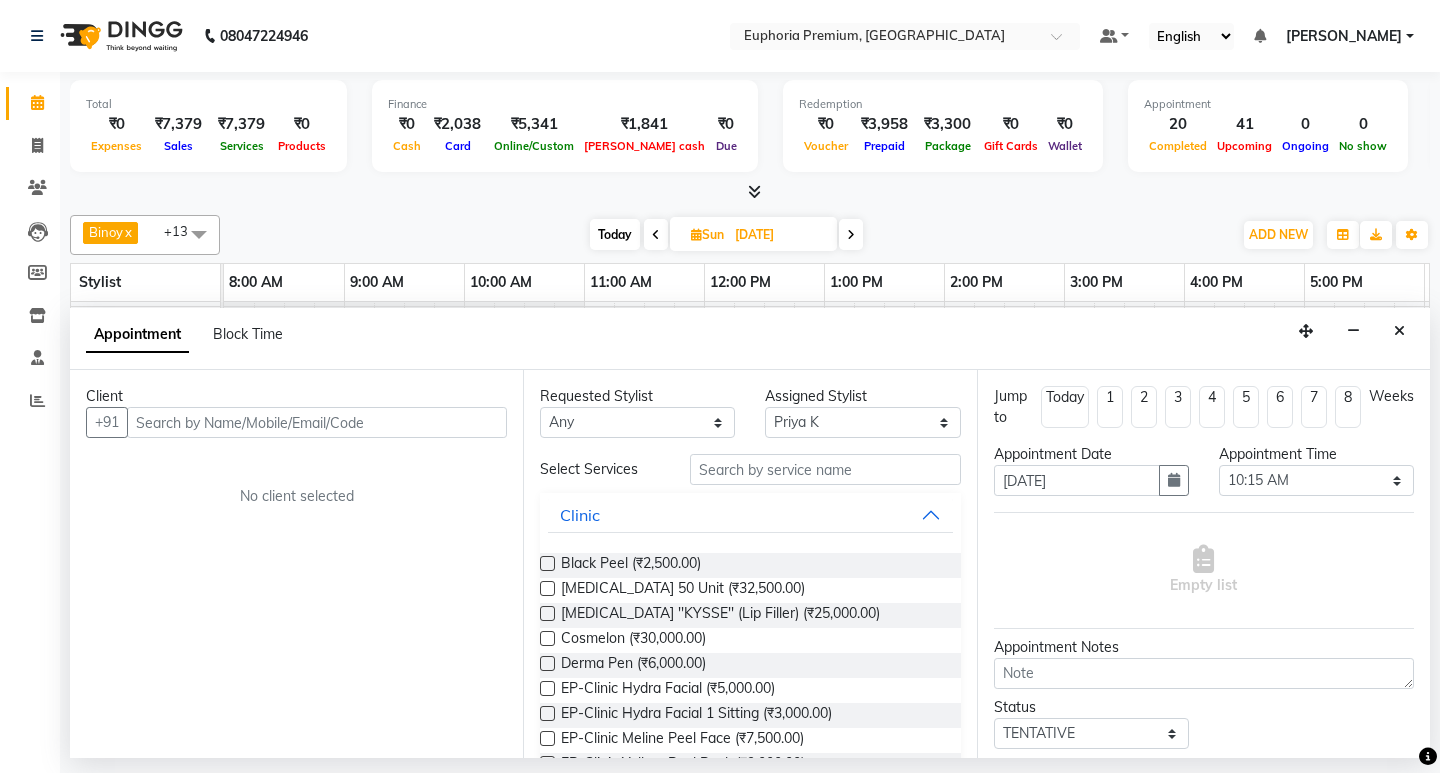 click at bounding box center [317, 422] 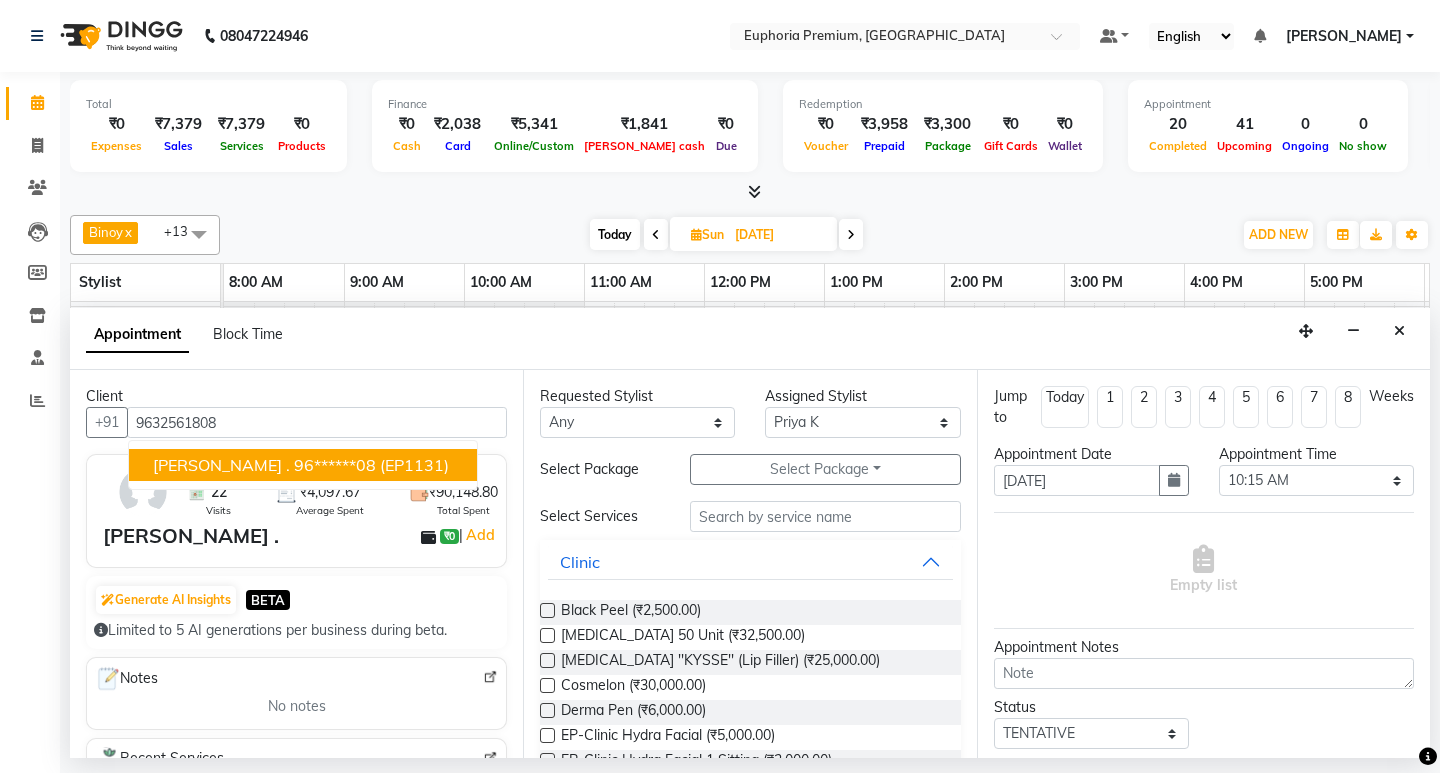 click on "(EP1131)" at bounding box center [414, 465] 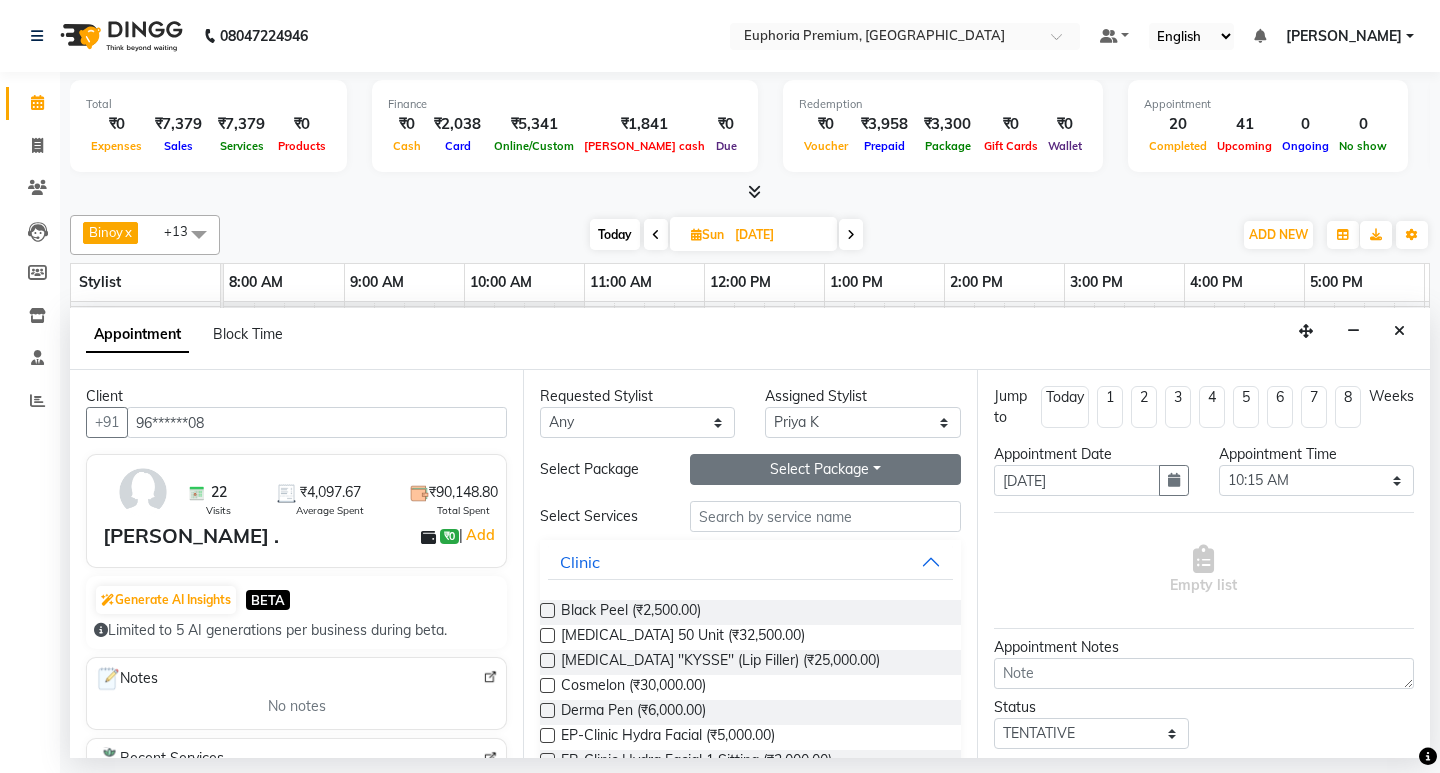type on "96******08" 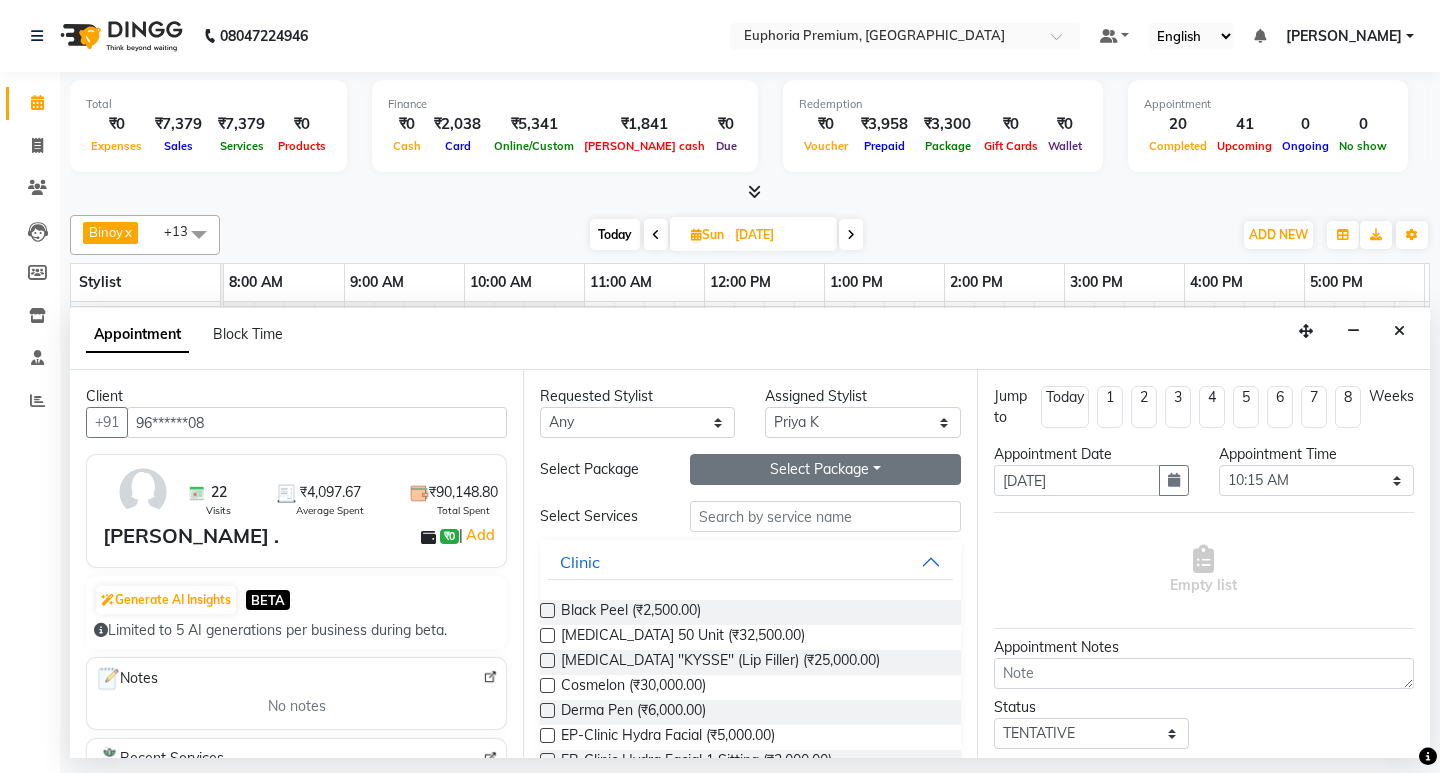 click on "Select Package  Toggle Dropdown" at bounding box center (825, 469) 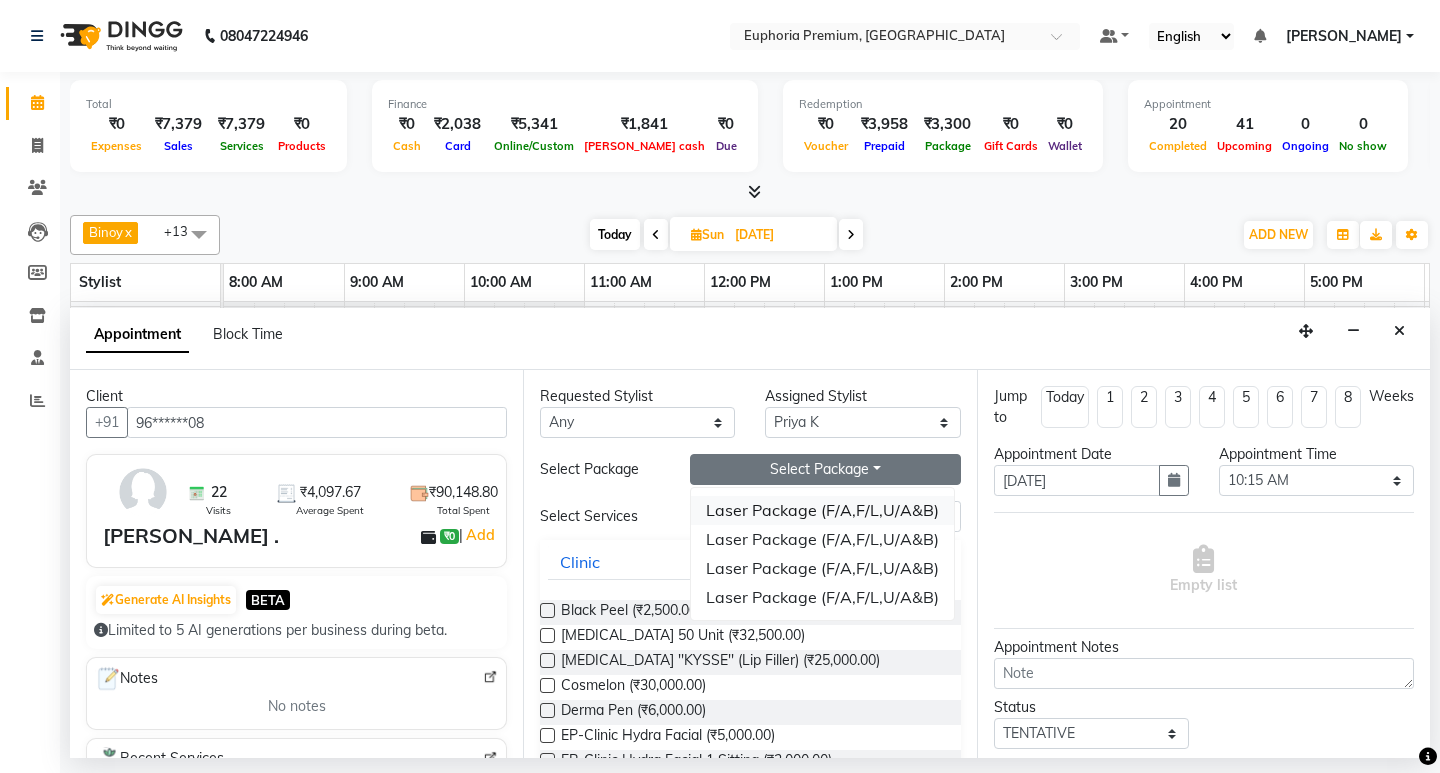 click on "Laser Package (F/A,F/L,U/A&B)" at bounding box center (822, 510) 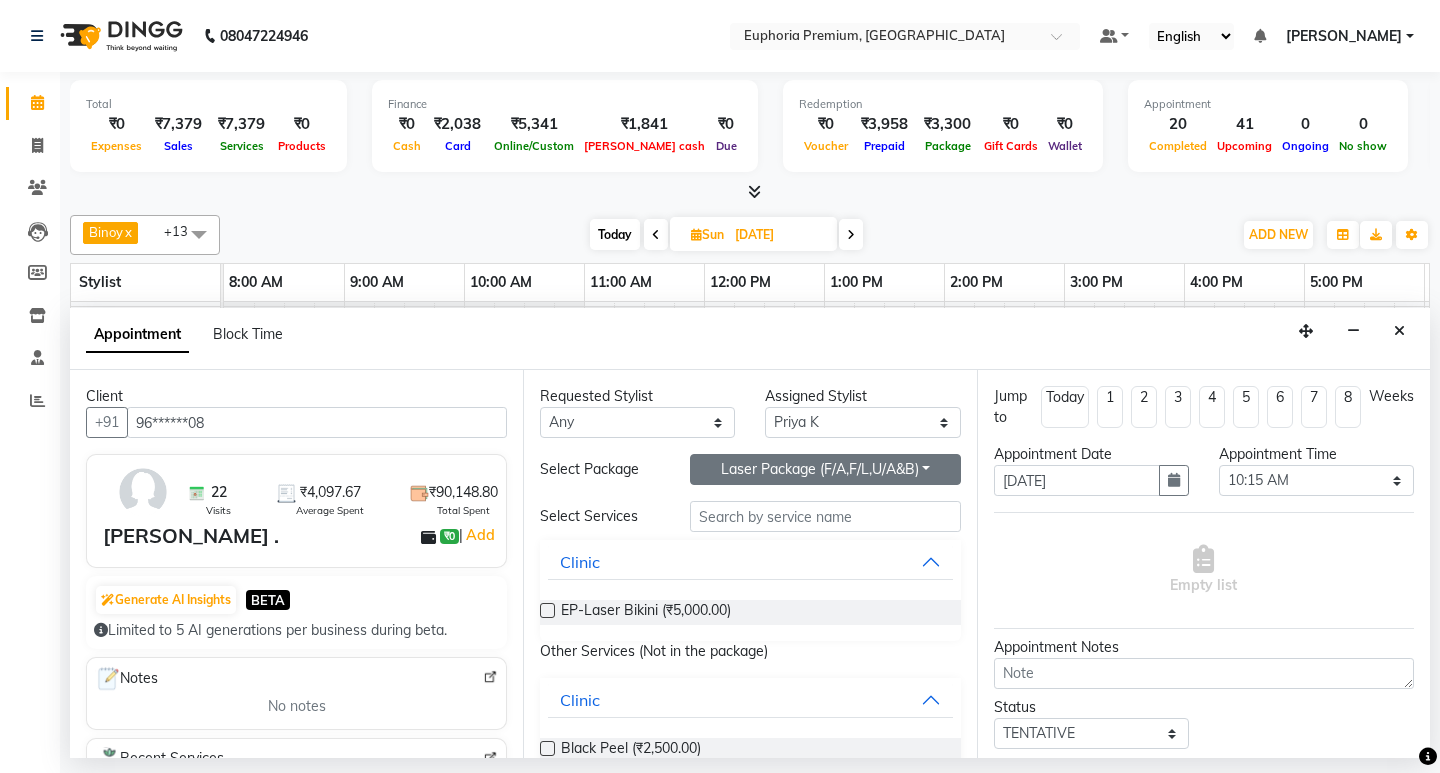 click on "Laser Package (F/A,F/L,U/A&B)" at bounding box center (825, 469) 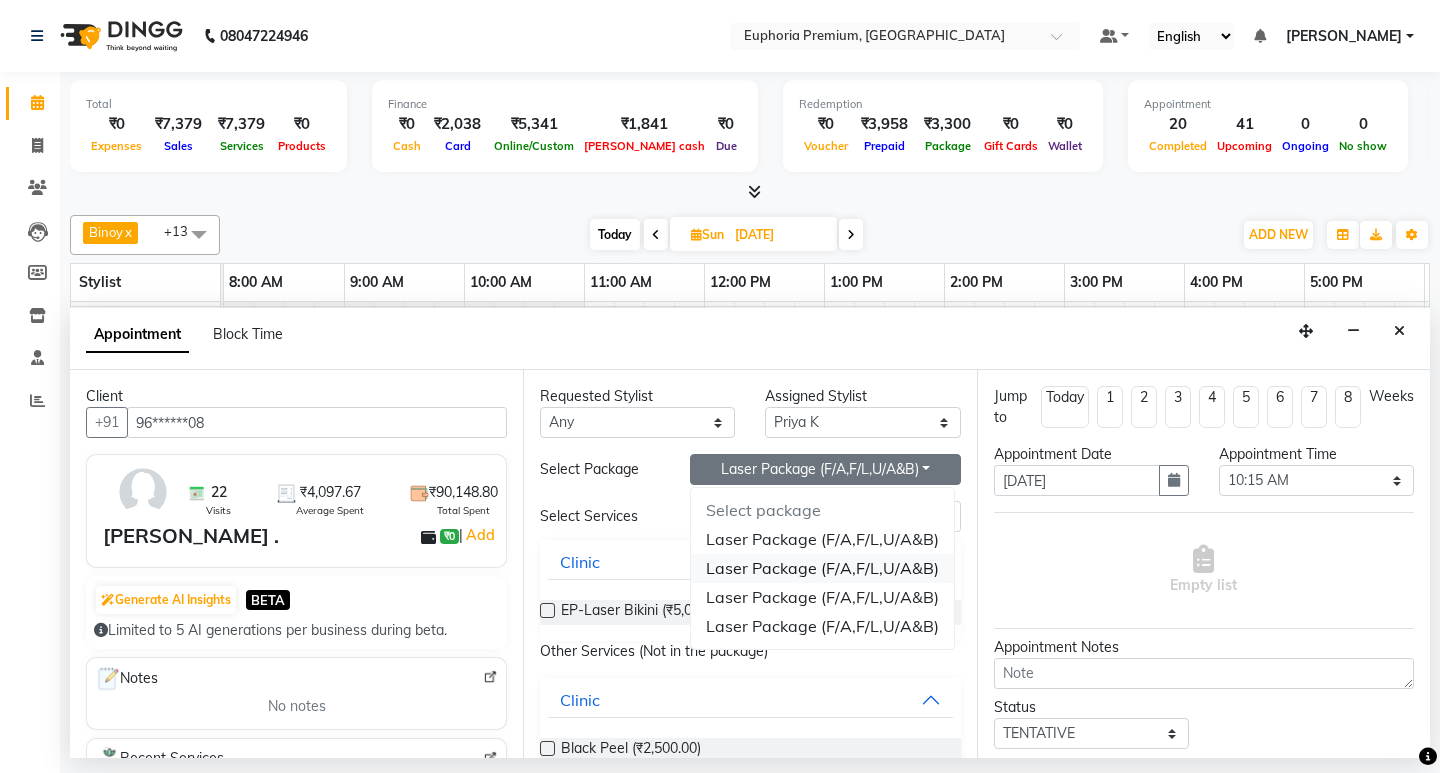click on "Laser Package (F/A,F/L,U/A&B)" at bounding box center (822, 568) 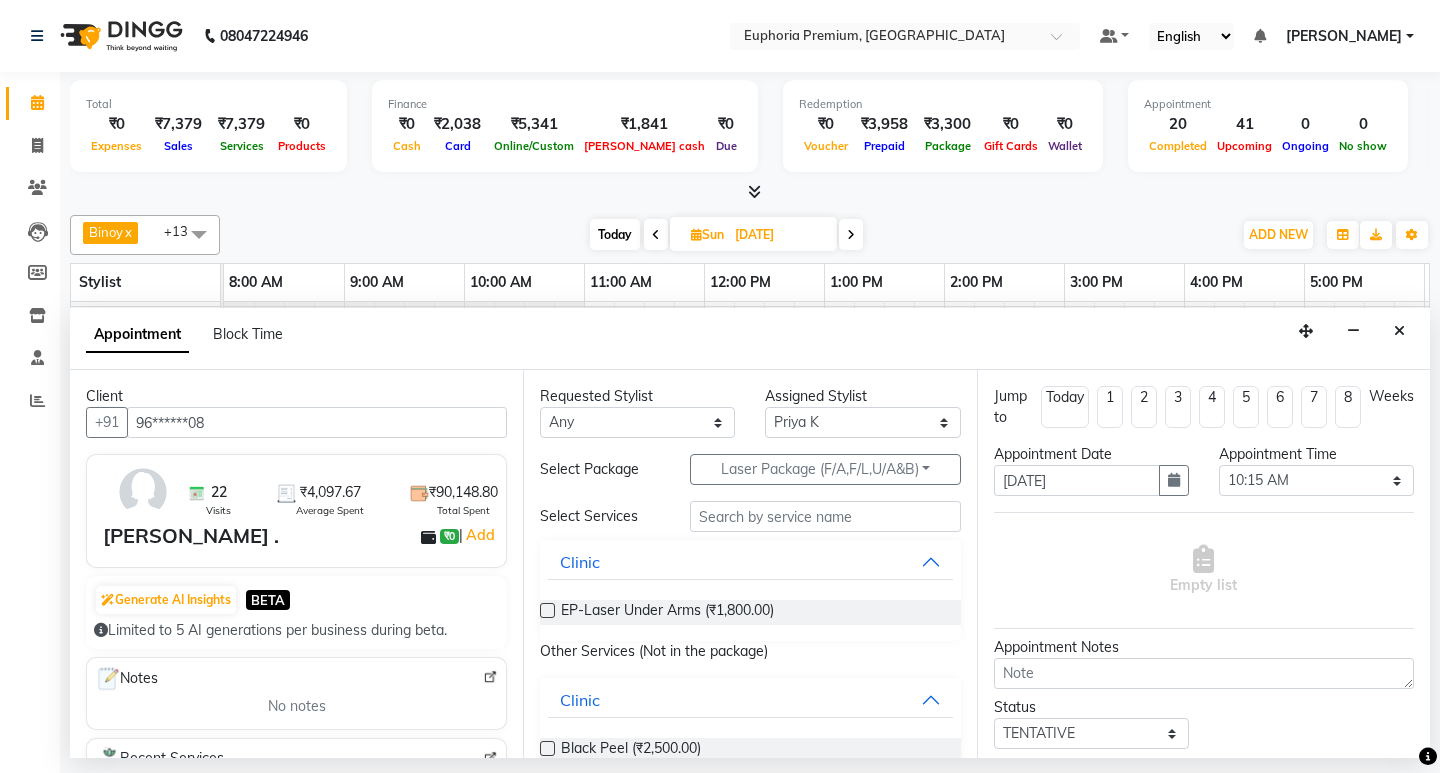 click at bounding box center (547, 610) 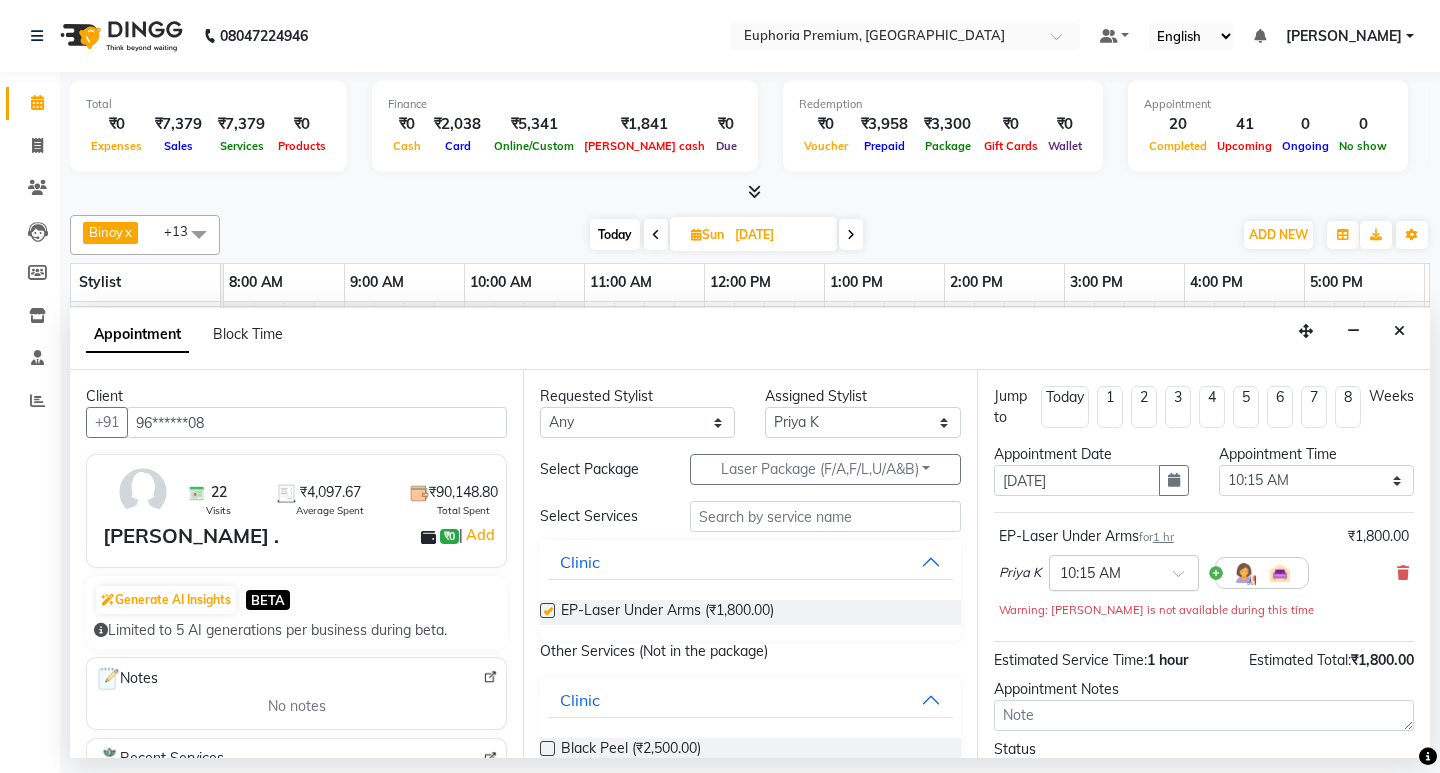 checkbox on "false" 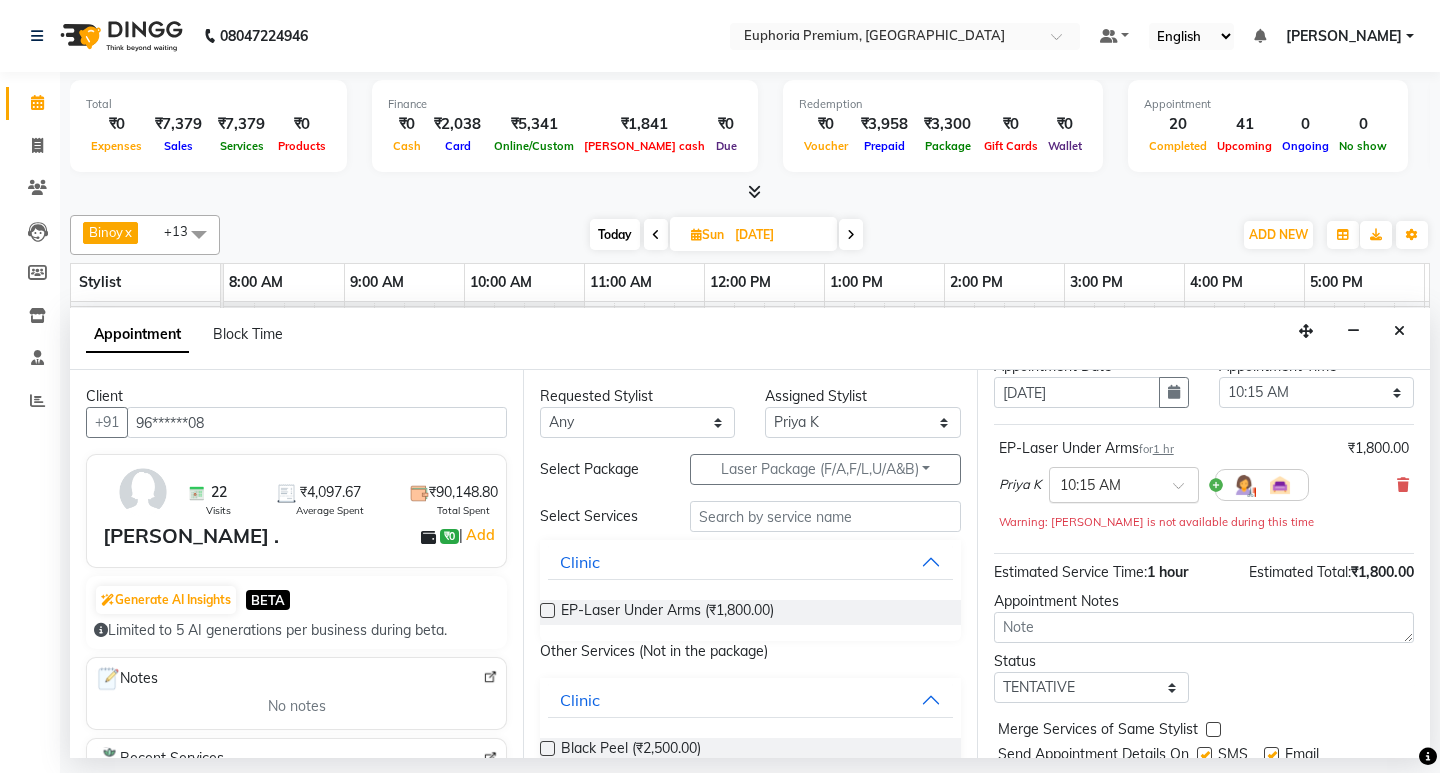 scroll, scrollTop: 159, scrollLeft: 0, axis: vertical 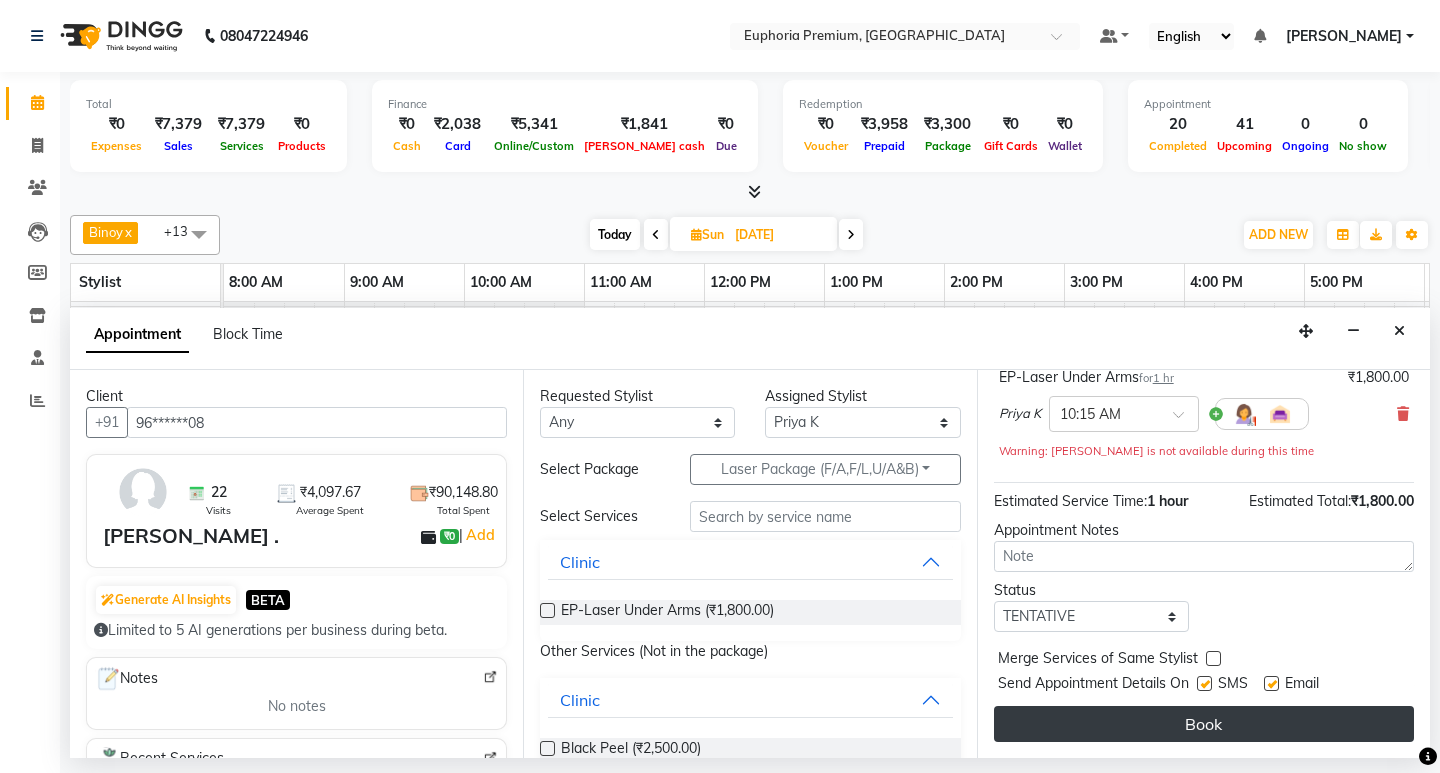 click on "Book" at bounding box center [1204, 724] 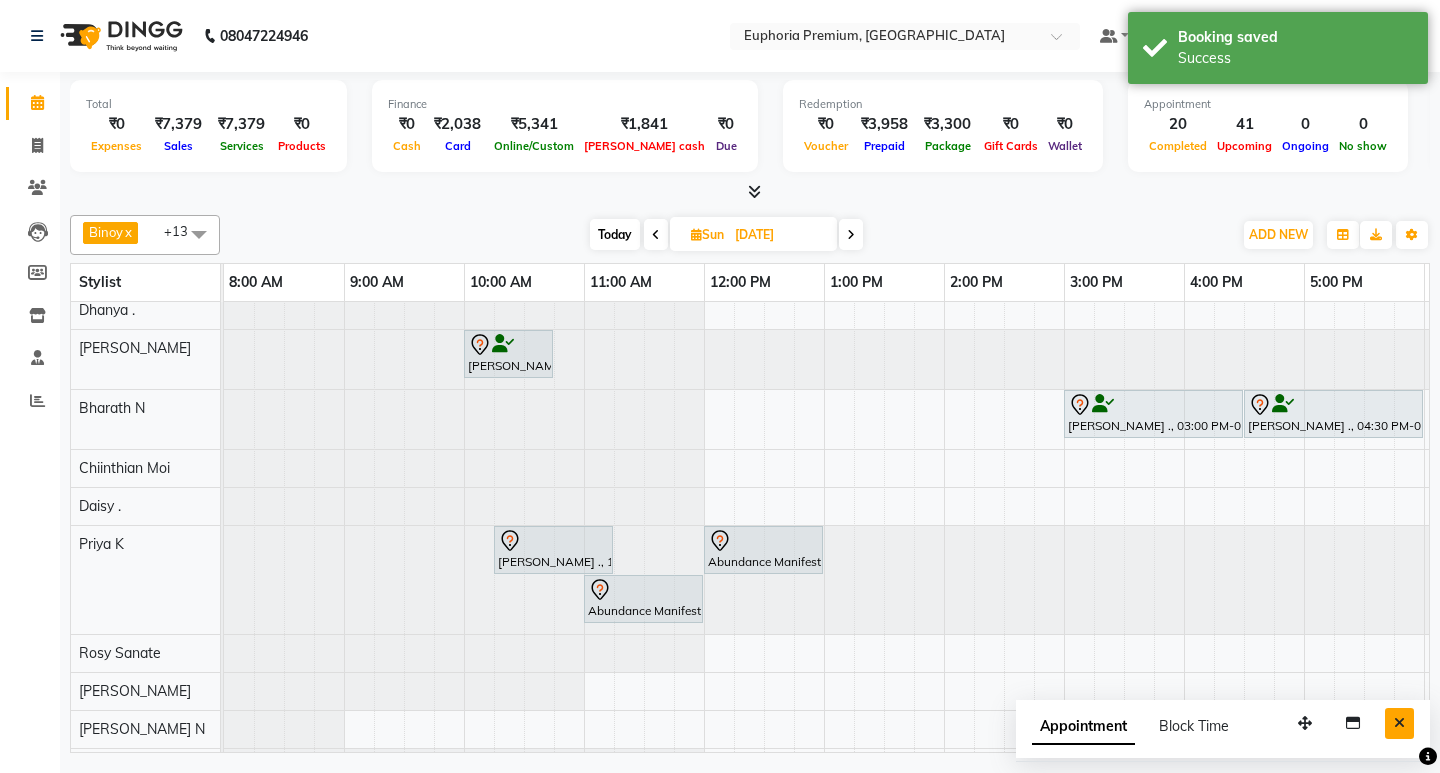 click at bounding box center [1399, 723] 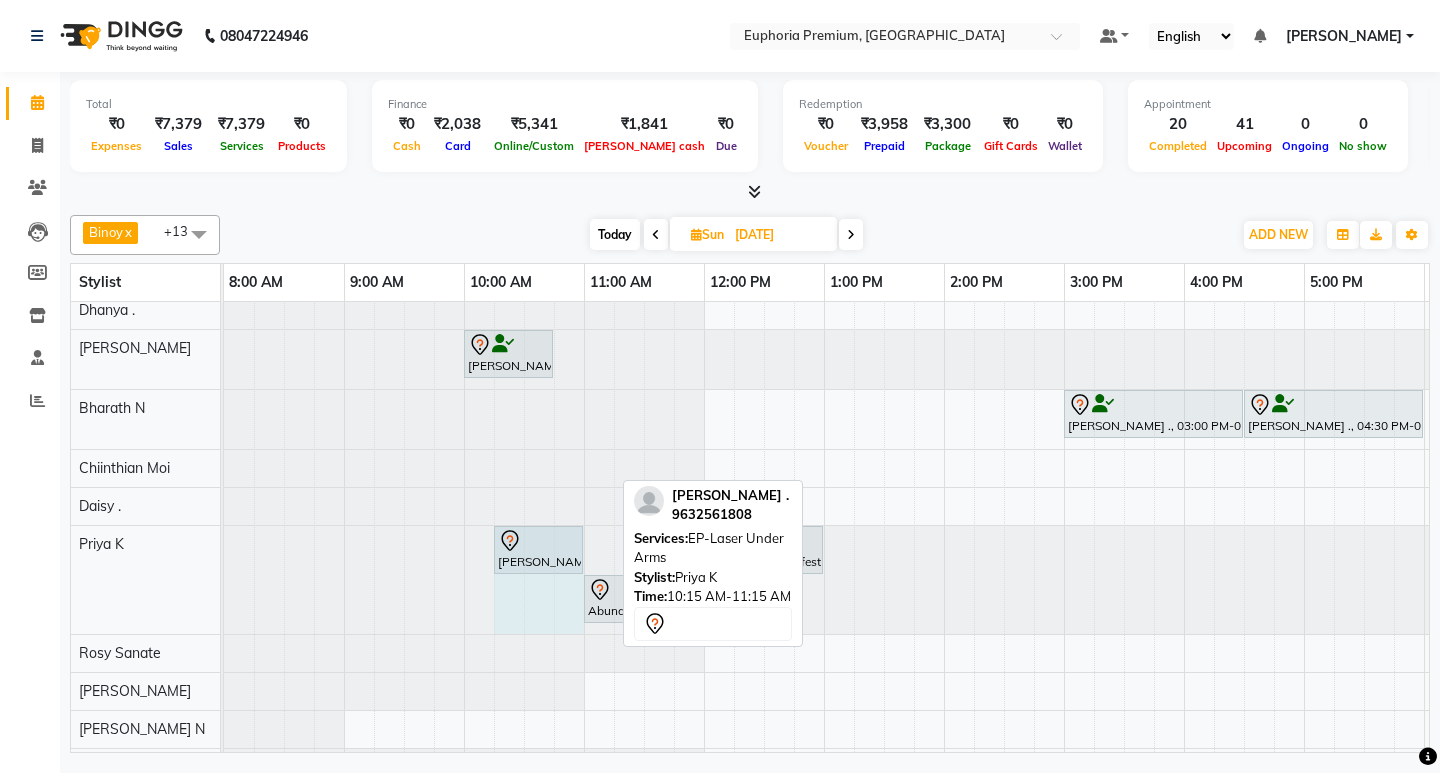 drag, startPoint x: 609, startPoint y: 543, endPoint x: 578, endPoint y: 549, distance: 31.575306 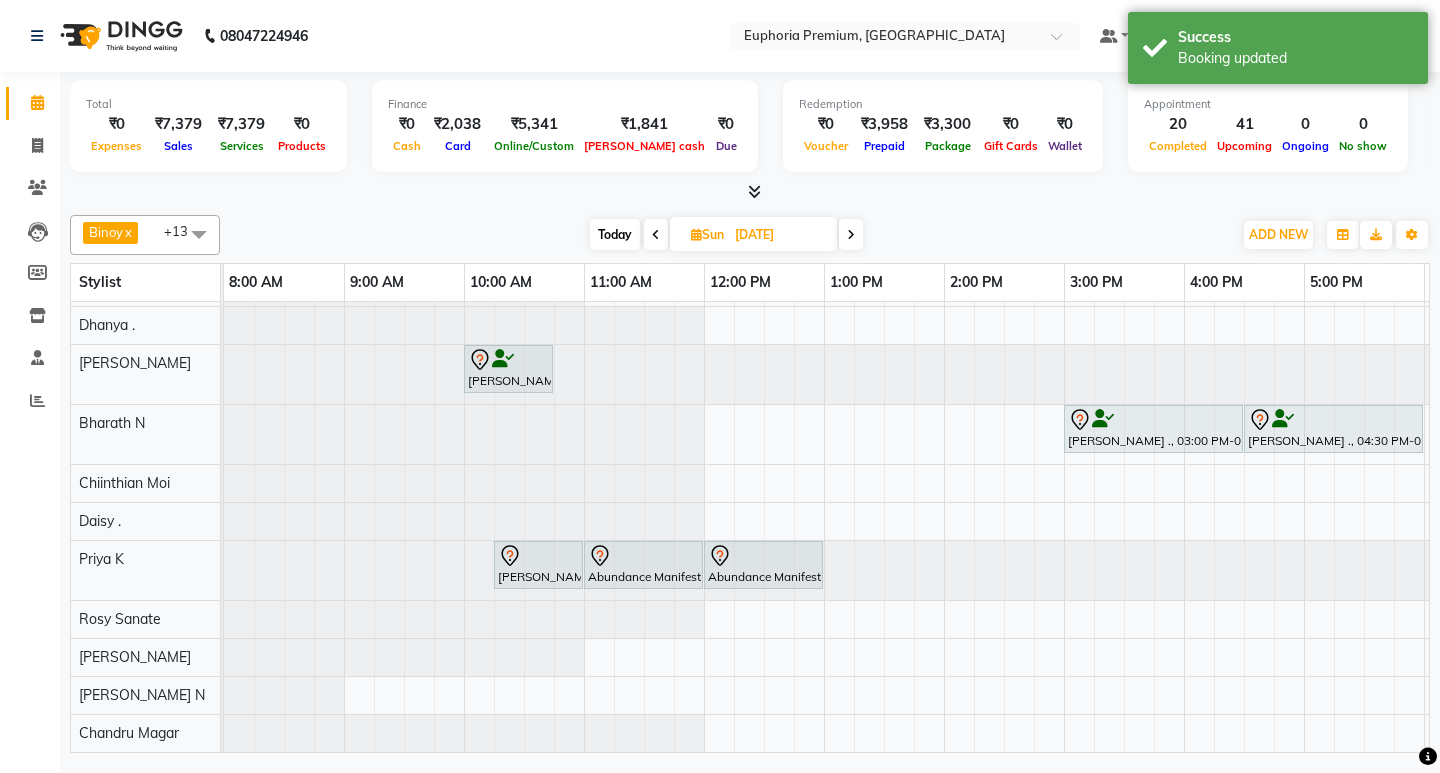 click on "Today" at bounding box center (615, 234) 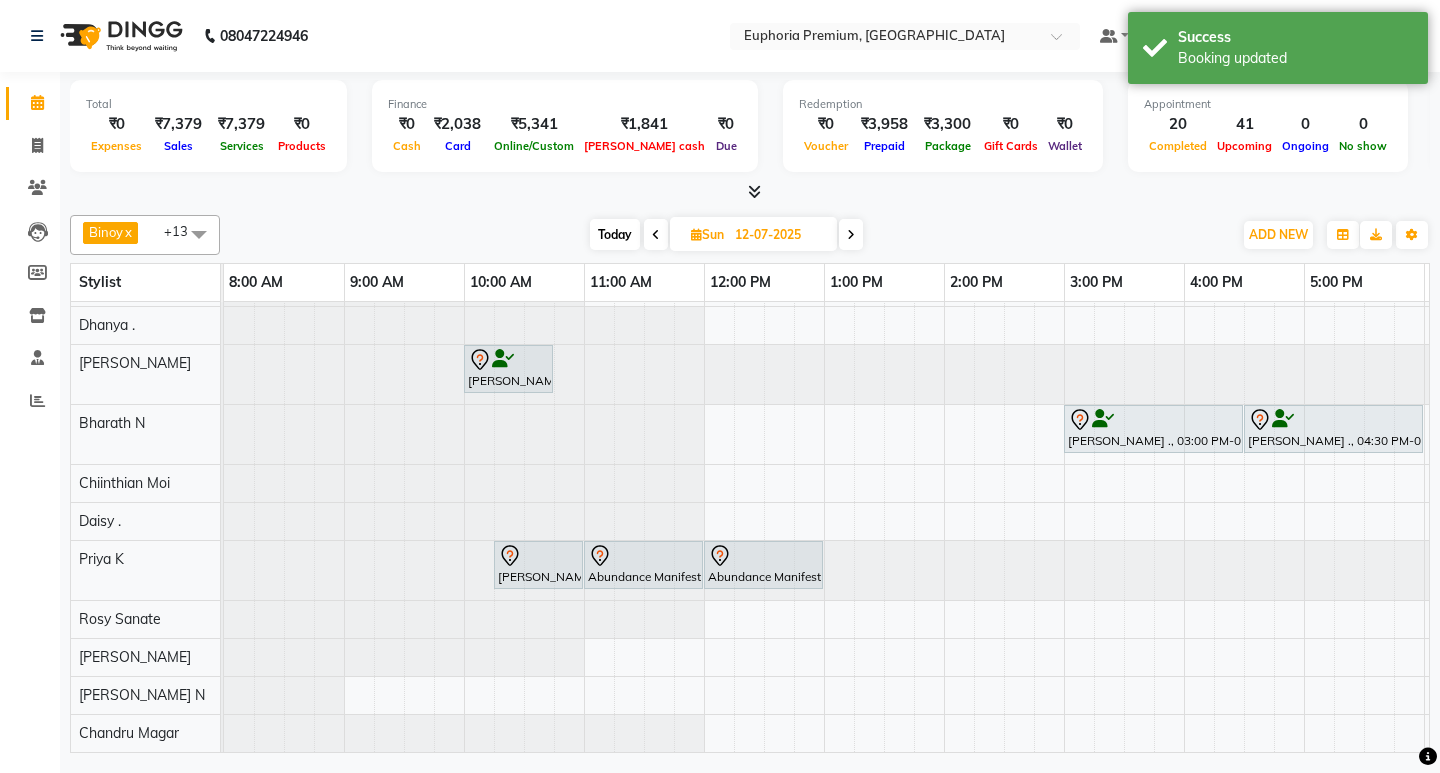 scroll, scrollTop: 96, scrollLeft: 0, axis: vertical 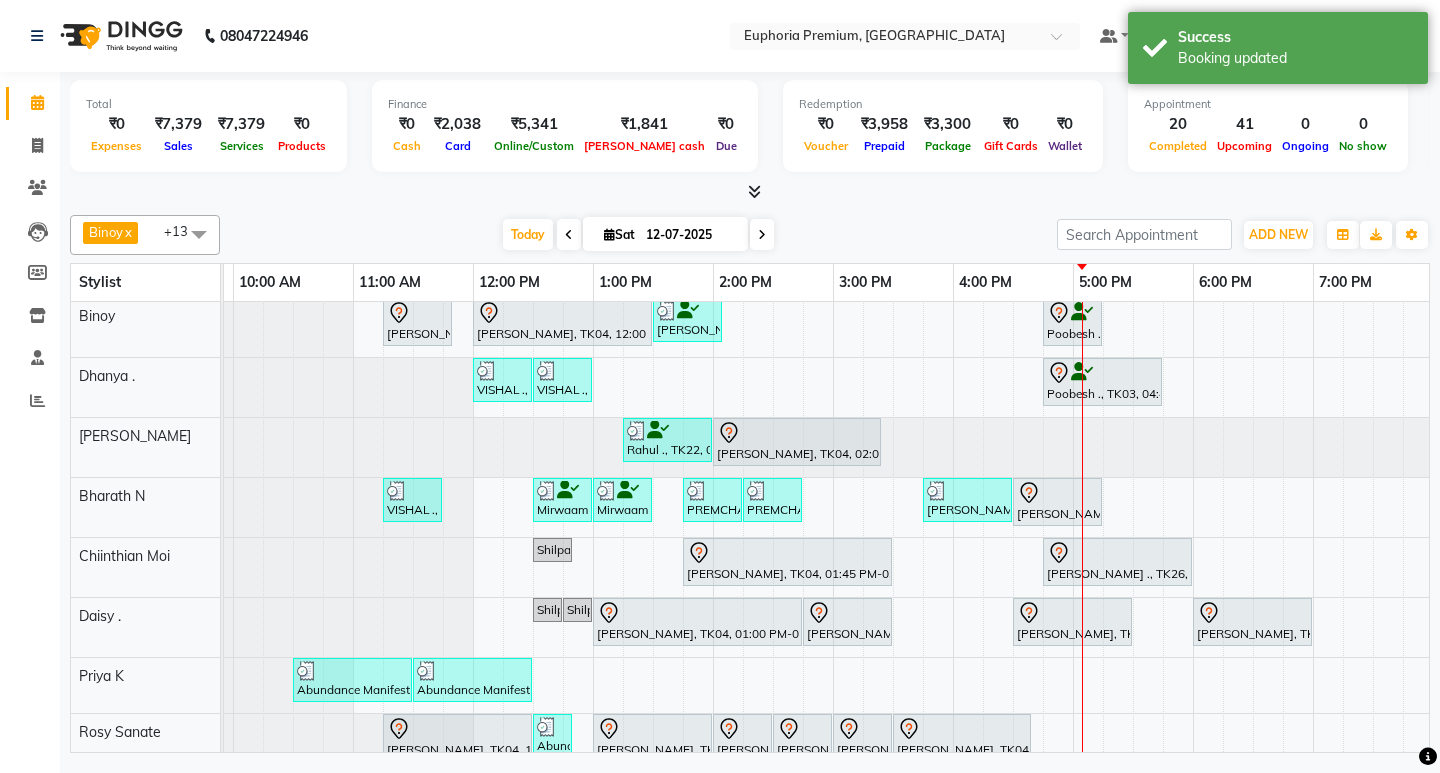 click at bounding box center (762, 235) 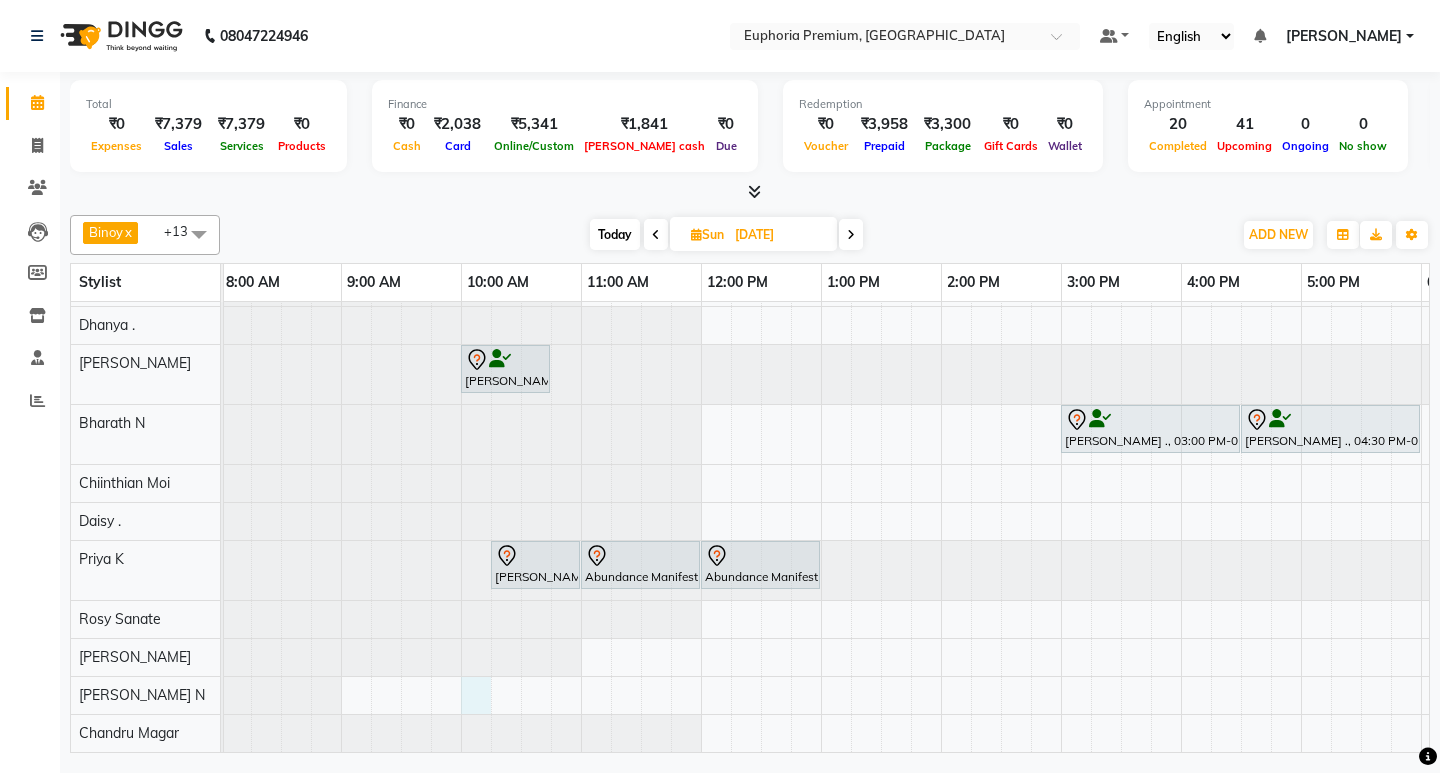 click on "[PERSON_NAME] ., 11:00 AM-12:30 PM, EP-Natural & Clear - Acrylic             [PERSON_NAME] ., 12:30 PM-01:10 PM, EP-Gel Paint Application  Body massage for [PERSON_NAME] ., 10:00 AM-10:45 AM, EP-HAIR CUT (Salon Director) with hairwash MEN             [PERSON_NAME] ., 03:00 PM-04:30 PM, EEP-HAIR CUT (Senior Stylist) with hairwash MEN             [PERSON_NAME] ., 04:30 PM-06:00 PM, EP-[PERSON_NAME] Trim/Design MEN             [PERSON_NAME] ., 10:15 AM-11:00 AM, EP-Laser Under Arms             Abundance Manifestation 29AASCA8886B1Z0, 11:00 AM-12:00 PM, EP-Laser Full Arms             Abundance Manifestation 29AASCA8886B1Z0, 12:00 PM-01:00 PM, EP-Laser Full Legs" at bounding box center (1061, 442) 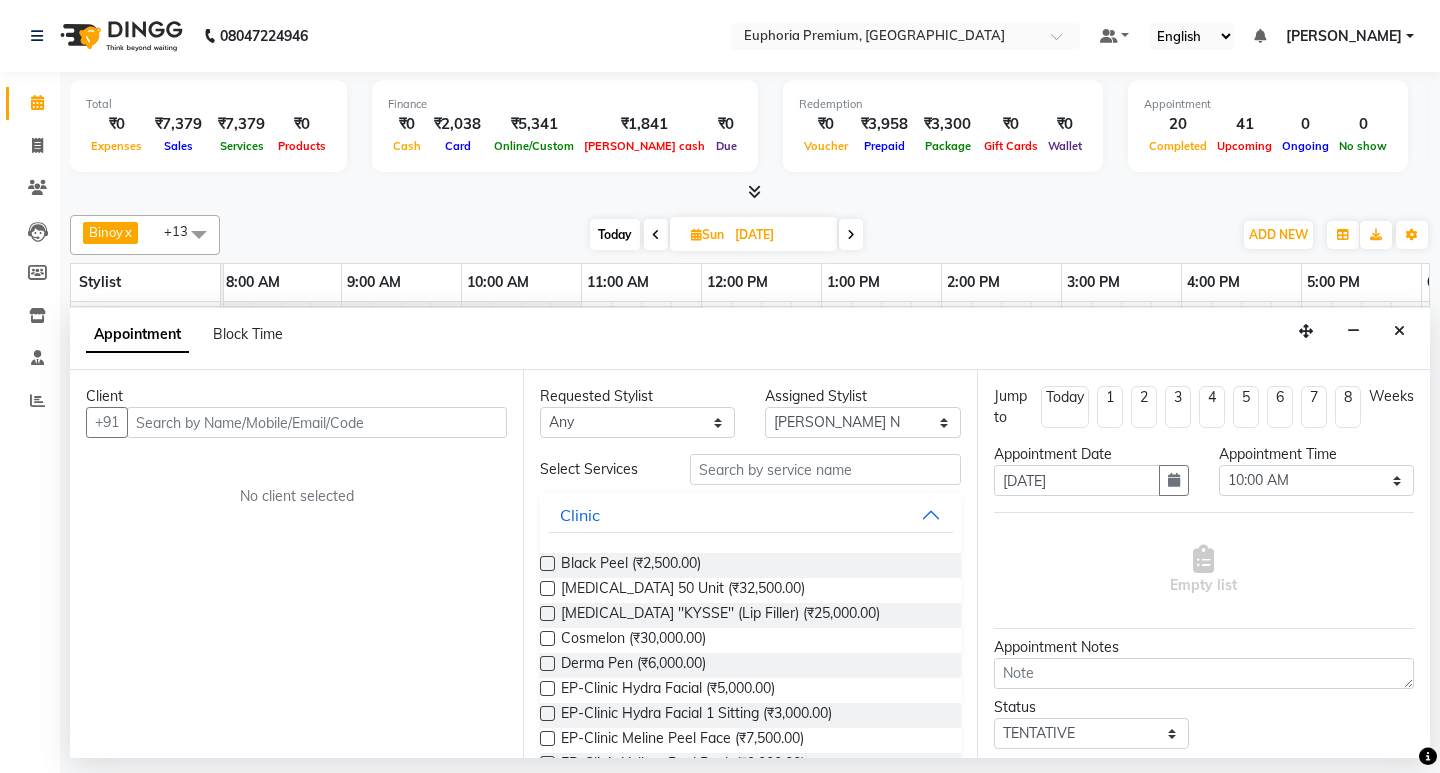 click at bounding box center [317, 422] 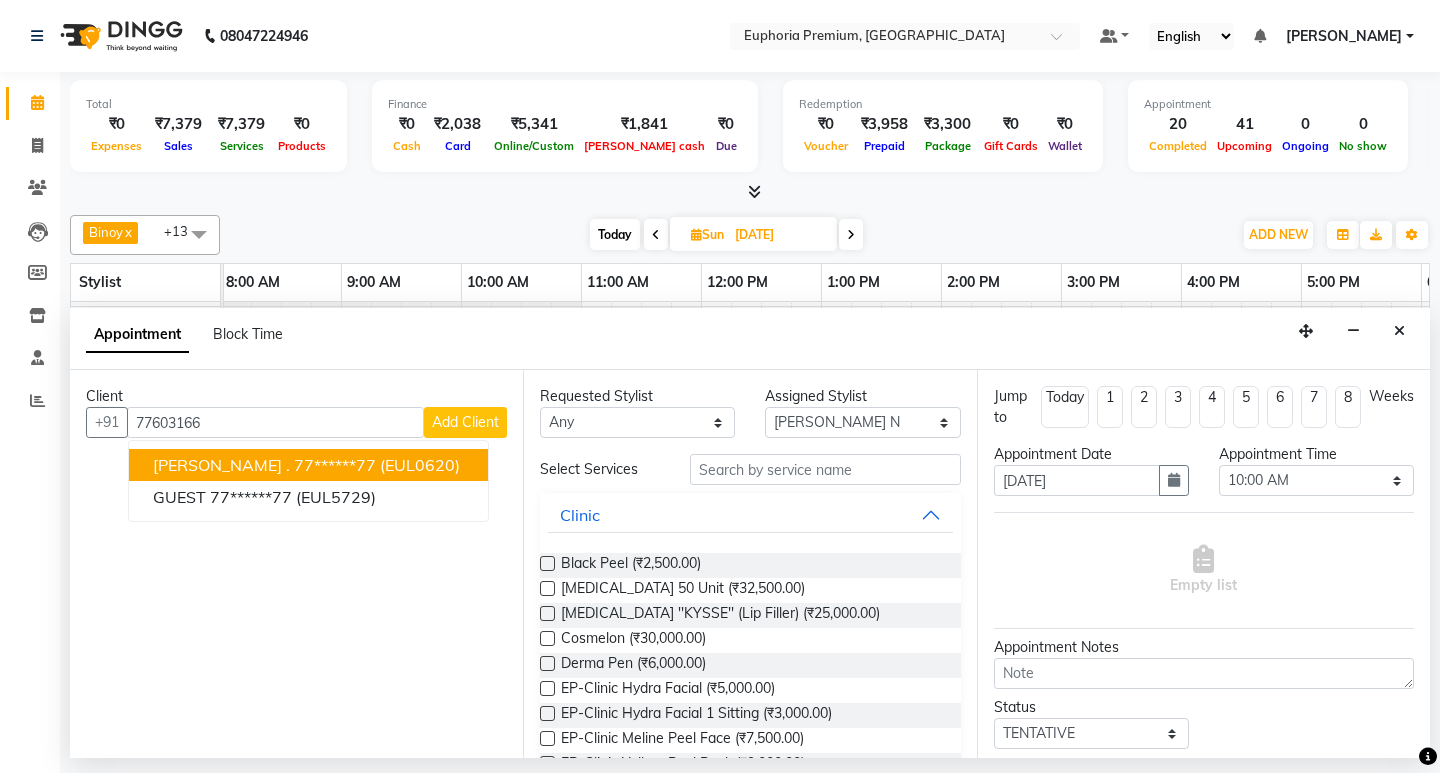 click on "(EUL0620)" at bounding box center [420, 465] 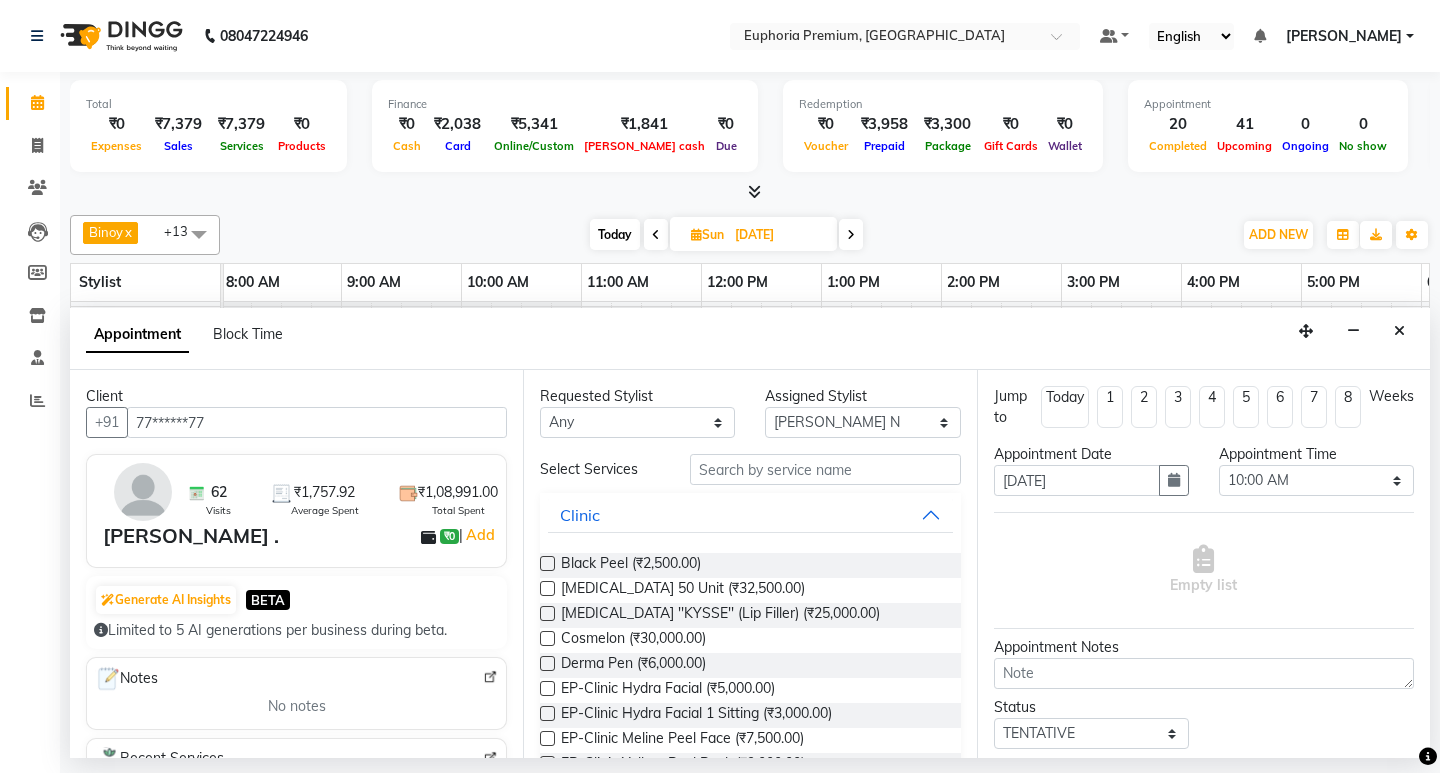 type on "77******77" 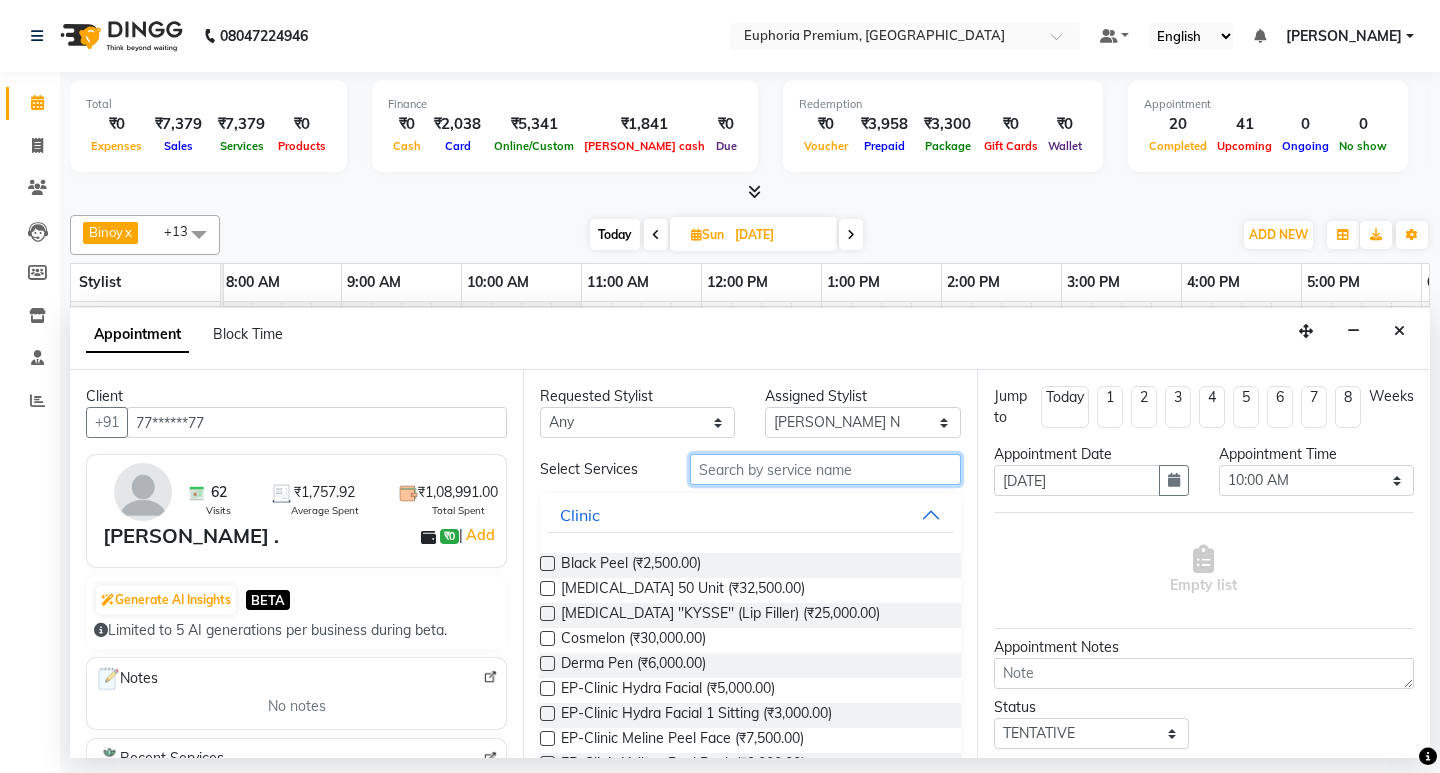 click at bounding box center (825, 469) 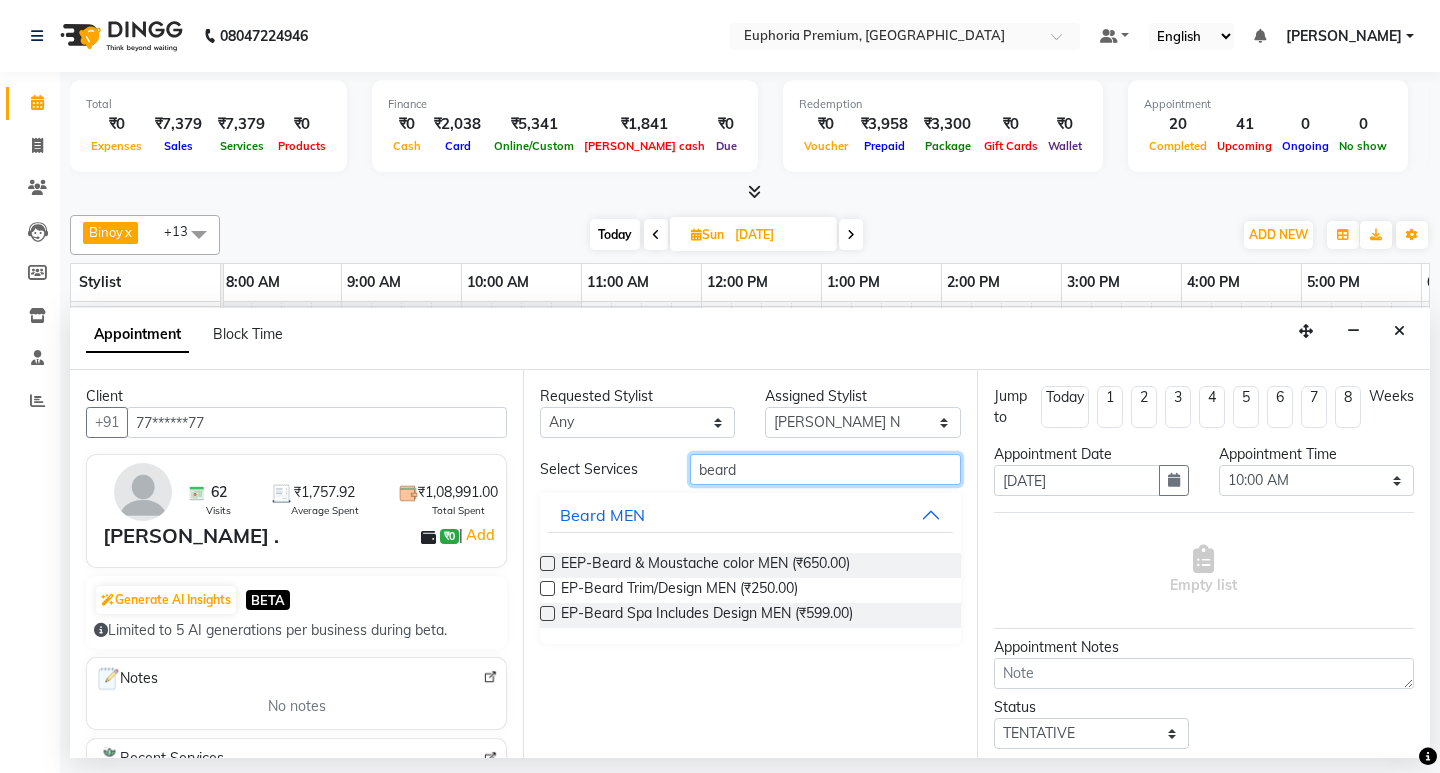 type on "beard" 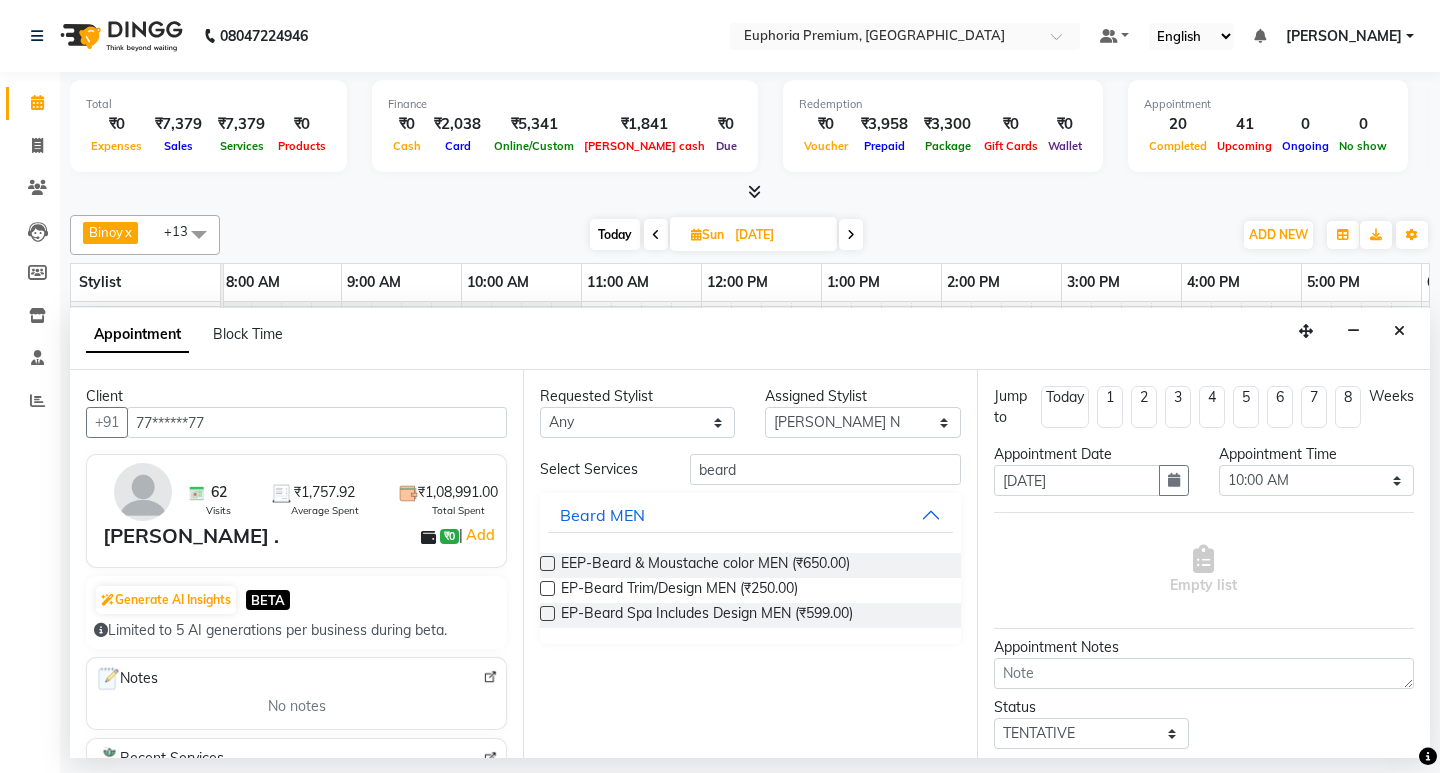 click at bounding box center [547, 588] 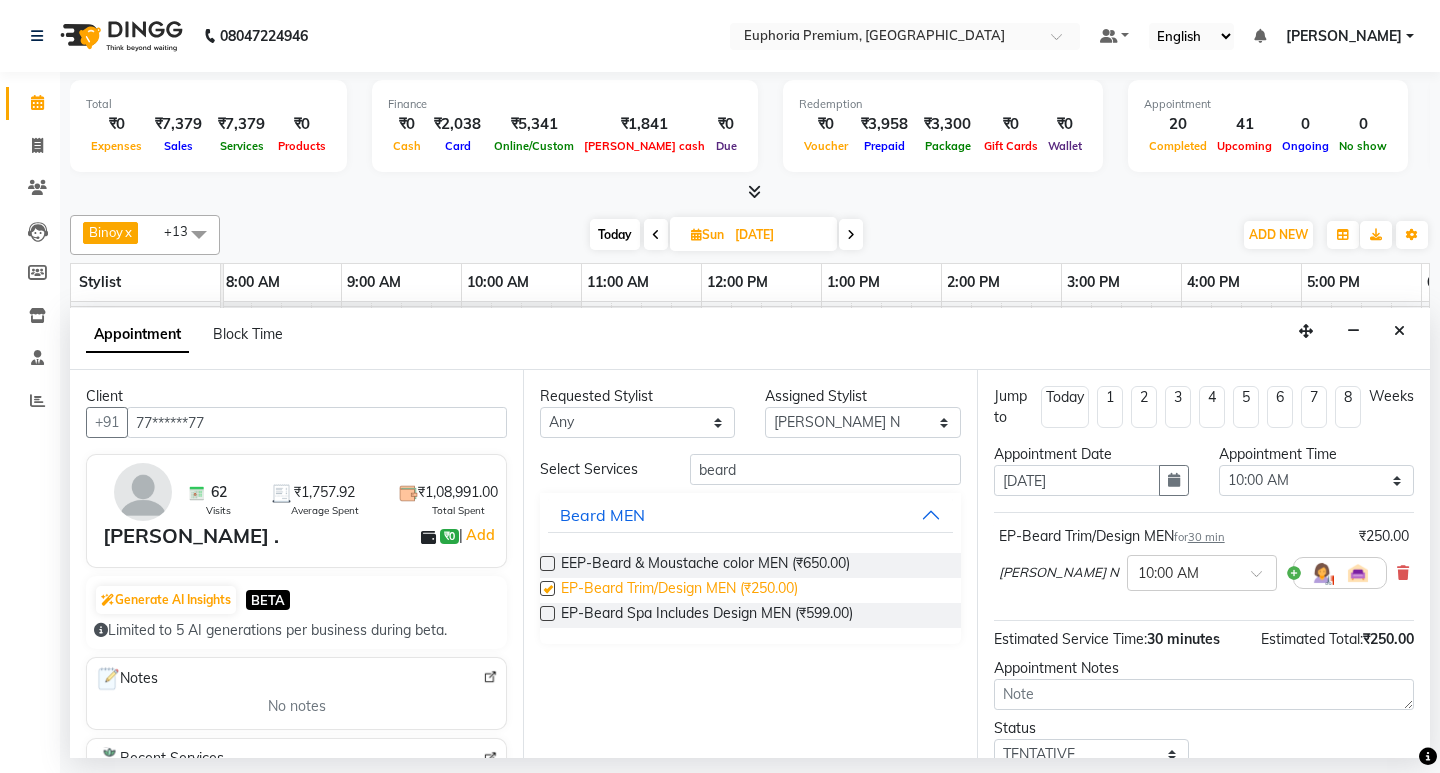 checkbox on "false" 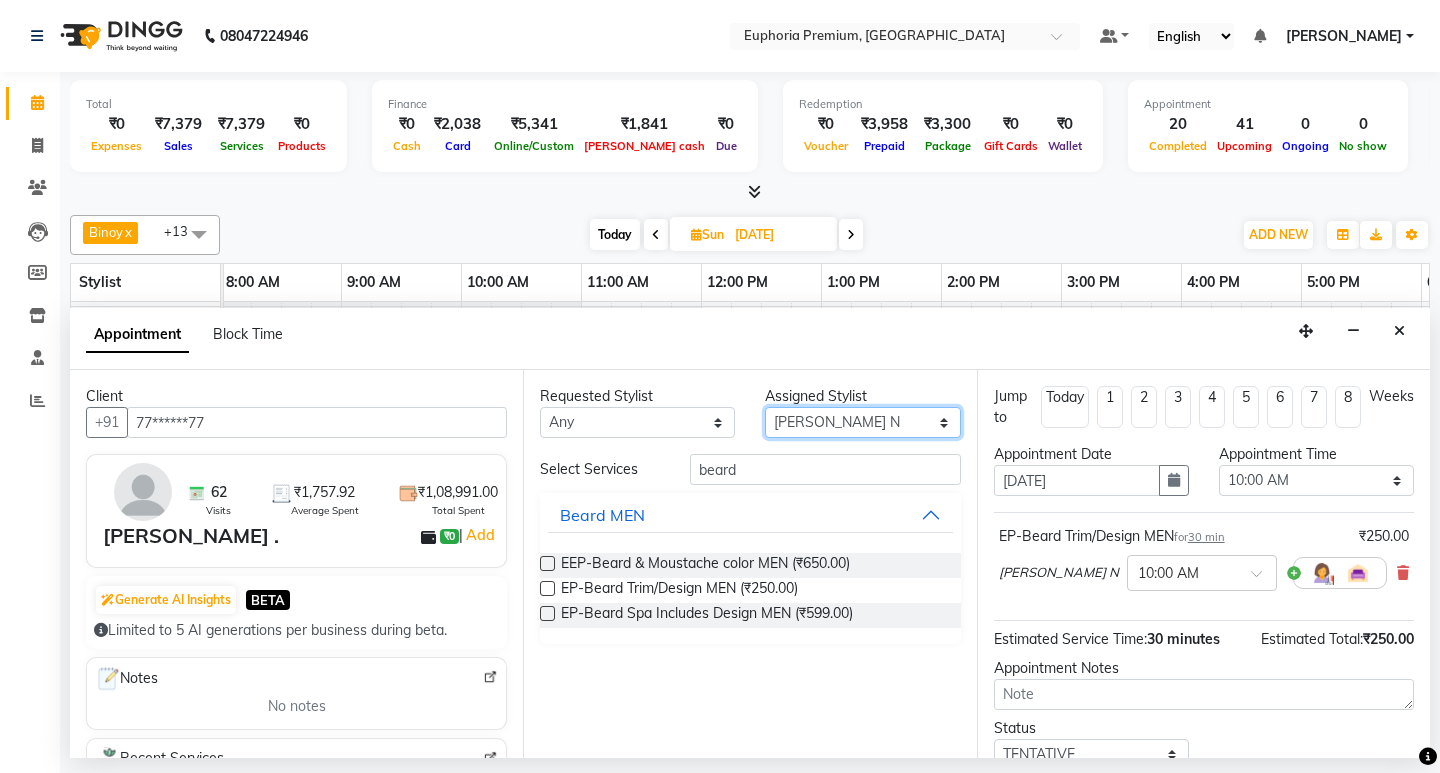 click on "Select Babu V Bharath N [PERSON_NAME] [PERSON_NAME] N  Chiinthian [PERSON_NAME] MOI [PERSON_NAME] . [PERSON_NAME] . [PERSON_NAME] [PERSON_NAME] K [PERSON_NAME] [PERSON_NAME] [MEDICAL_DATA] Pinky . Priya  K Rosy Sanate [PERSON_NAME] [PERSON_NAME] Shishi L [PERSON_NAME] M [PERSON_NAME]" at bounding box center (862, 422) 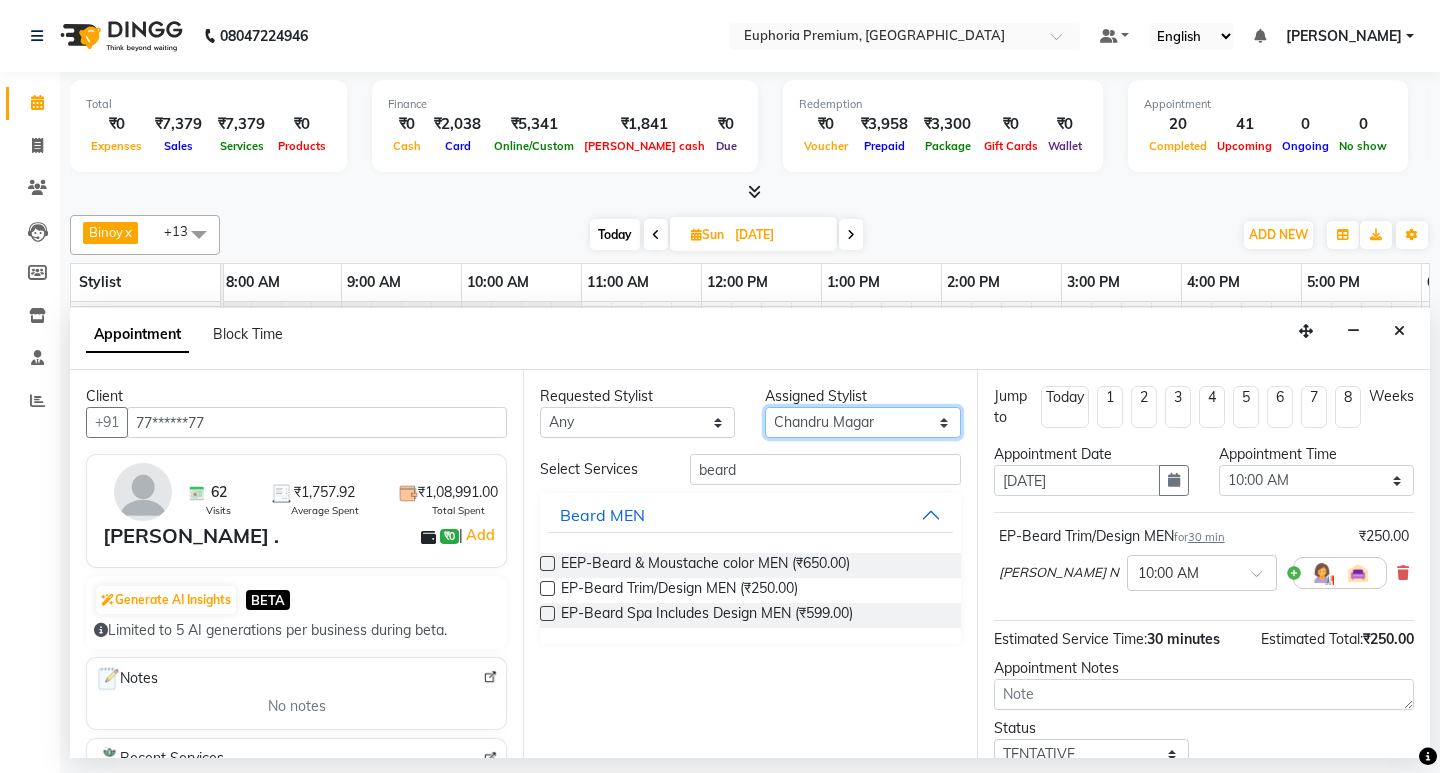 click on "Select Babu V Bharath N [PERSON_NAME] [PERSON_NAME] N  Chiinthian [PERSON_NAME] MOI [PERSON_NAME] . [PERSON_NAME] . [PERSON_NAME] [PERSON_NAME] K [PERSON_NAME] [PERSON_NAME] [MEDICAL_DATA] Pinky . Priya  K Rosy Sanate [PERSON_NAME] [PERSON_NAME] Shishi L [PERSON_NAME] M [PERSON_NAME]" at bounding box center (862, 422) 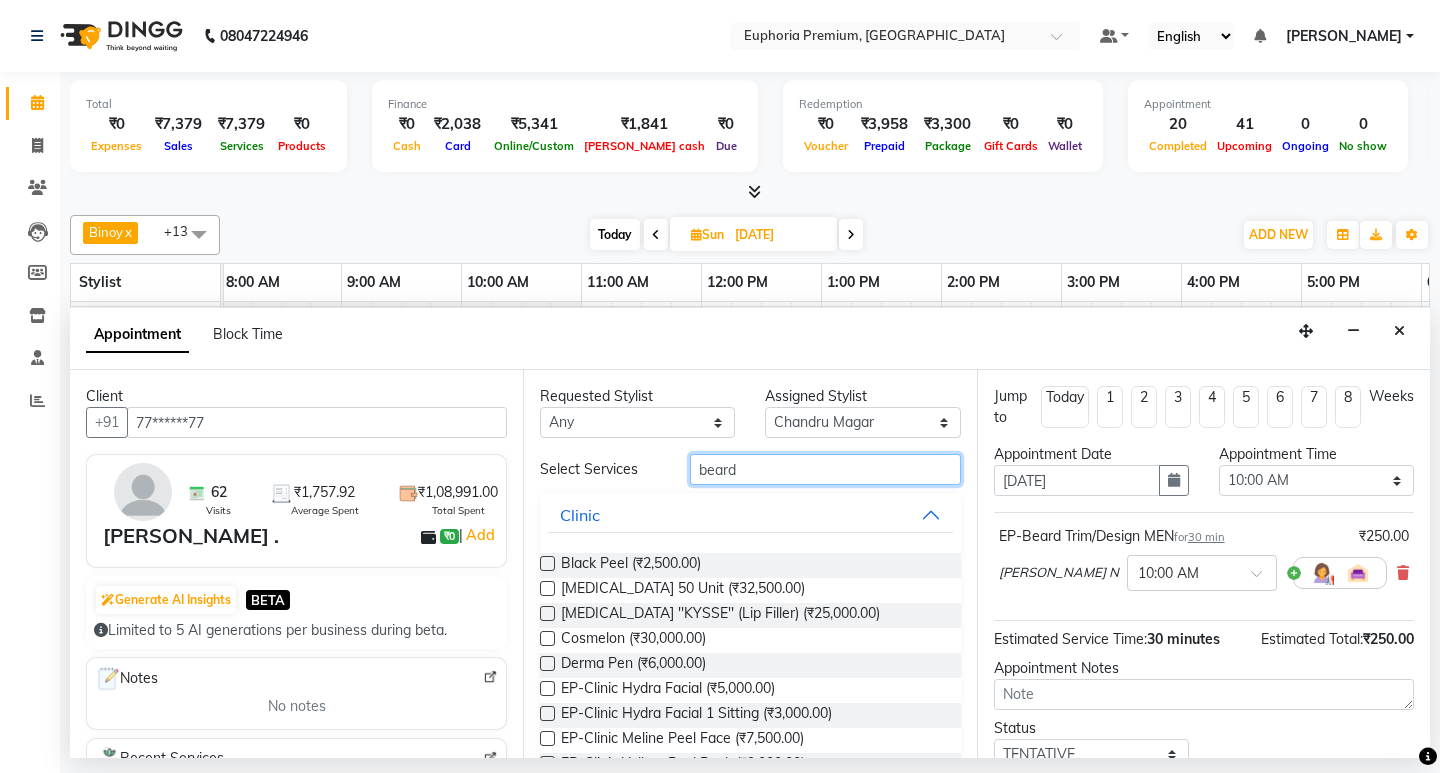 click on "beard" at bounding box center [825, 469] 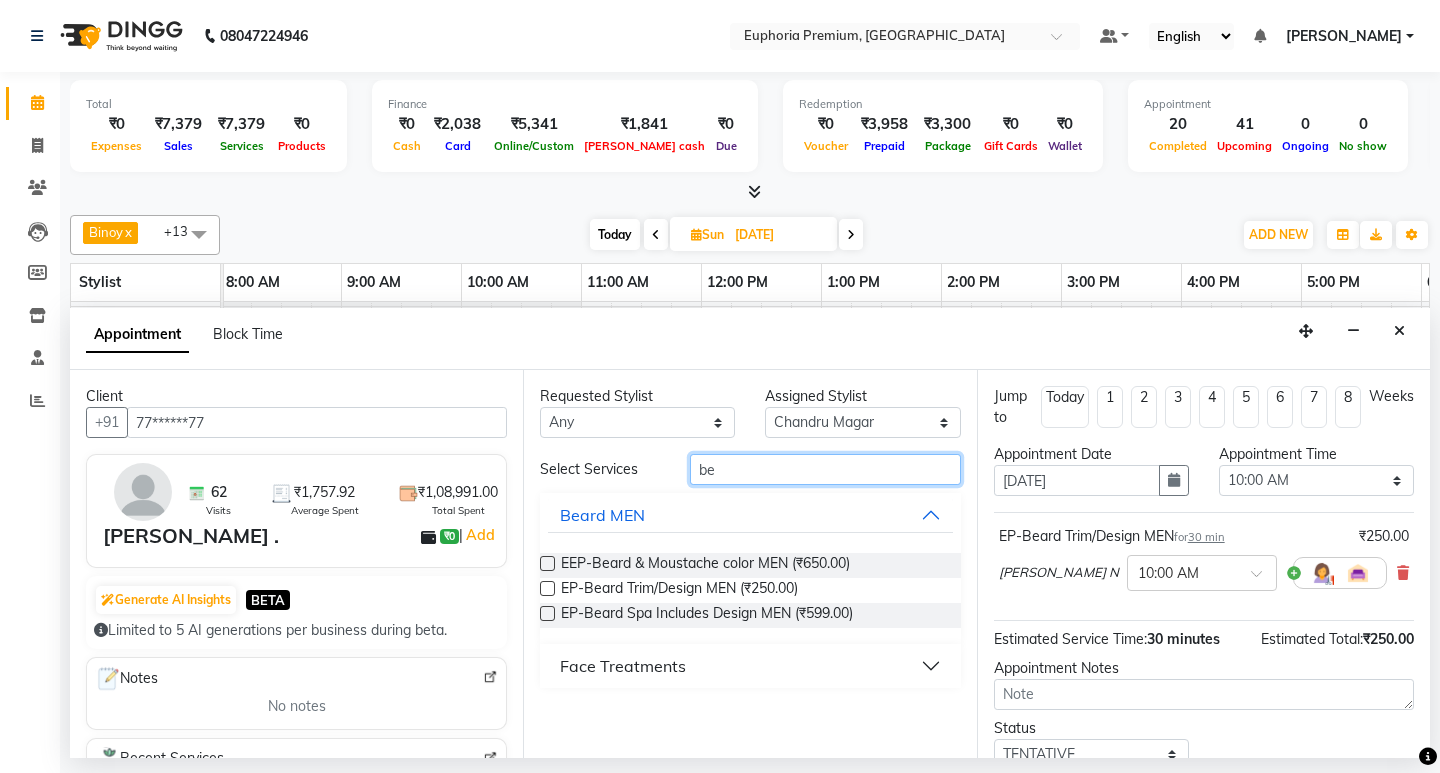 type on "b" 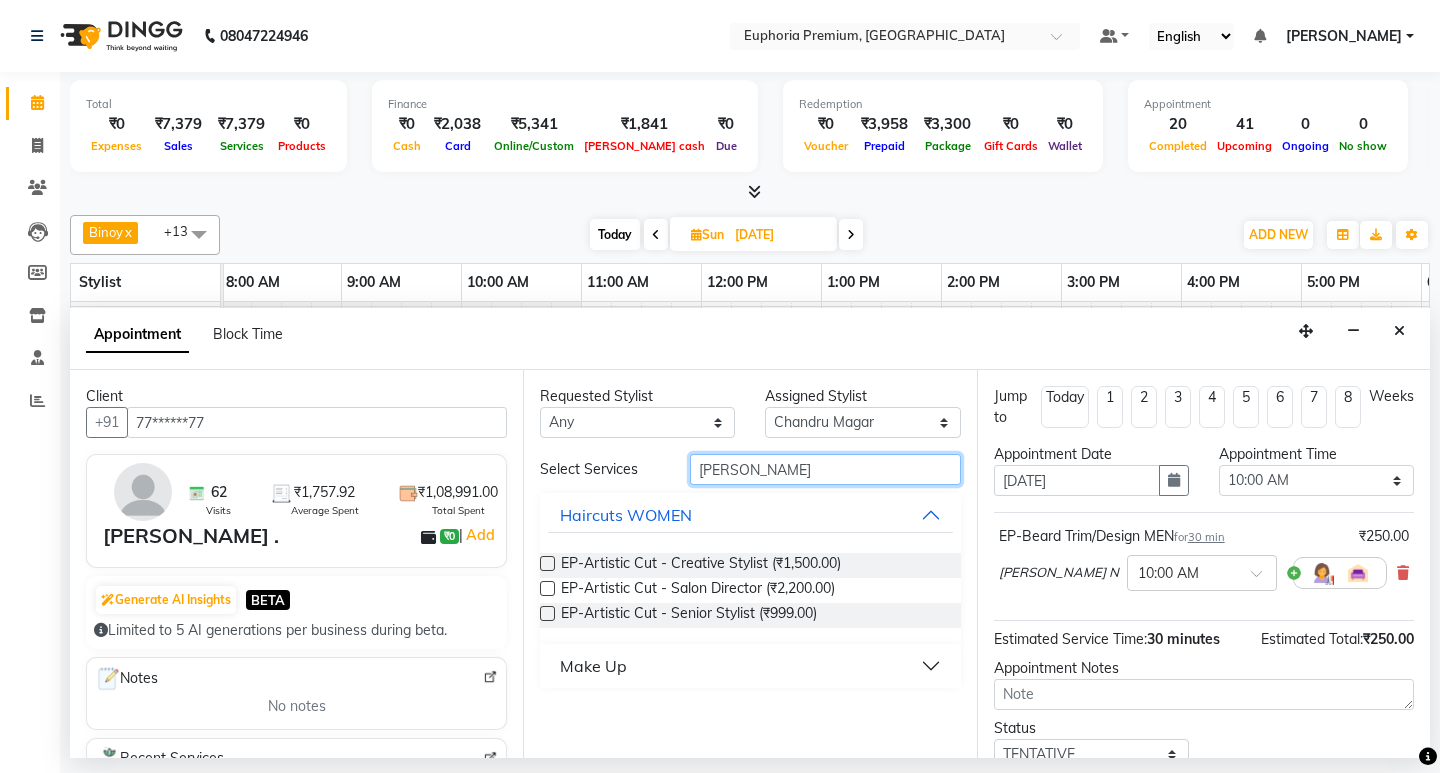 type on "[PERSON_NAME]" 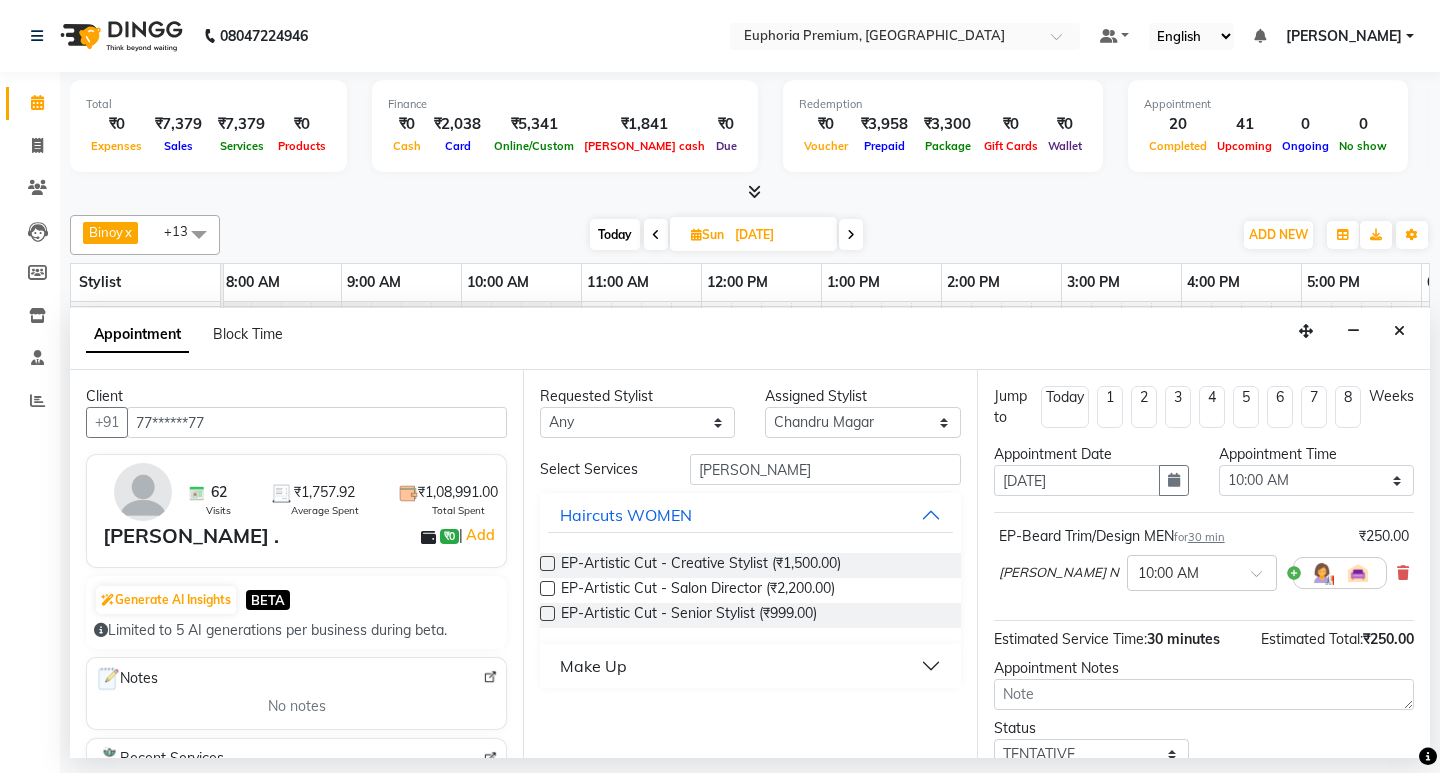 click at bounding box center (547, 563) 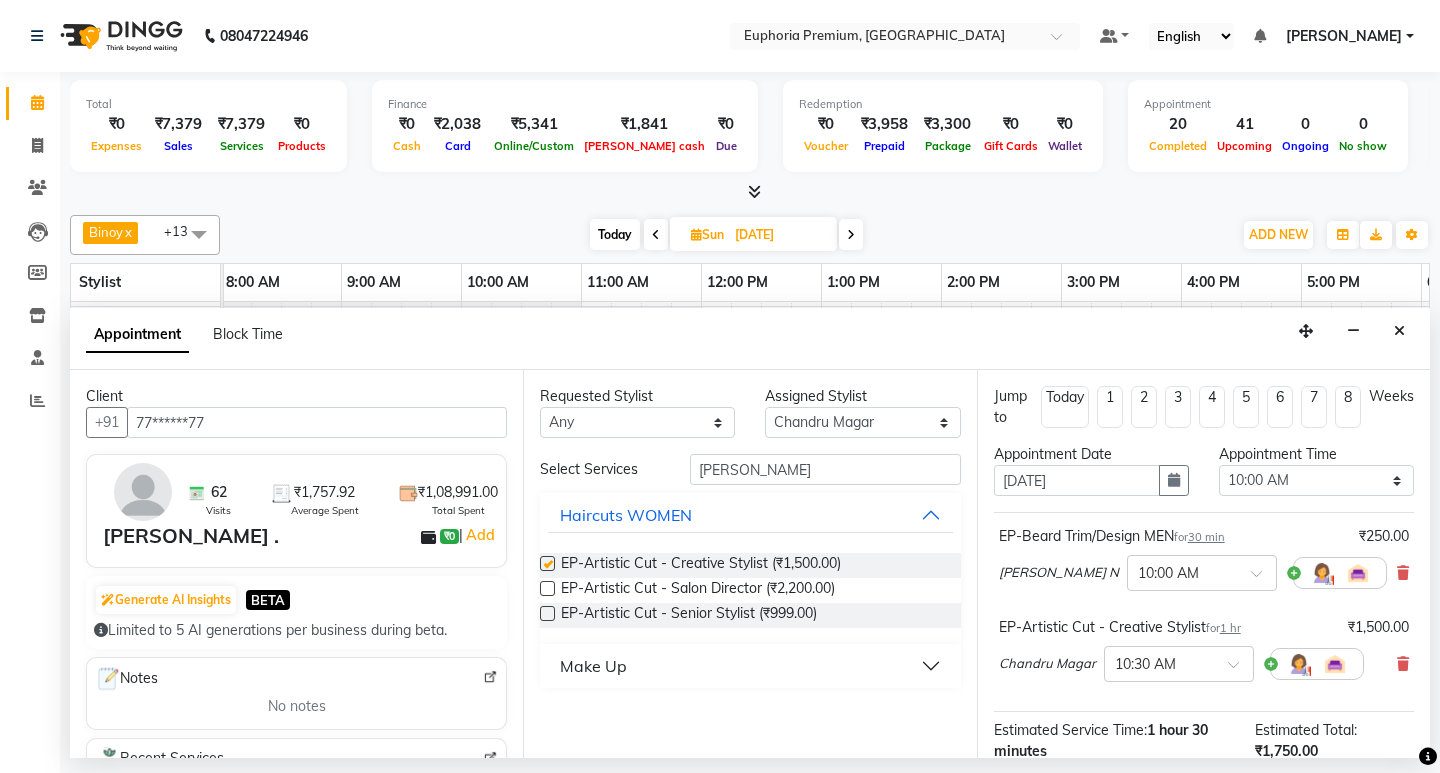 checkbox on "false" 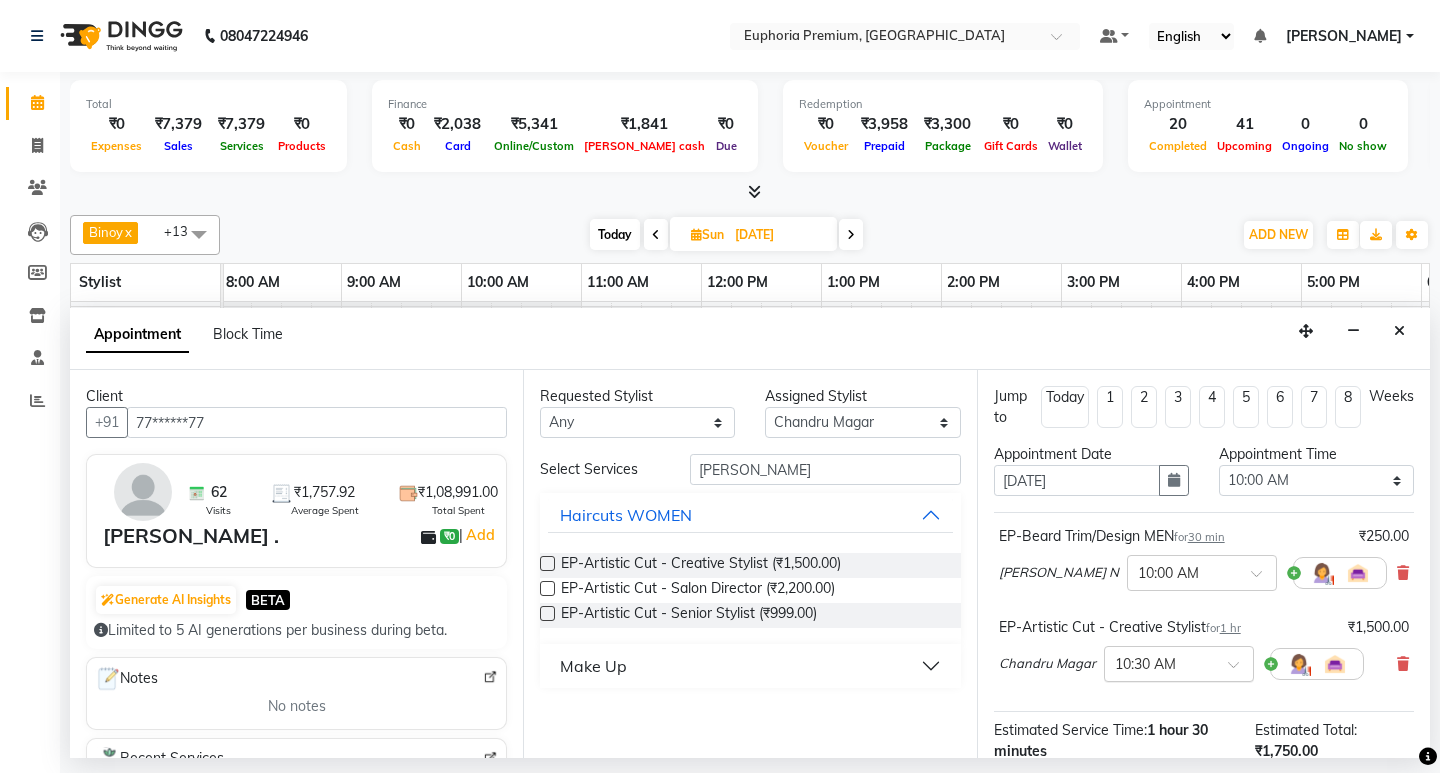 click at bounding box center [1240, 670] 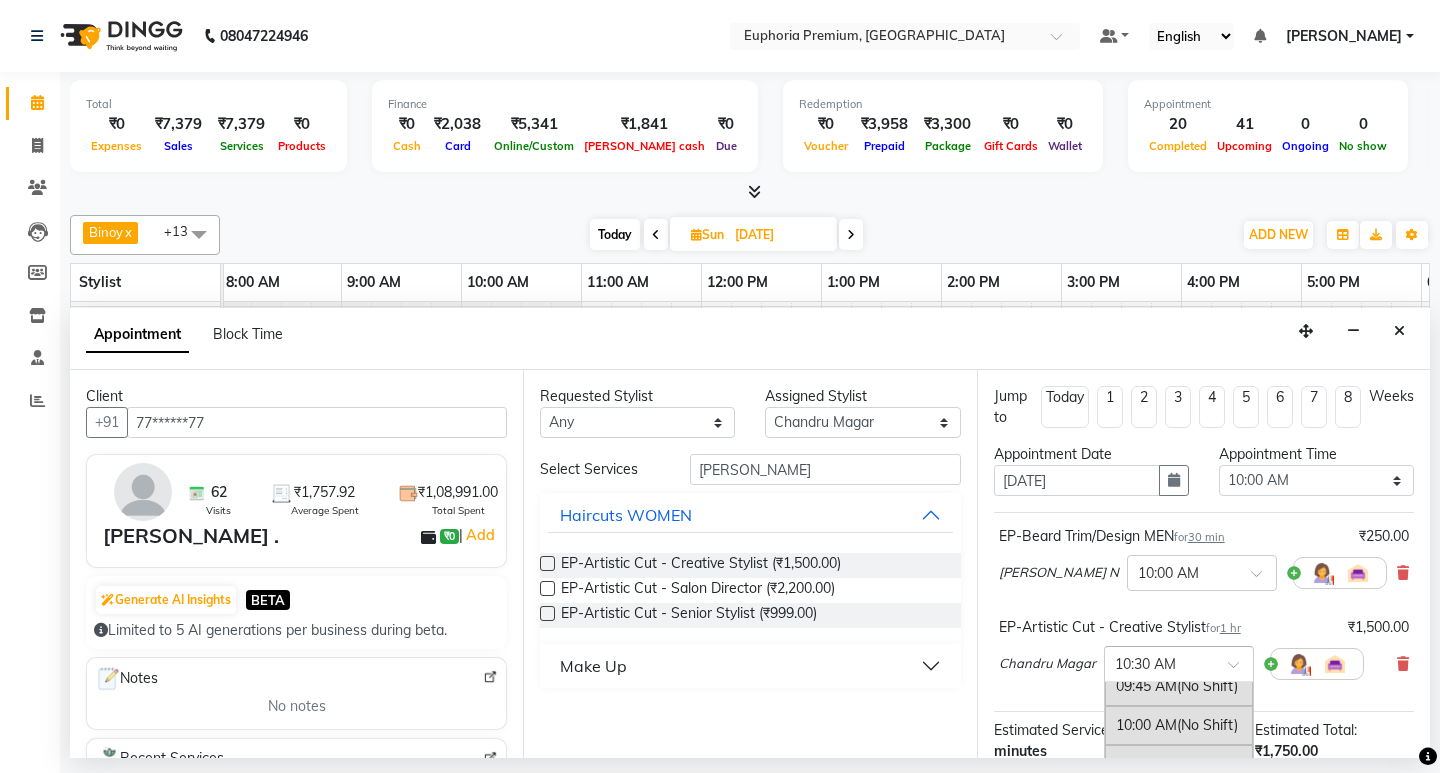 scroll, scrollTop: 114, scrollLeft: 0, axis: vertical 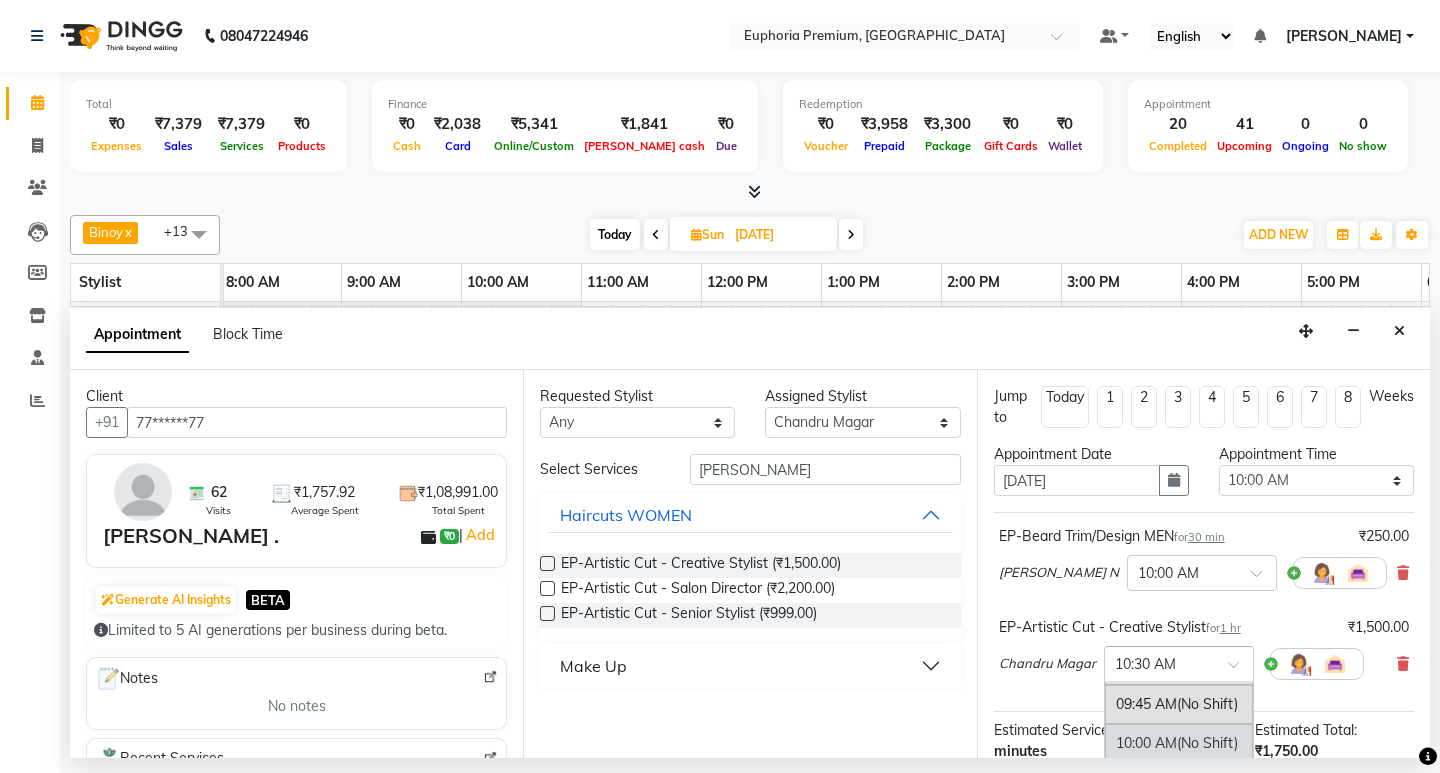 click on "10:00 AM   (No Shift)" at bounding box center [1179, 743] 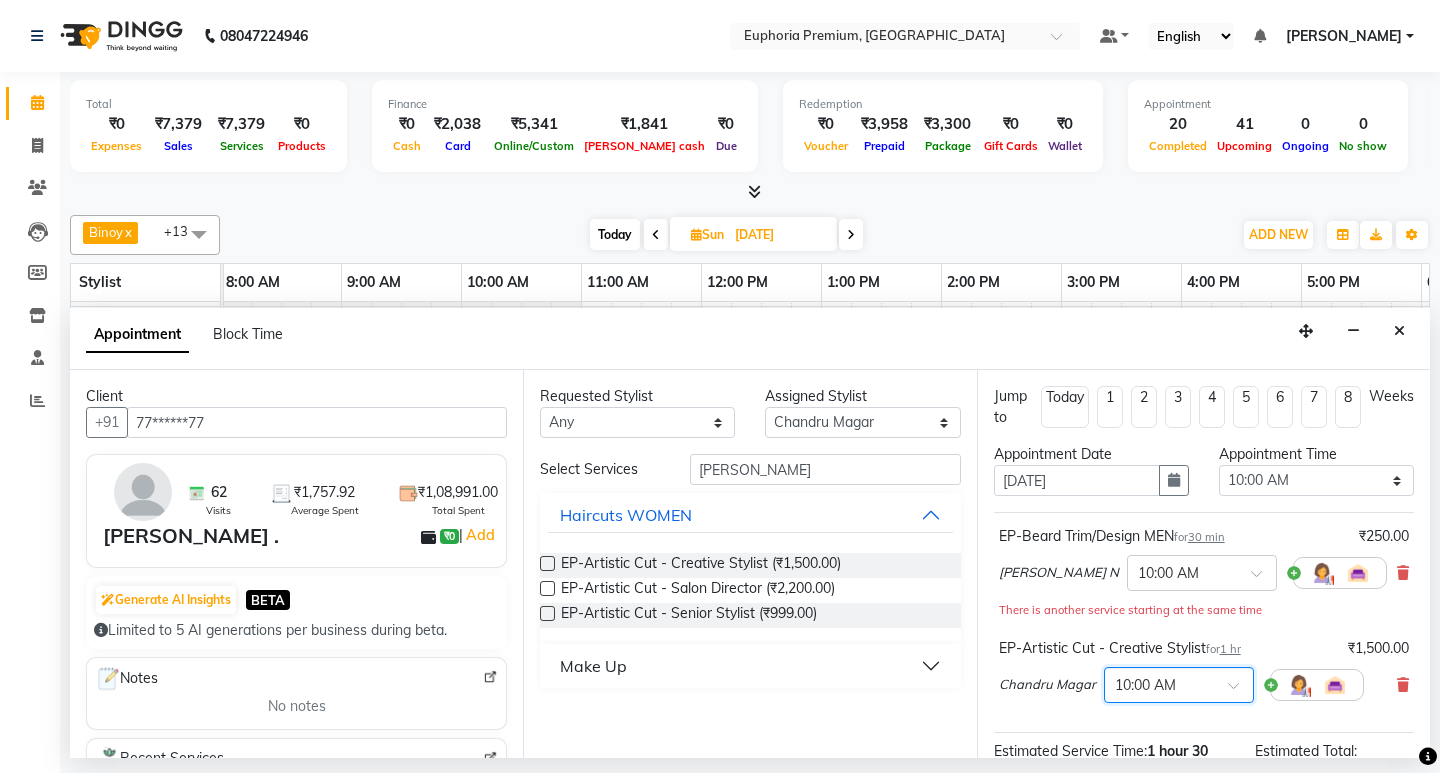click on "[PERSON_NAME] × 10:00 AM" at bounding box center [1181, 685] 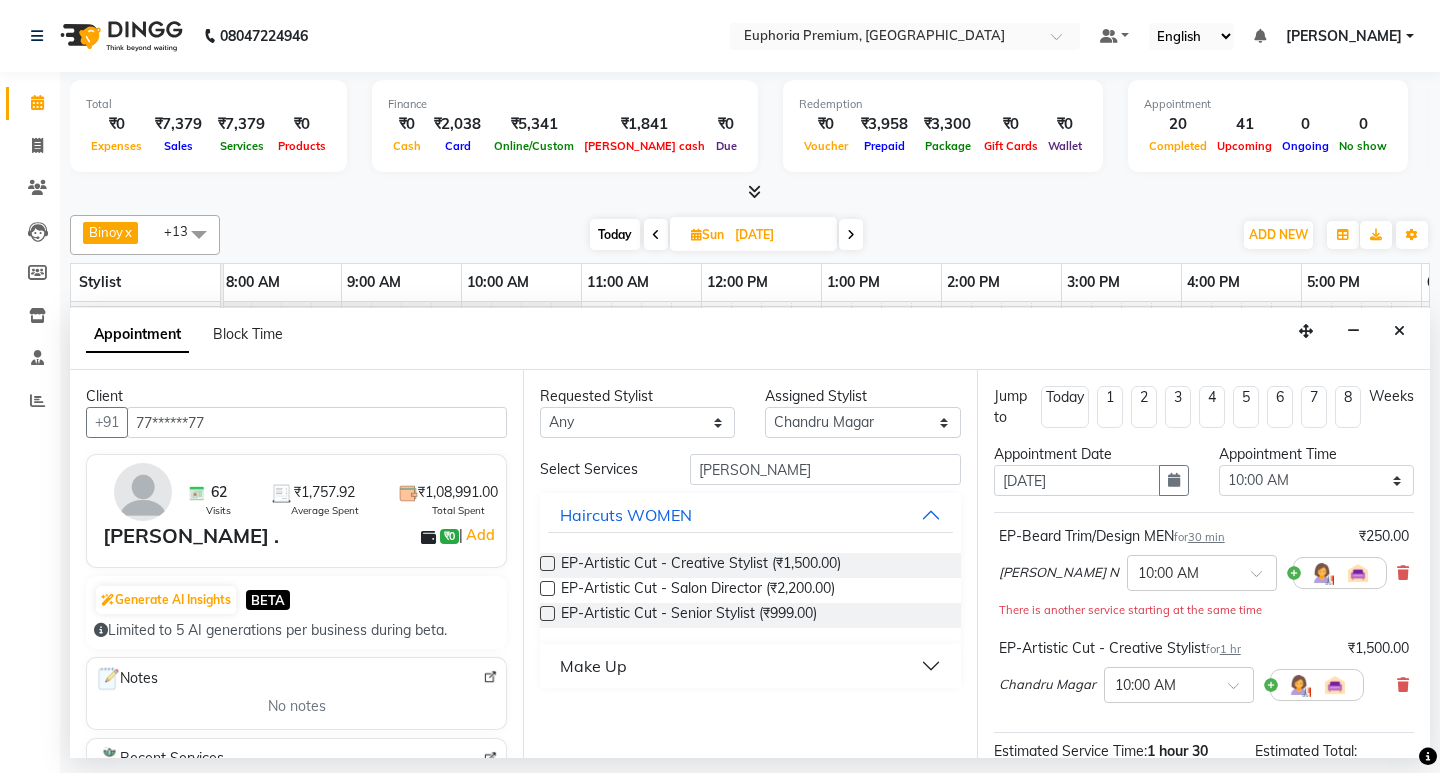 scroll, scrollTop: 271, scrollLeft: 0, axis: vertical 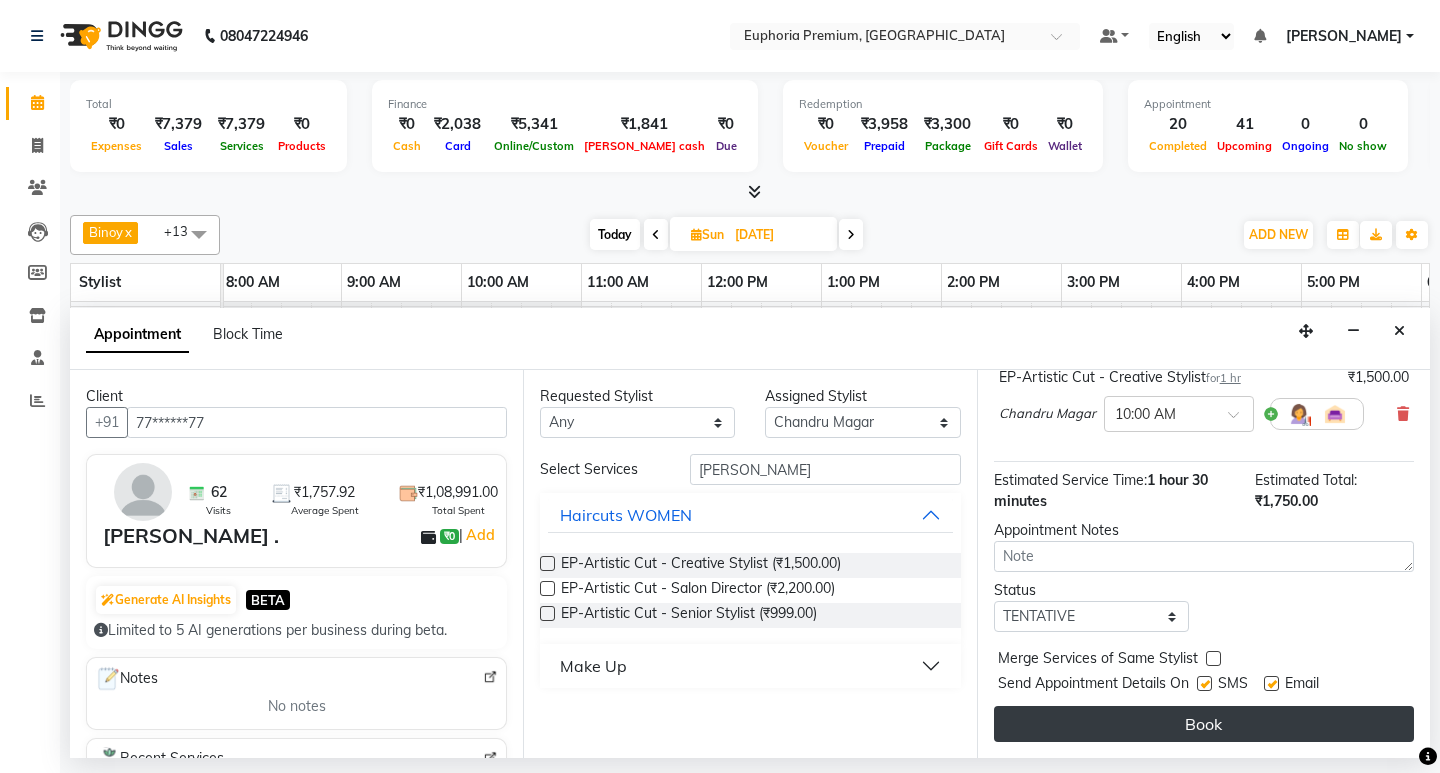 click on "Book" at bounding box center [1204, 724] 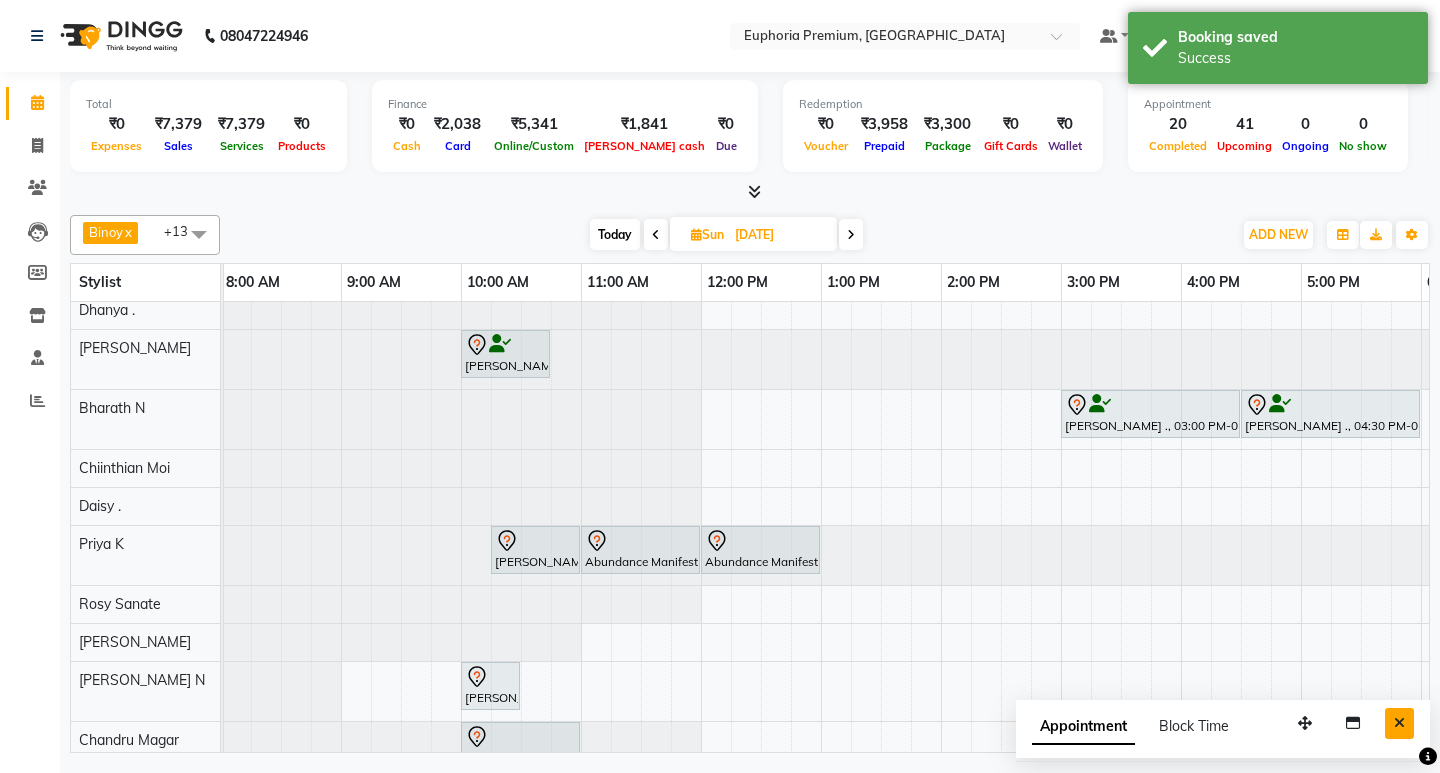 click at bounding box center [1399, 723] 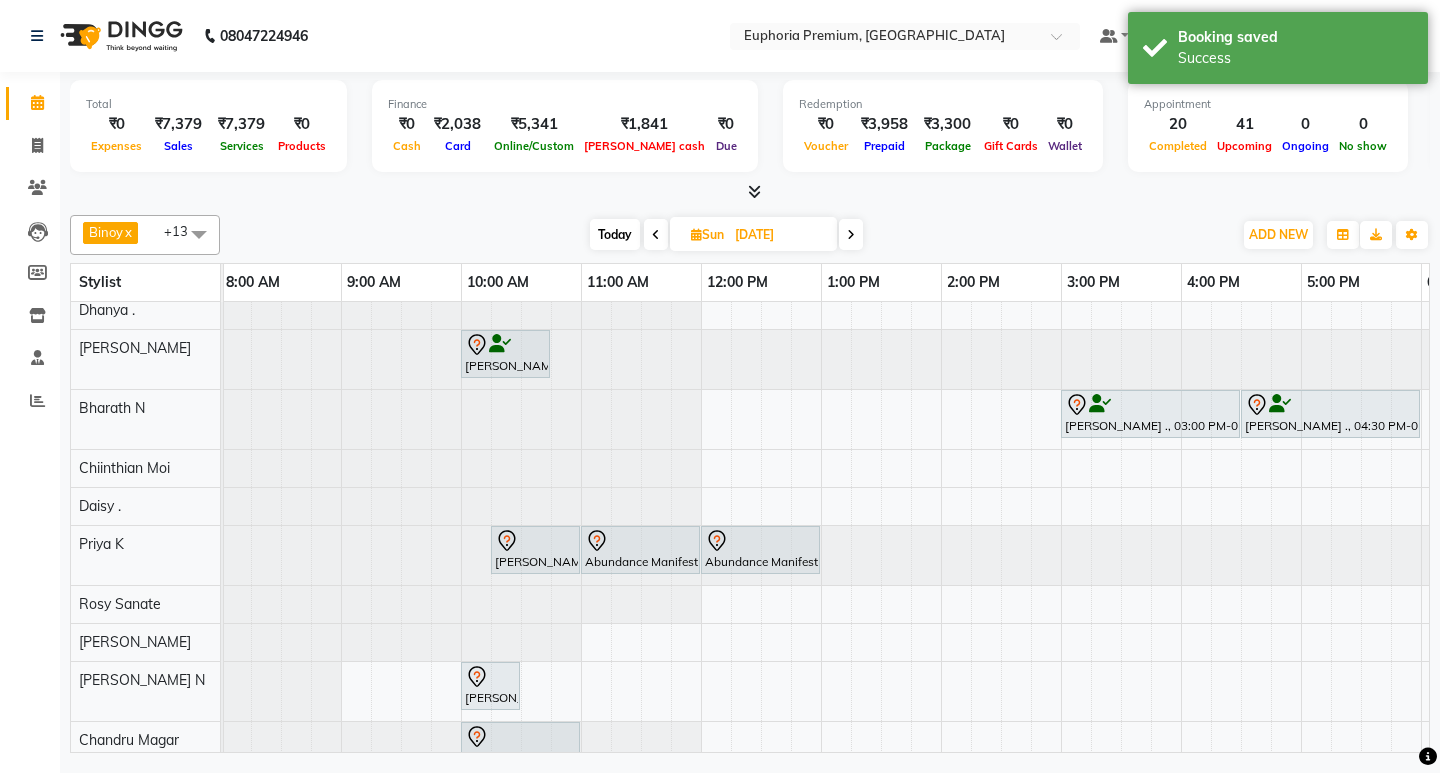 scroll, scrollTop: 184, scrollLeft: 0, axis: vertical 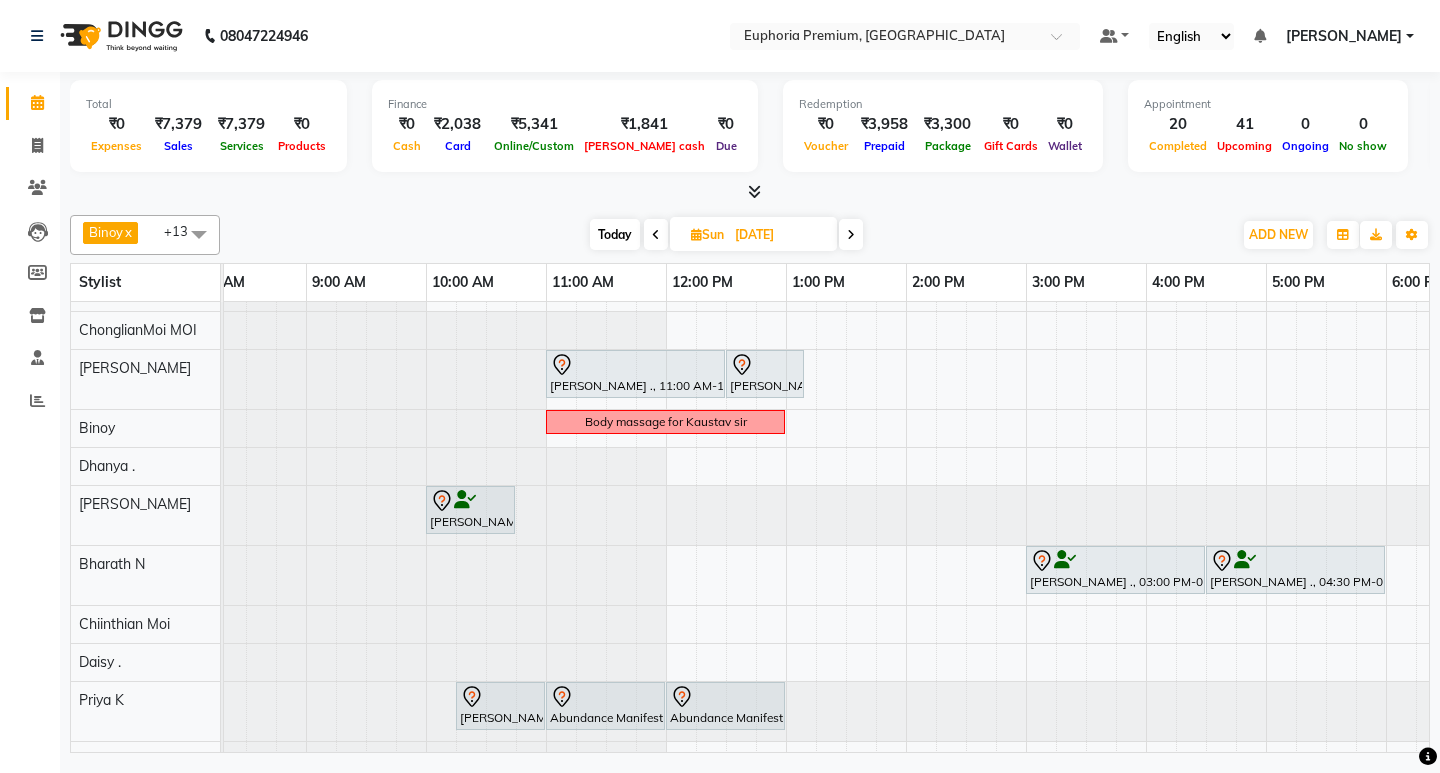 click on "Today" at bounding box center [615, 234] 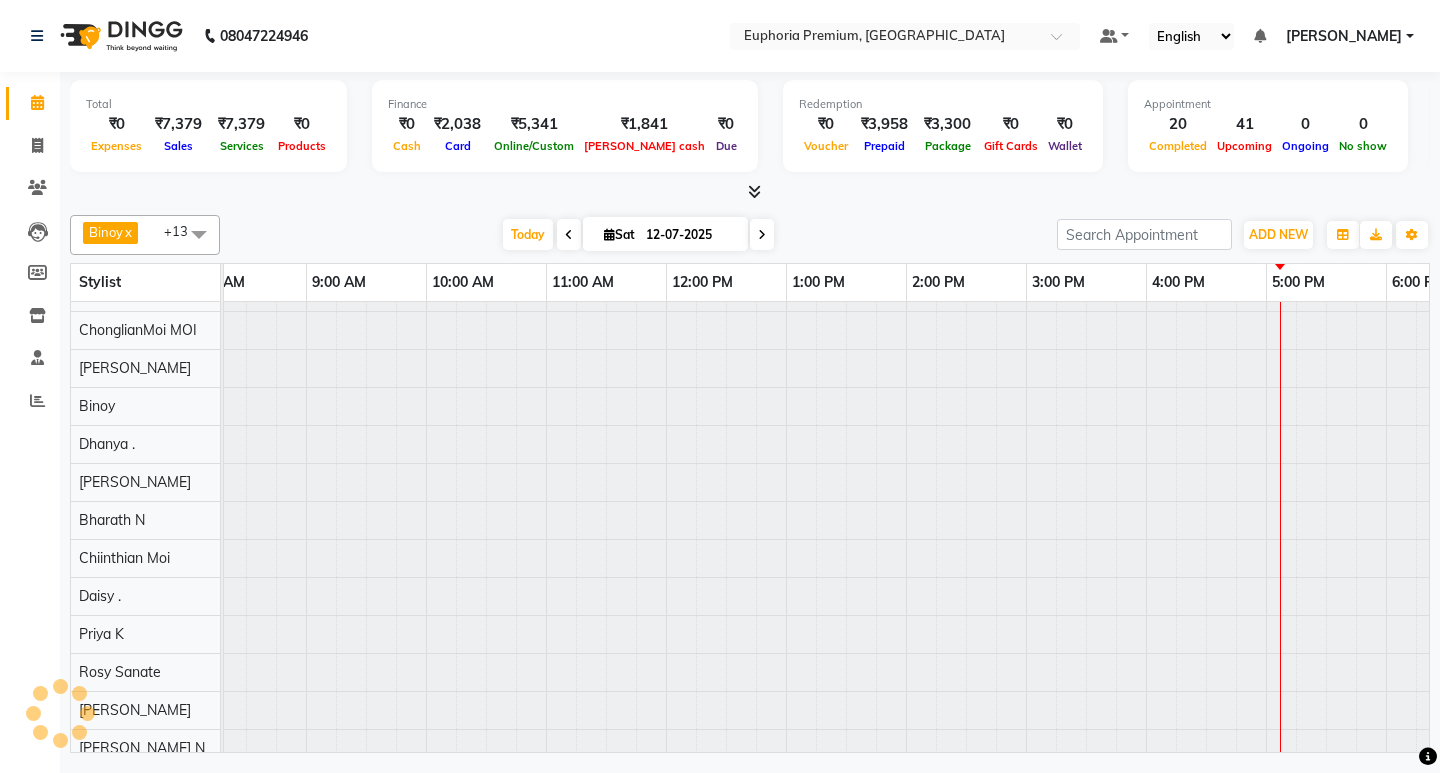 scroll, scrollTop: 0, scrollLeft: 475, axis: horizontal 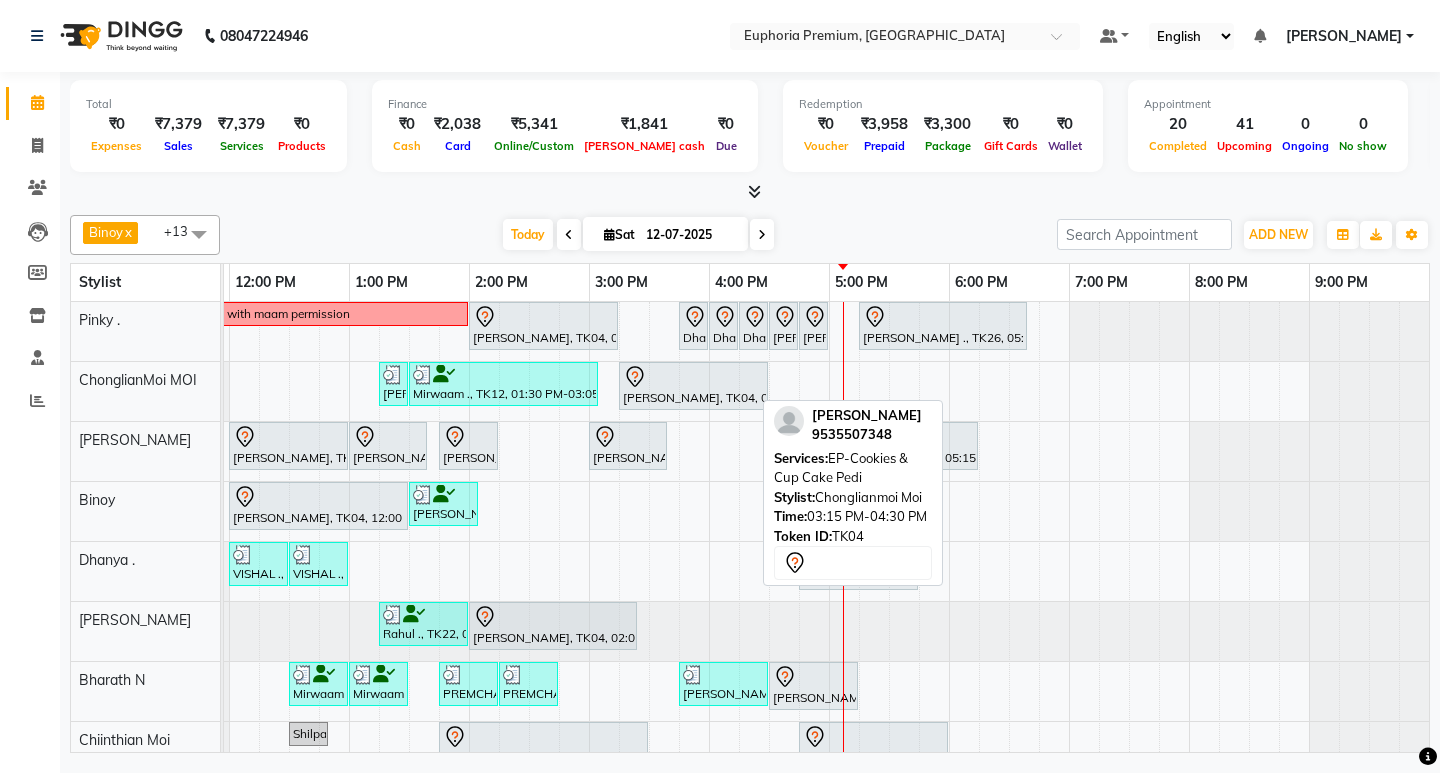 click at bounding box center (693, 377) 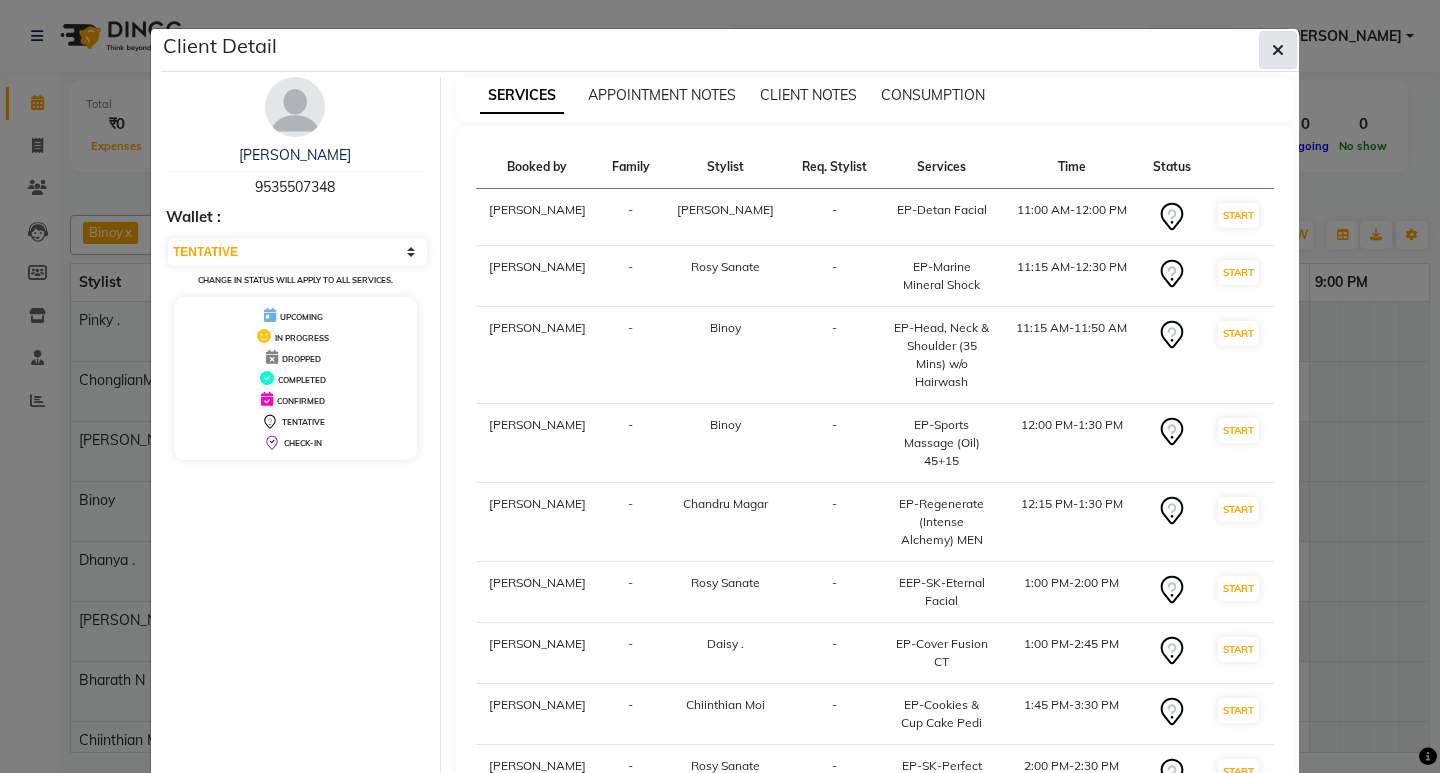 click 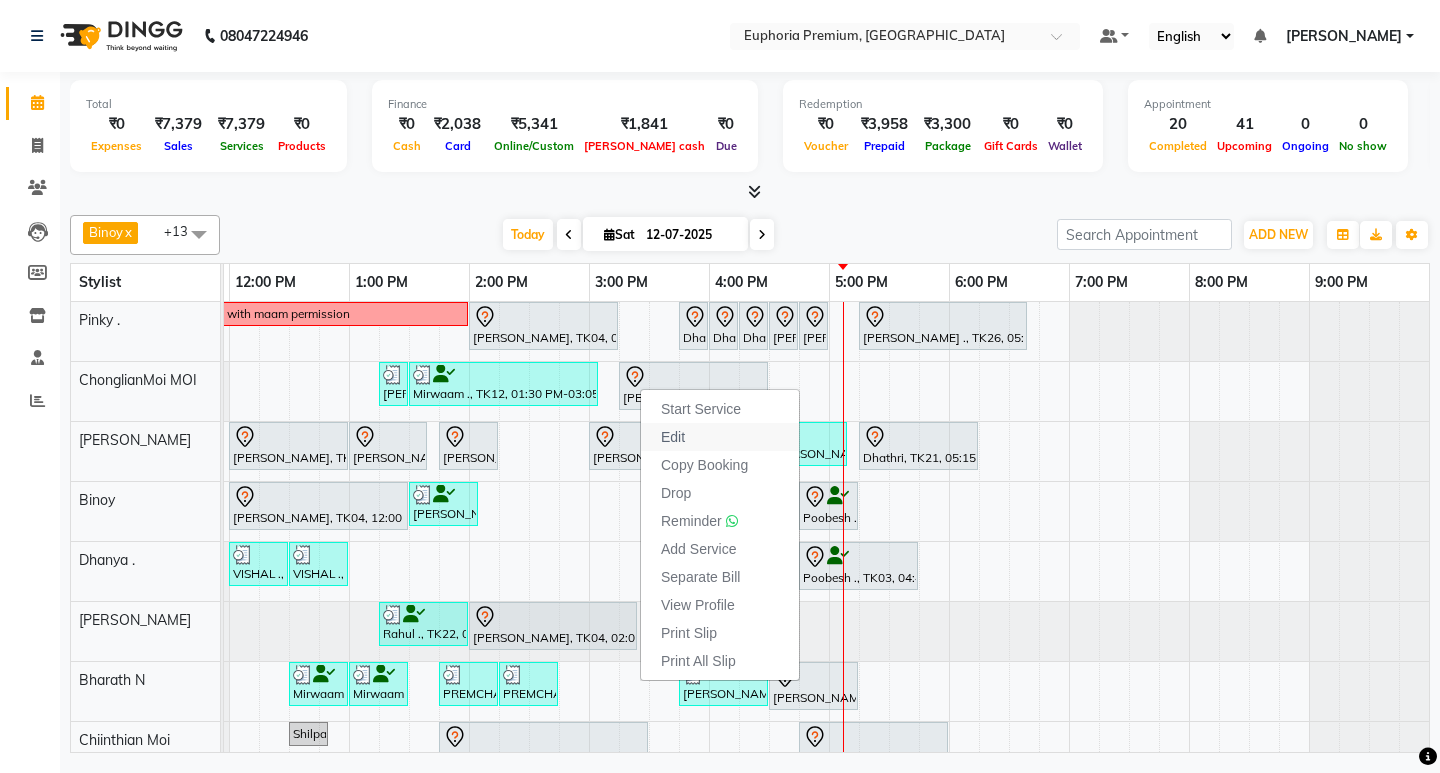 click on "Edit" at bounding box center [673, 437] 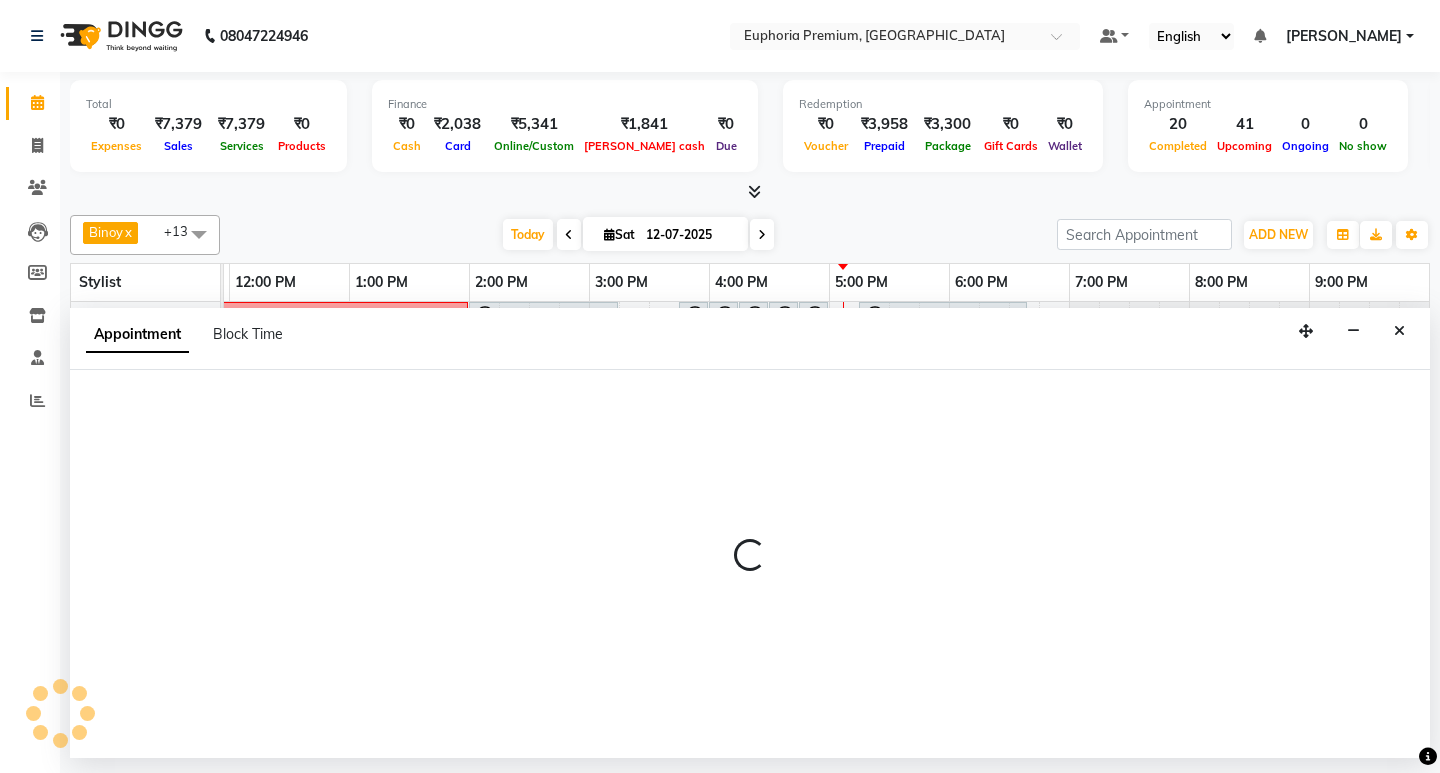 select on "tentative" 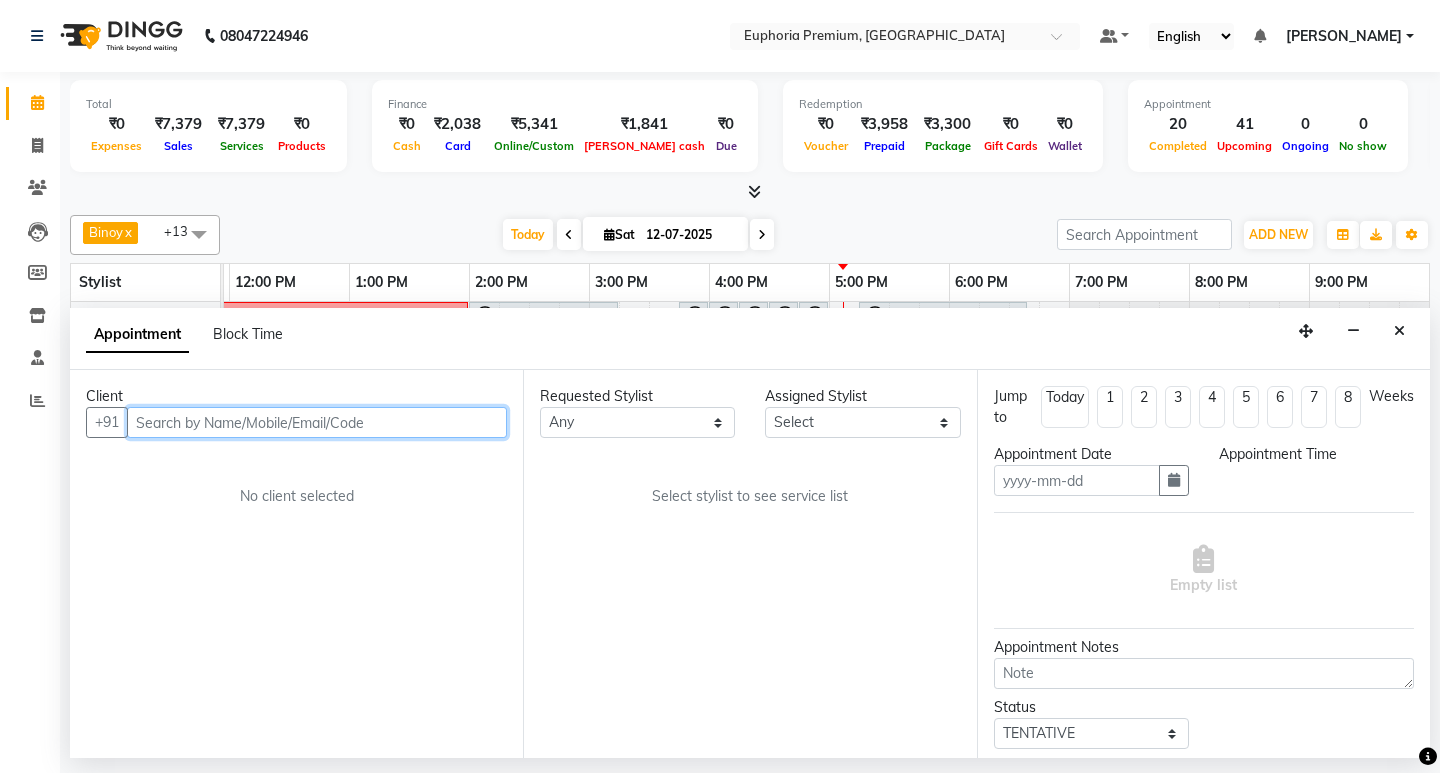 type on "12-07-2025" 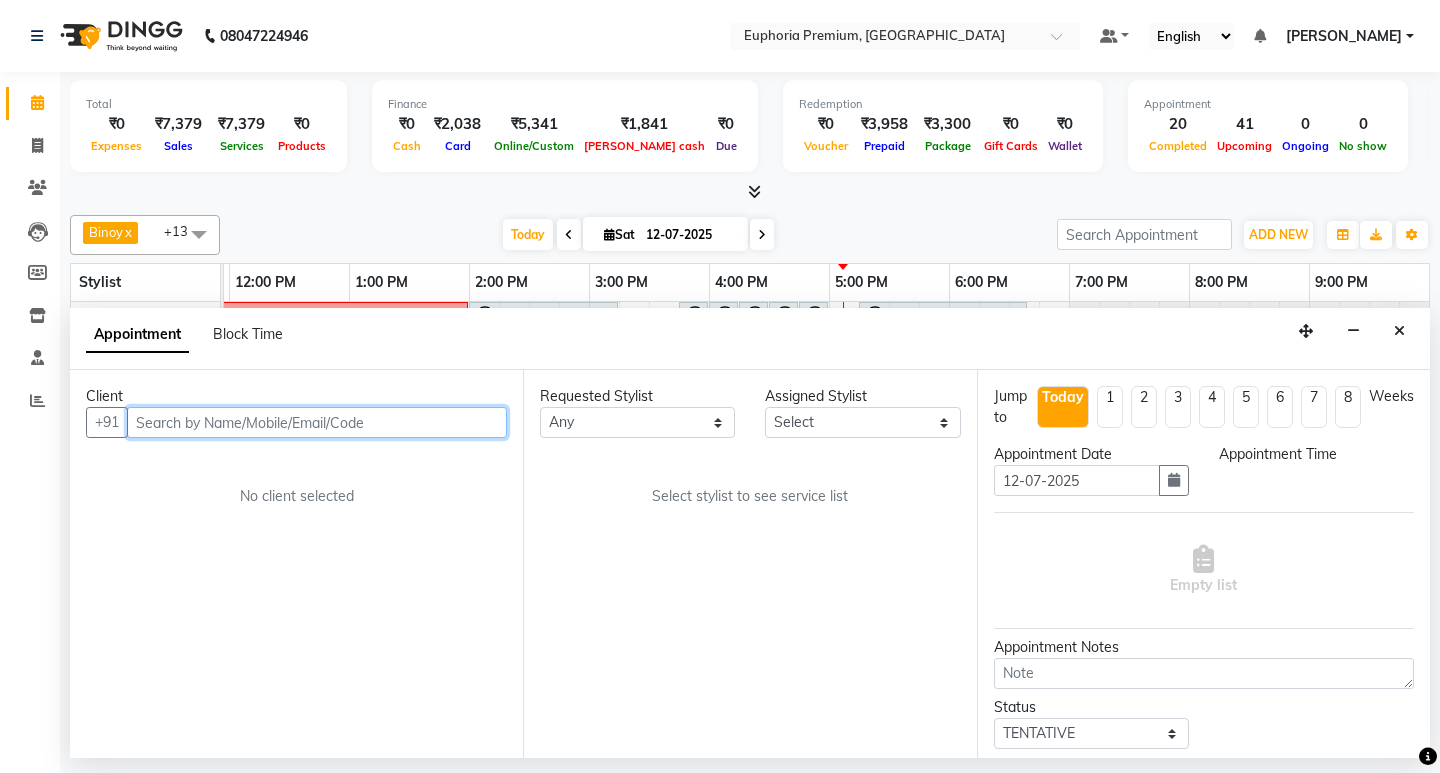 select on "71614" 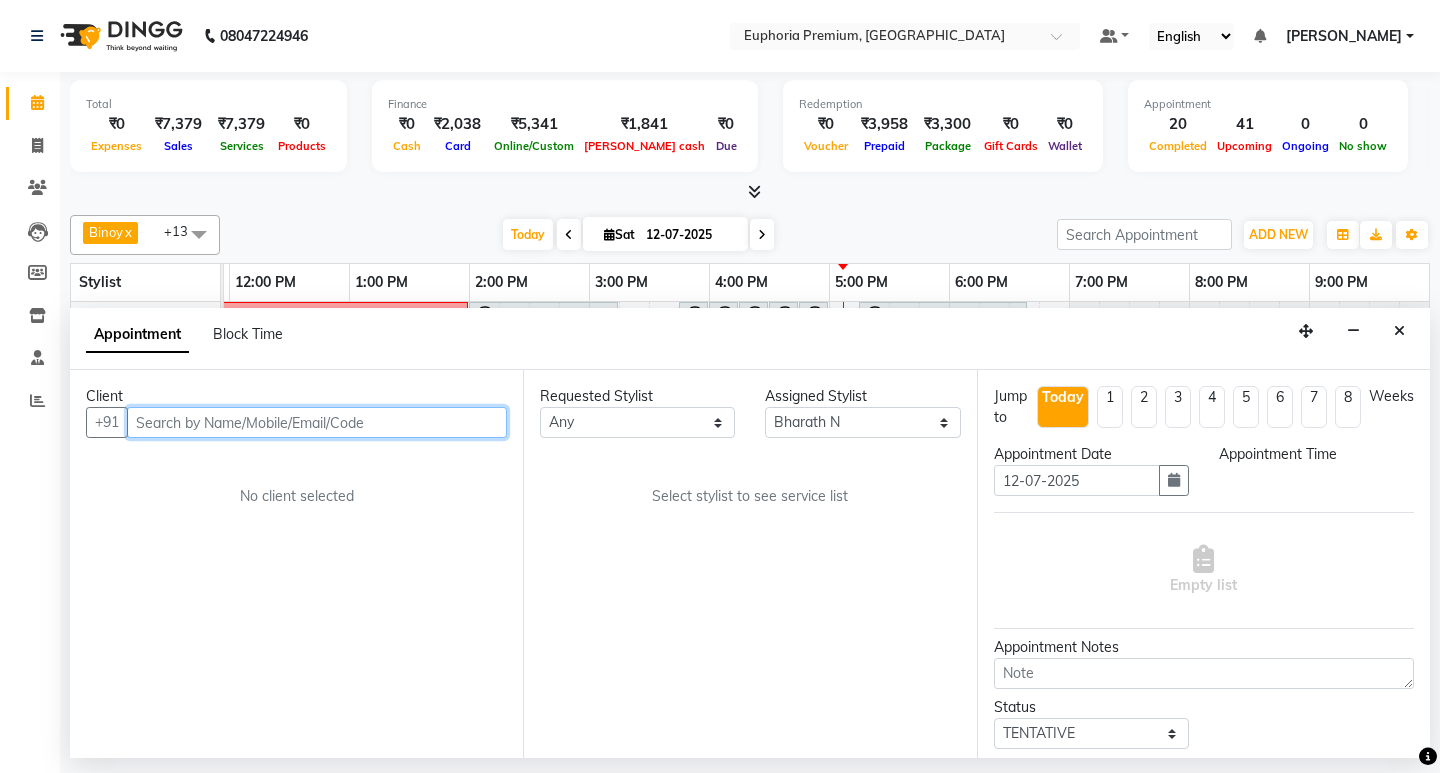 scroll, scrollTop: 0, scrollLeft: 475, axis: horizontal 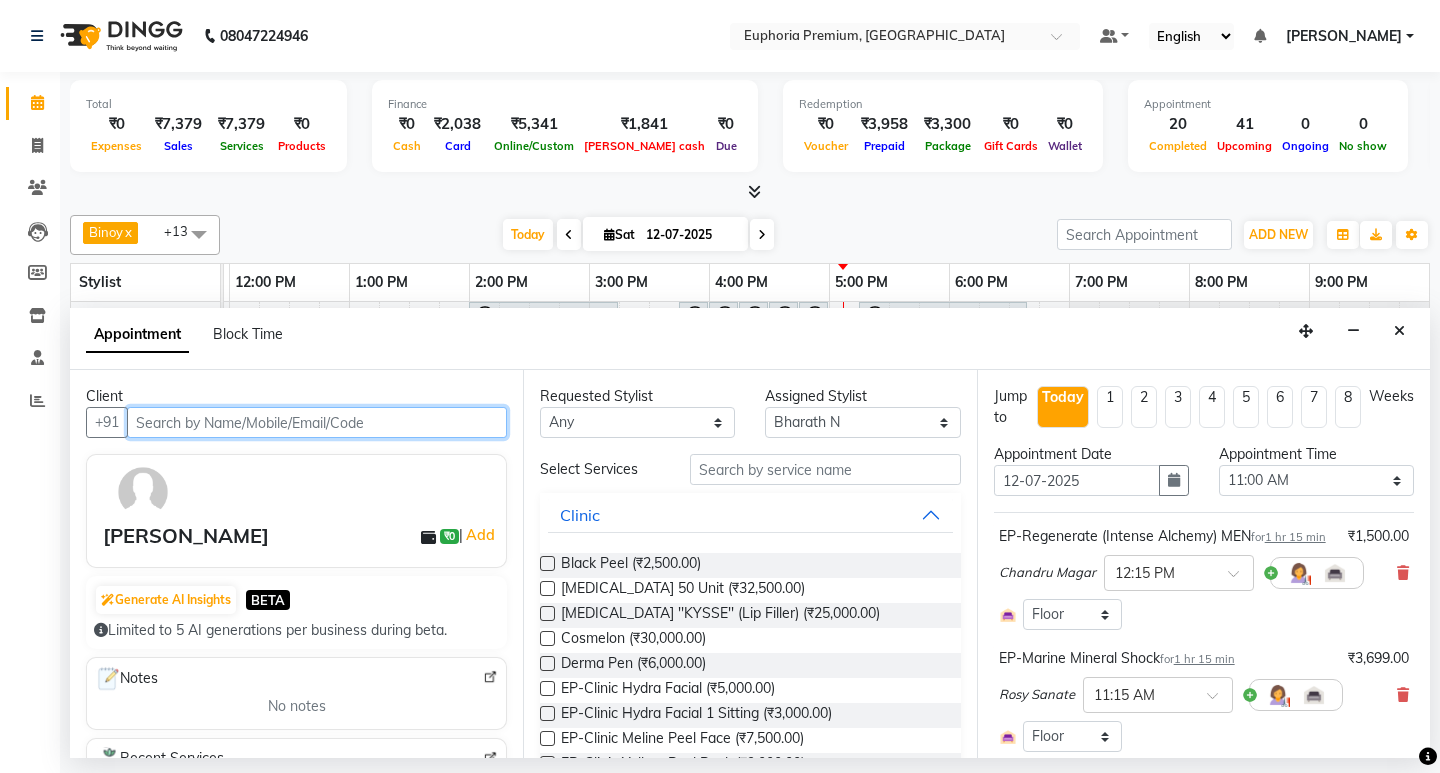 select on "4006" 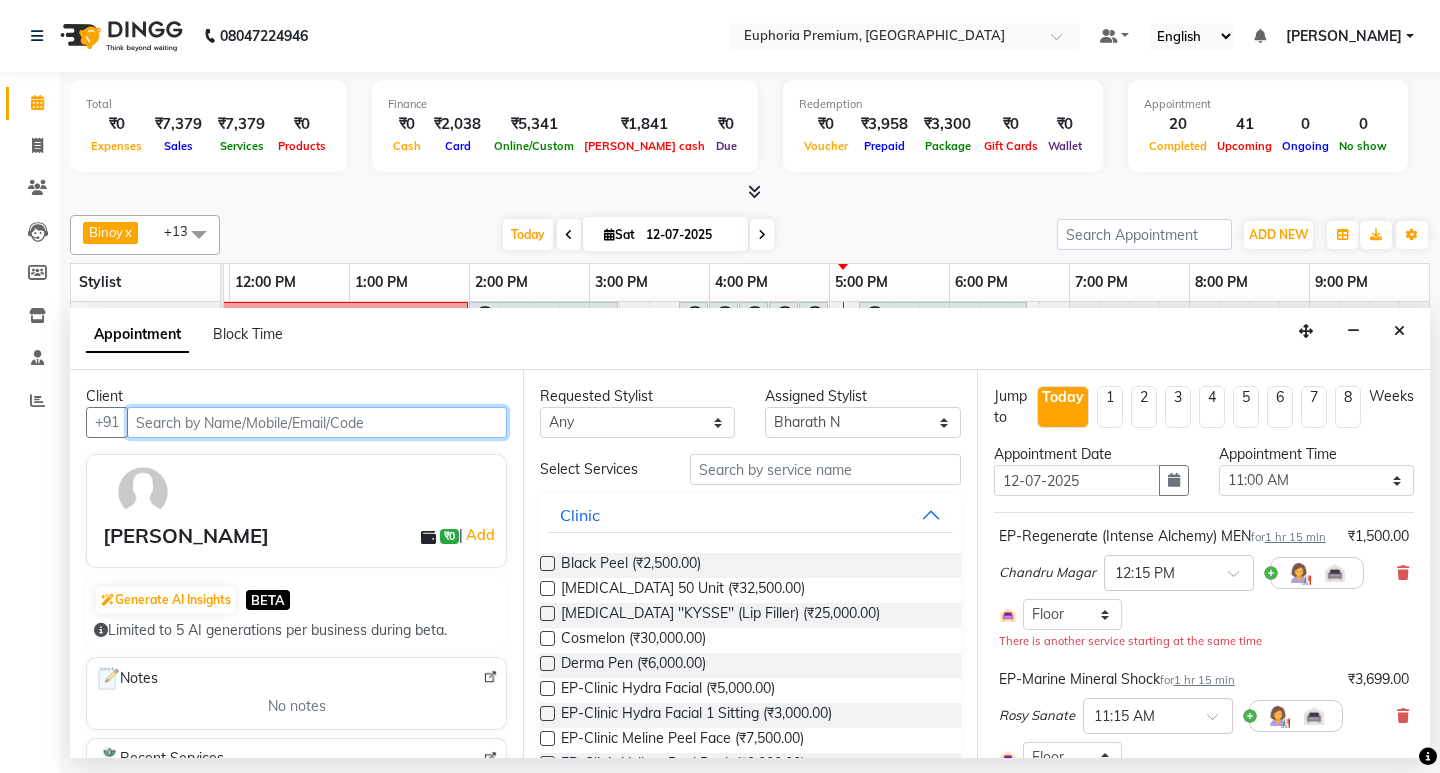 select on "4006" 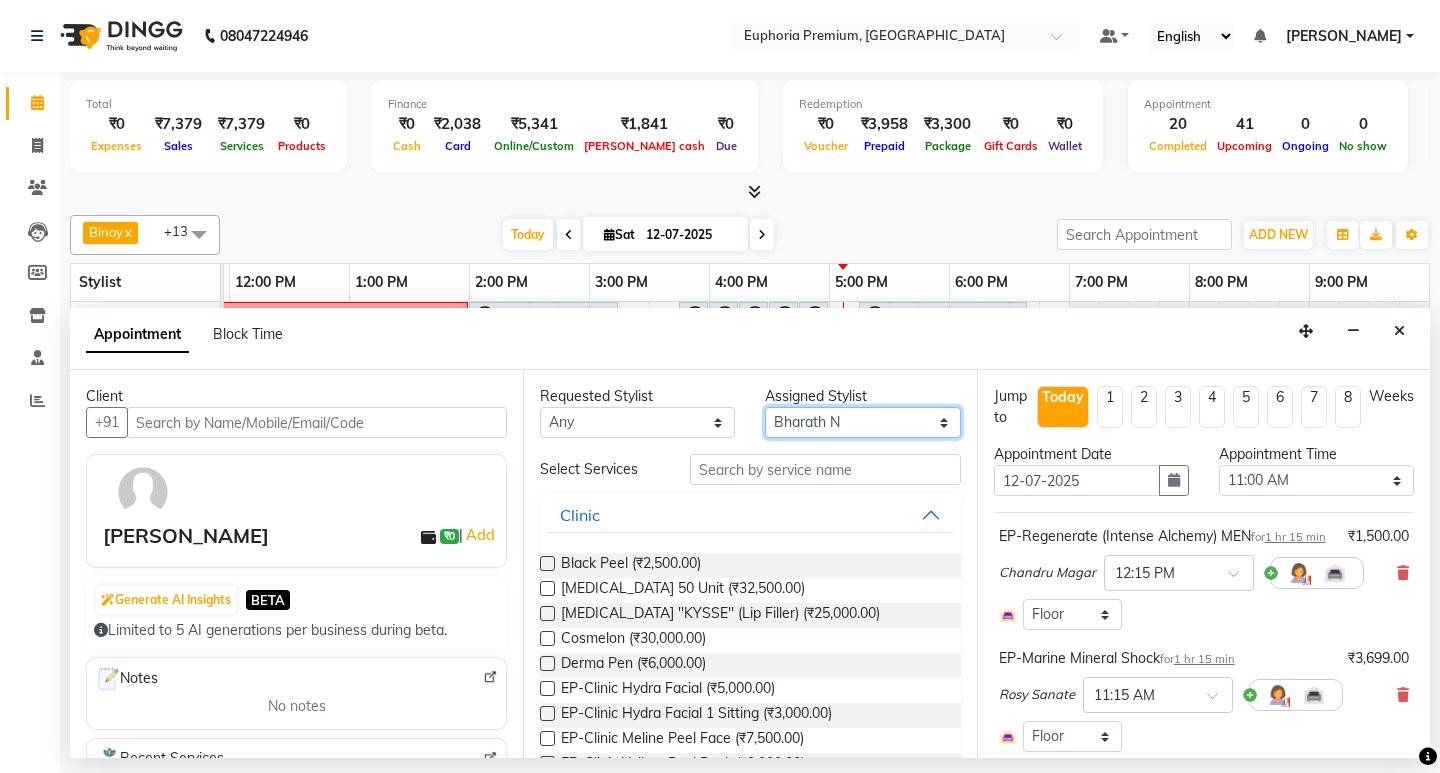 click on "Select Babu V Bharath N [PERSON_NAME] [PERSON_NAME] N  Chiinthian [PERSON_NAME] MOI [PERSON_NAME] . [PERSON_NAME] . [PERSON_NAME] [PERSON_NAME] K [PERSON_NAME] [PERSON_NAME] [MEDICAL_DATA] Pinky . Priya  K Rosy Sanate [PERSON_NAME] [PERSON_NAME] Shishi L [PERSON_NAME] M [PERSON_NAME]" at bounding box center (862, 422) 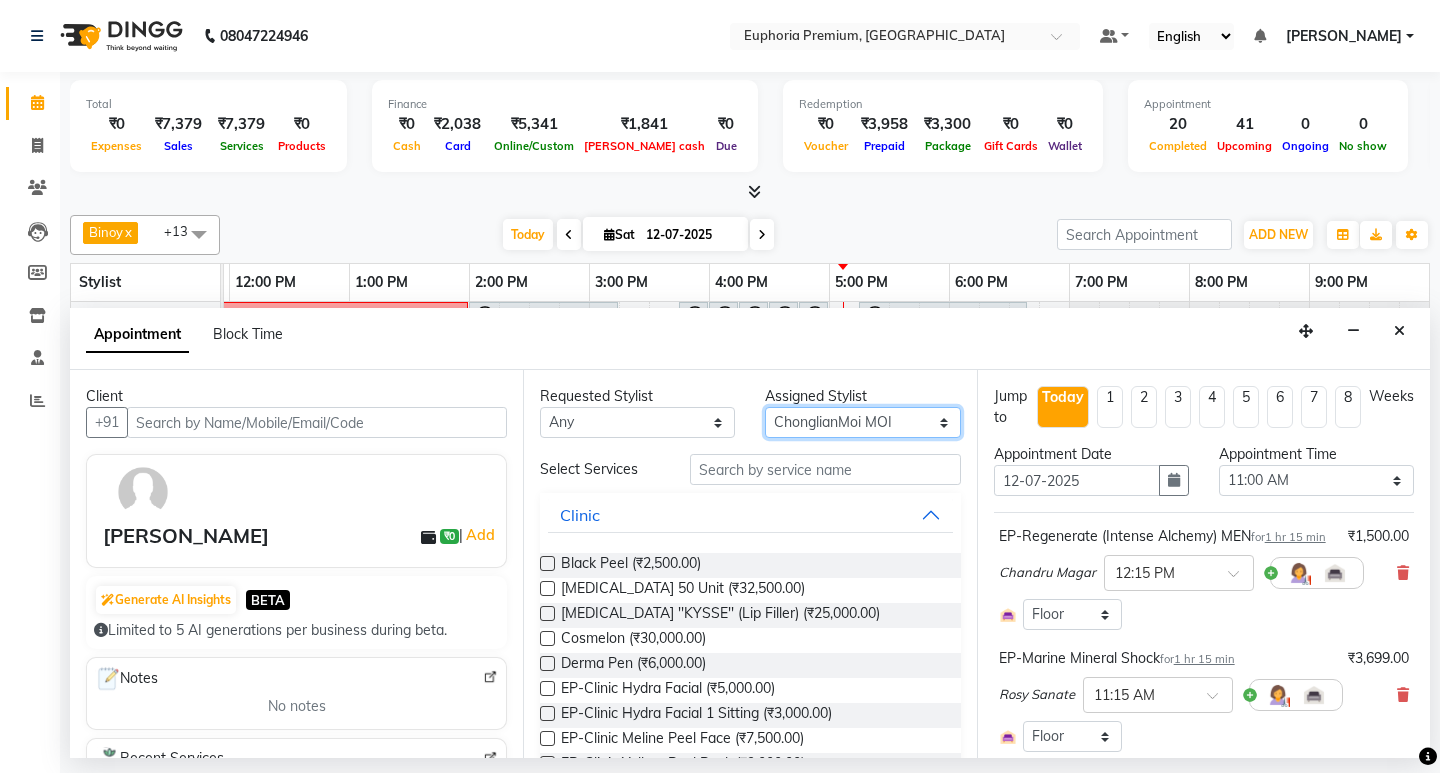 click on "Select Babu V Bharath N [PERSON_NAME] [PERSON_NAME] N  Chiinthian [PERSON_NAME] MOI [PERSON_NAME] . [PERSON_NAME] . [PERSON_NAME] [PERSON_NAME] K [PERSON_NAME] [PERSON_NAME] [MEDICAL_DATA] Pinky . Priya  K Rosy Sanate [PERSON_NAME] [PERSON_NAME] Shishi L [PERSON_NAME] M [PERSON_NAME]" at bounding box center [862, 422] 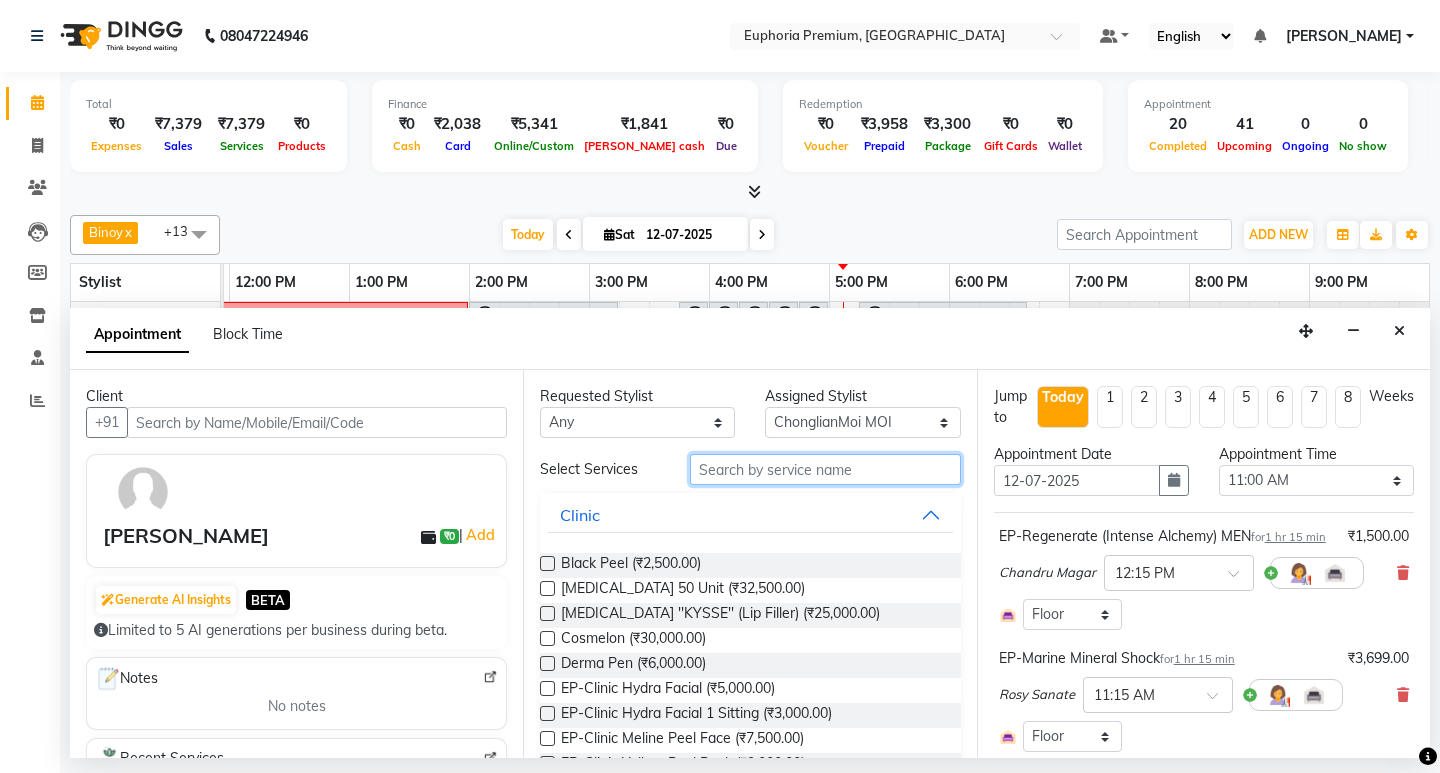 click at bounding box center [825, 469] 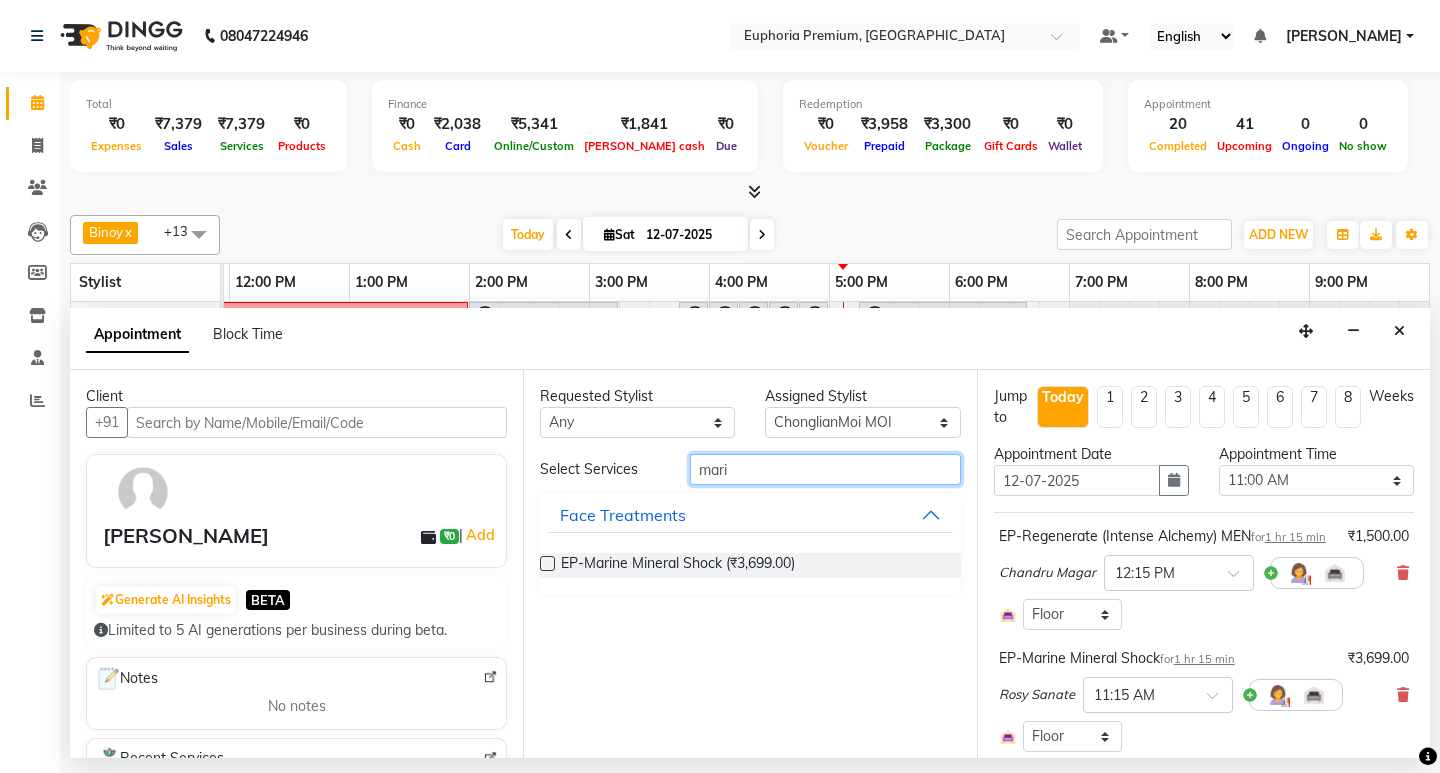 type on "mari" 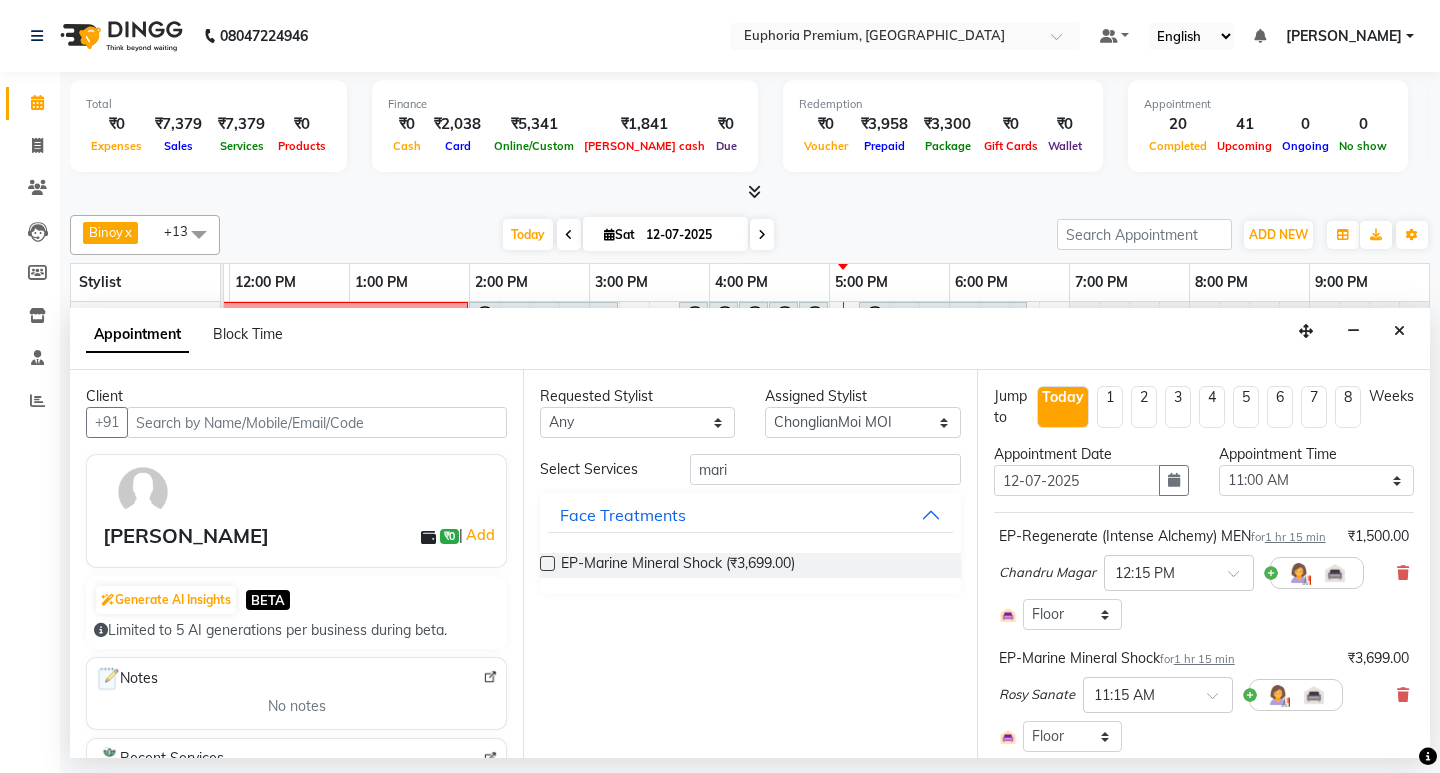 click at bounding box center [547, 563] 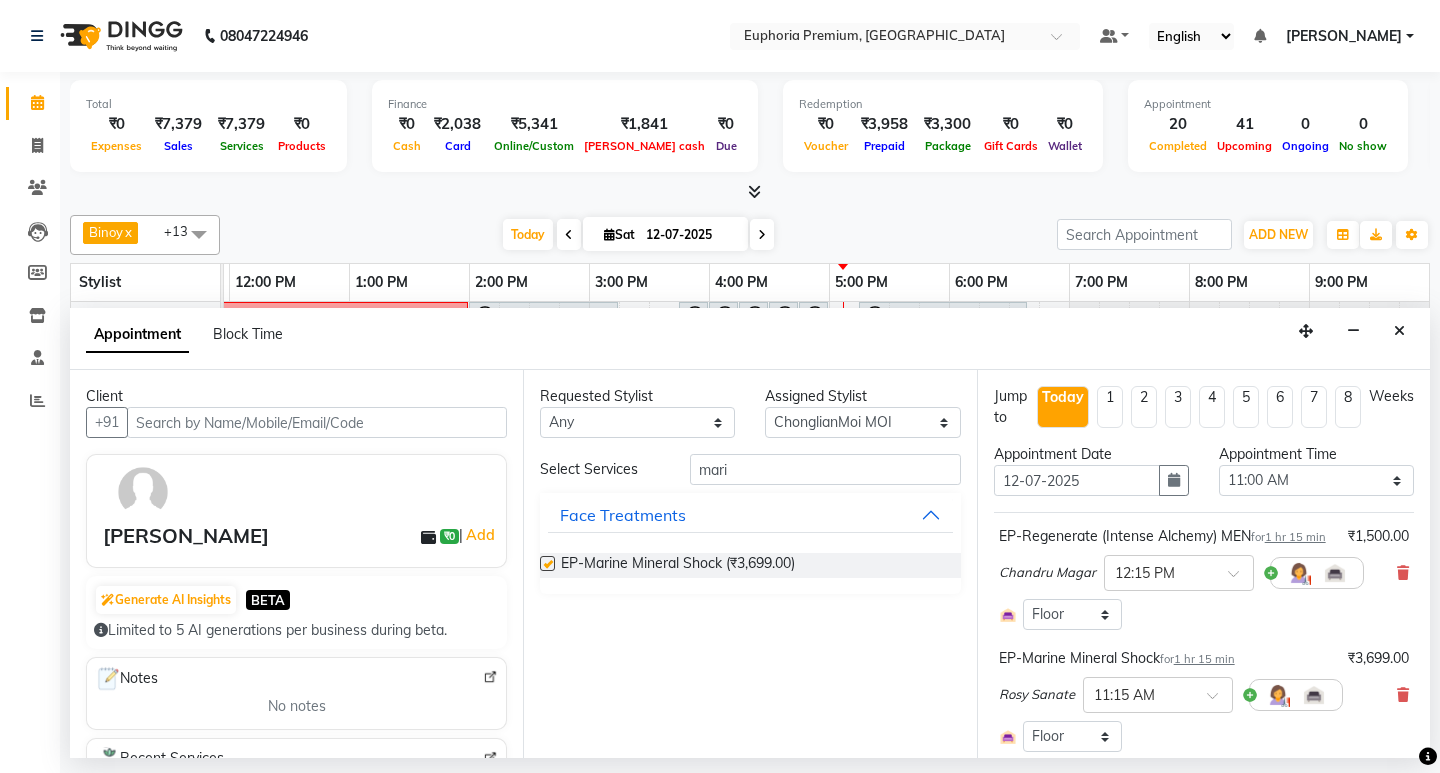 checkbox on "false" 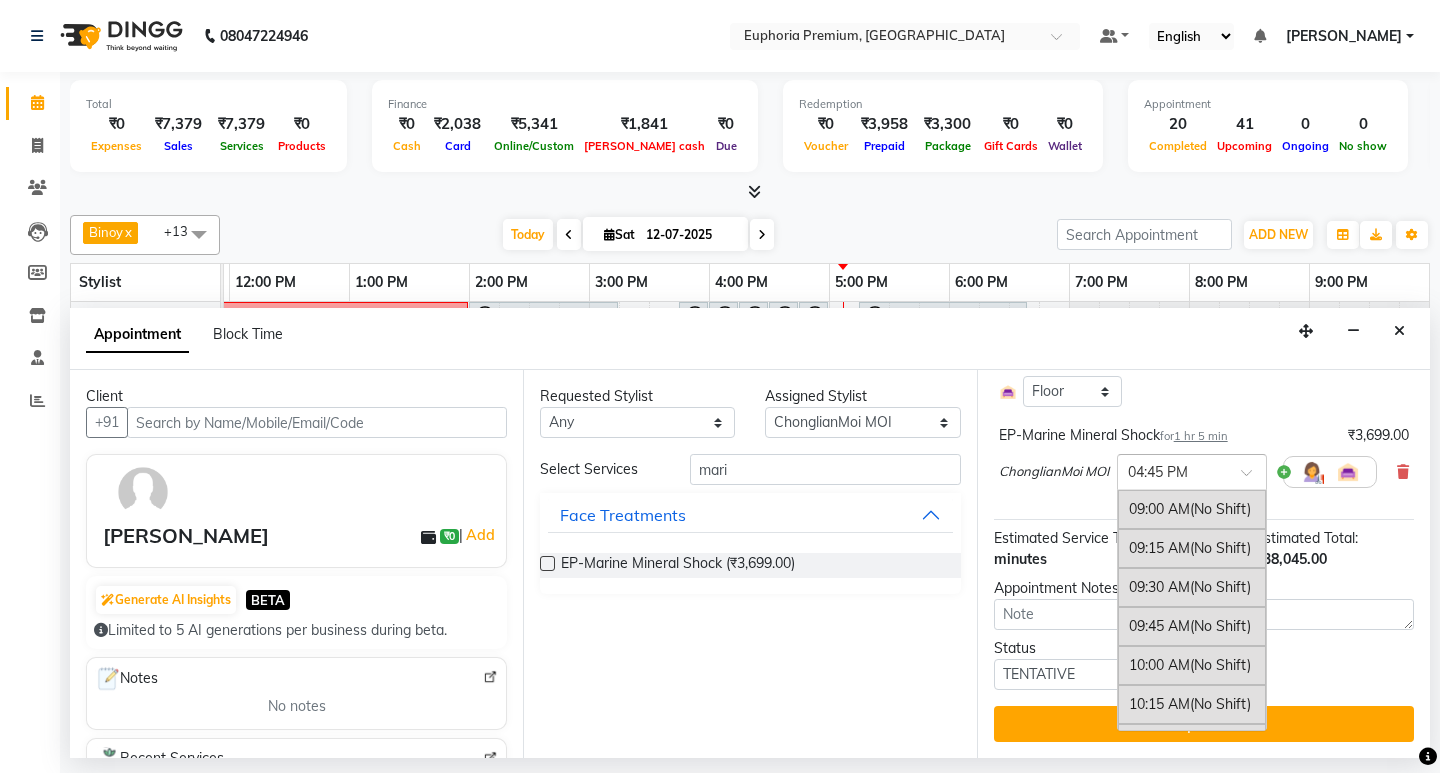 click at bounding box center [1253, 478] 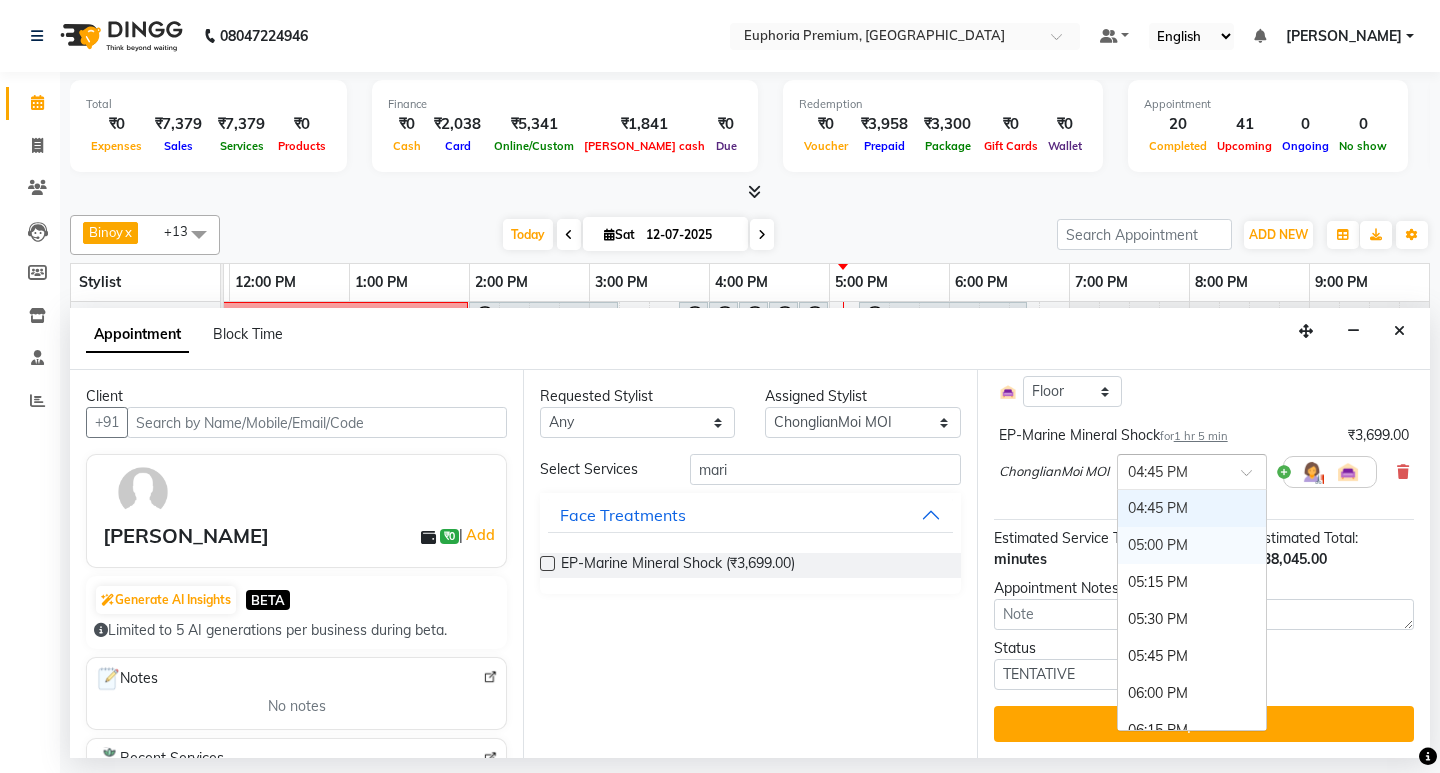 click on "05:00 PM" at bounding box center (1192, 545) 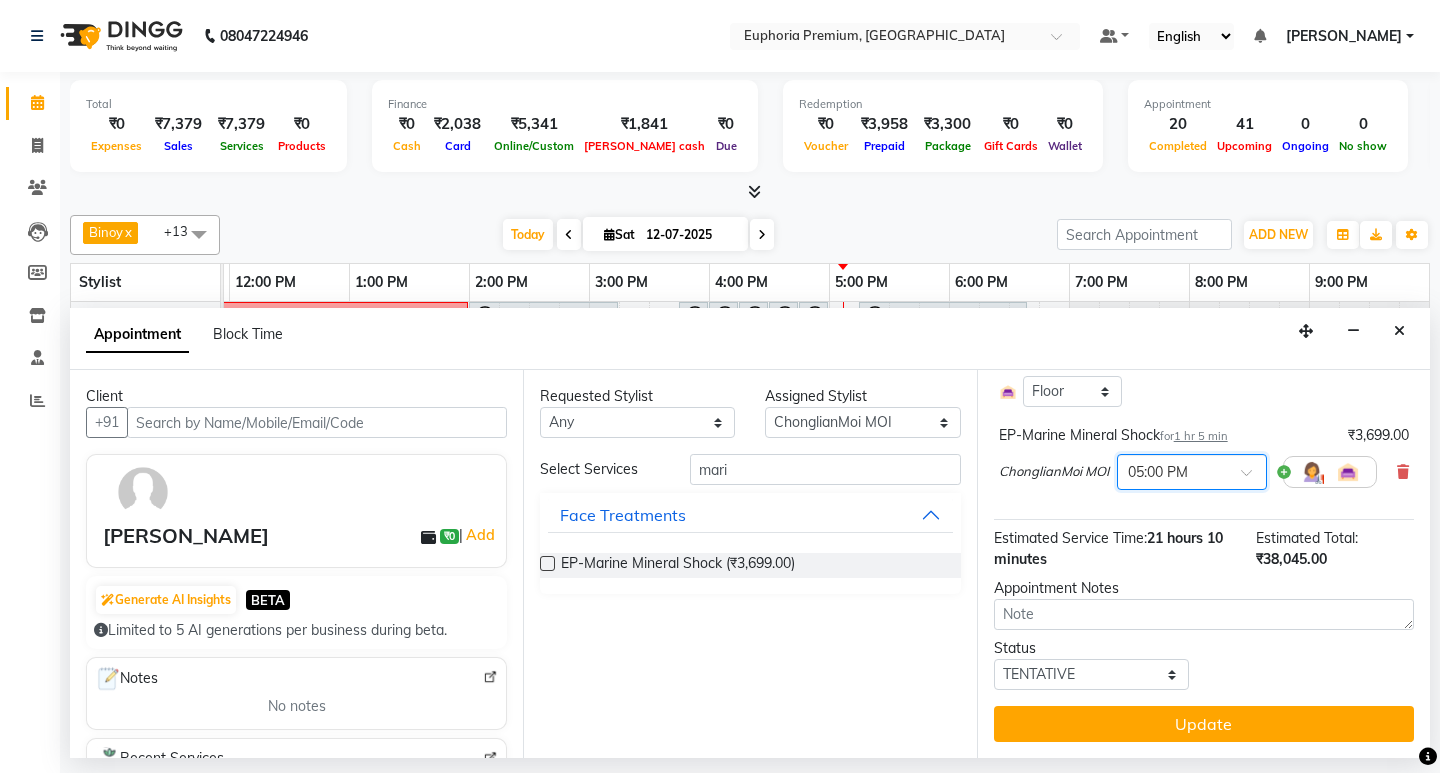 click on "EP-Marine Mineral Shock   for  1 hr 5 min ₹3,699.00 ChonglianMoi MOI × 05:00 PM" at bounding box center (1204, 461) 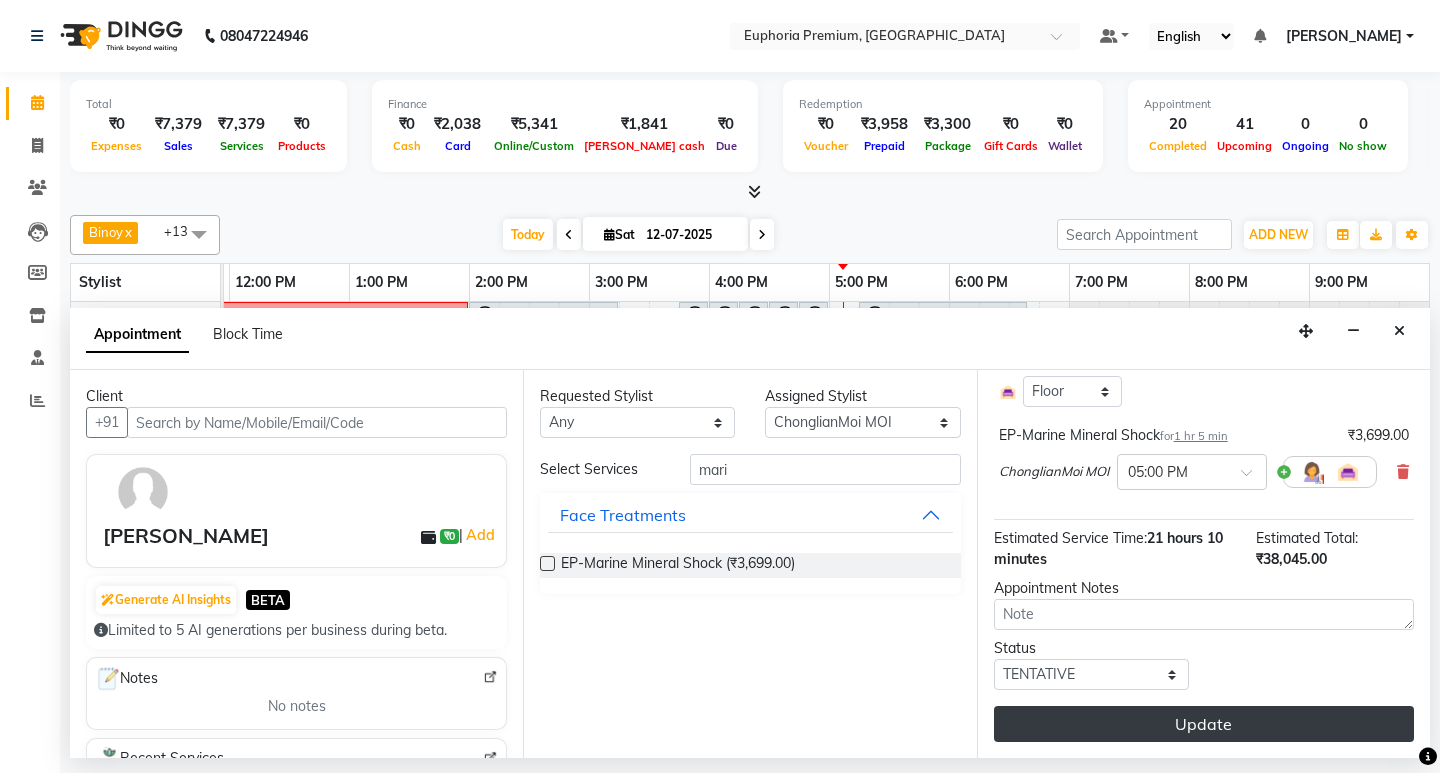 click on "Update" at bounding box center (1204, 724) 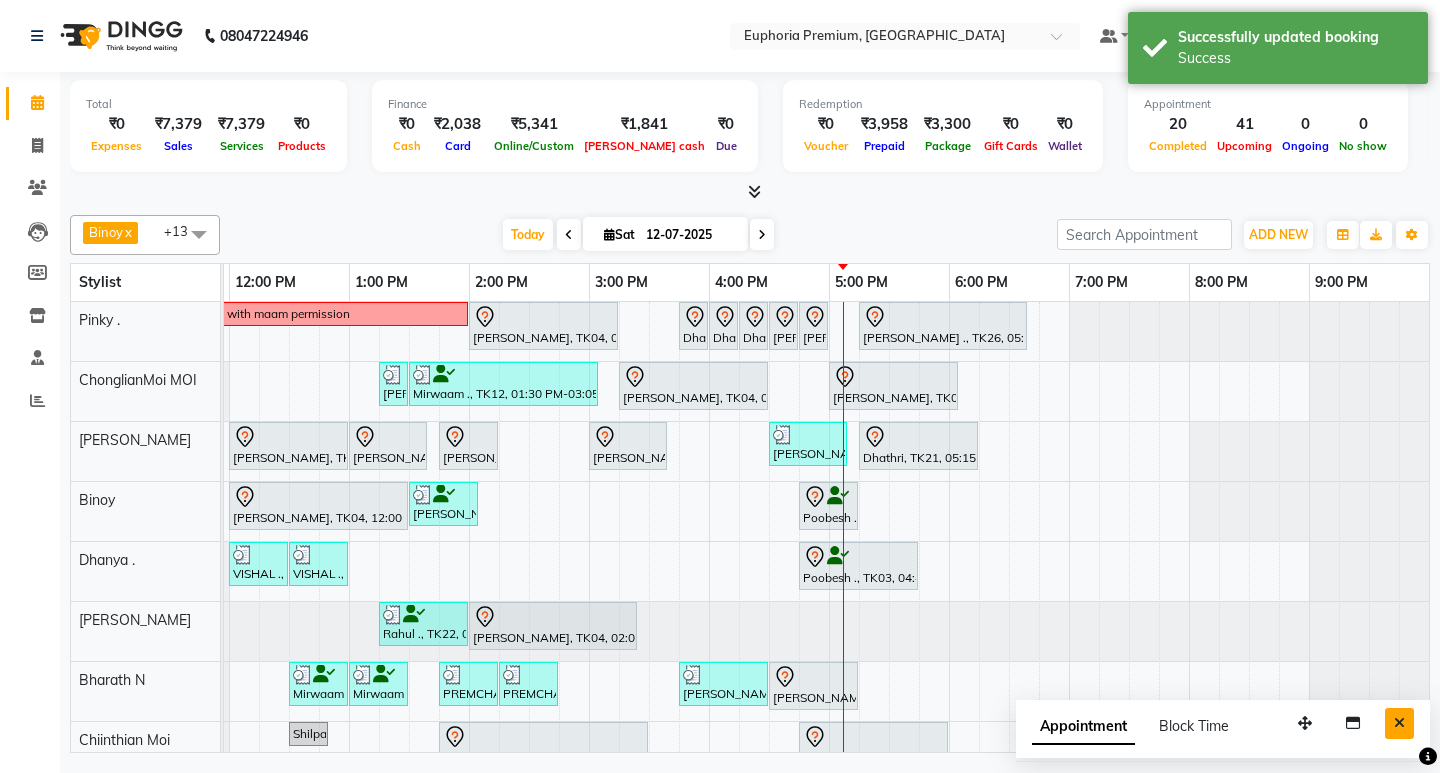 click at bounding box center (1399, 723) 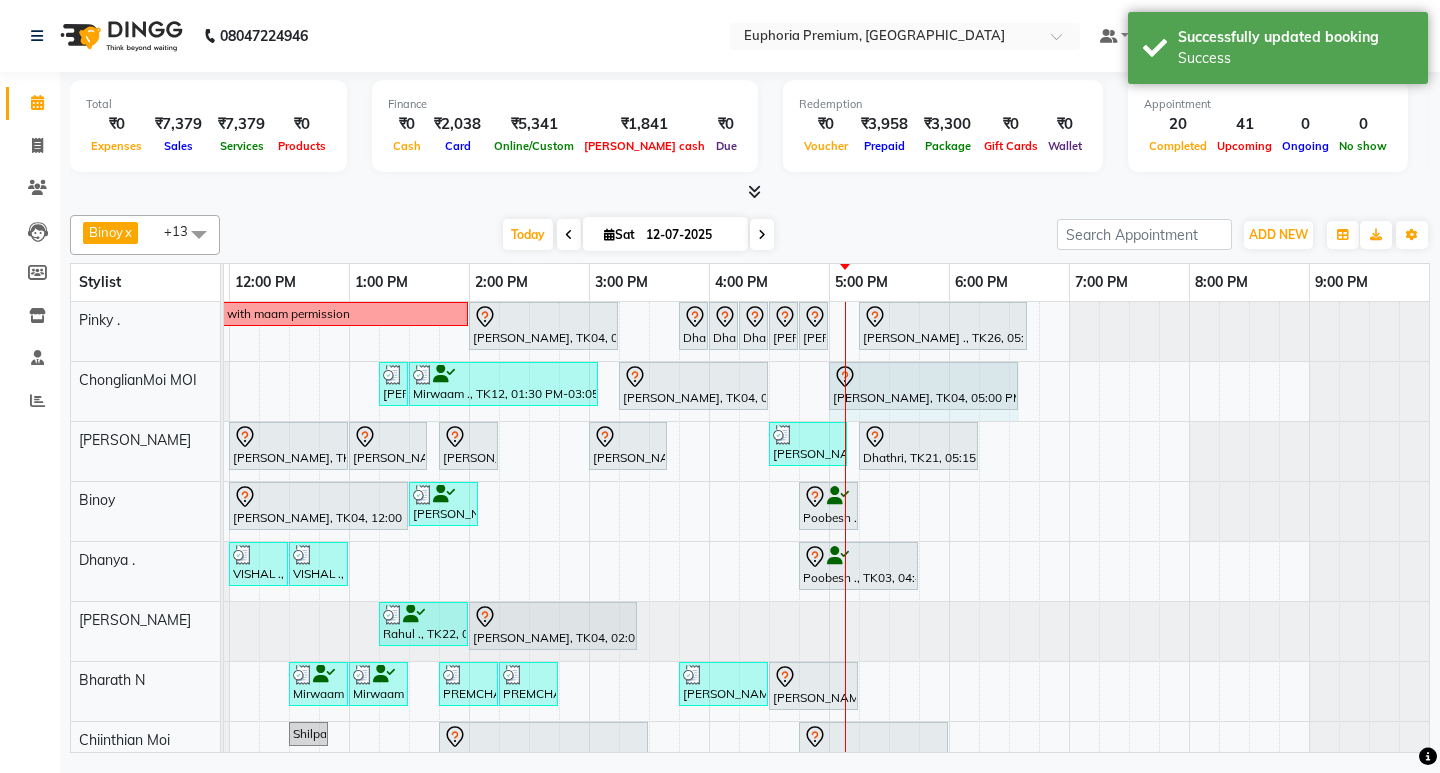 drag, startPoint x: 959, startPoint y: 384, endPoint x: 1009, endPoint y: 380, distance: 50.159744 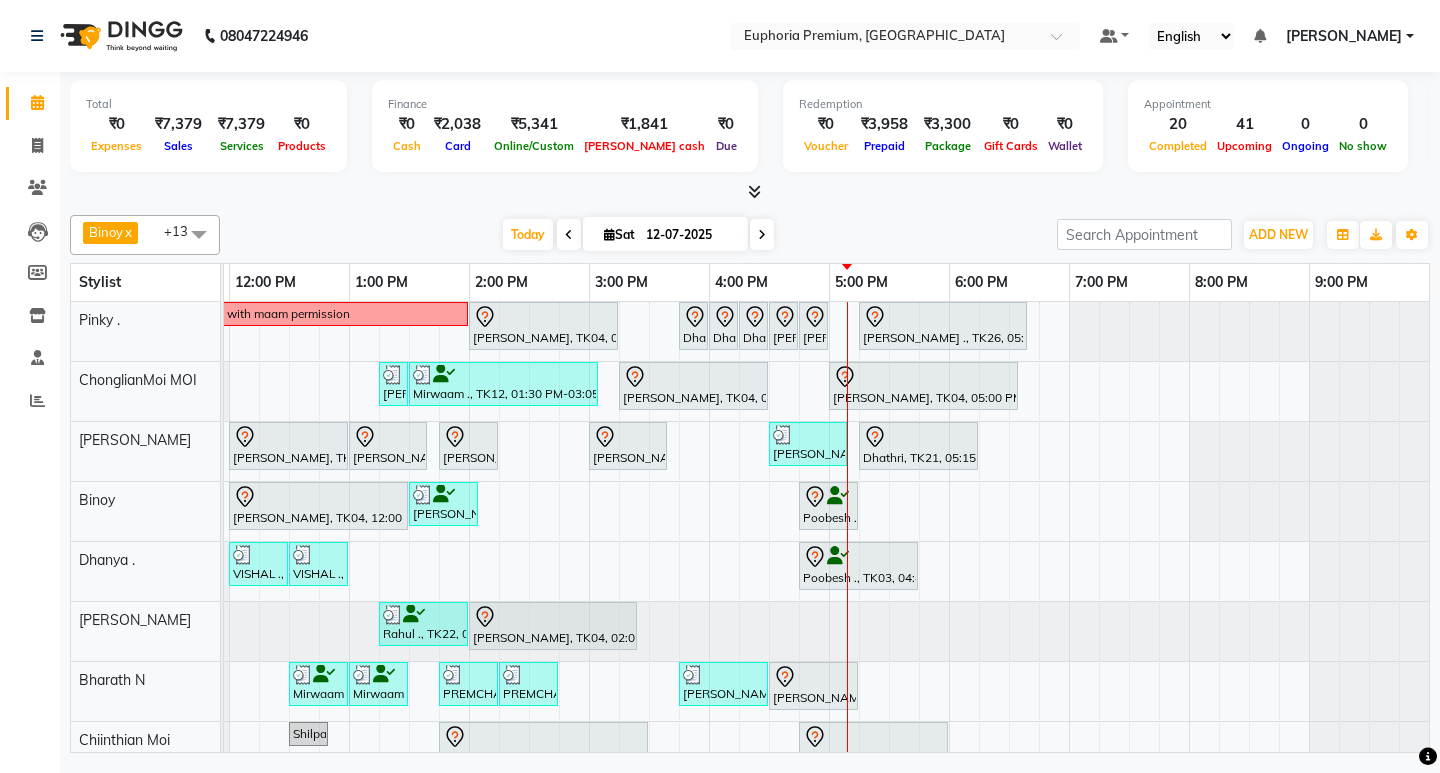 scroll, scrollTop: 0, scrollLeft: 350, axis: horizontal 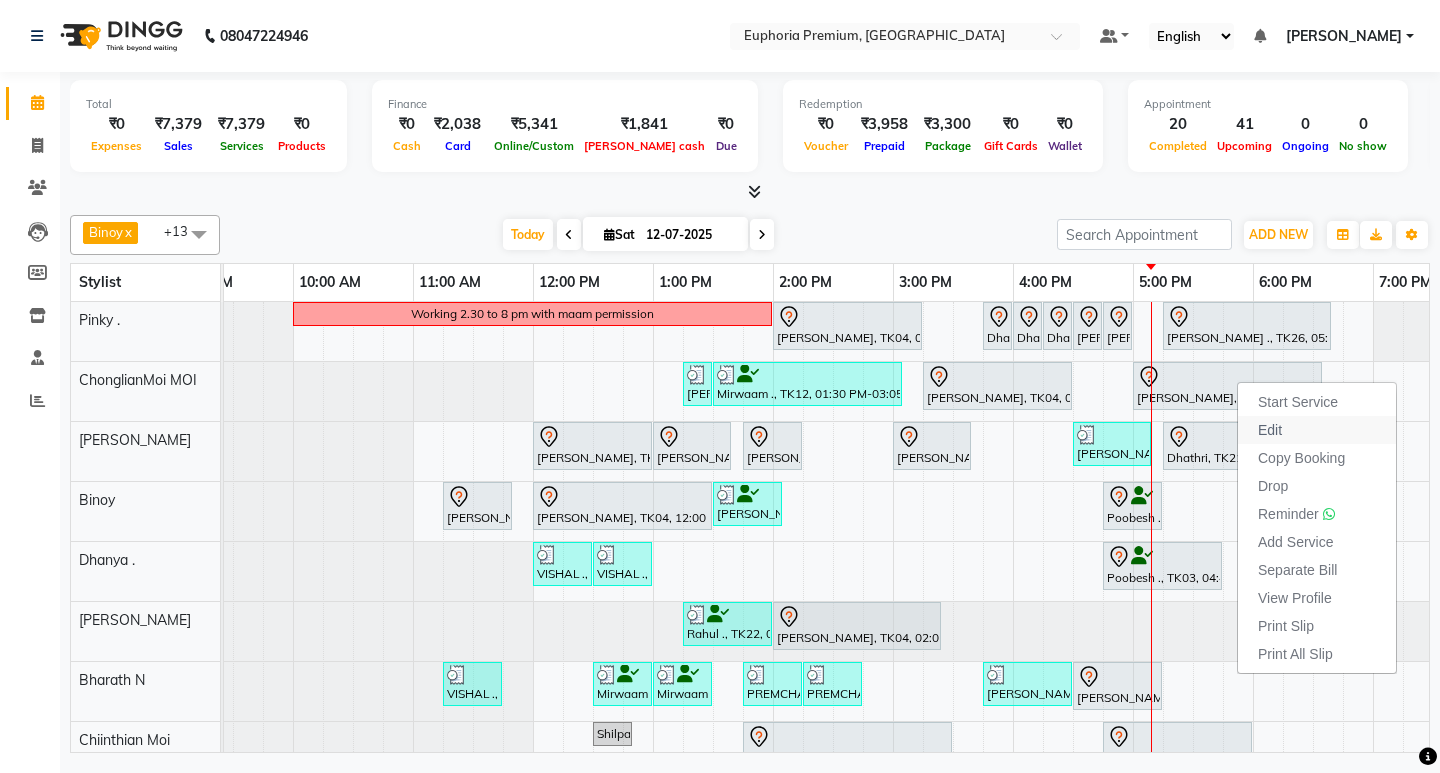 click on "Edit" at bounding box center (1270, 430) 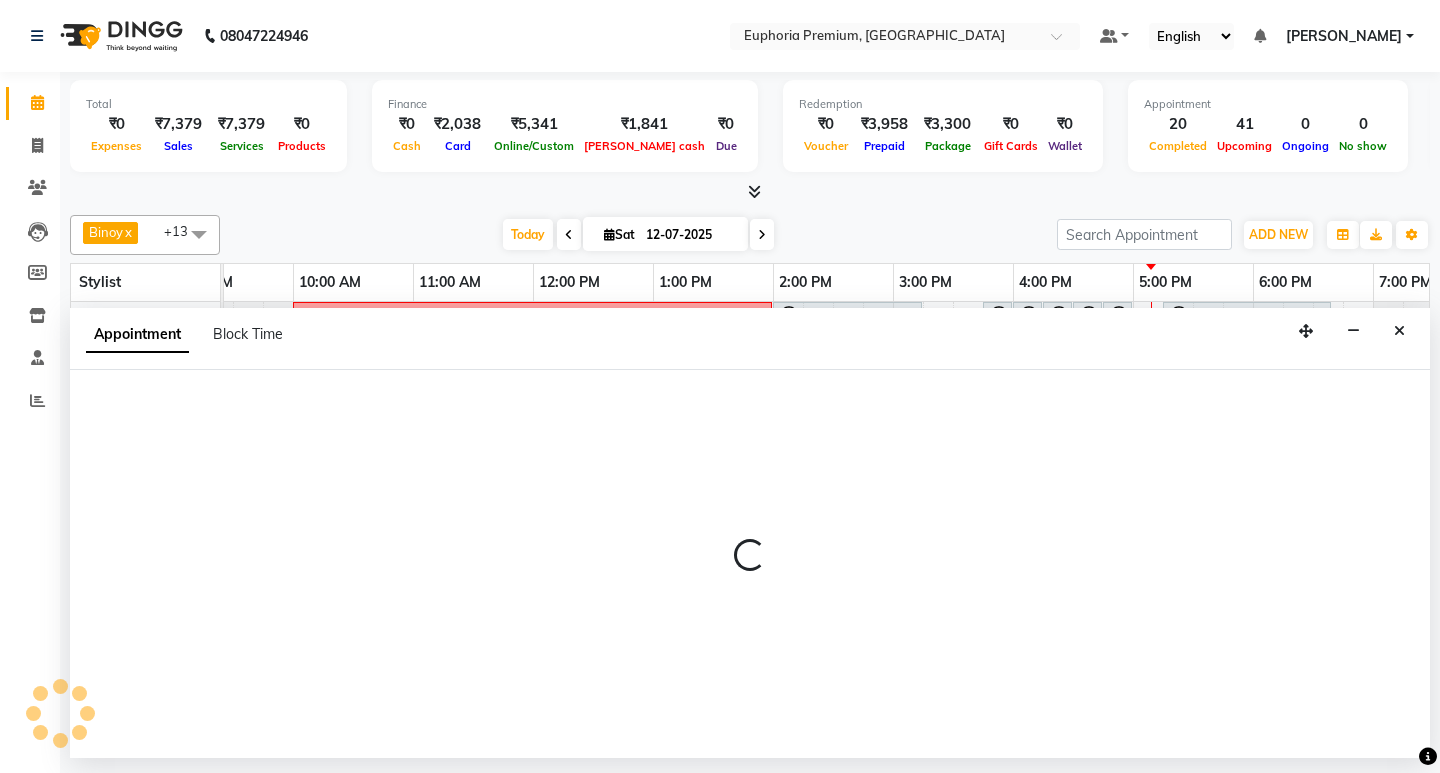 select on "tentative" 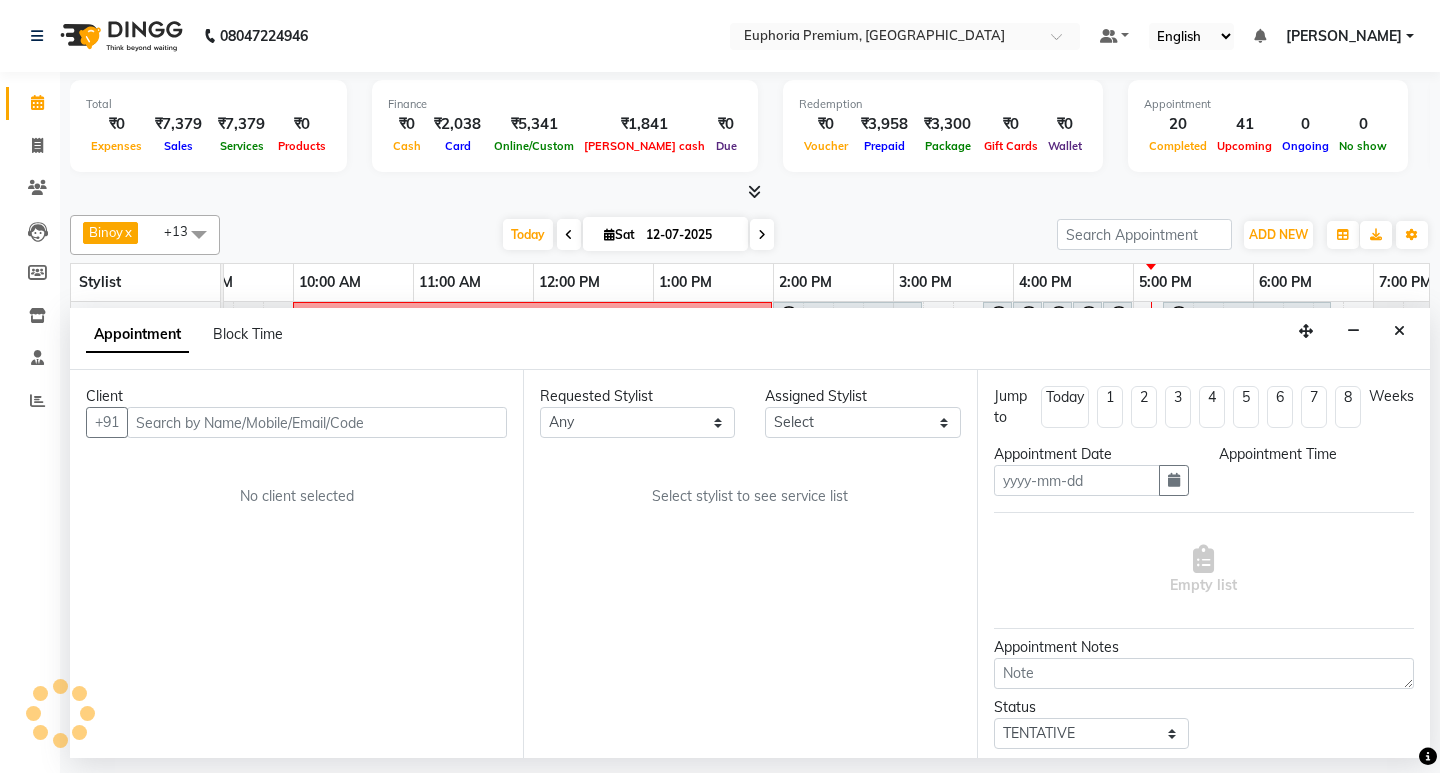 type on "12-07-2025" 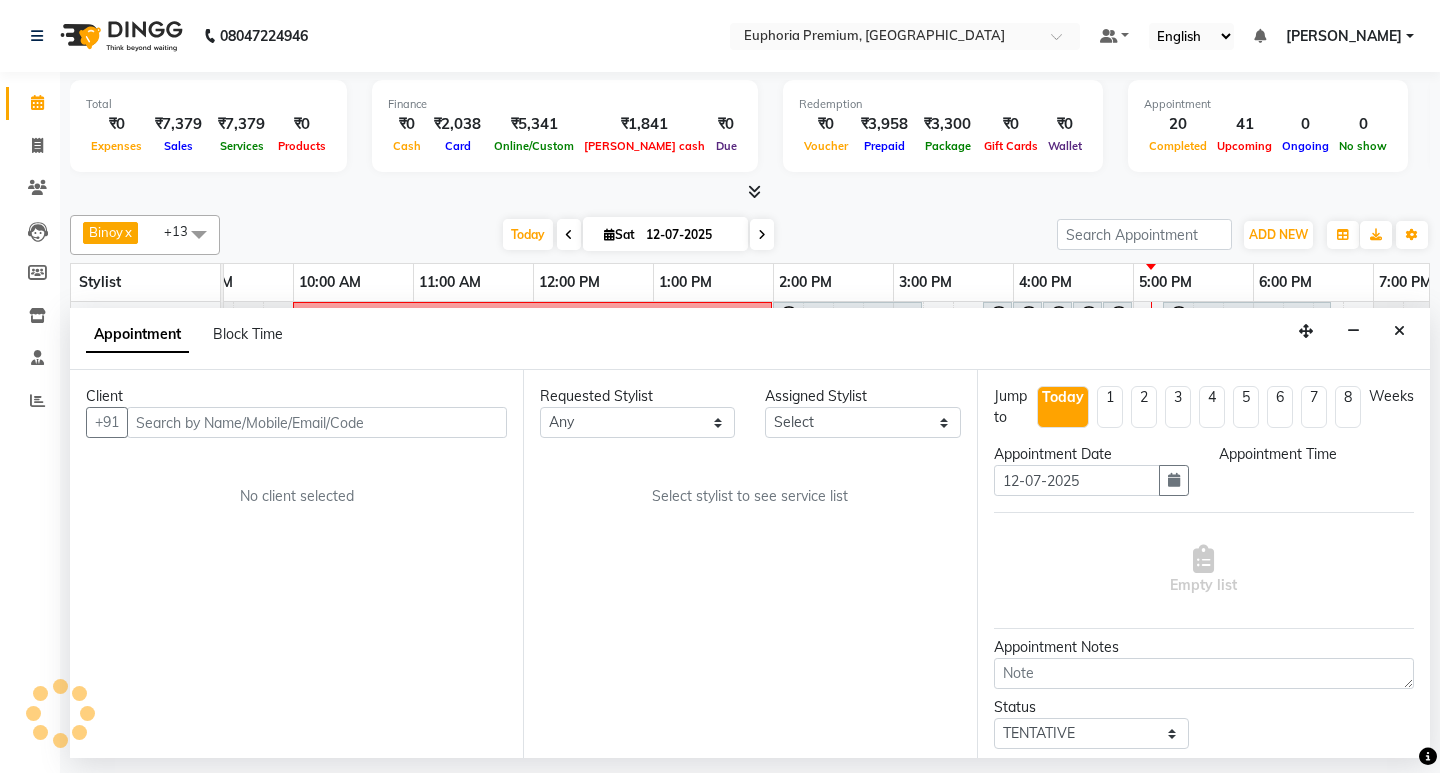 select on "71597" 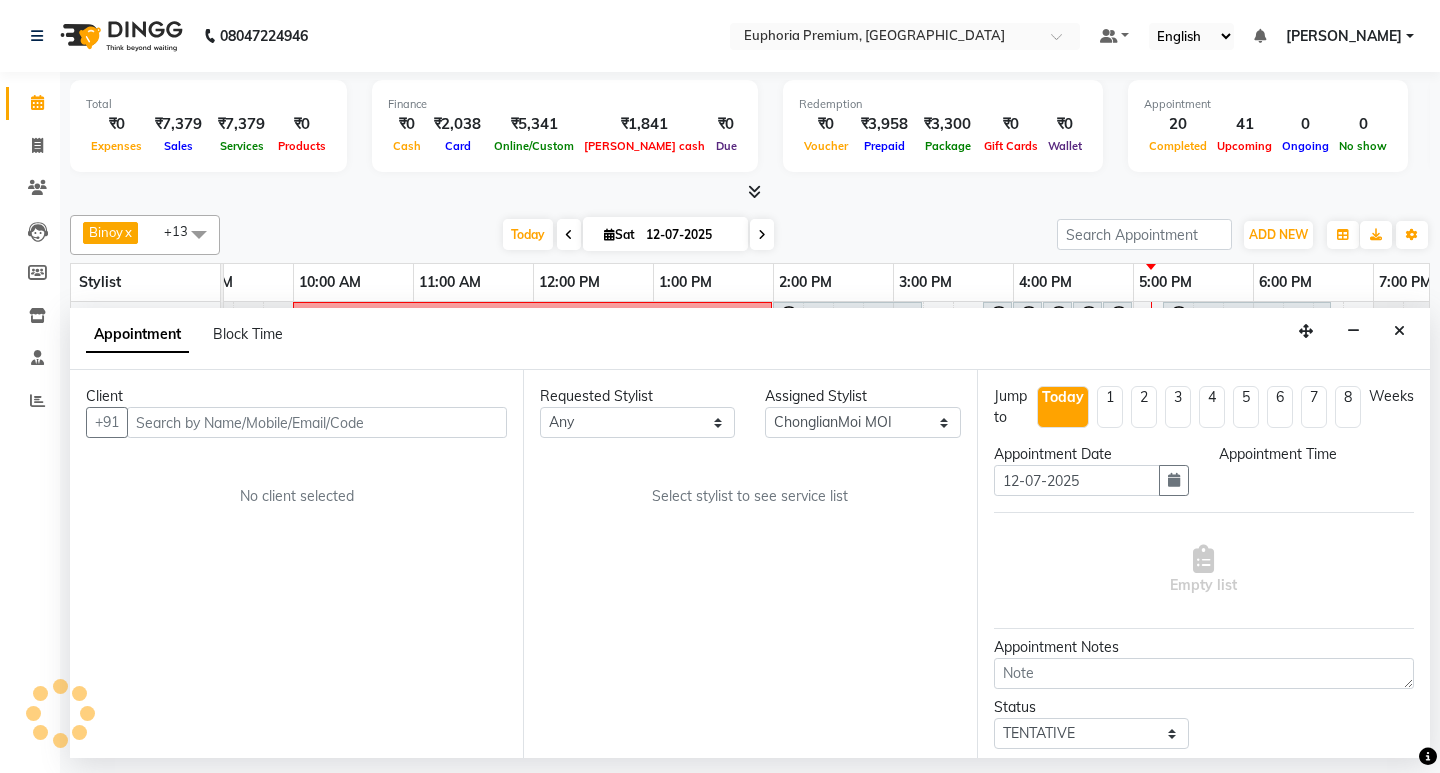 scroll, scrollTop: 0, scrollLeft: 475, axis: horizontal 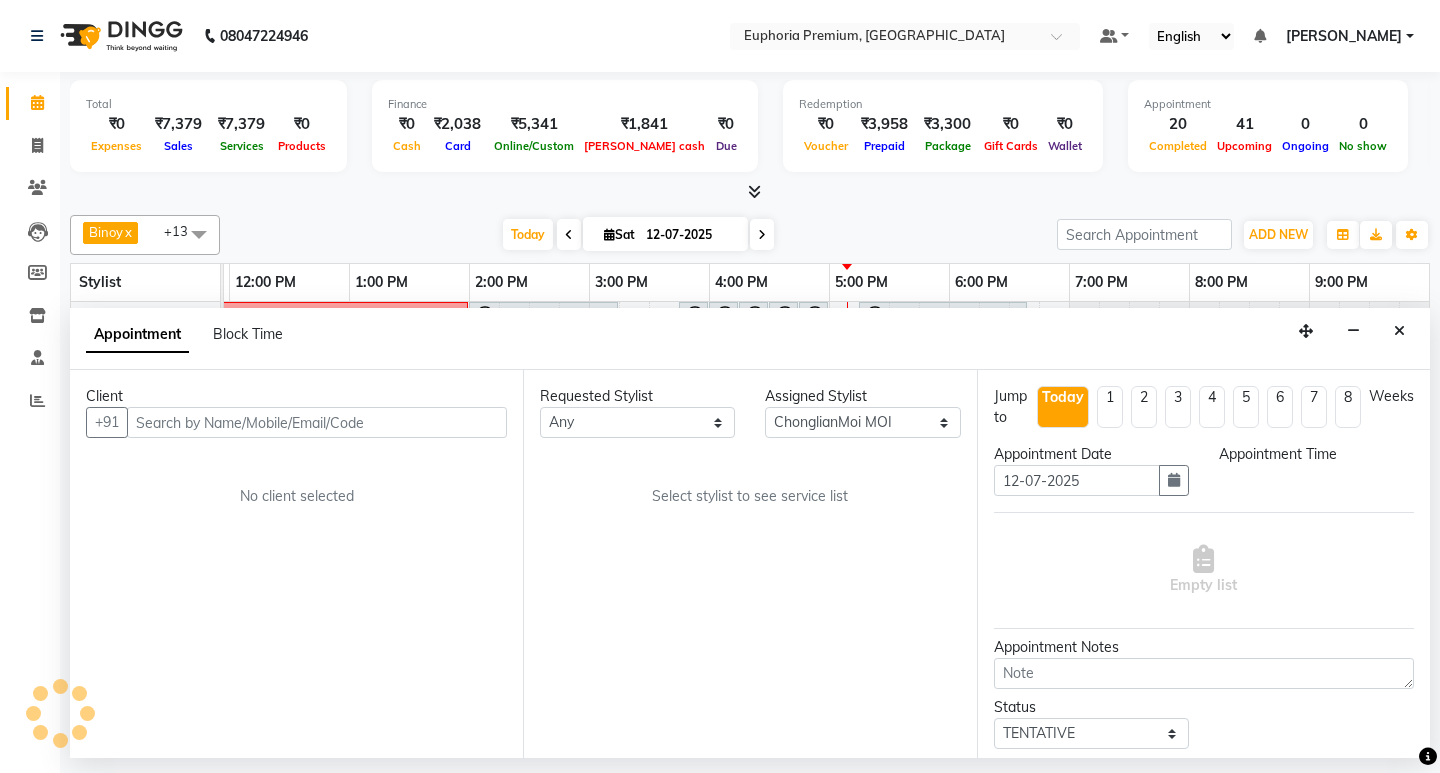 select on "660" 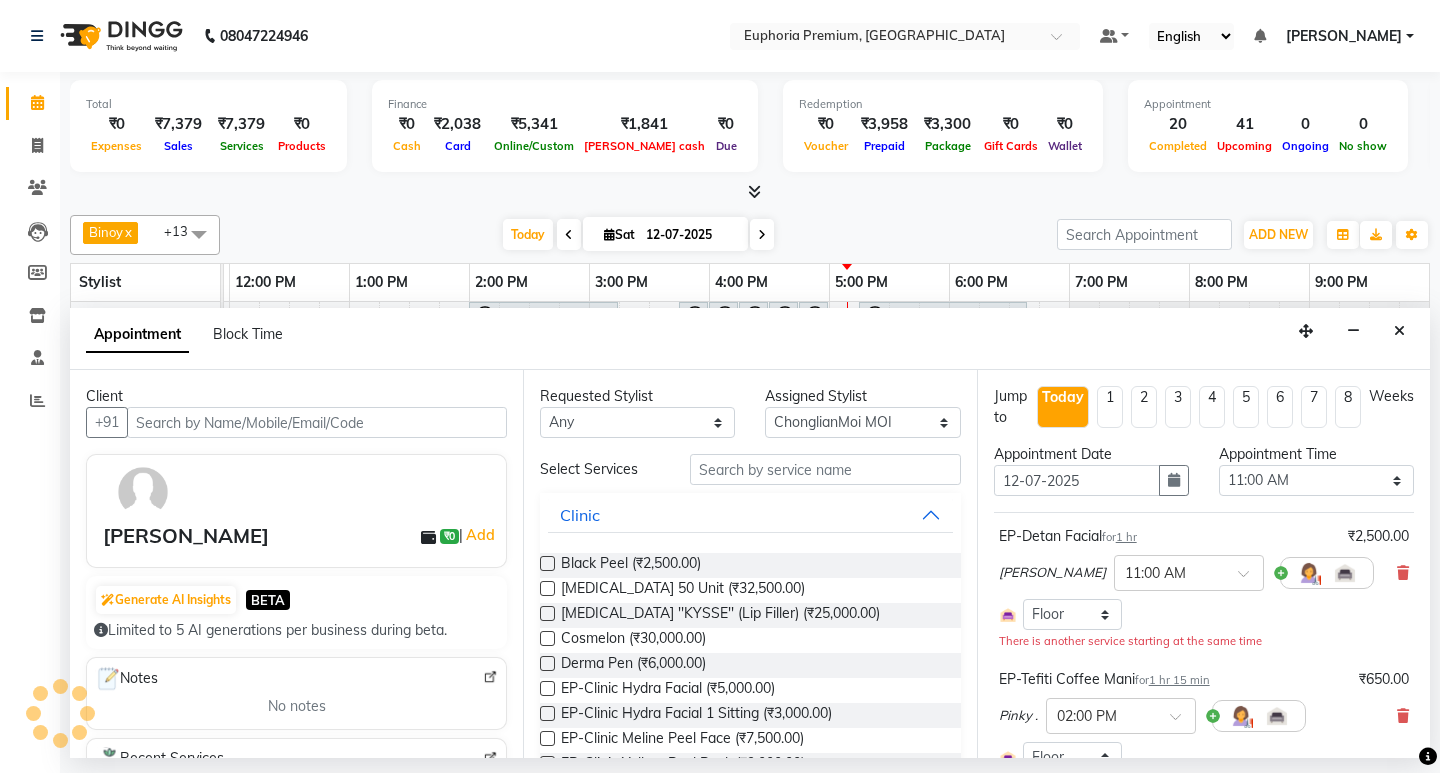 select on "4006" 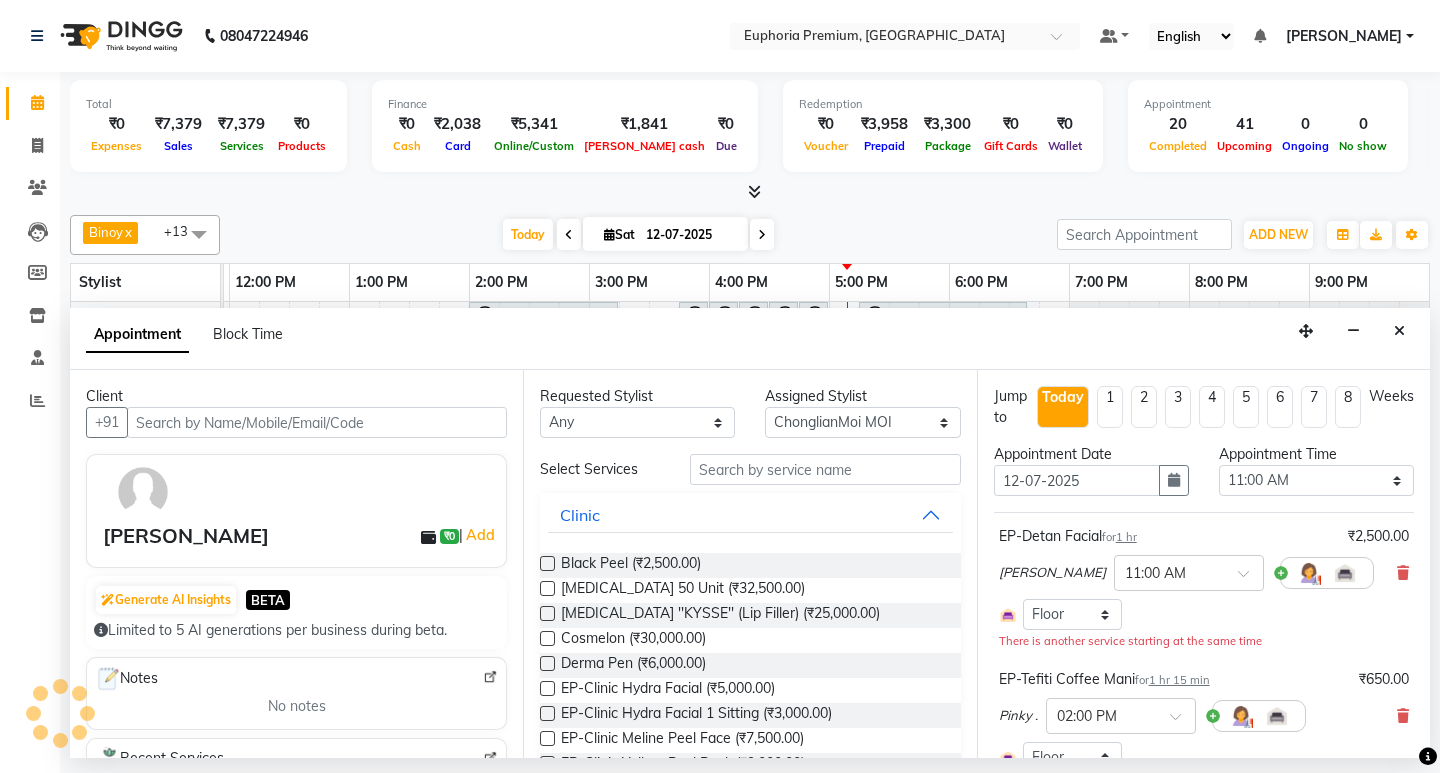 select on "4006" 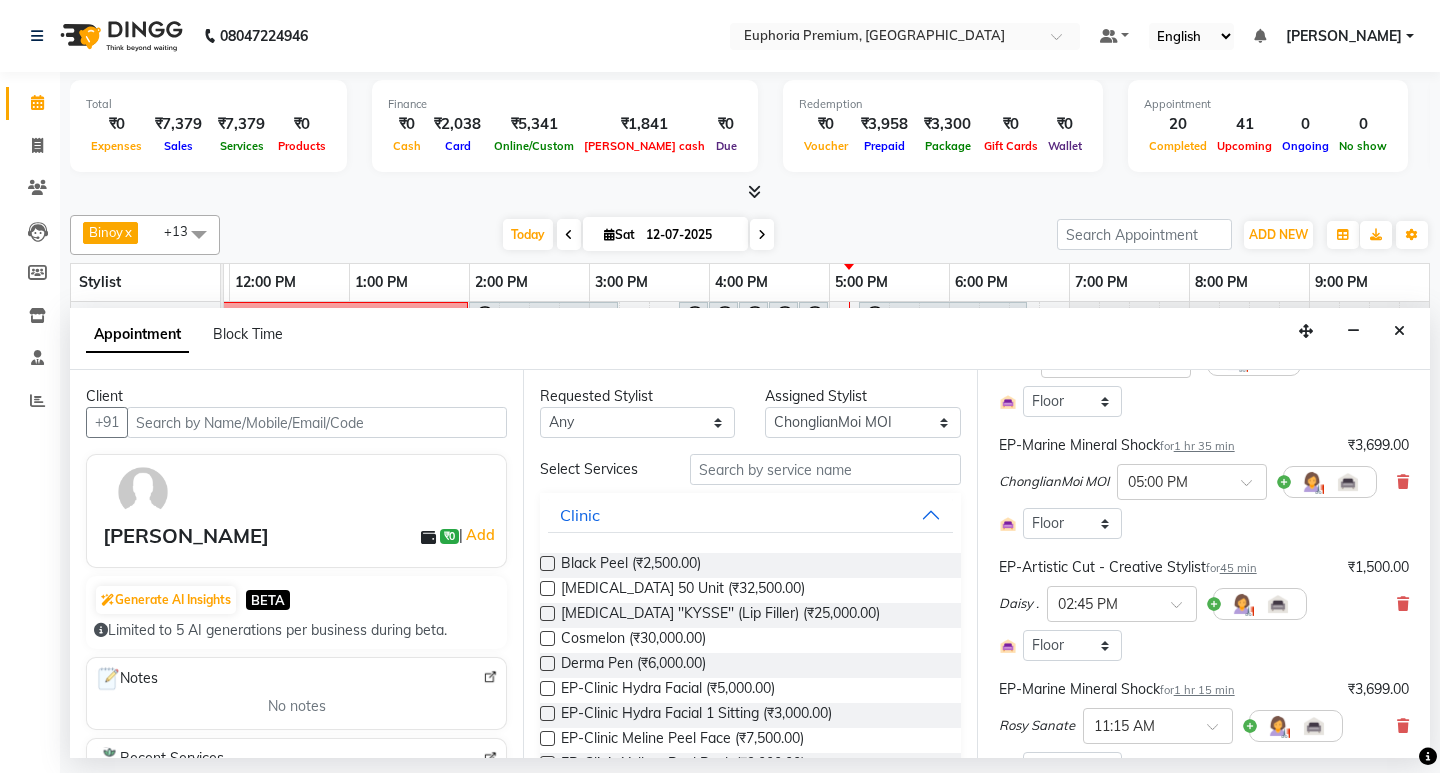 scroll, scrollTop: 1640, scrollLeft: 0, axis: vertical 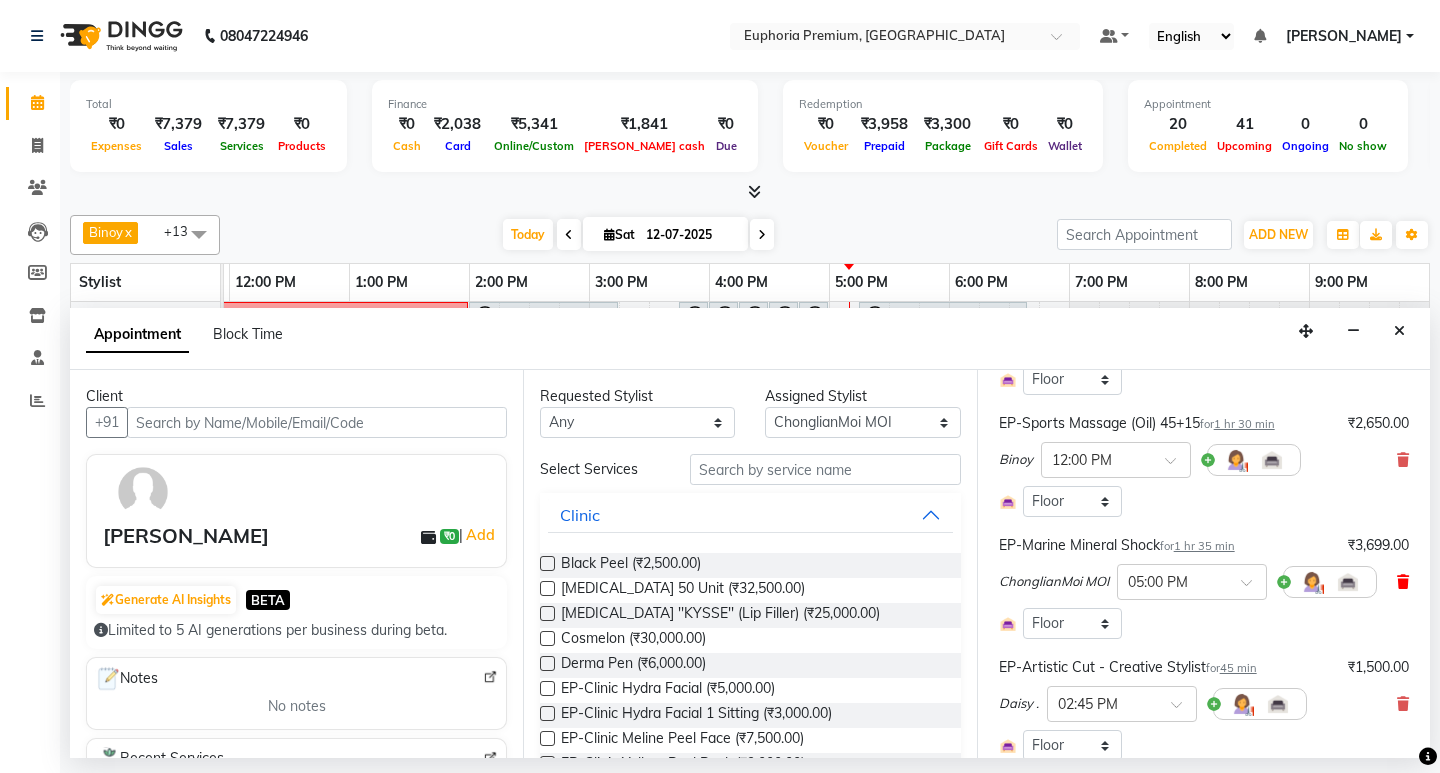 click at bounding box center (1403, 582) 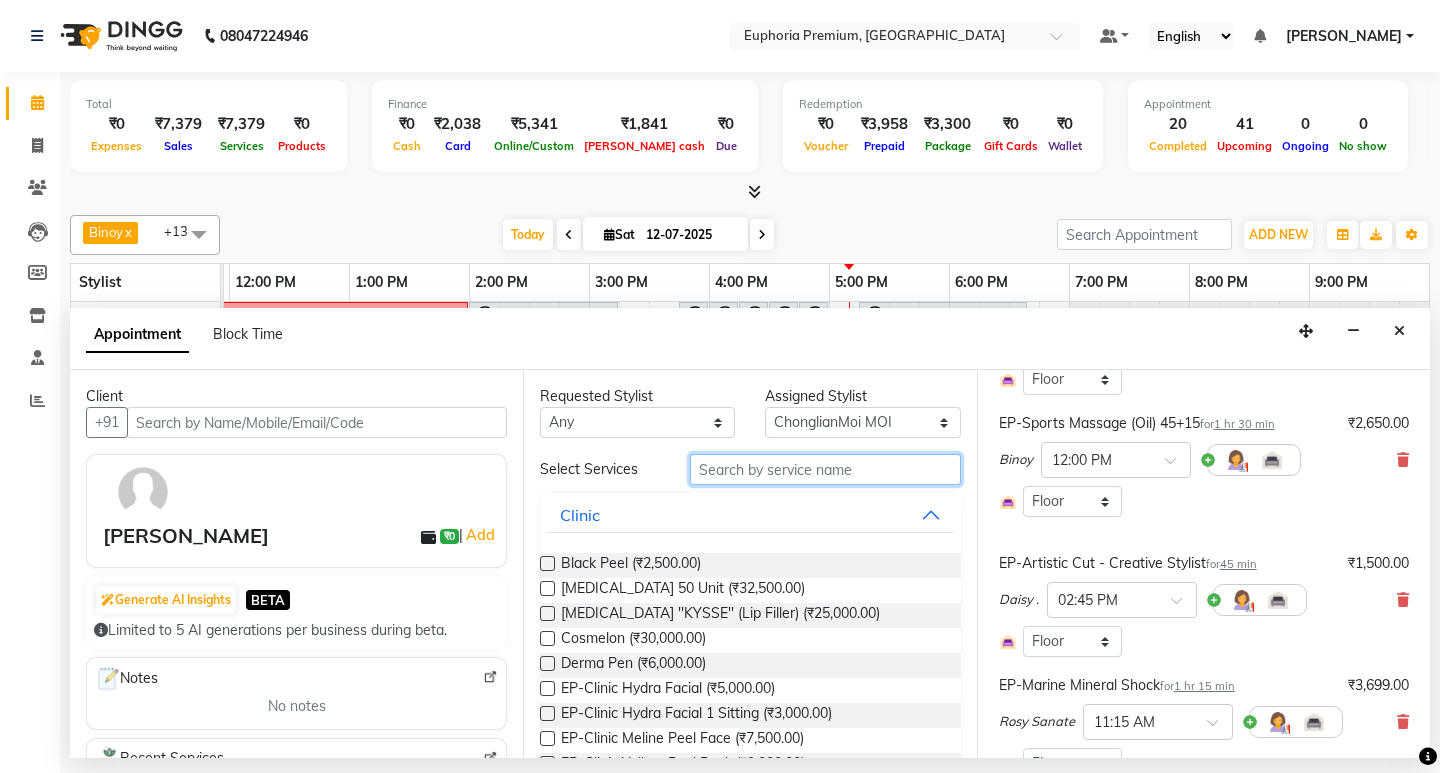 click at bounding box center (825, 469) 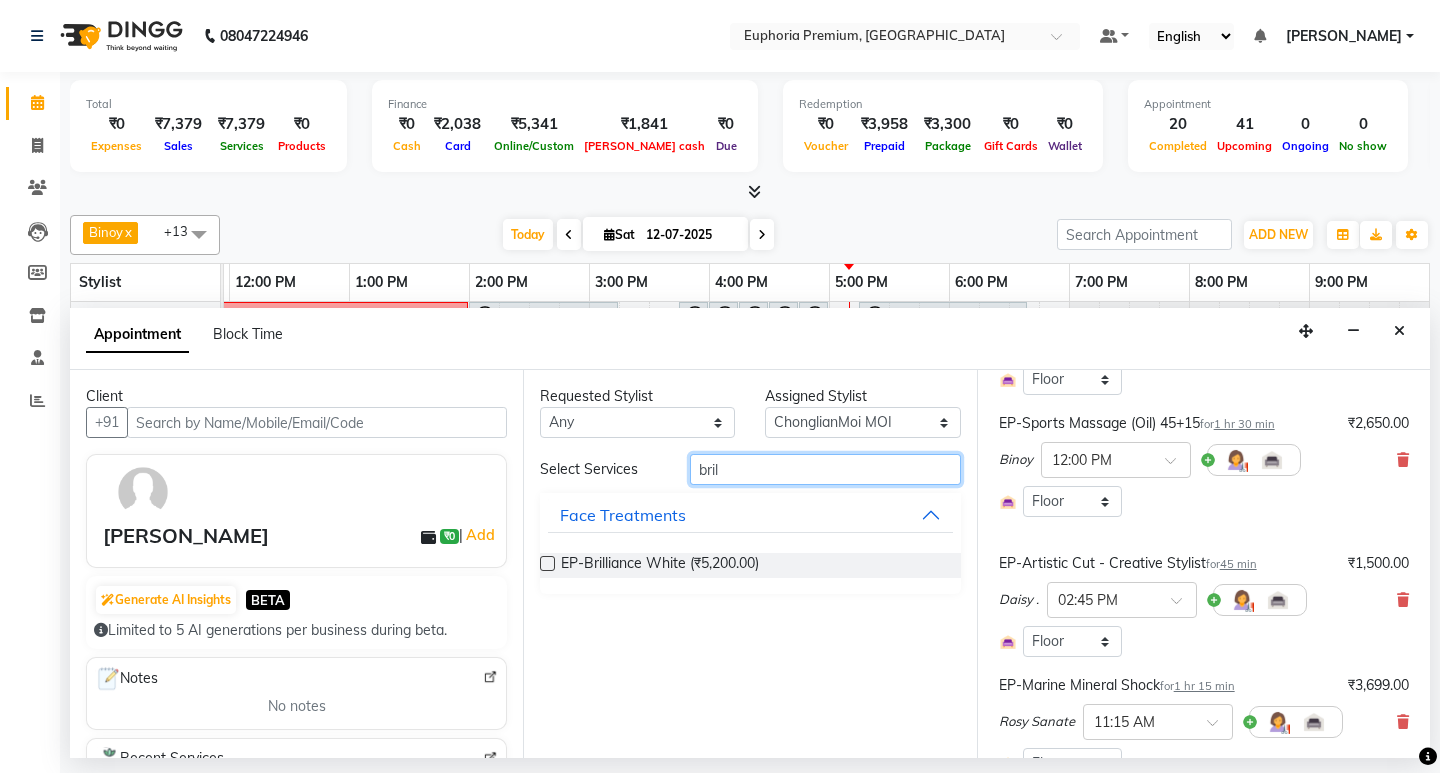 type on "bril" 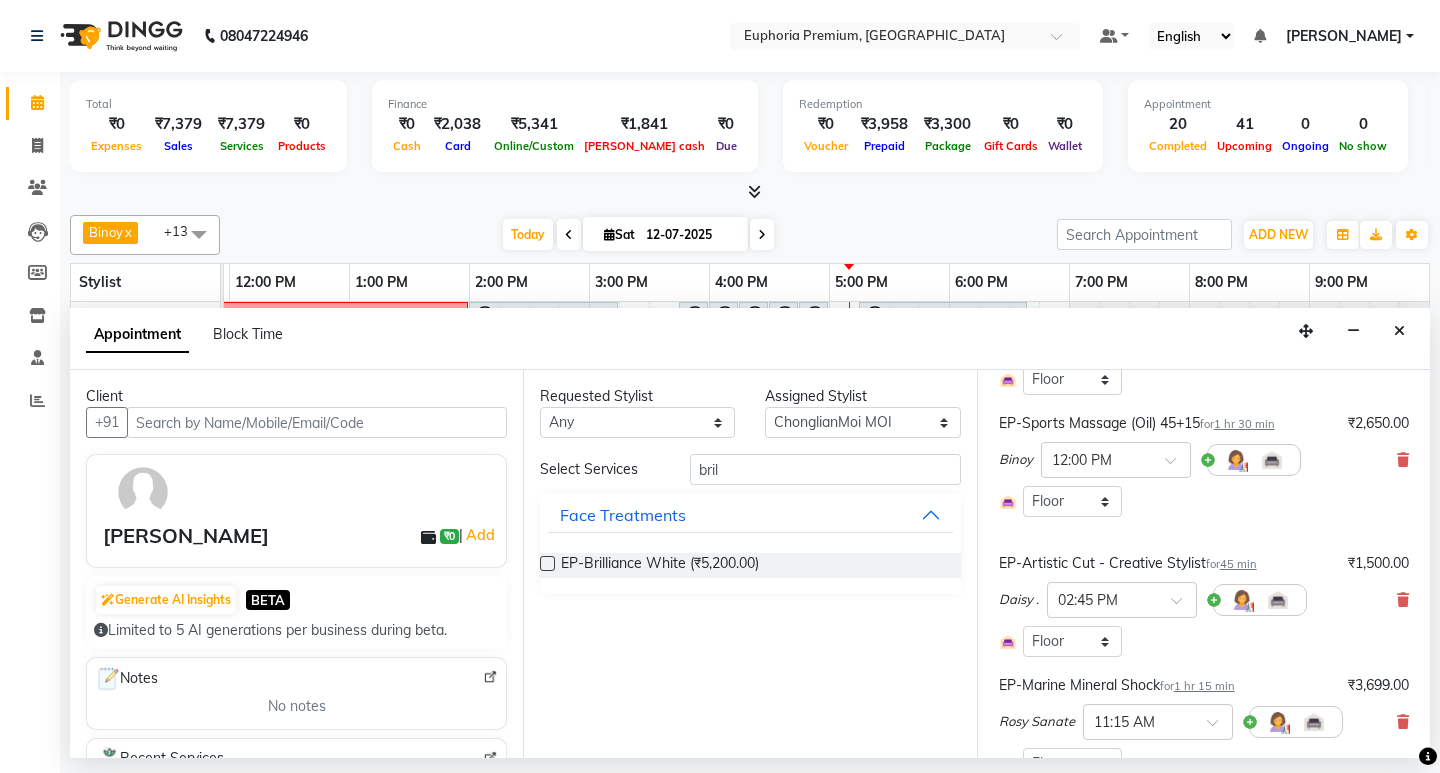 click at bounding box center (547, 563) 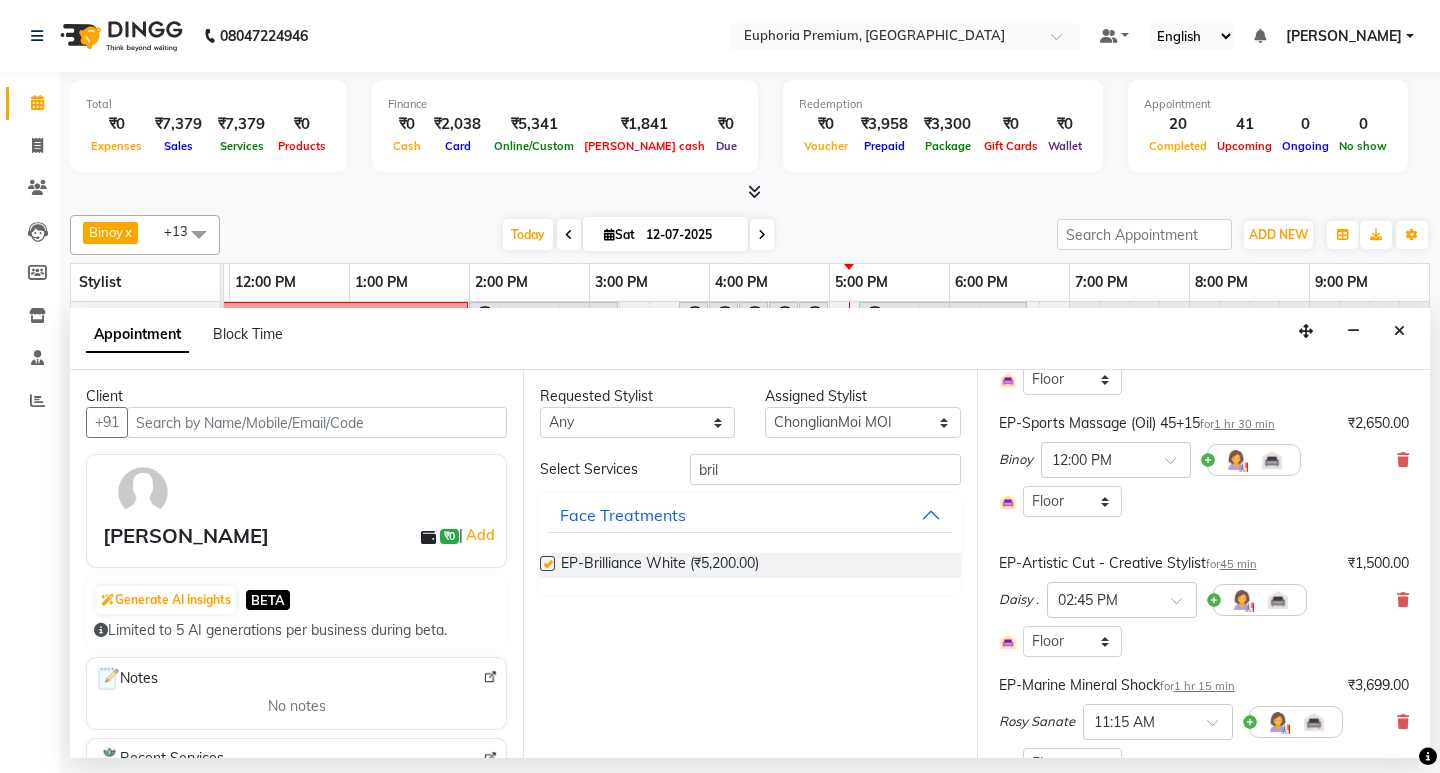 checkbox on "false" 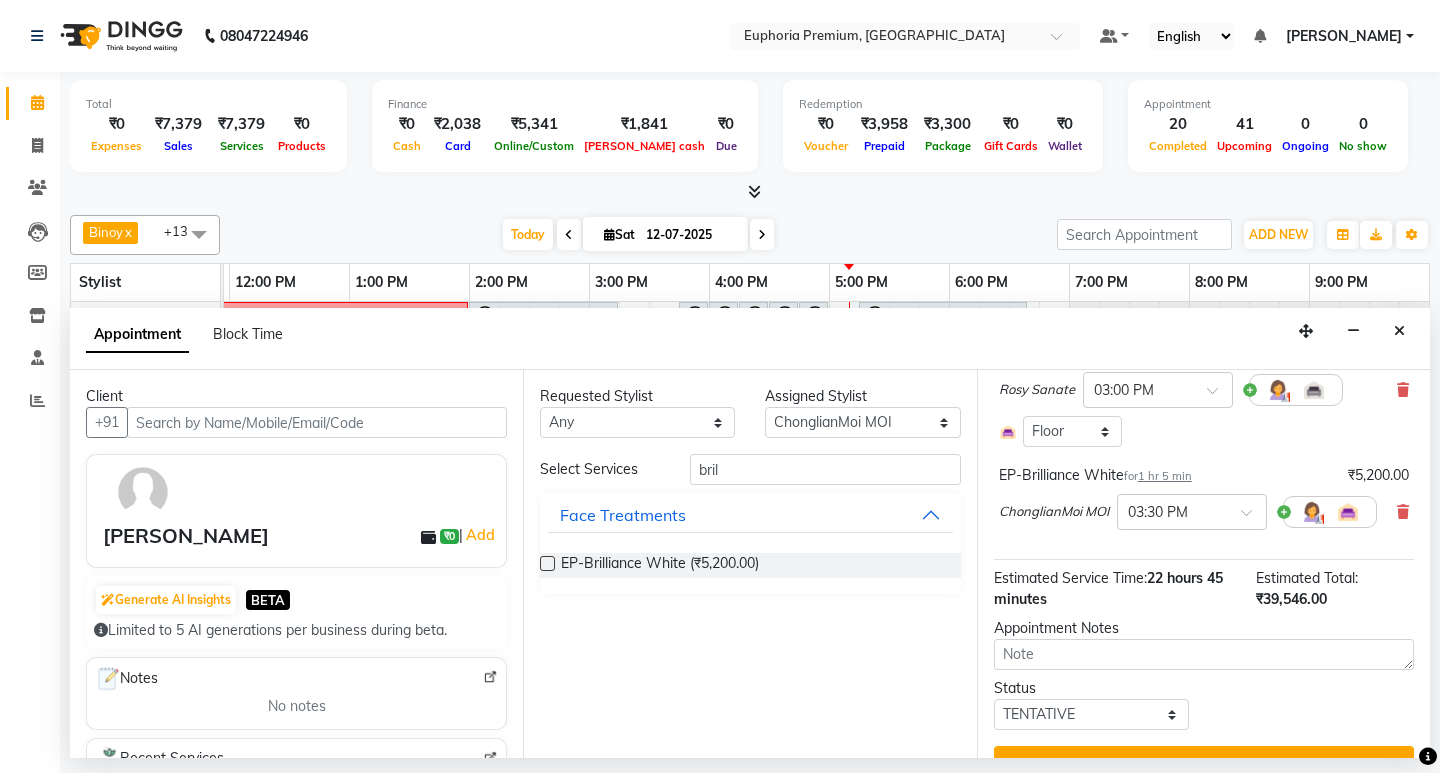 scroll, scrollTop: 2427, scrollLeft: 0, axis: vertical 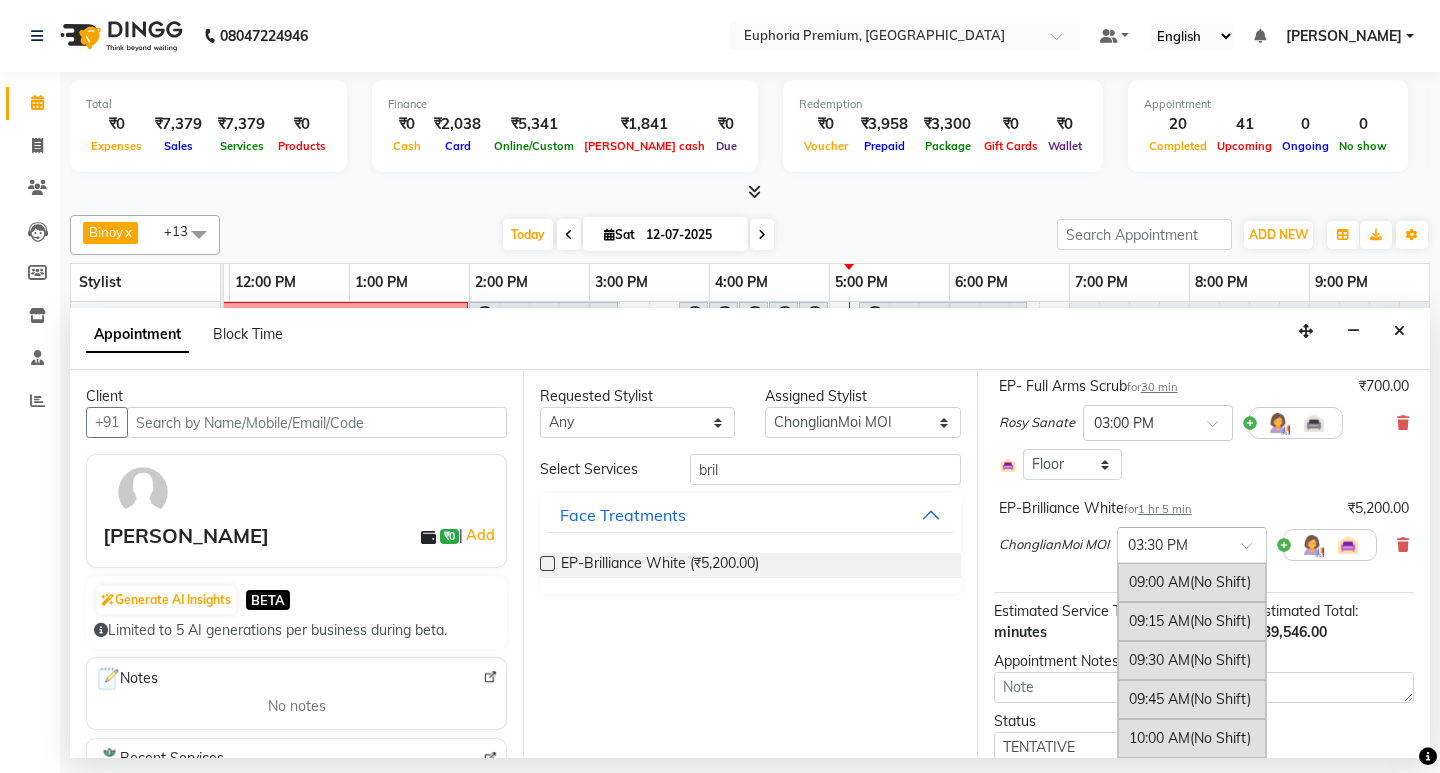 click at bounding box center (1253, 551) 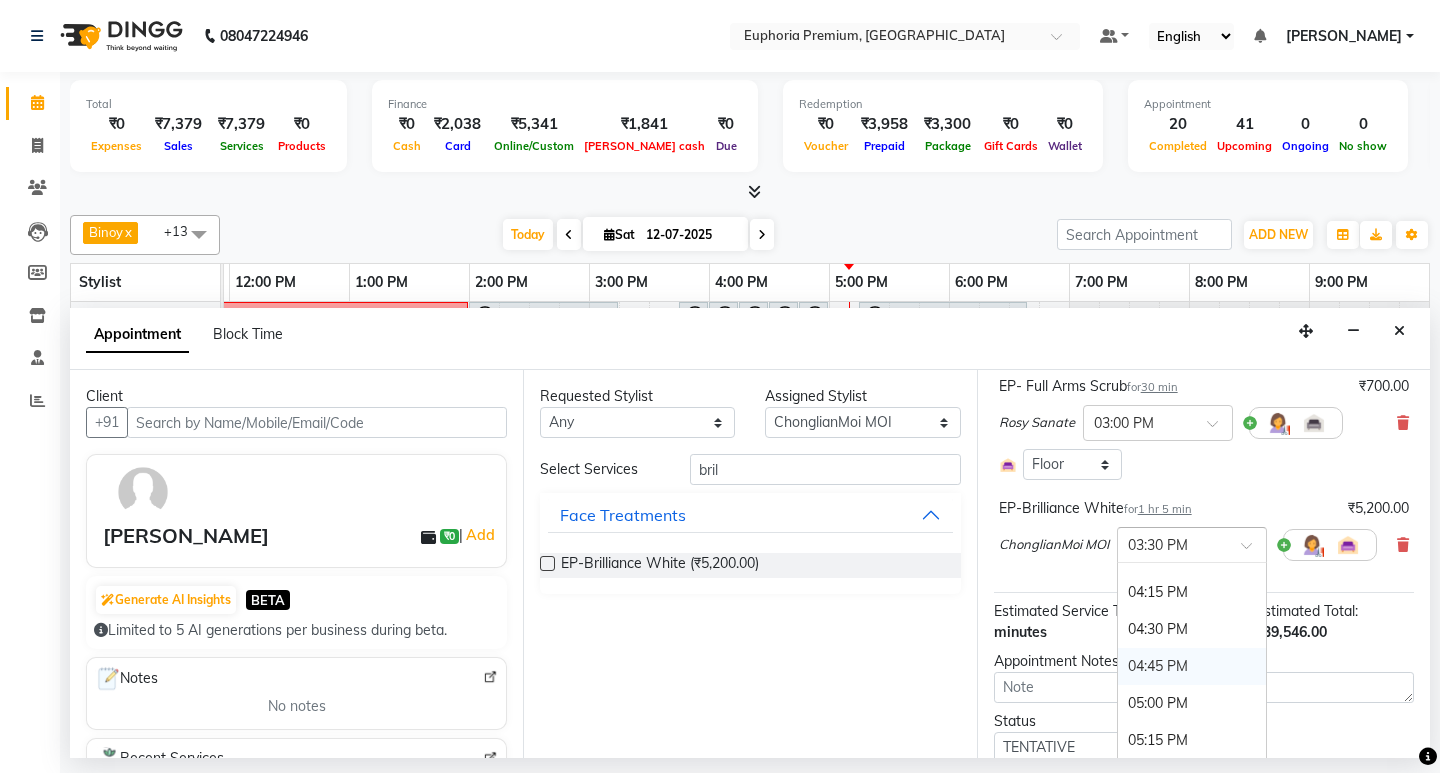 scroll, scrollTop: 1202, scrollLeft: 0, axis: vertical 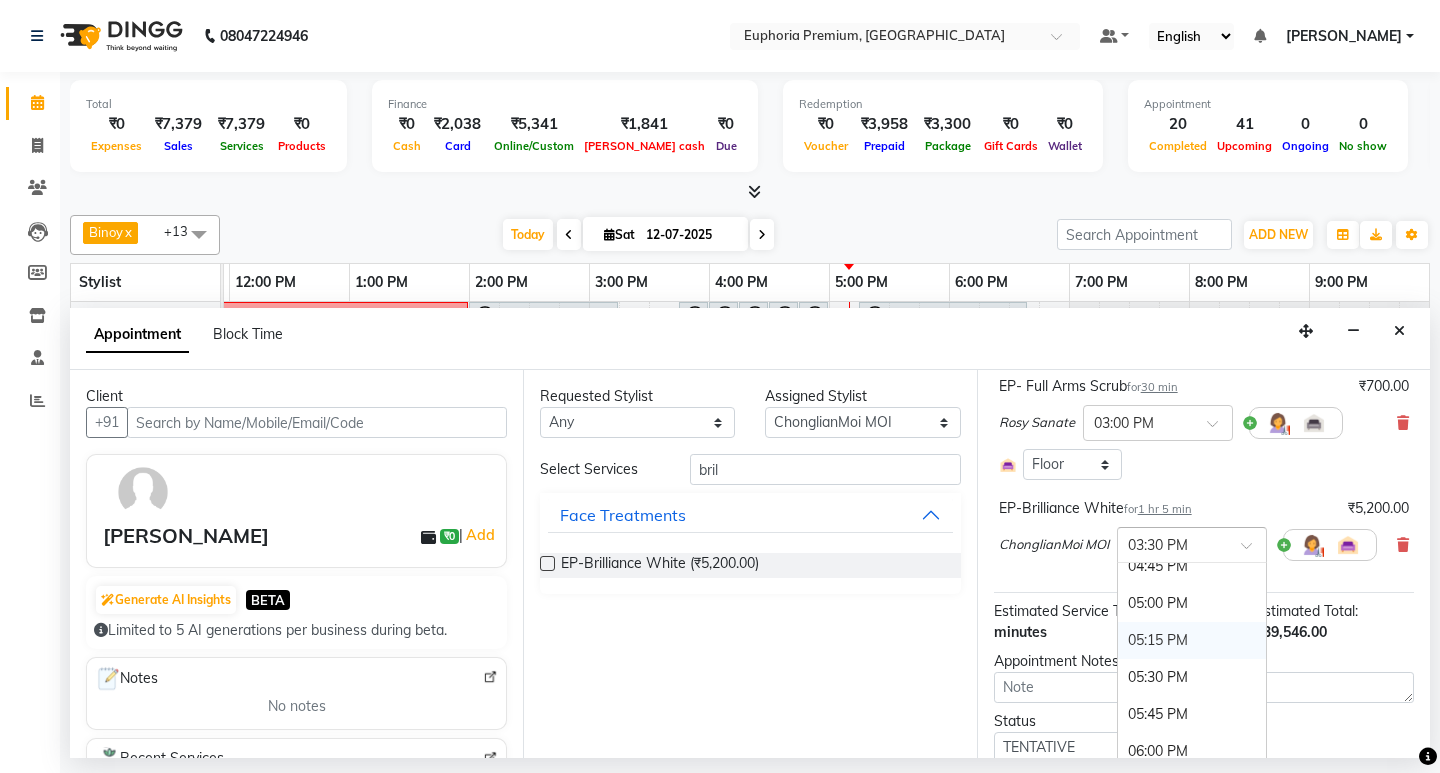 click on "05:15 PM" at bounding box center (1192, 640) 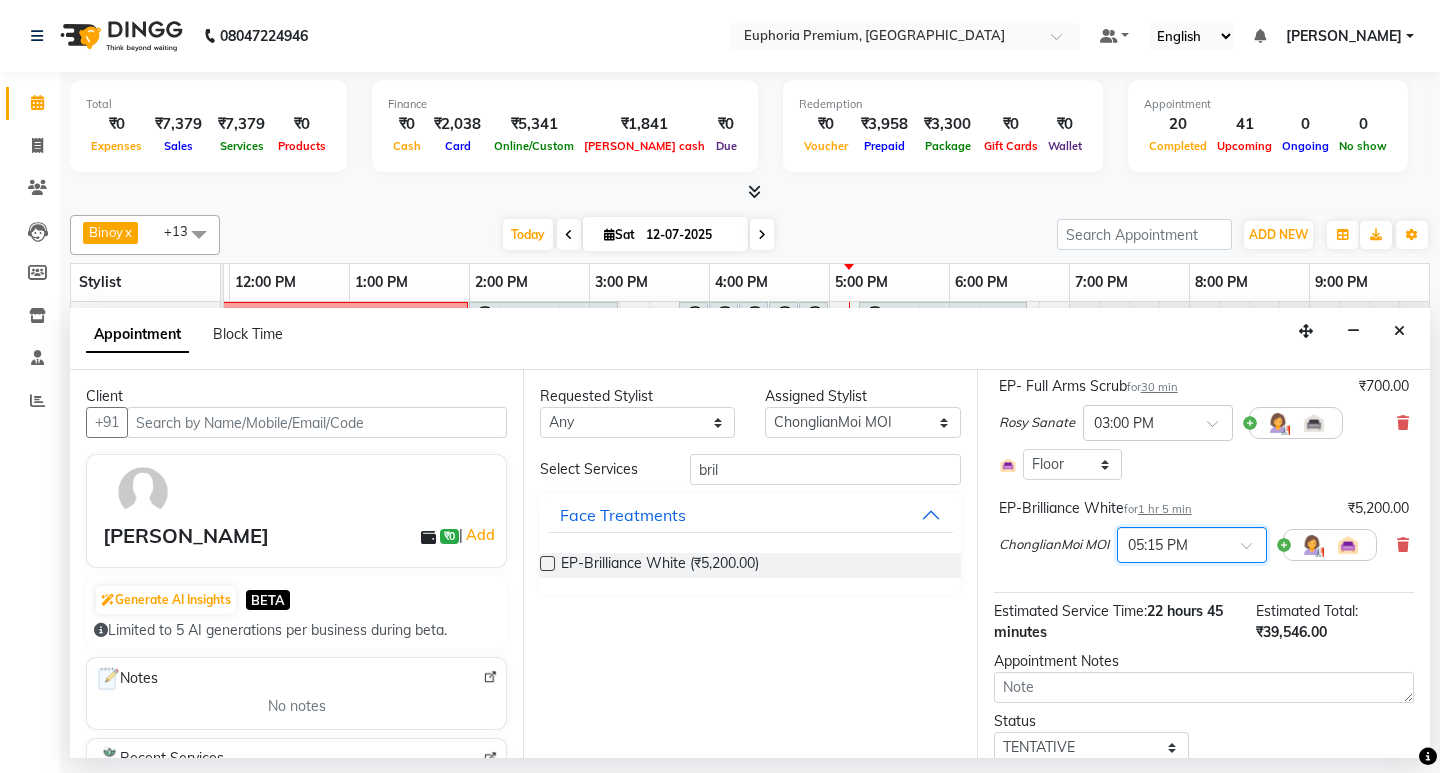 click on "EP-Detan Facial   for  1 hr ₹2,500.00 Diya [PERSON_NAME] × 11:00 AM Select Room Floor EP-Tefiti Coffee Mani   for  1 hr 15 min ₹650.00 Pinky . × 02:00 PM Select Room Floor EP-Head, Neck & Shoulder (35 Mins) w/o Hairwash   for  35 min ₹950.00 [PERSON_NAME]  × 11:15 AM Select Room Floor EP-Tefiti Coffee Mani   for  1 hr 25 min ₹650.00 Kishore K × 02:00 PM Select Room Floor EP-HAIR CUT (Creative Stylist) with hairwash MEN   for  45 min ₹599.00 [PERSON_NAME] N × 04:30 PM Select Room Floor EP-Cover Fusion CT   for  1 hr 45 min ₹2,520.00 Daisy . × 01:00 PM Select Room Floor EP-Regenerate (Intense Alchemy) MEN   for  1 hr 15 min ₹1,500.00 [PERSON_NAME] × 12:15 PM Select Room Floor EP-Gel Paint Application   for  40 min ₹799.00 [PERSON_NAME] × 03:00 PM Select Room Floor EP-Cookies & Cup Cake Pedi   for  1 hr 15 min ₹1,500.00 ChonglianMoi MOI × 03:15 PM Select Room Floor EP-Cookies & Cup Cake Pedi   for  1 hr 45 min ₹1,500.00 Chiinthian Moi × 01:45 PM Select Room Floor EEP-SK-Eternal Facial   for  1 hr × ×" at bounding box center (1204, -651) 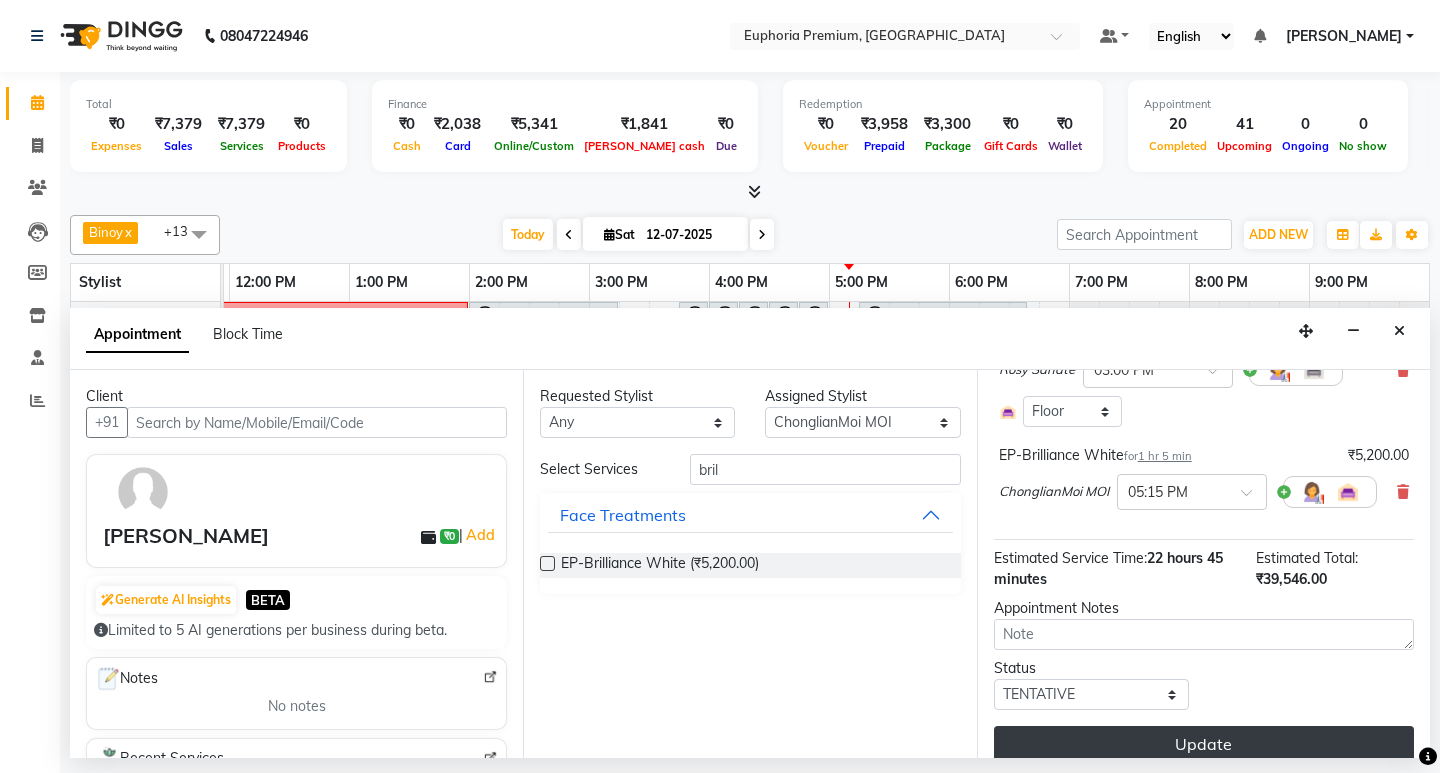 scroll, scrollTop: 2506, scrollLeft: 0, axis: vertical 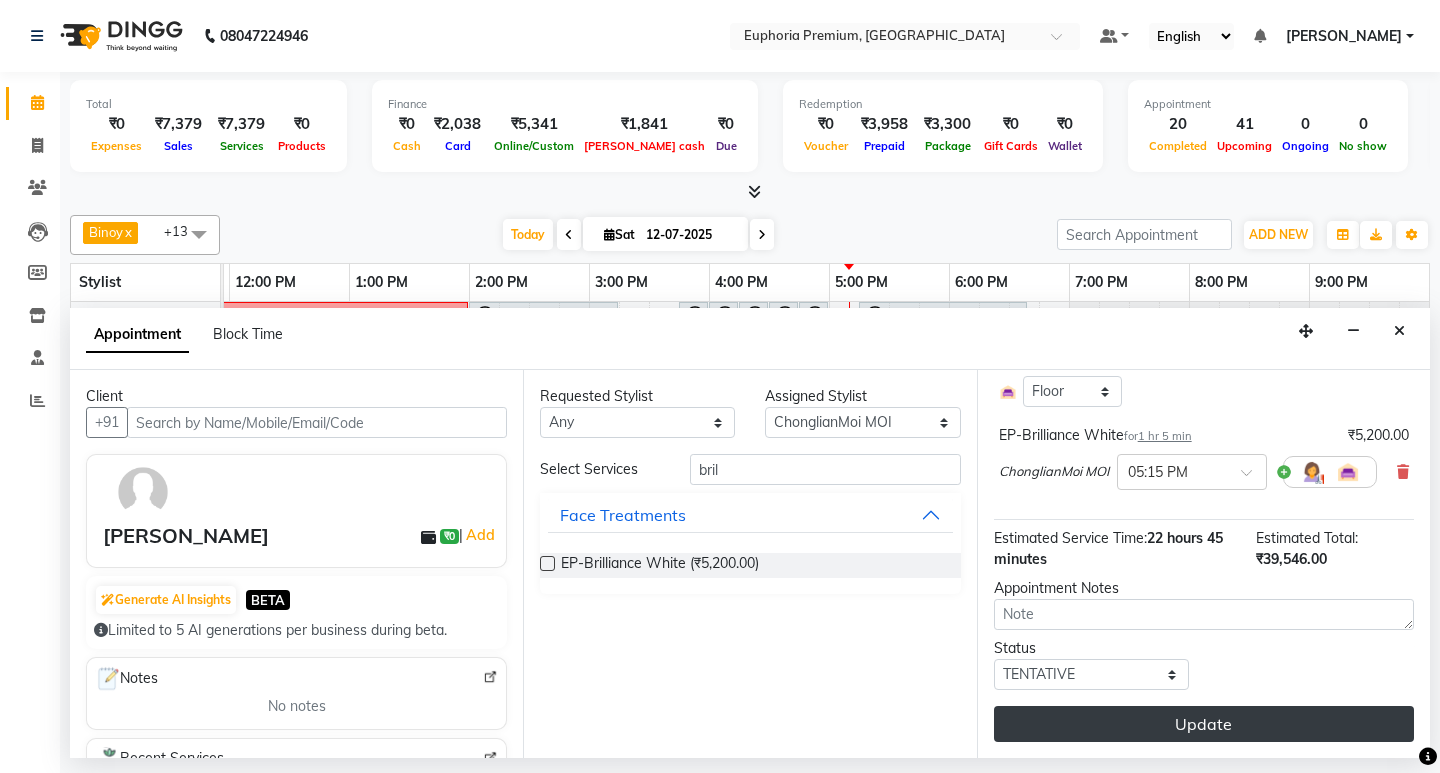 click on "Update" at bounding box center [1204, 724] 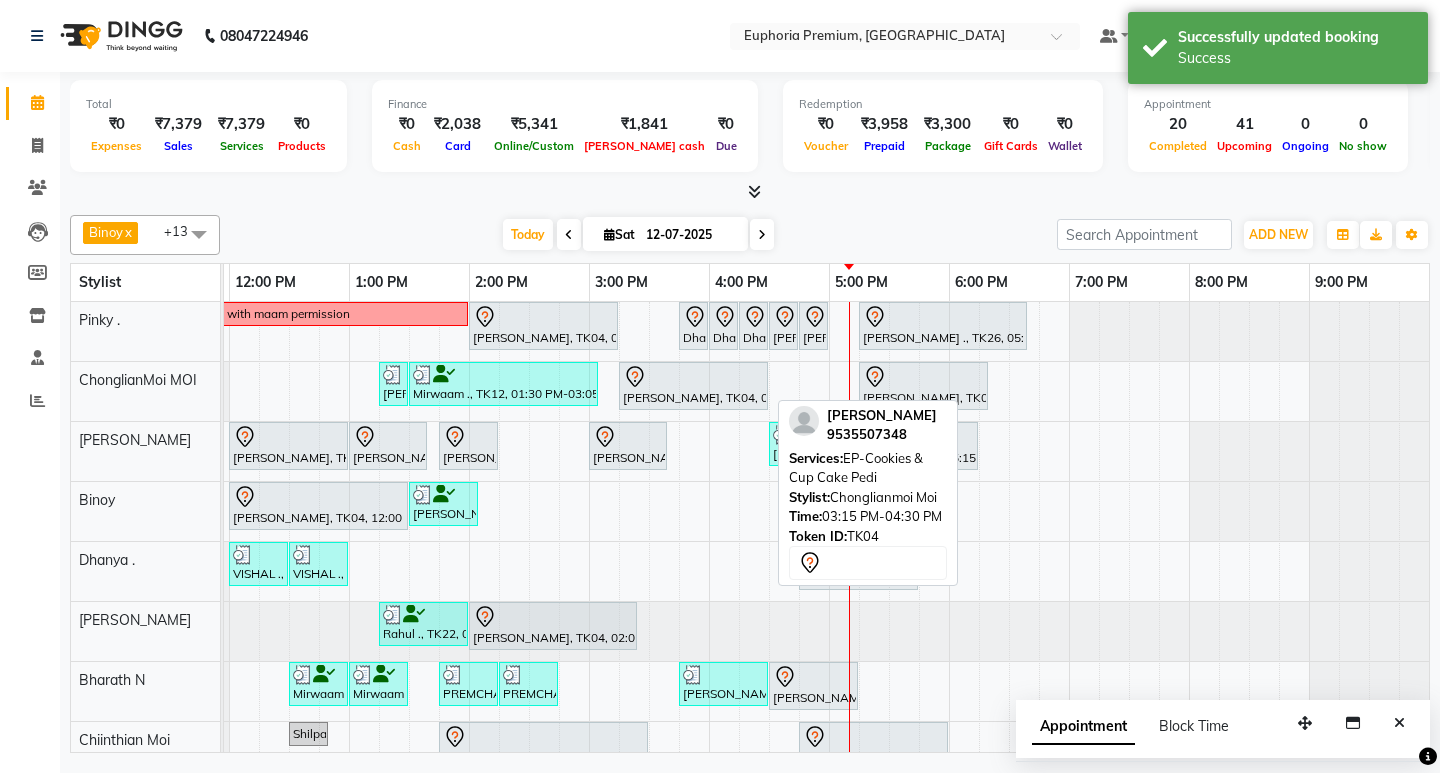 click on "[PERSON_NAME], TK04, 03:15 PM-04:30 PM, EP-Cookies & Cup Cake Pedi" at bounding box center [693, 386] 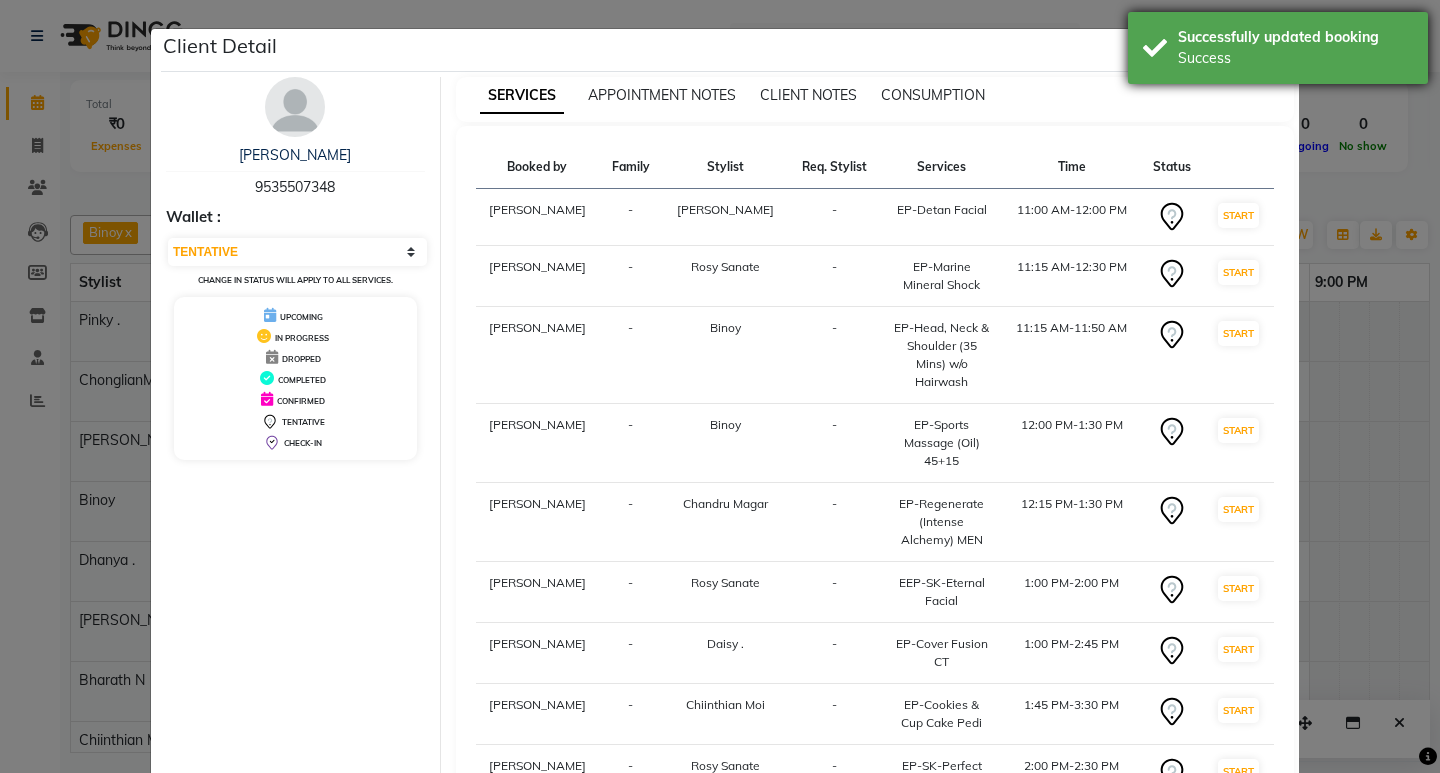 click on "Success" at bounding box center (1295, 58) 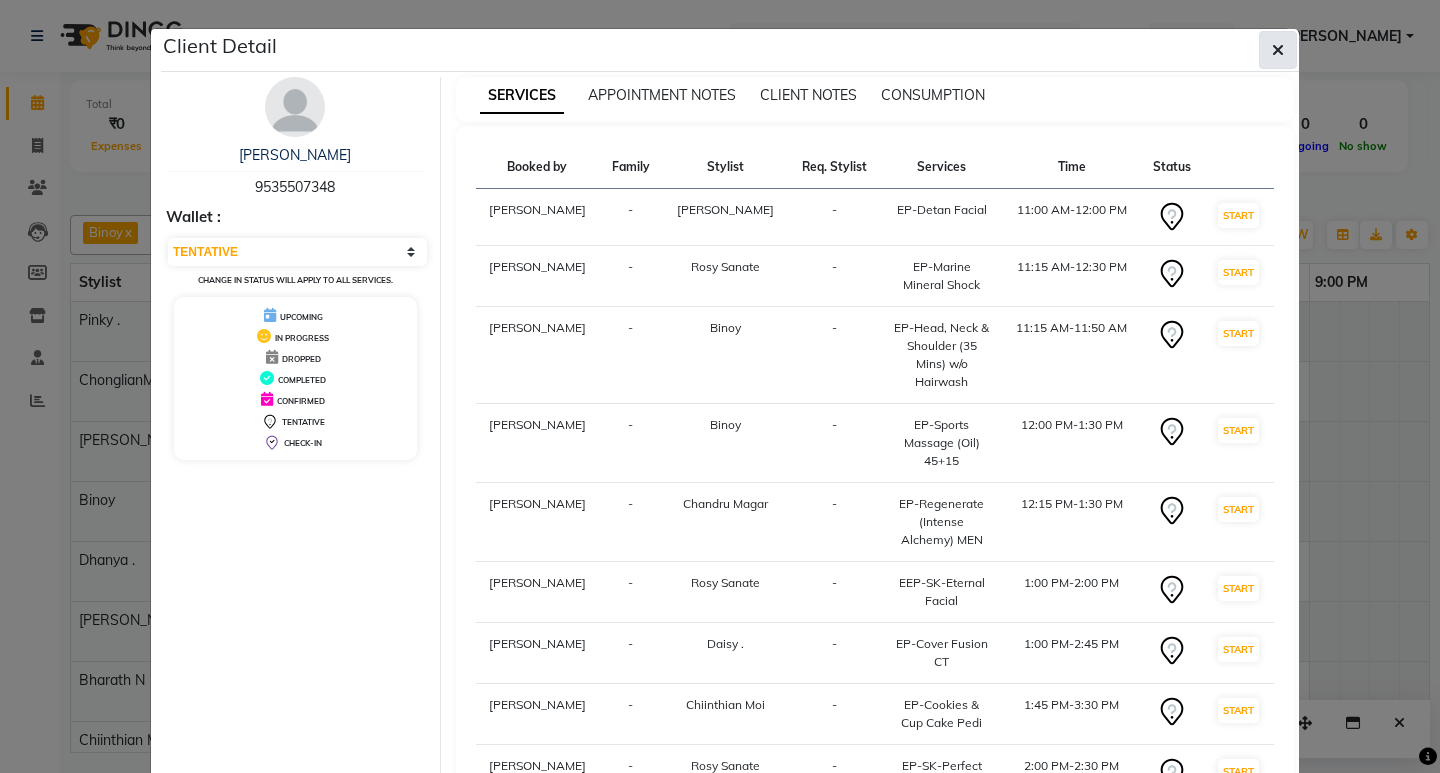 click 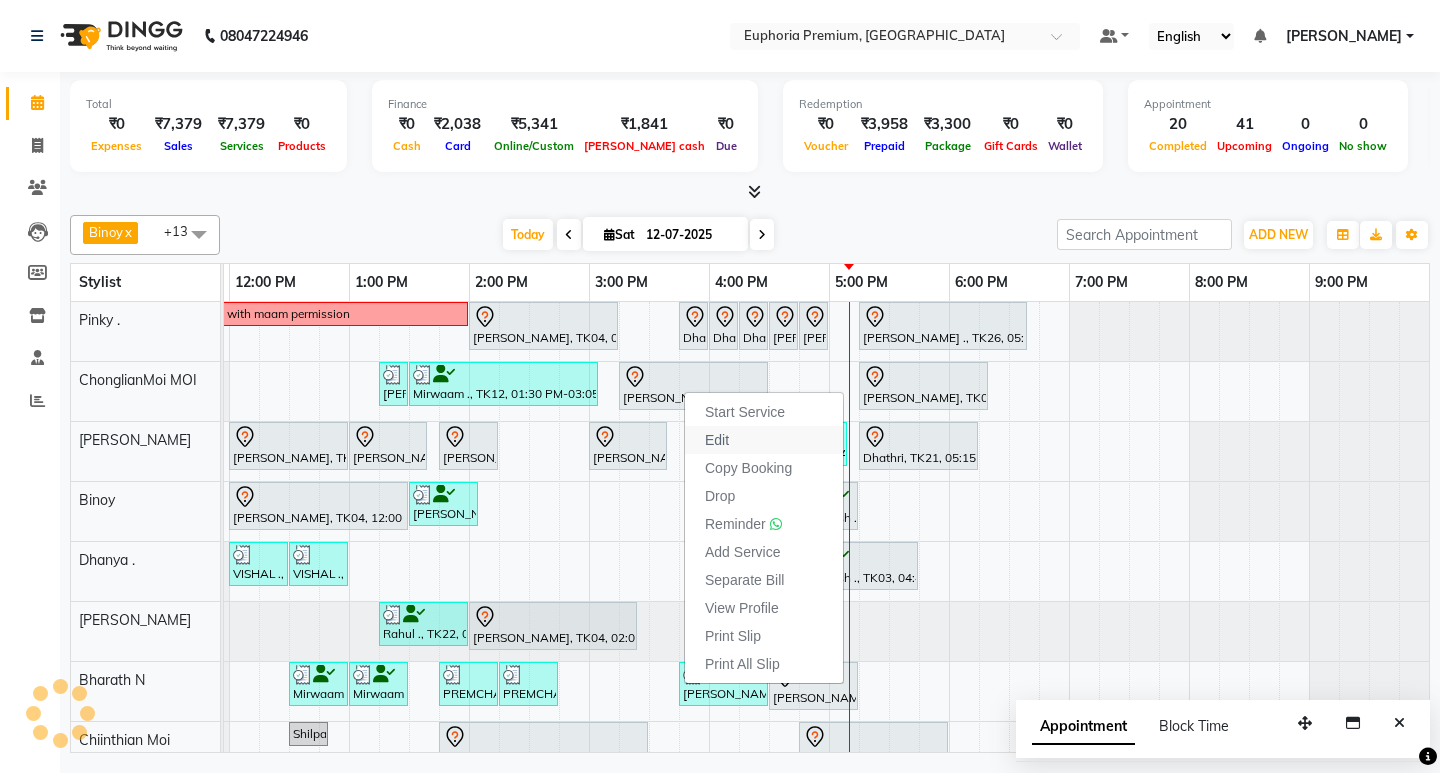 click on "Edit" at bounding box center [717, 440] 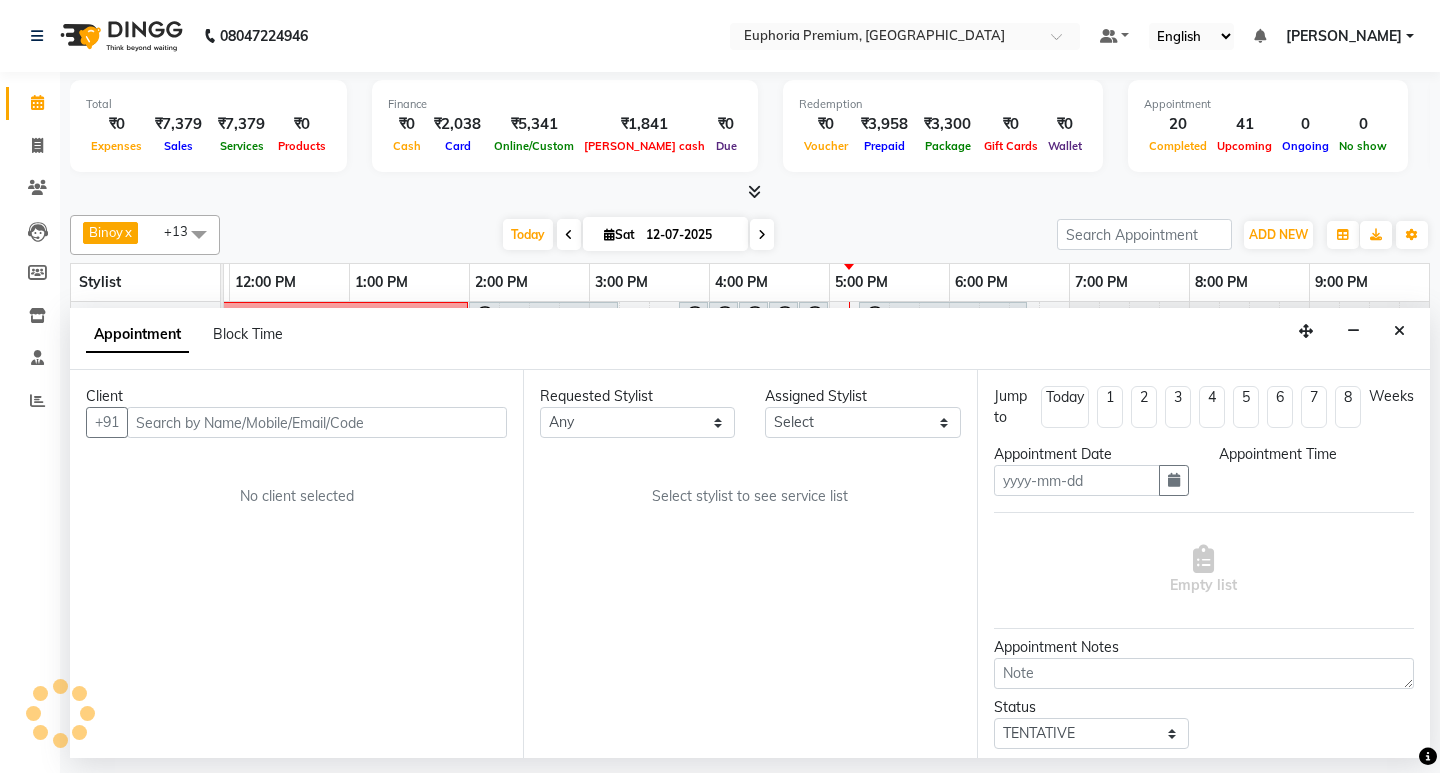 type on "12-07-2025" 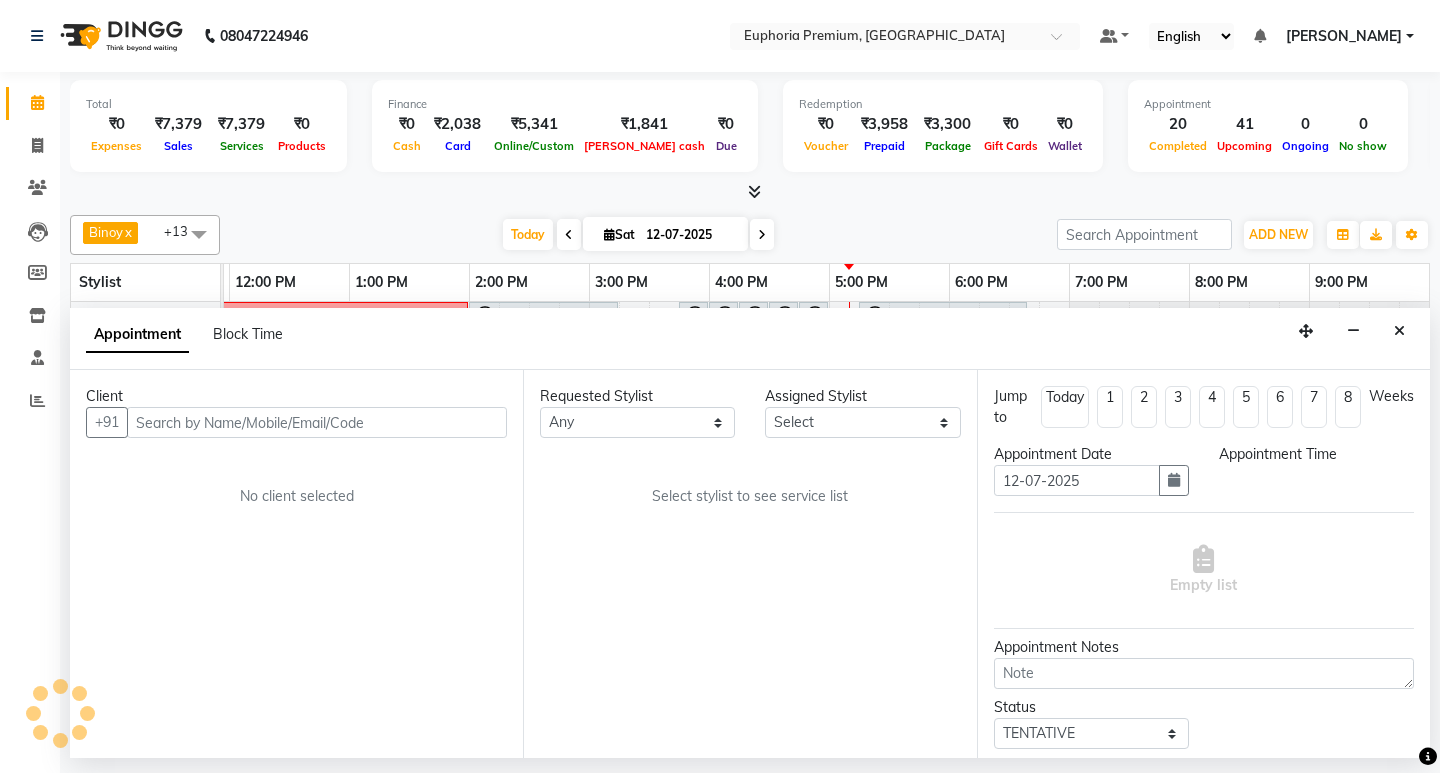 select on "71597" 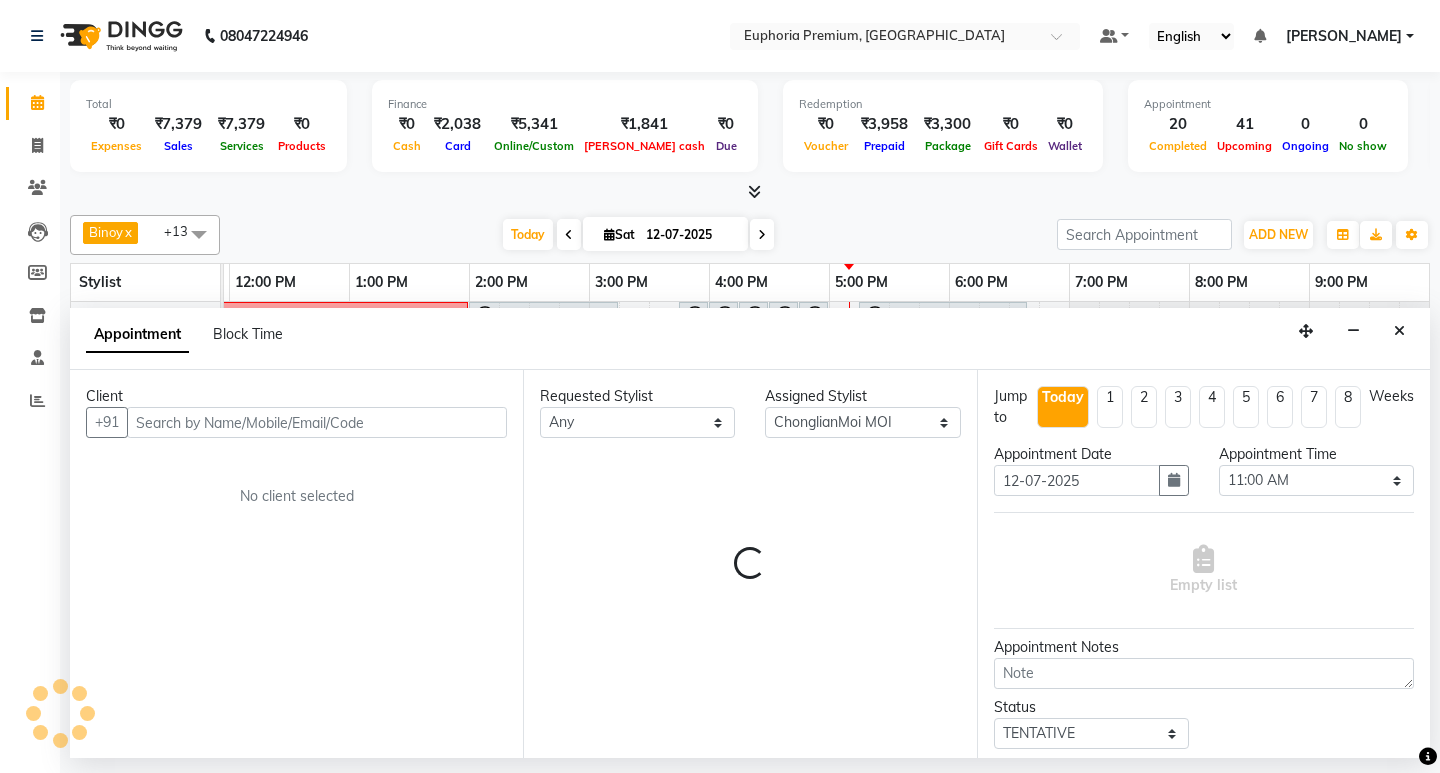 scroll, scrollTop: 0, scrollLeft: 0, axis: both 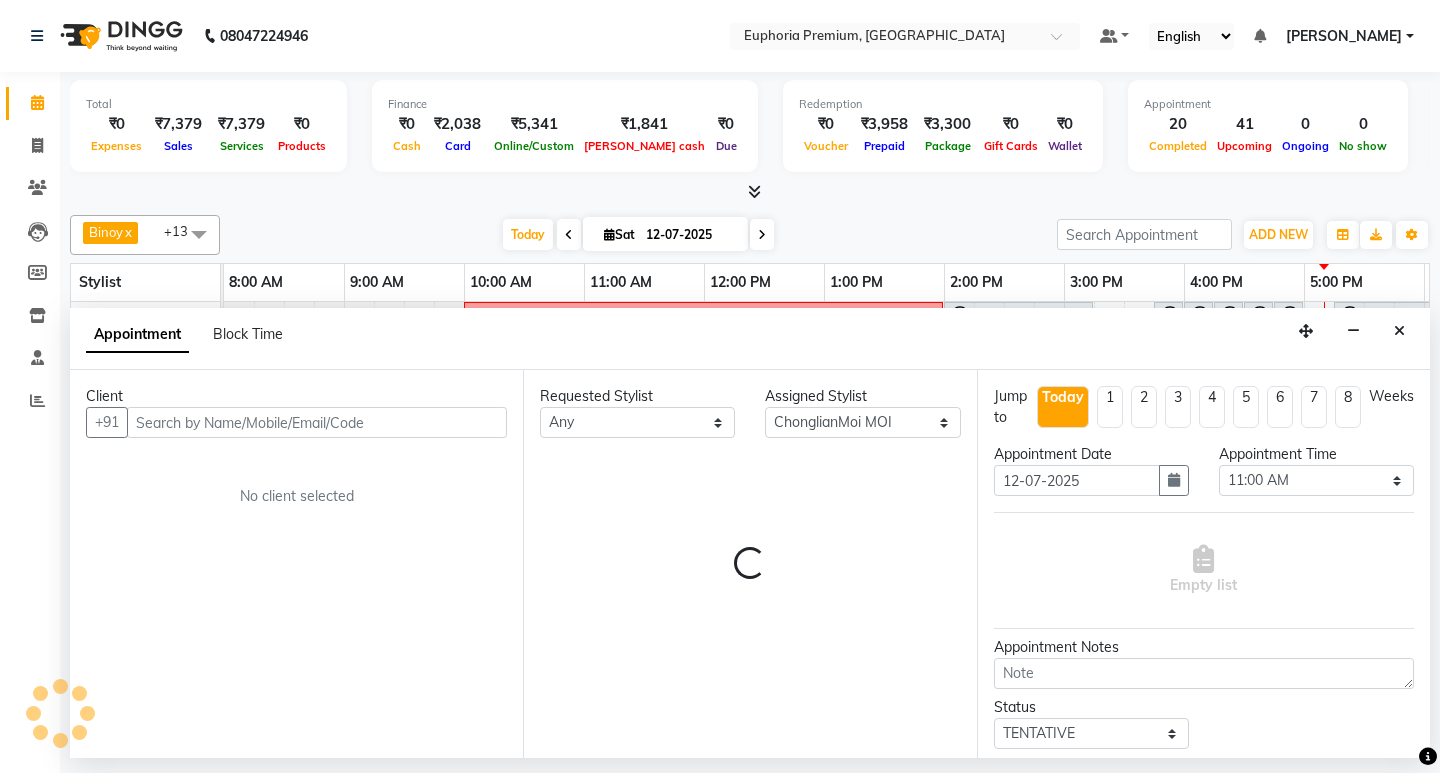 select 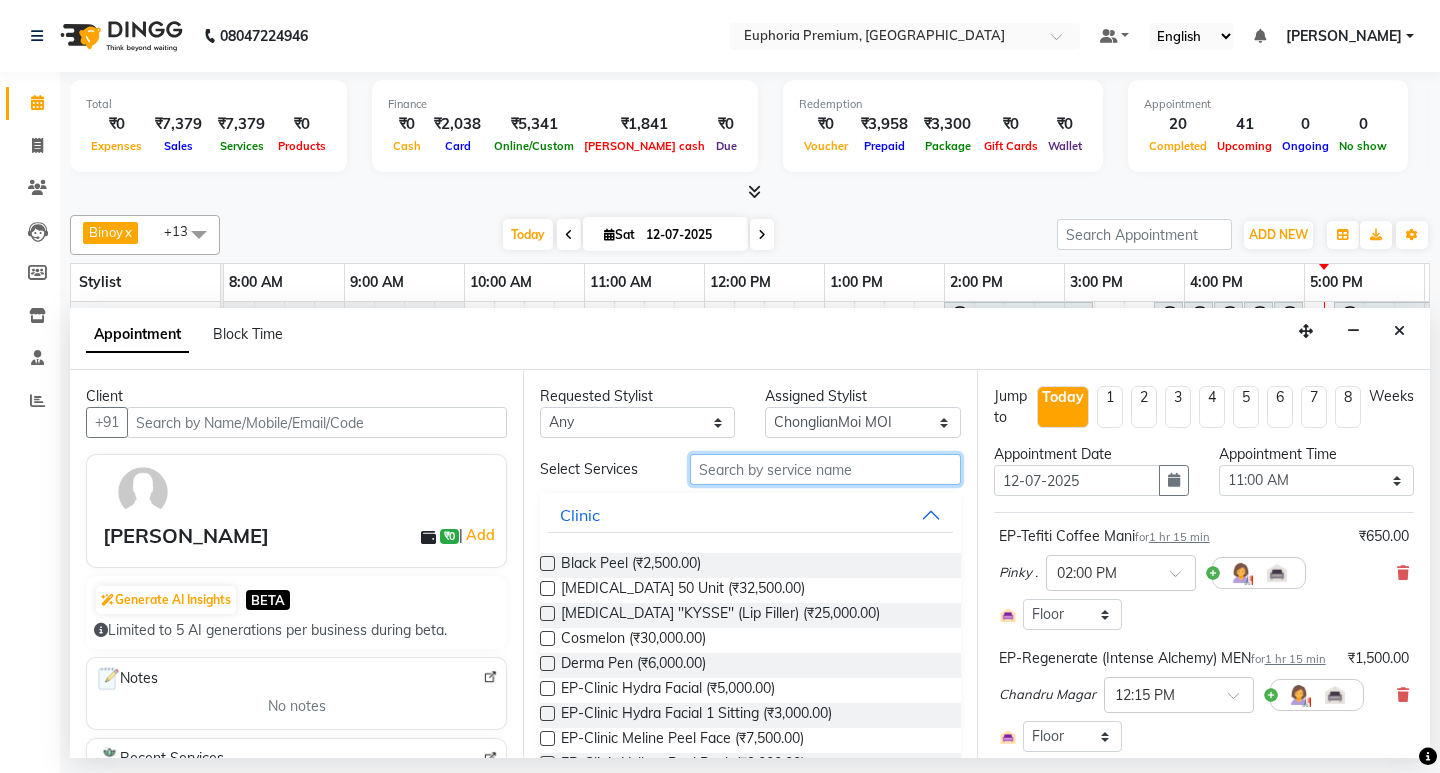 click at bounding box center (825, 469) 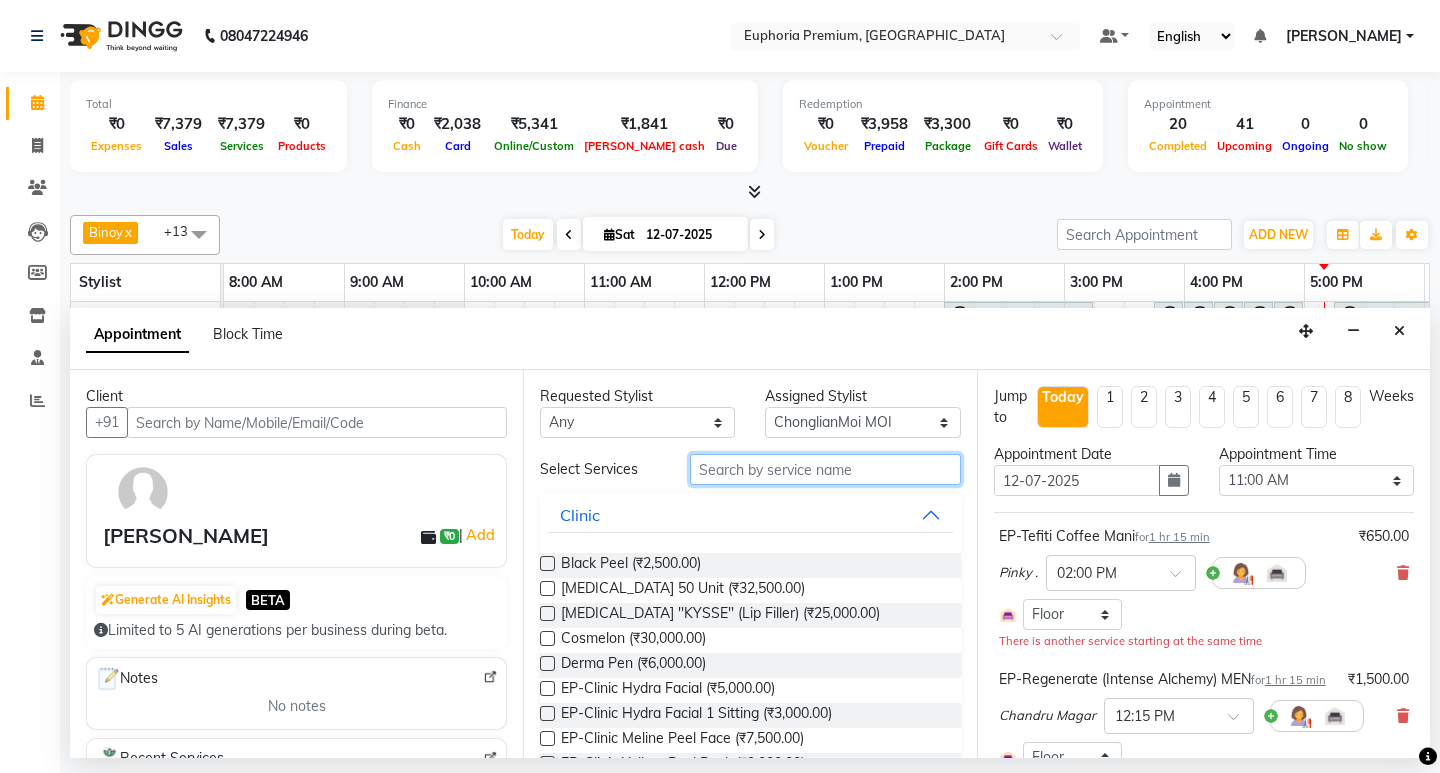 scroll, scrollTop: 0, scrollLeft: 475, axis: horizontal 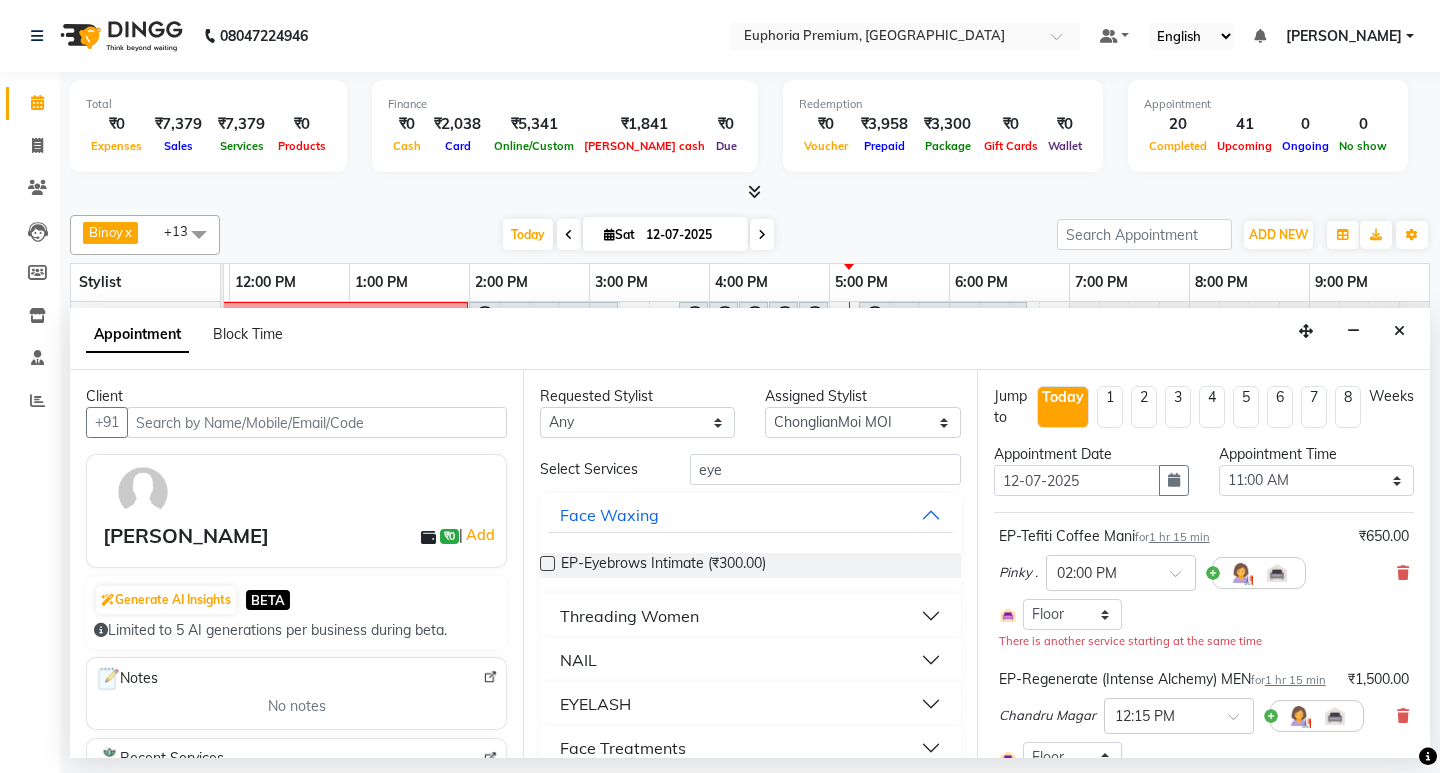 click on "Threading Women" at bounding box center [629, 616] 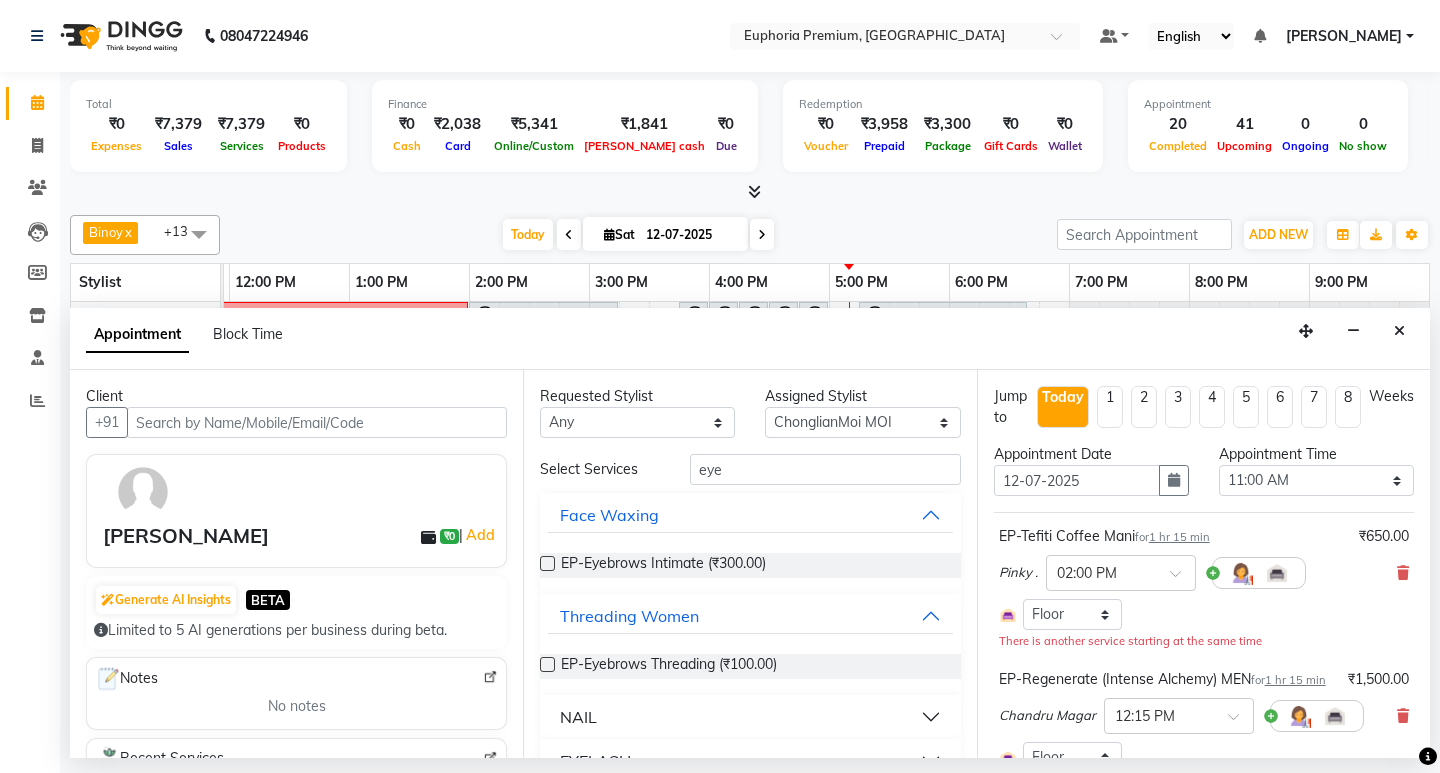 click at bounding box center (547, 664) 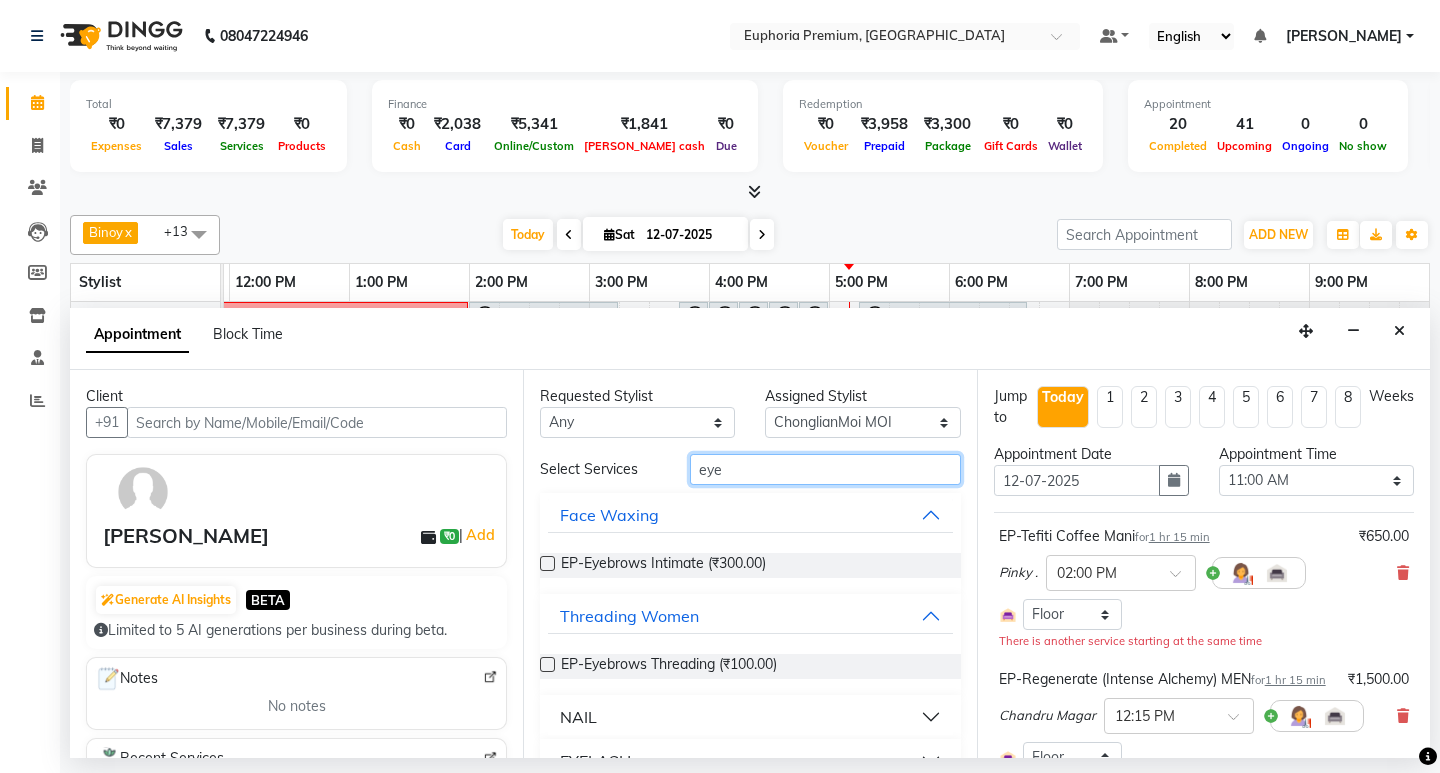 click on "eye" at bounding box center (825, 469) 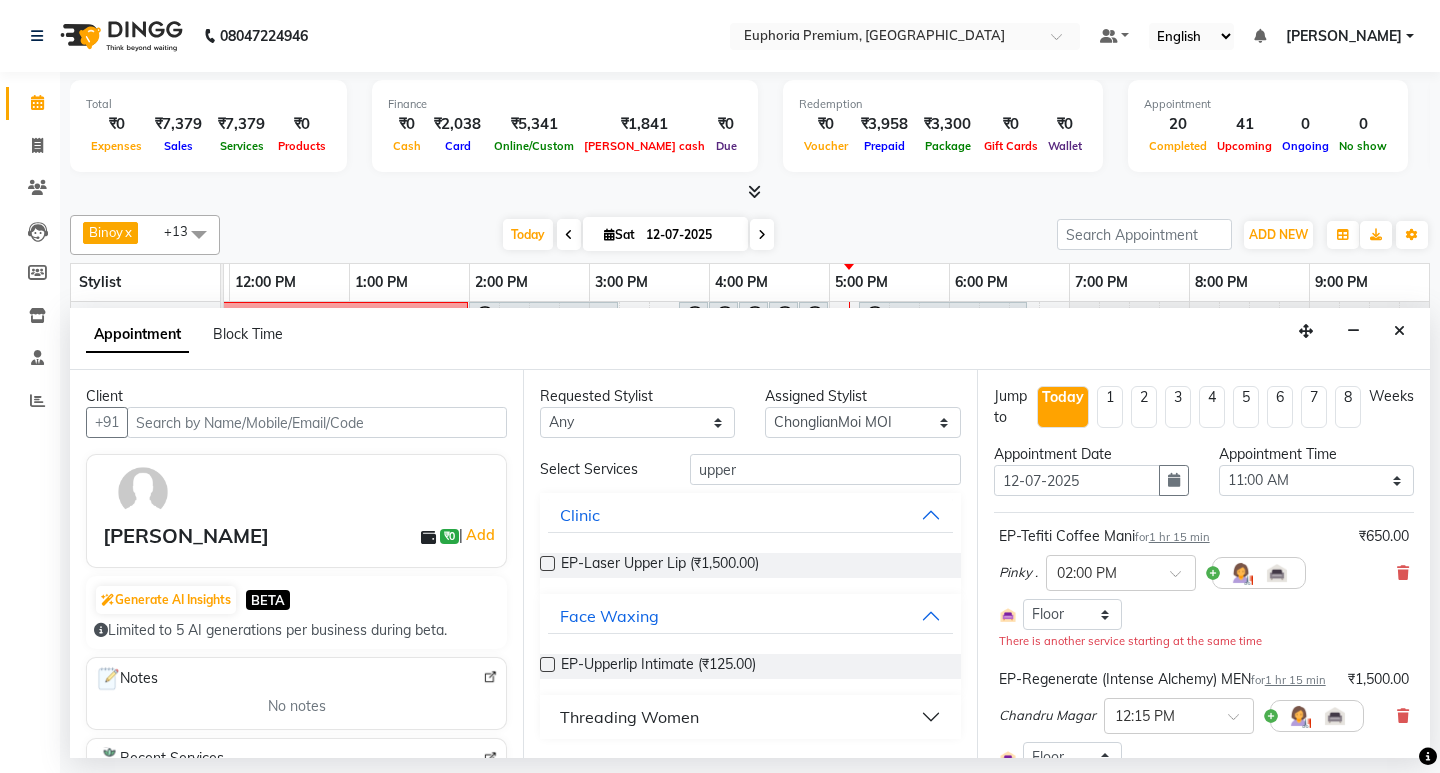 click on "Threading Women" at bounding box center (629, 717) 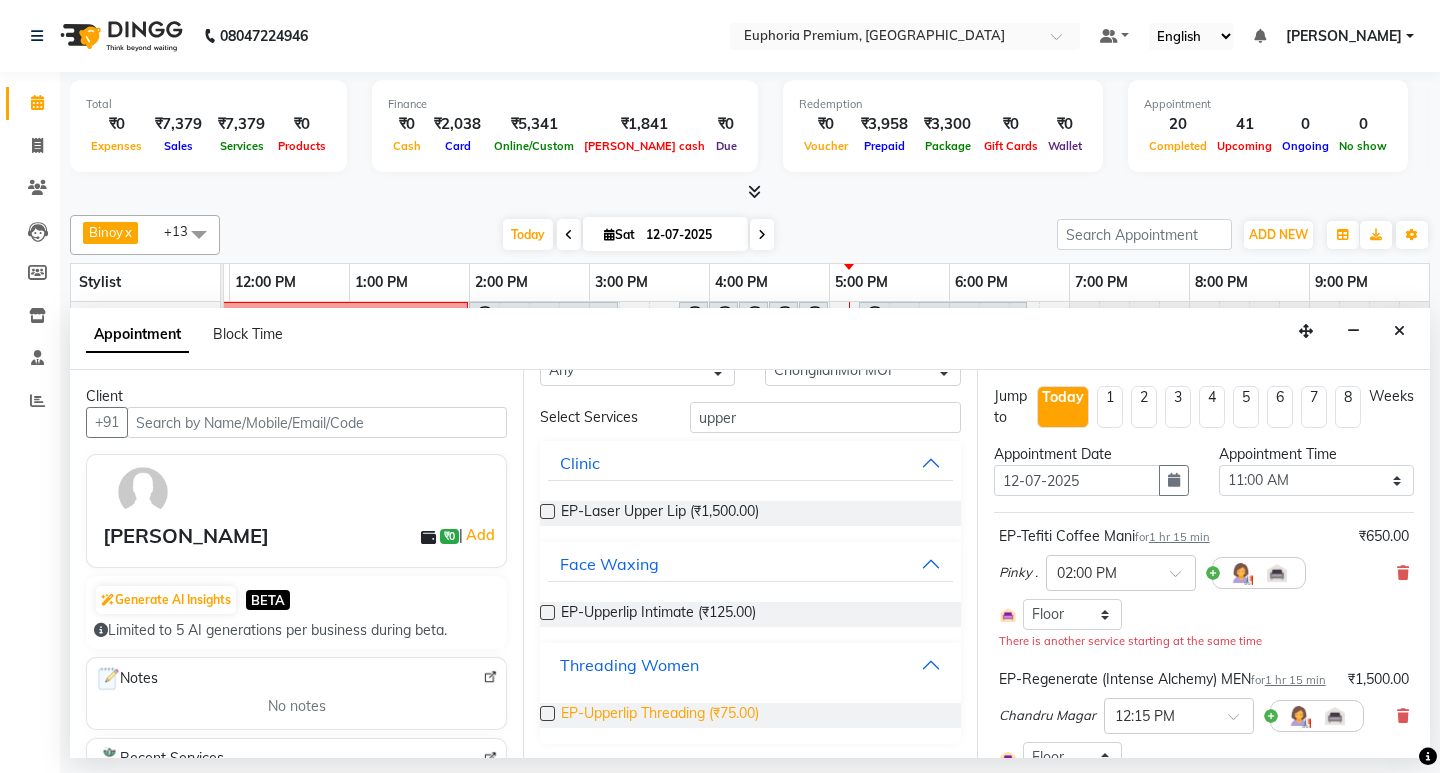 scroll, scrollTop: 54, scrollLeft: 0, axis: vertical 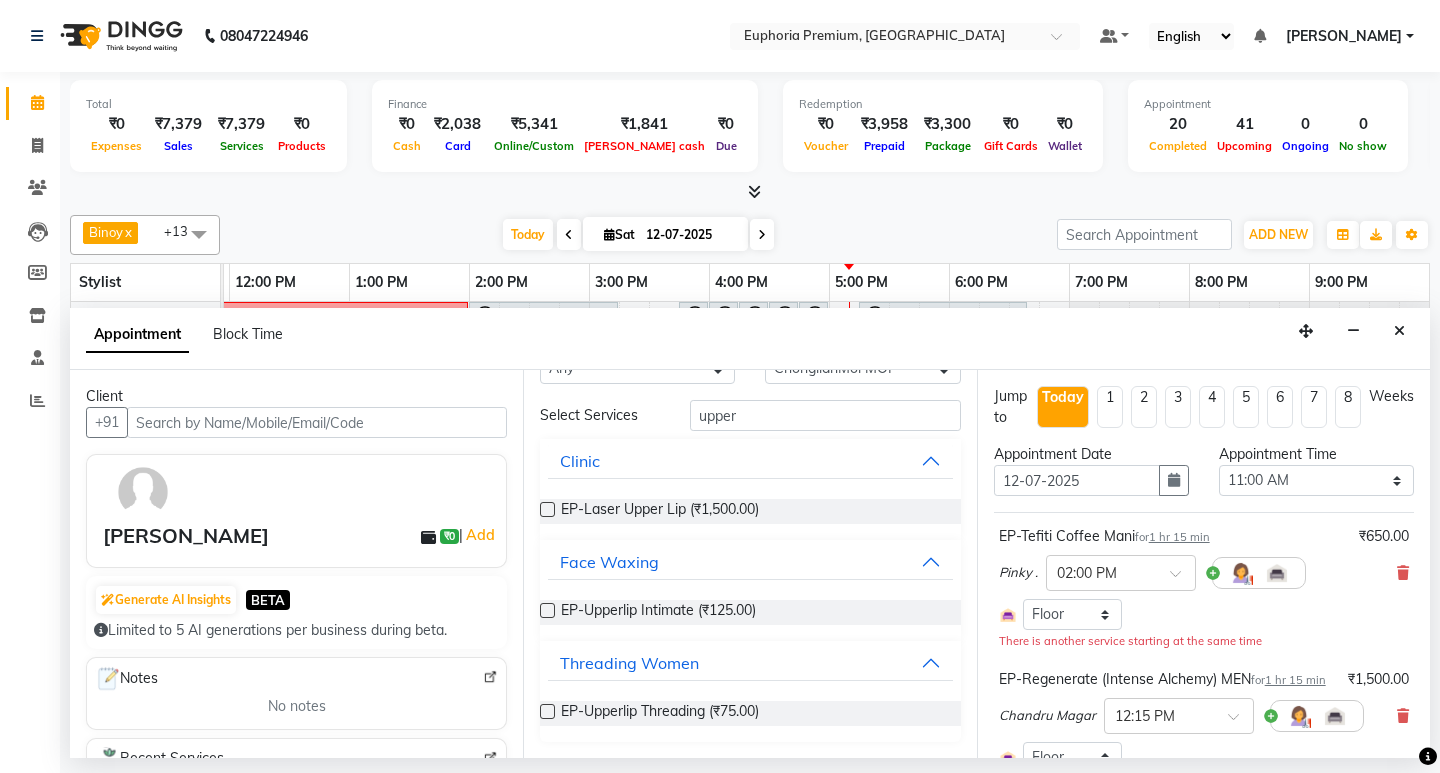 click at bounding box center (547, 711) 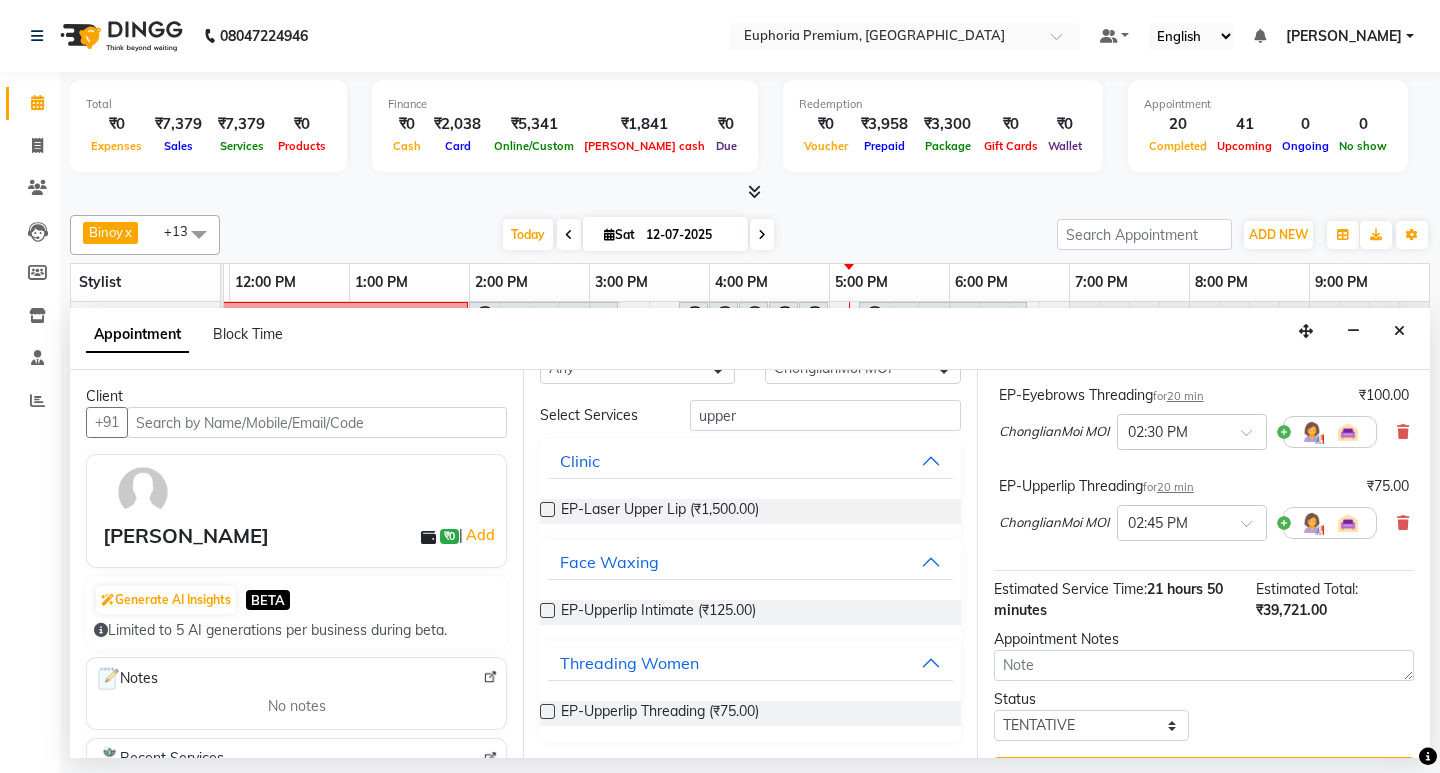 scroll, scrollTop: 2528, scrollLeft: 0, axis: vertical 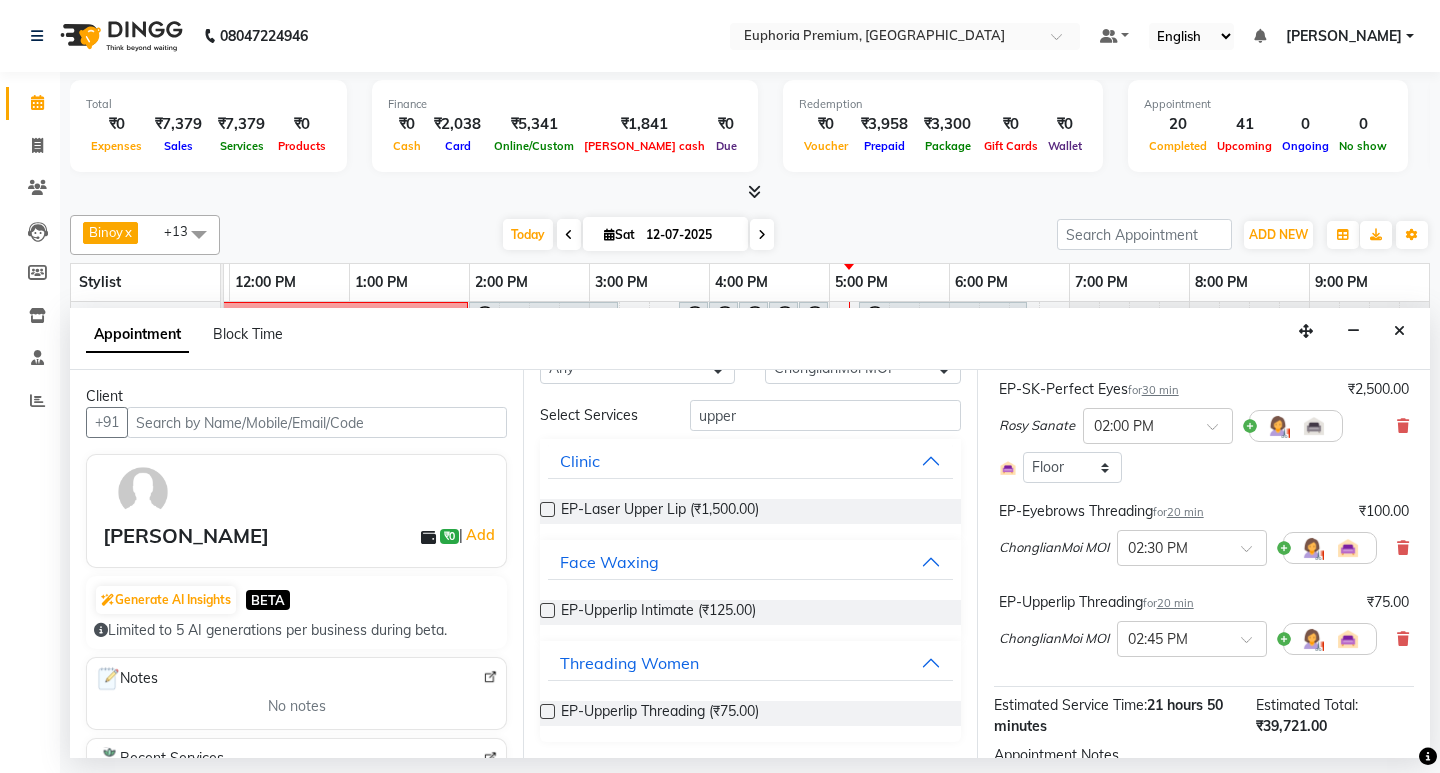 click on "20 min" at bounding box center (1185, 512) 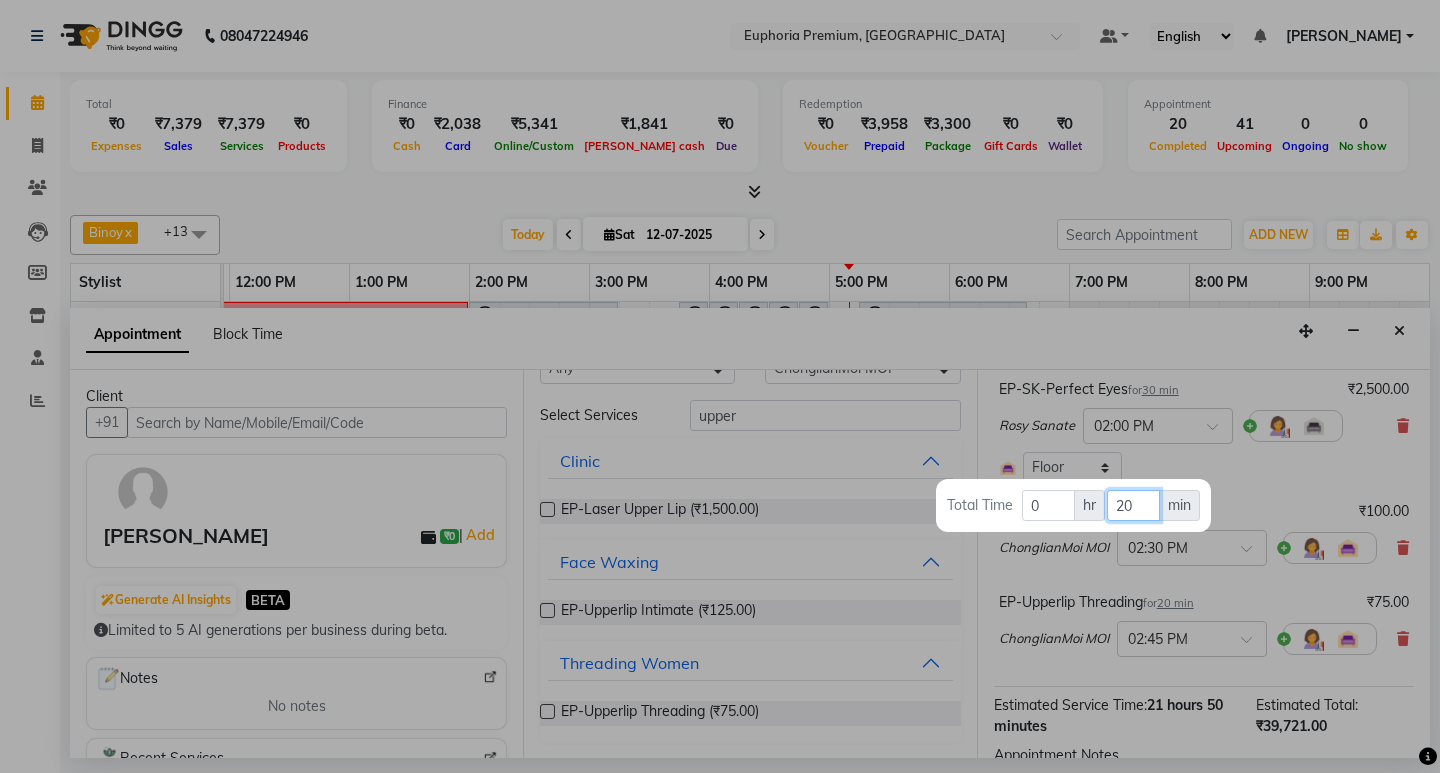 click on "20" at bounding box center [1133, 505] 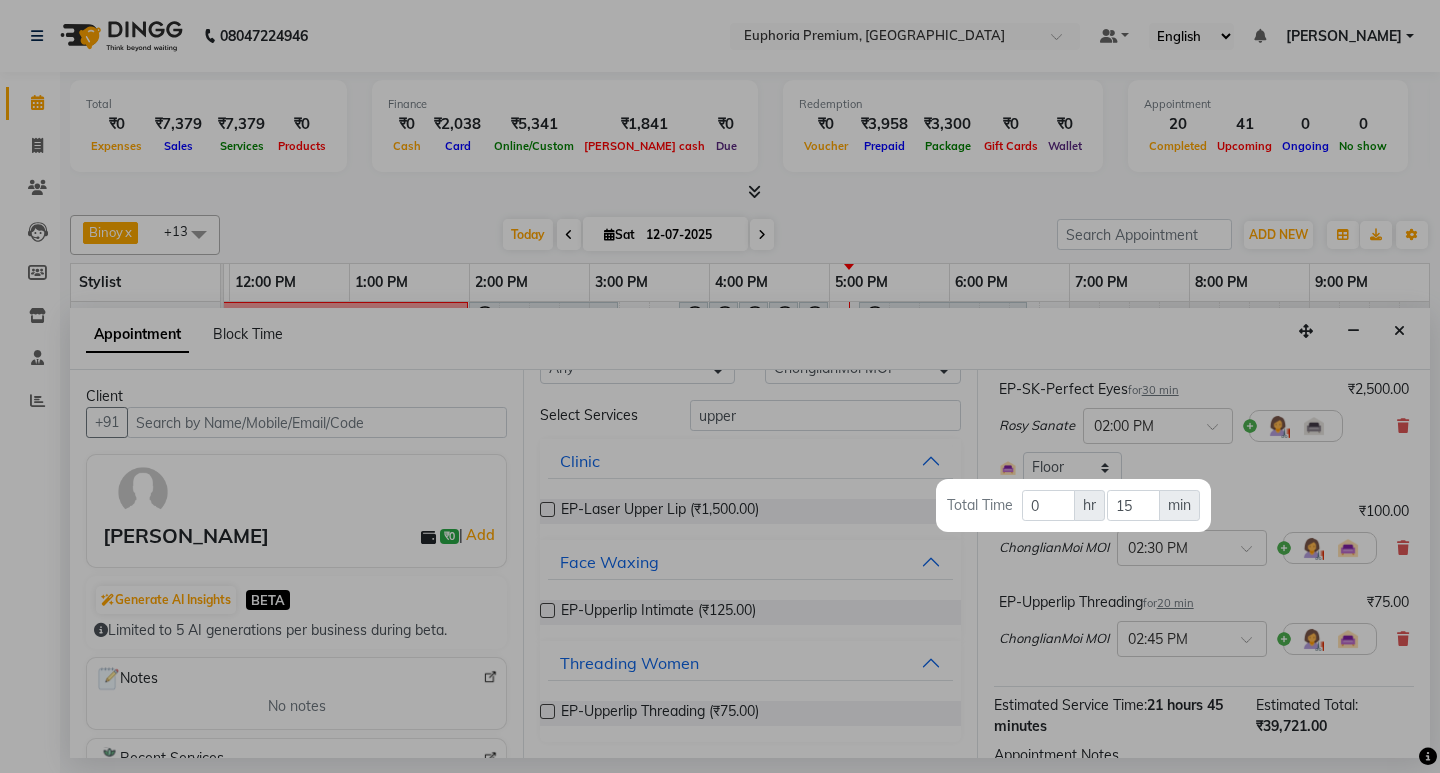 click at bounding box center [720, 386] 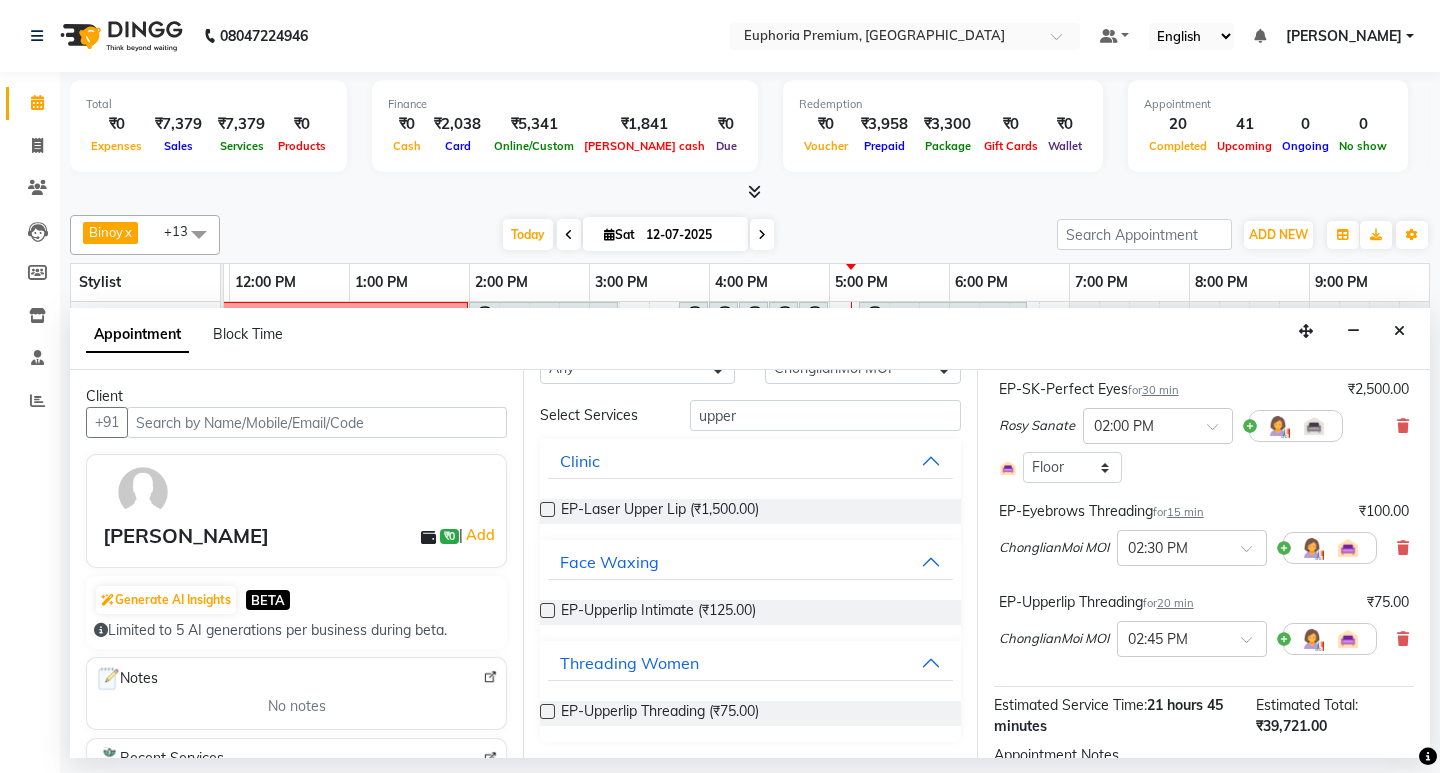 click on "20 min" at bounding box center [1175, 603] 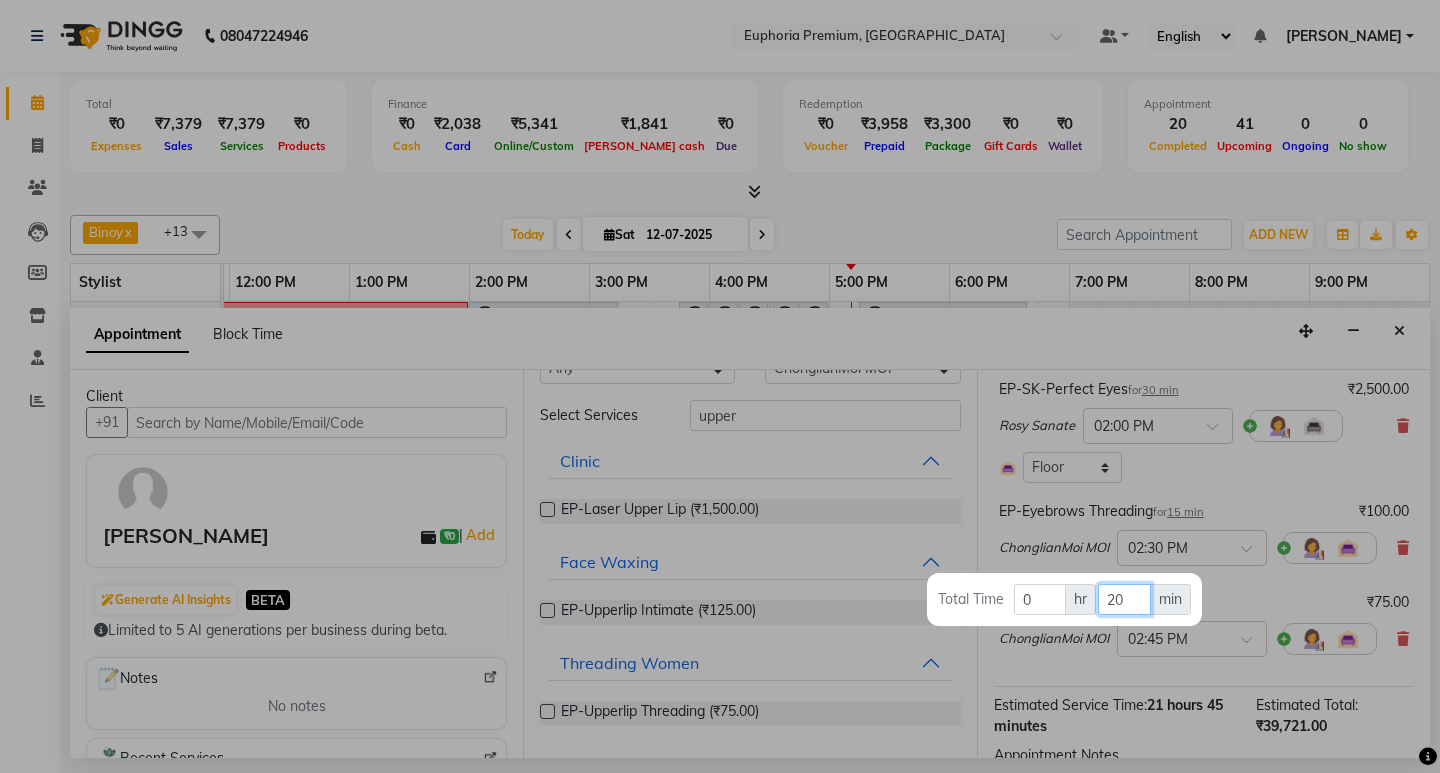 click on "20" at bounding box center [1124, 599] 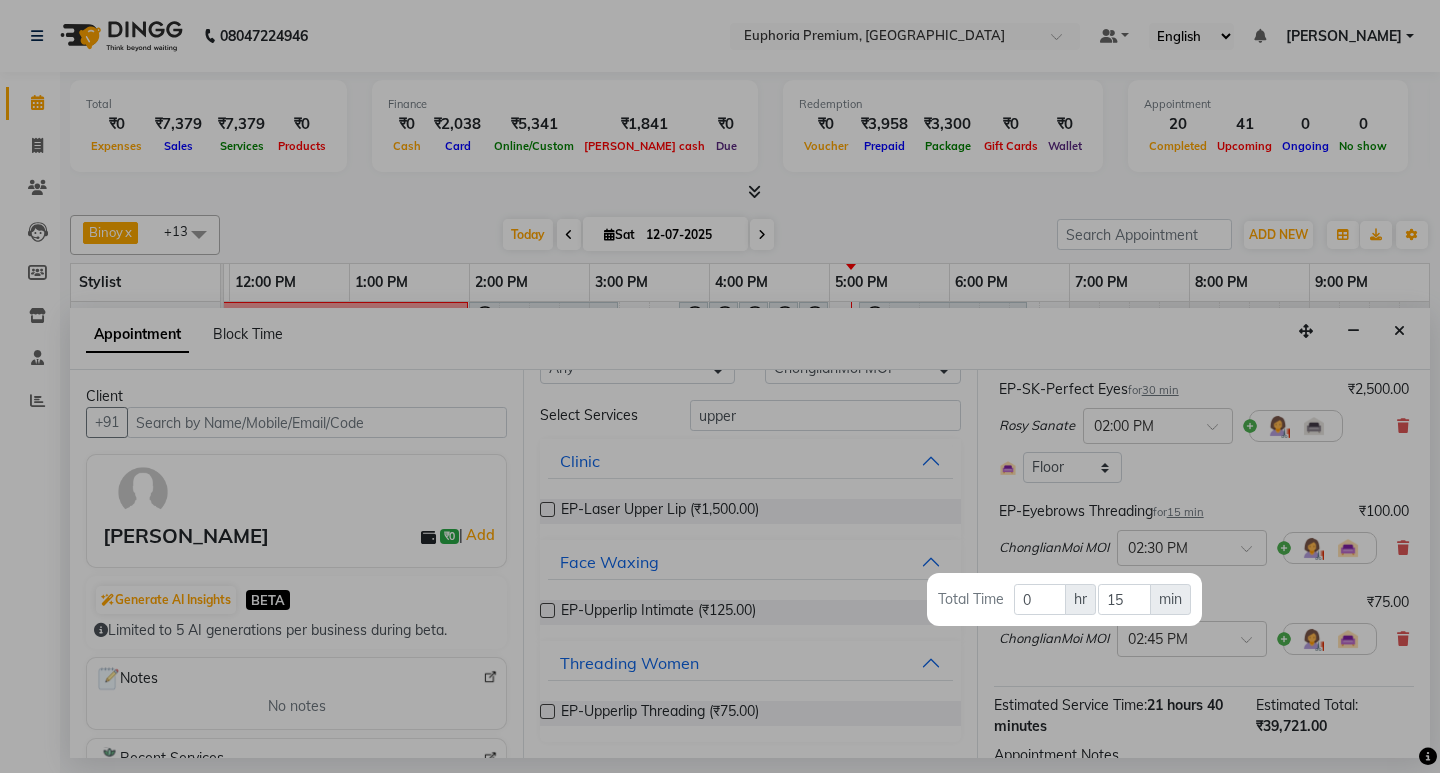 click at bounding box center (720, 386) 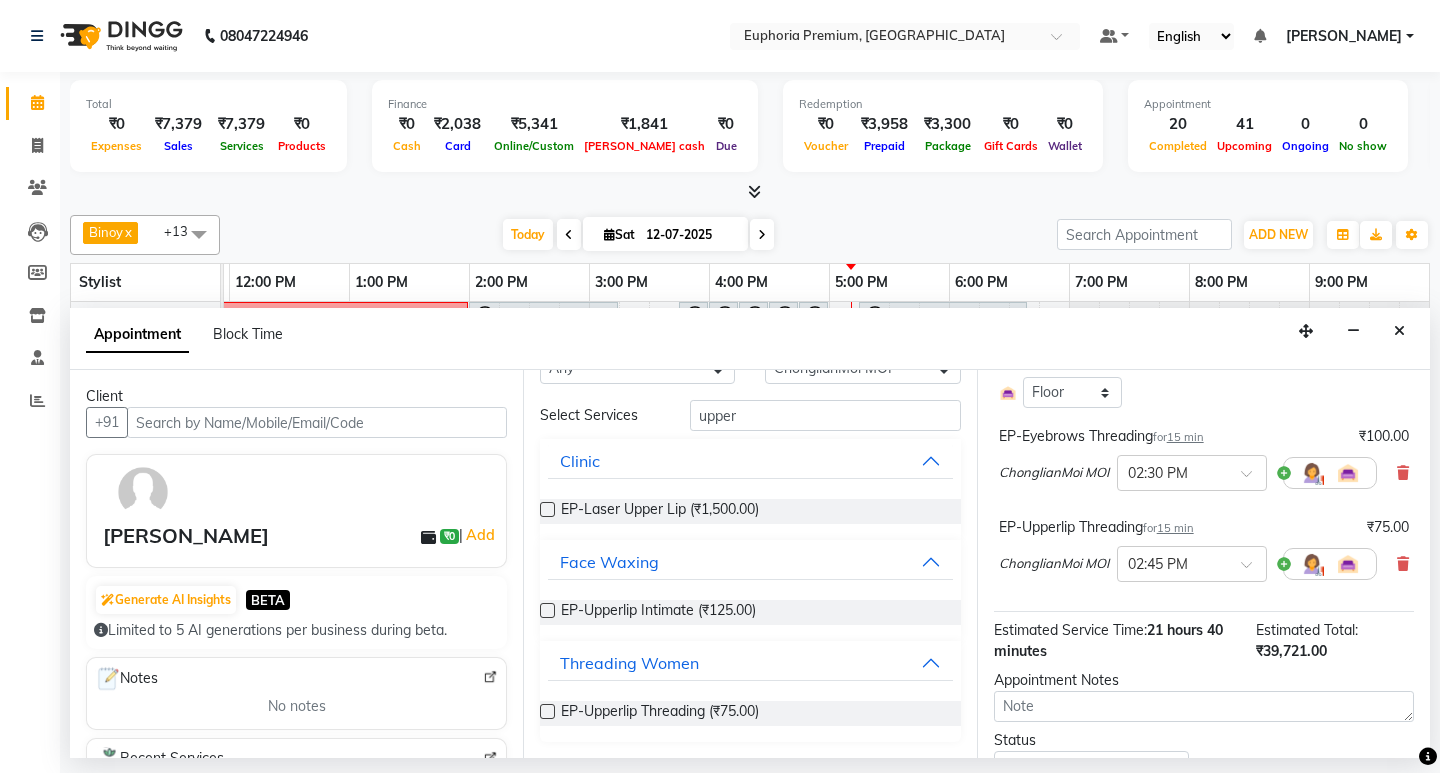 scroll, scrollTop: 2728, scrollLeft: 0, axis: vertical 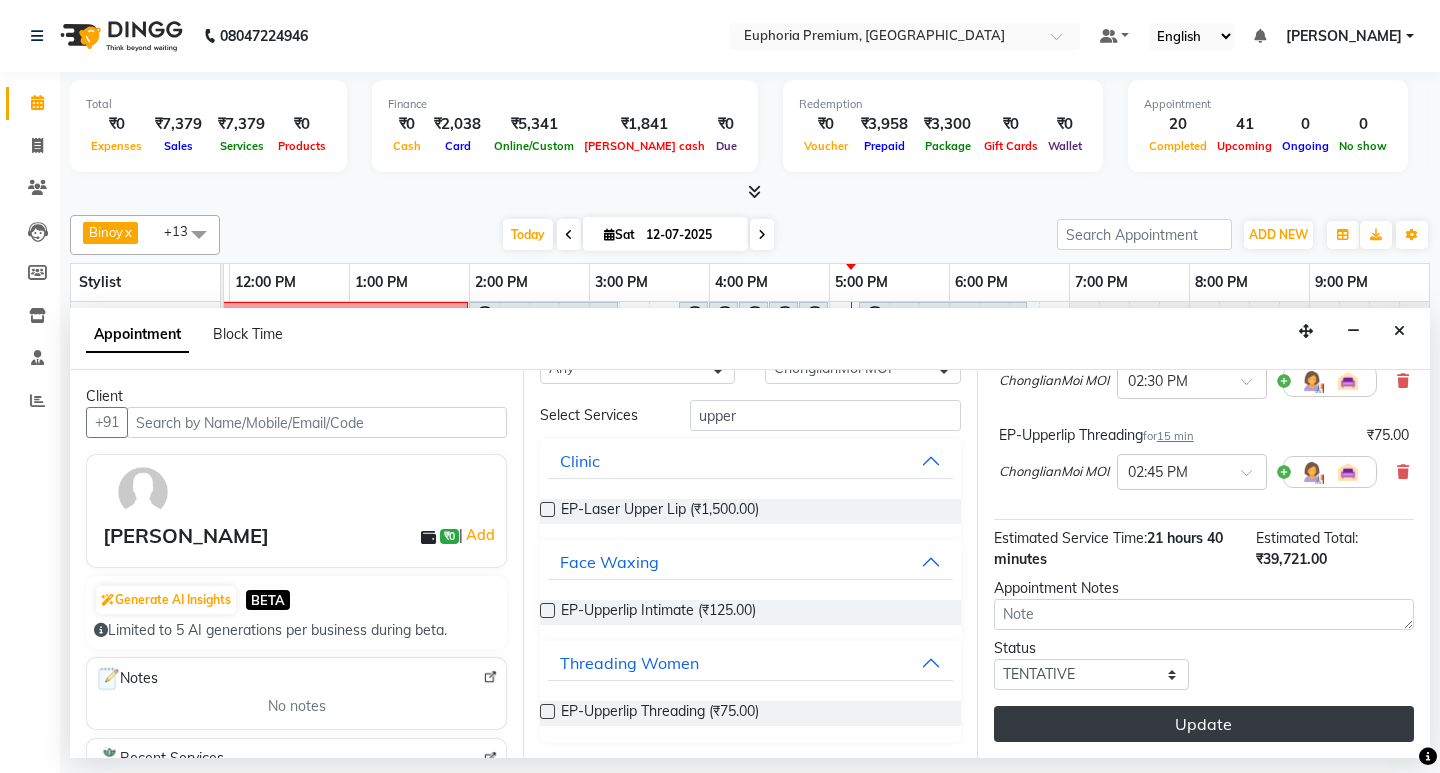 click on "Update" at bounding box center (1204, 724) 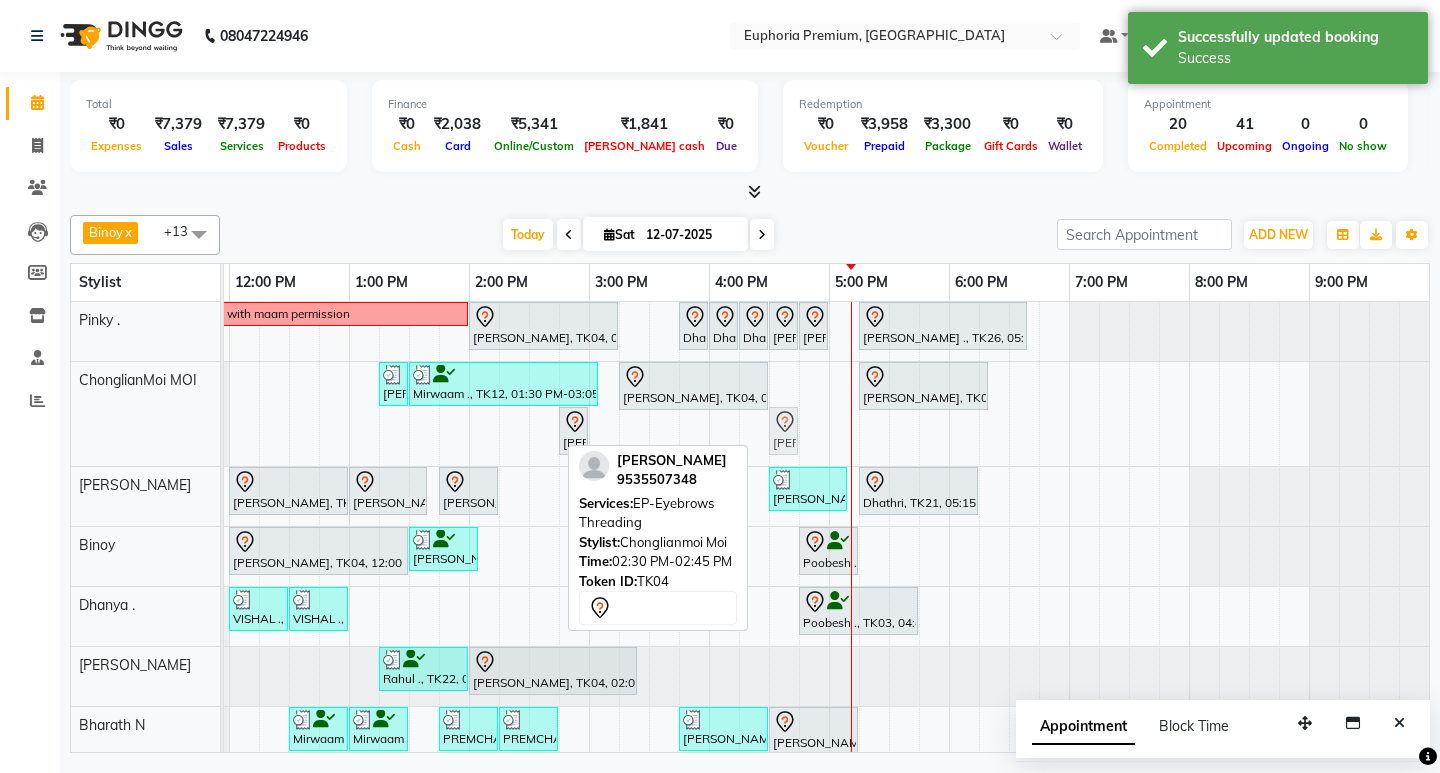 drag, startPoint x: 544, startPoint y: 426, endPoint x: 783, endPoint y: 367, distance: 246.17473 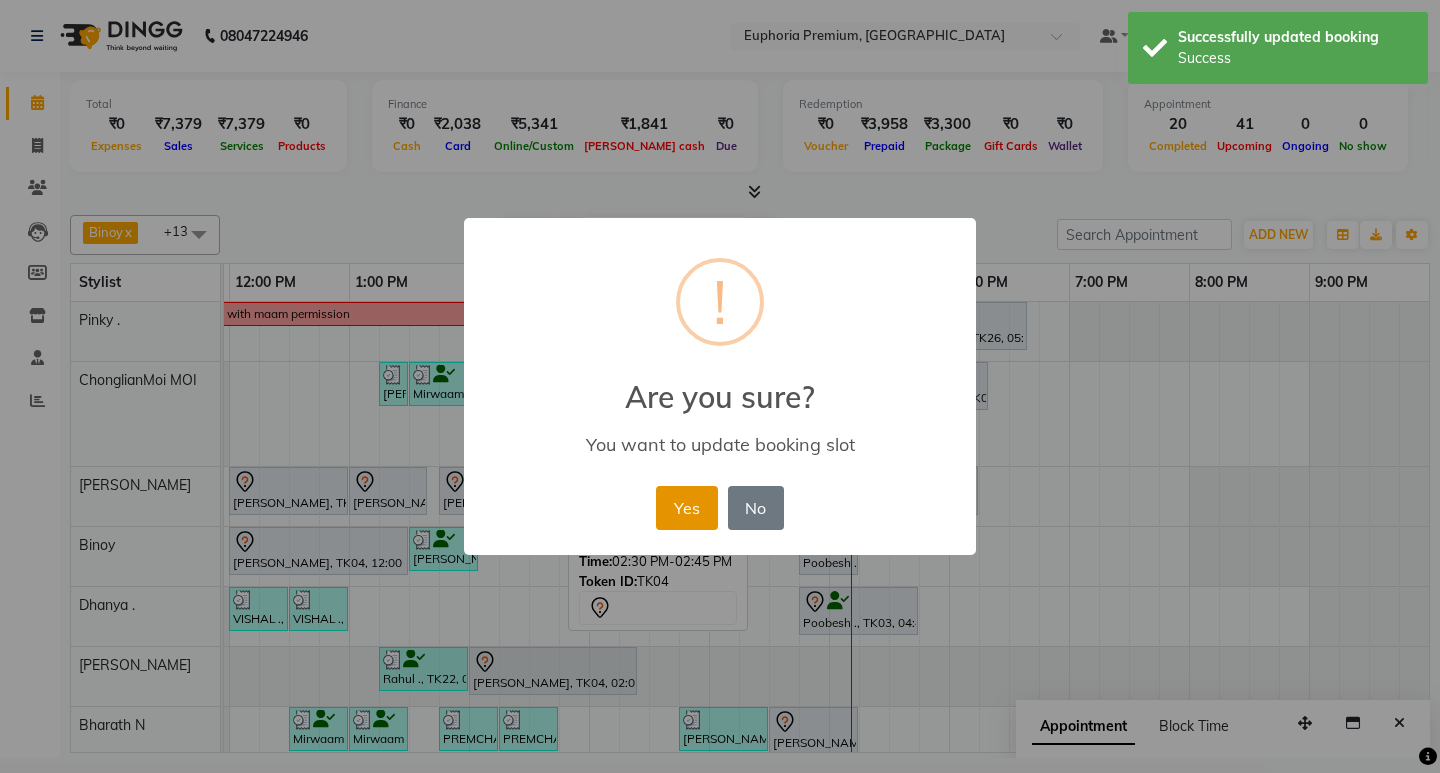 click on "Yes" at bounding box center [686, 508] 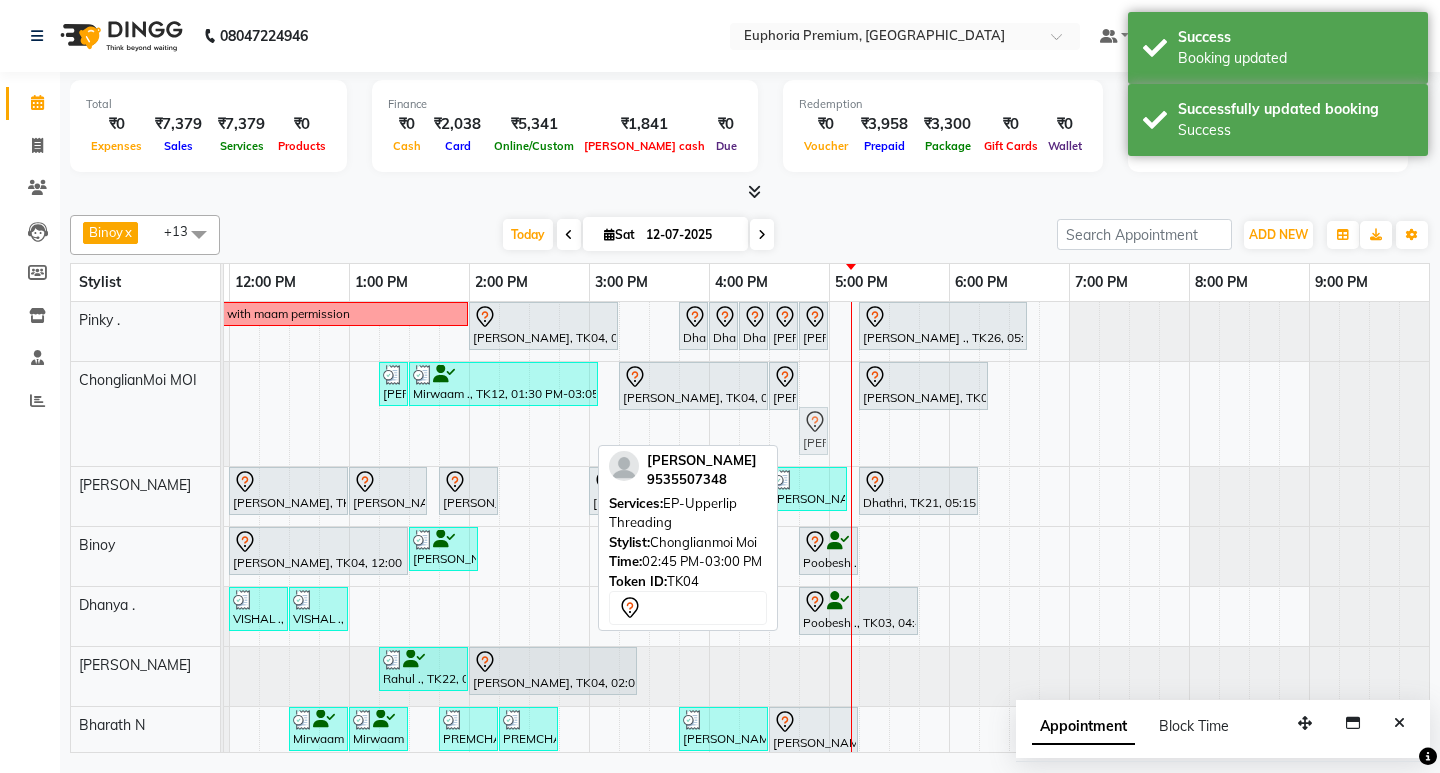 drag, startPoint x: 575, startPoint y: 434, endPoint x: 814, endPoint y: 395, distance: 242.1611 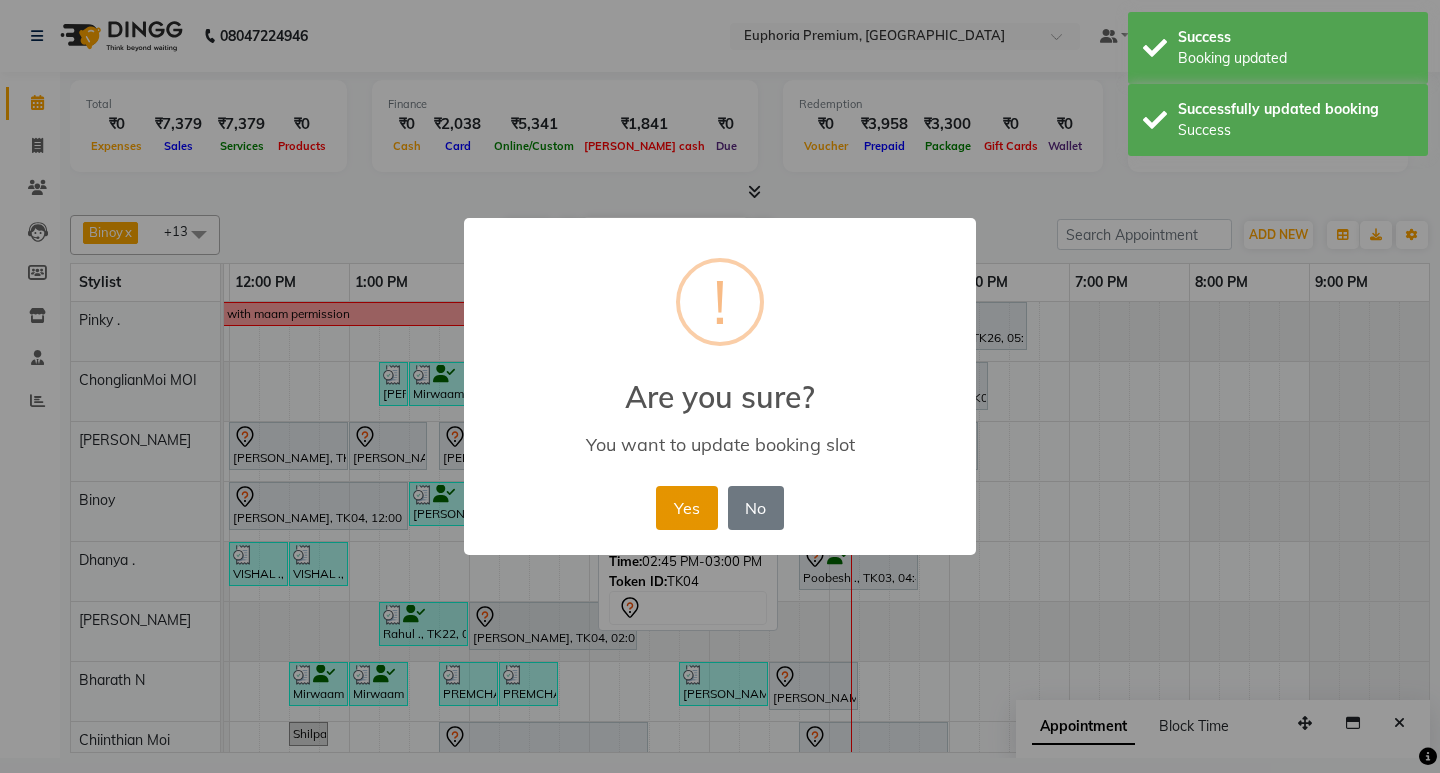 click on "Yes" at bounding box center (686, 508) 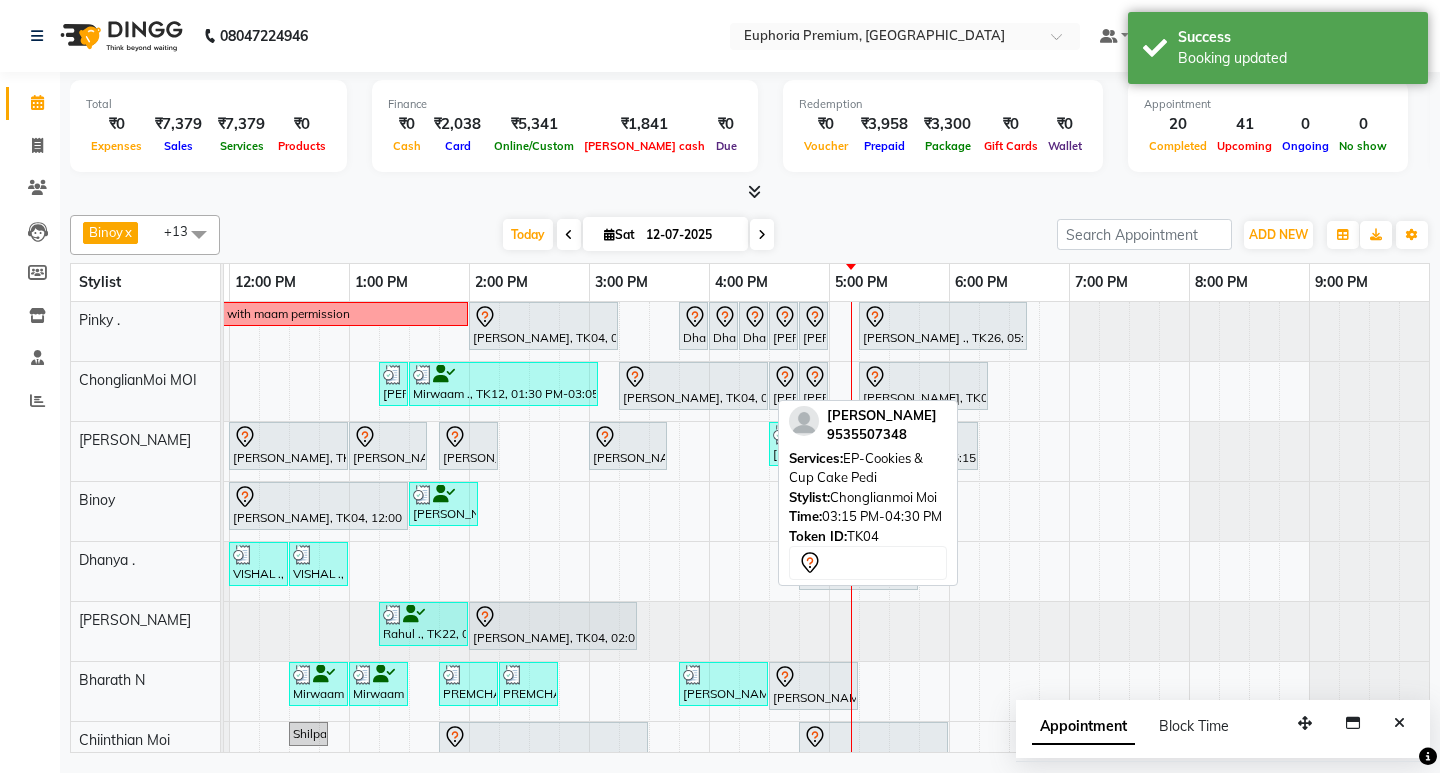 click on "[PERSON_NAME], TK04, 03:15 PM-04:30 PM, EP-Cookies & Cup Cake Pedi" at bounding box center (693, 386) 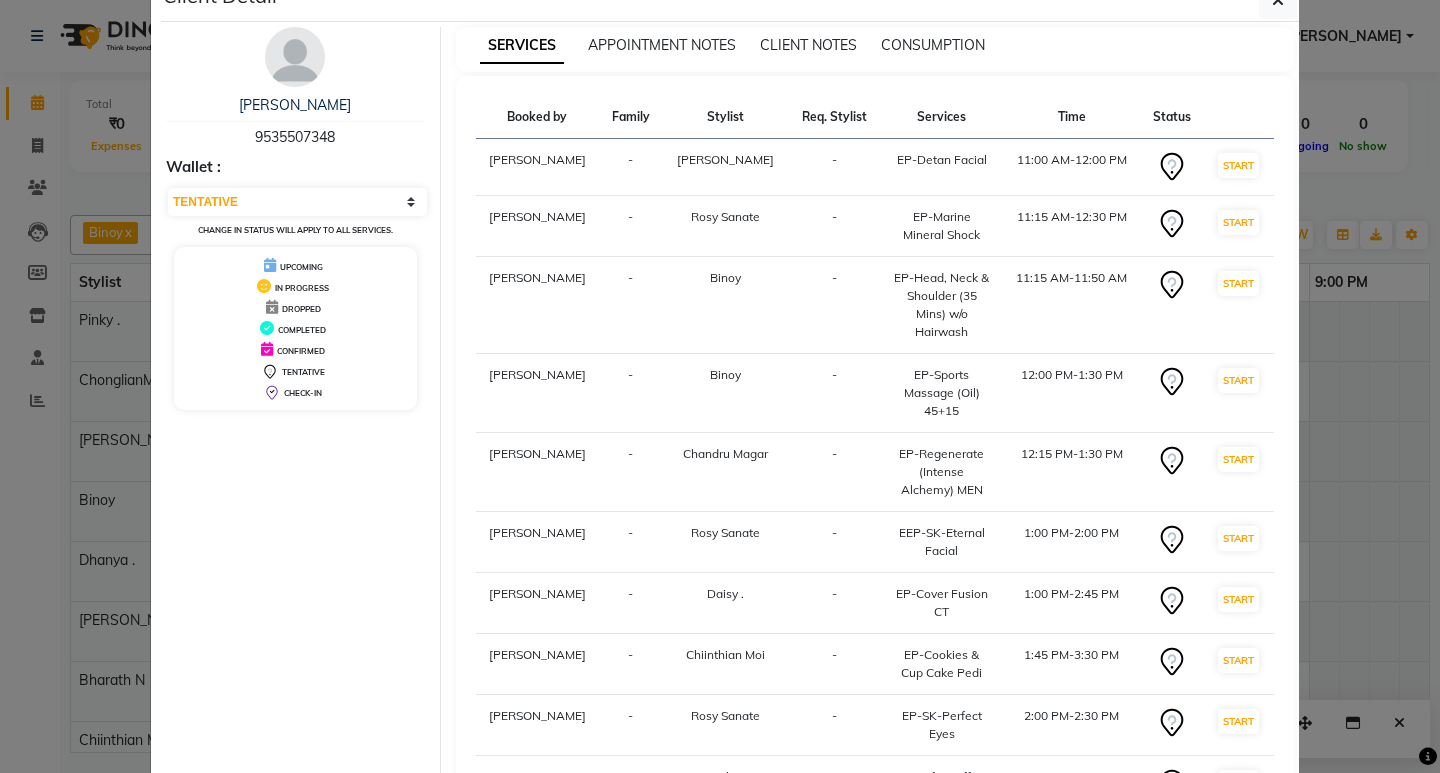 scroll, scrollTop: 0, scrollLeft: 0, axis: both 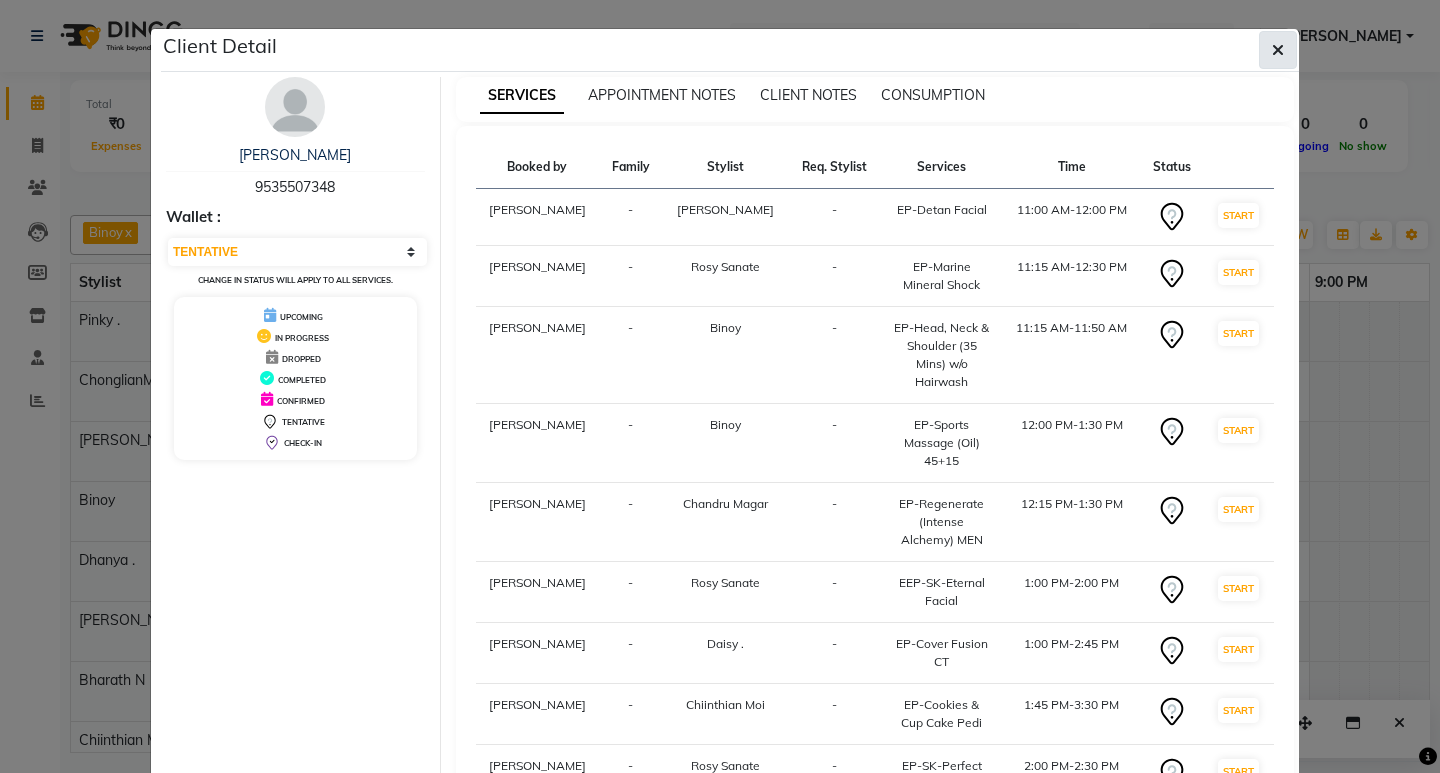 click 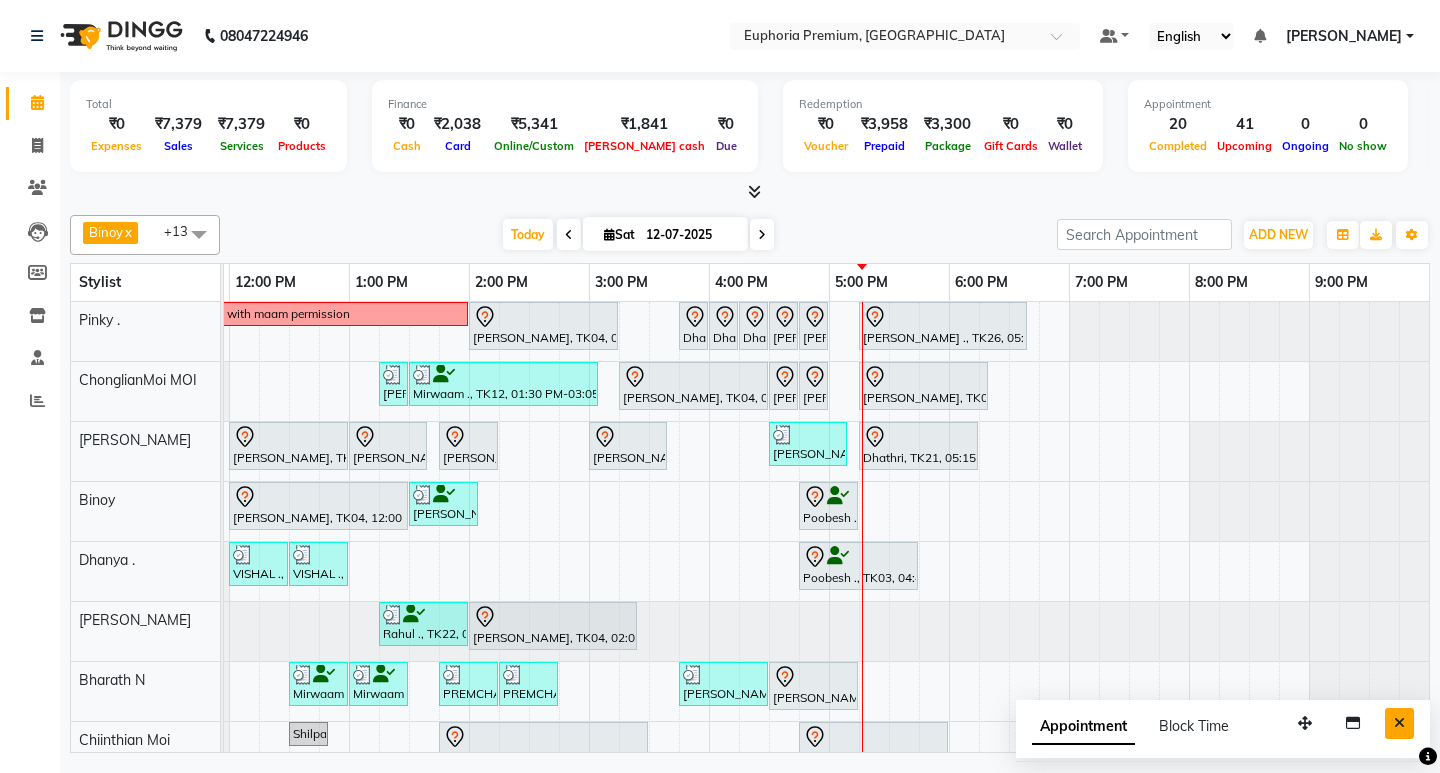 click at bounding box center [1399, 723] 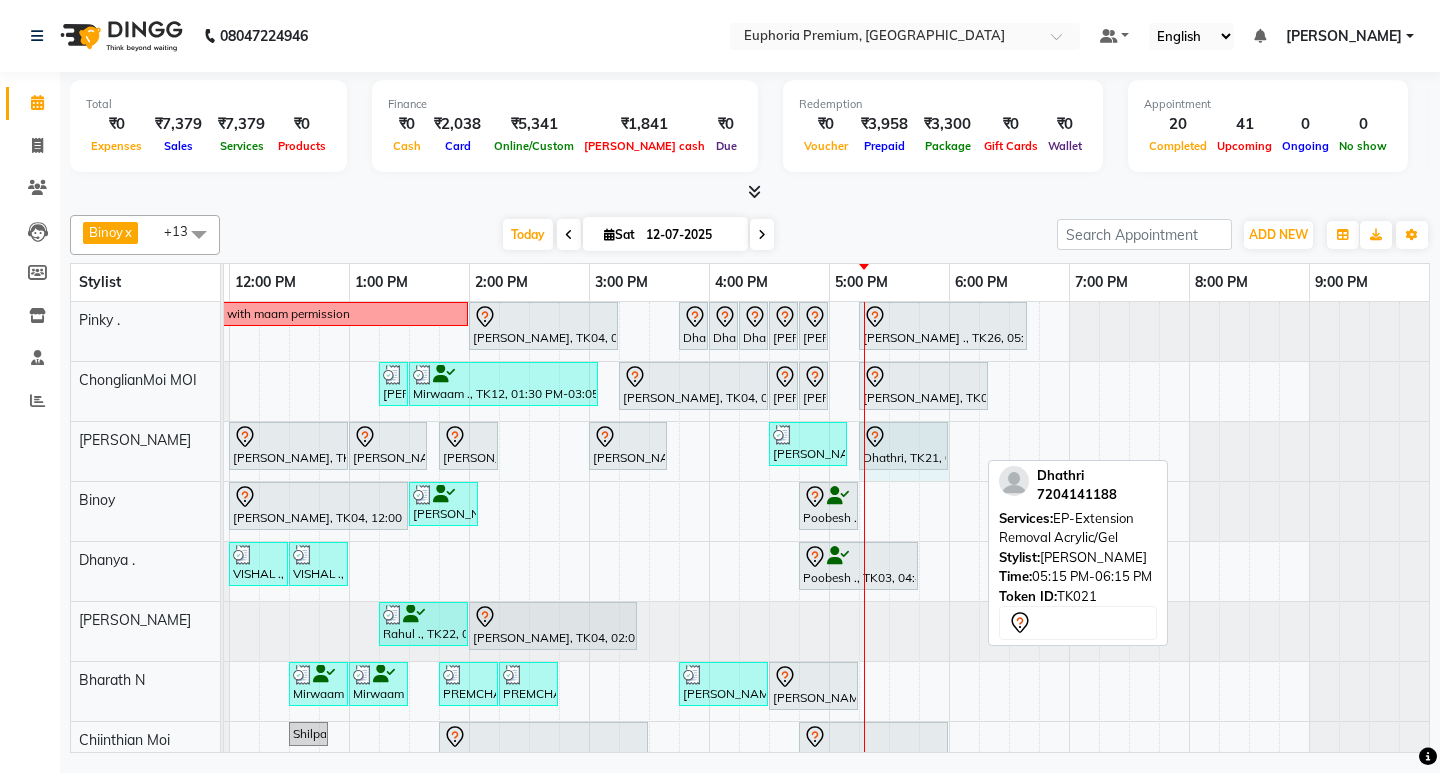 drag, startPoint x: 976, startPoint y: 446, endPoint x: 943, endPoint y: 445, distance: 33.01515 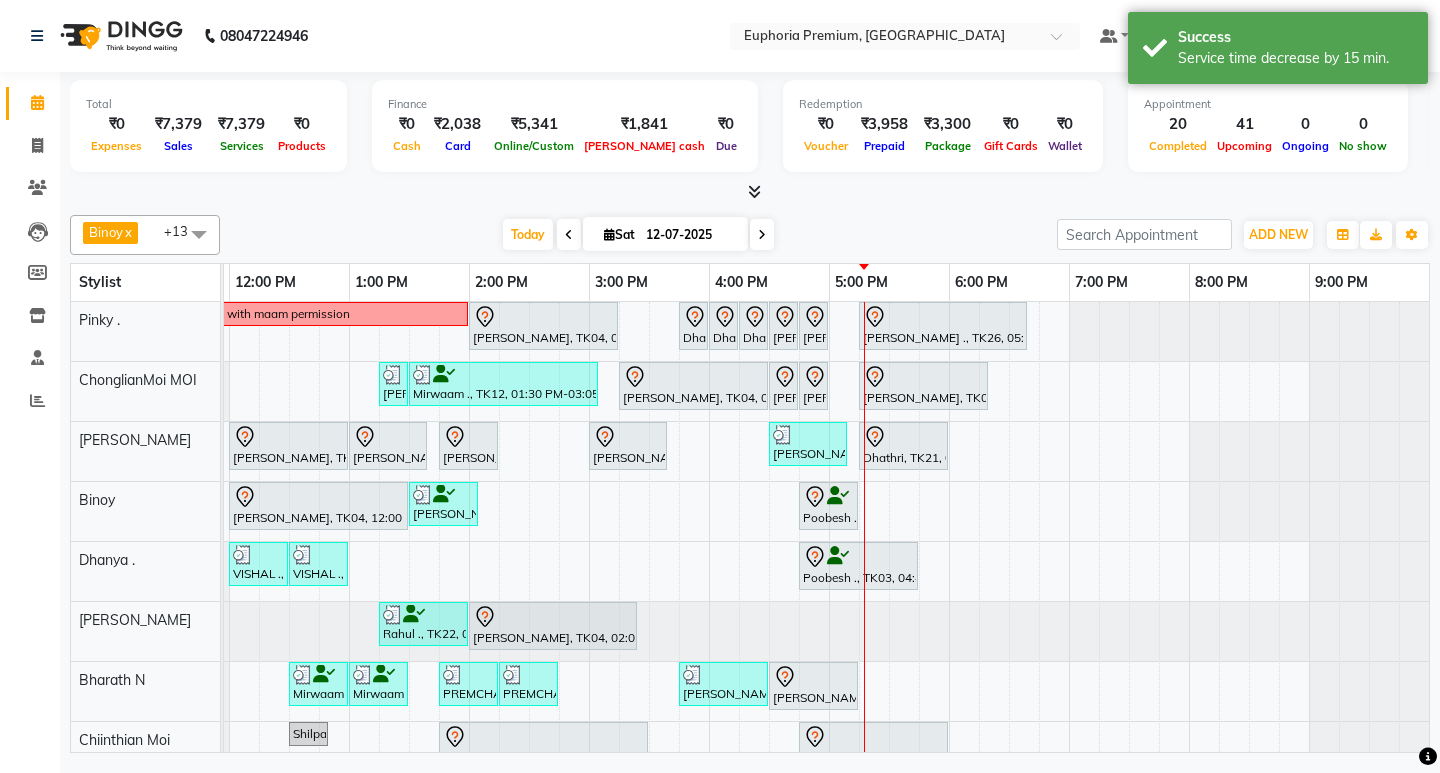 scroll, scrollTop: 77, scrollLeft: 475, axis: both 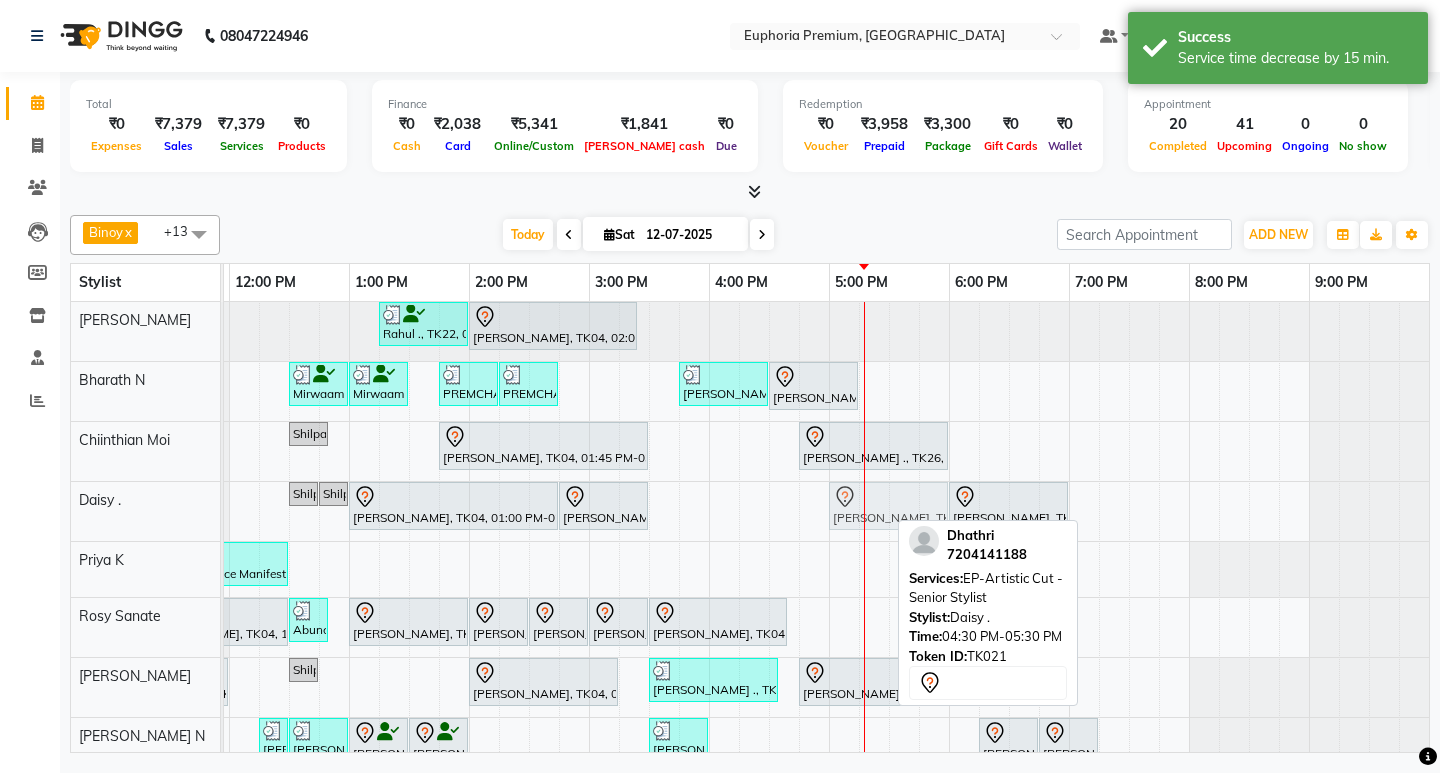 drag, startPoint x: 833, startPoint y: 506, endPoint x: 887, endPoint y: 506, distance: 54 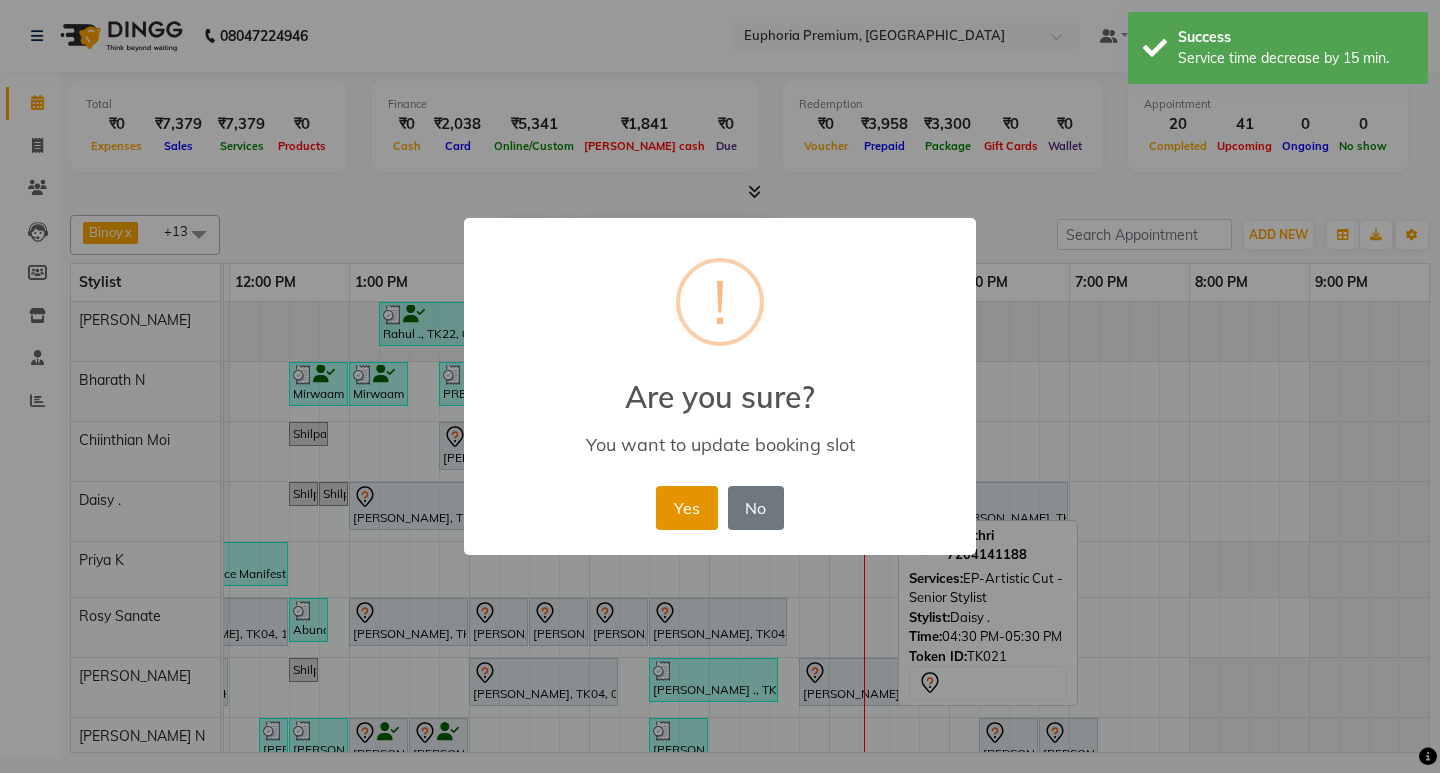 click on "Yes" at bounding box center (686, 508) 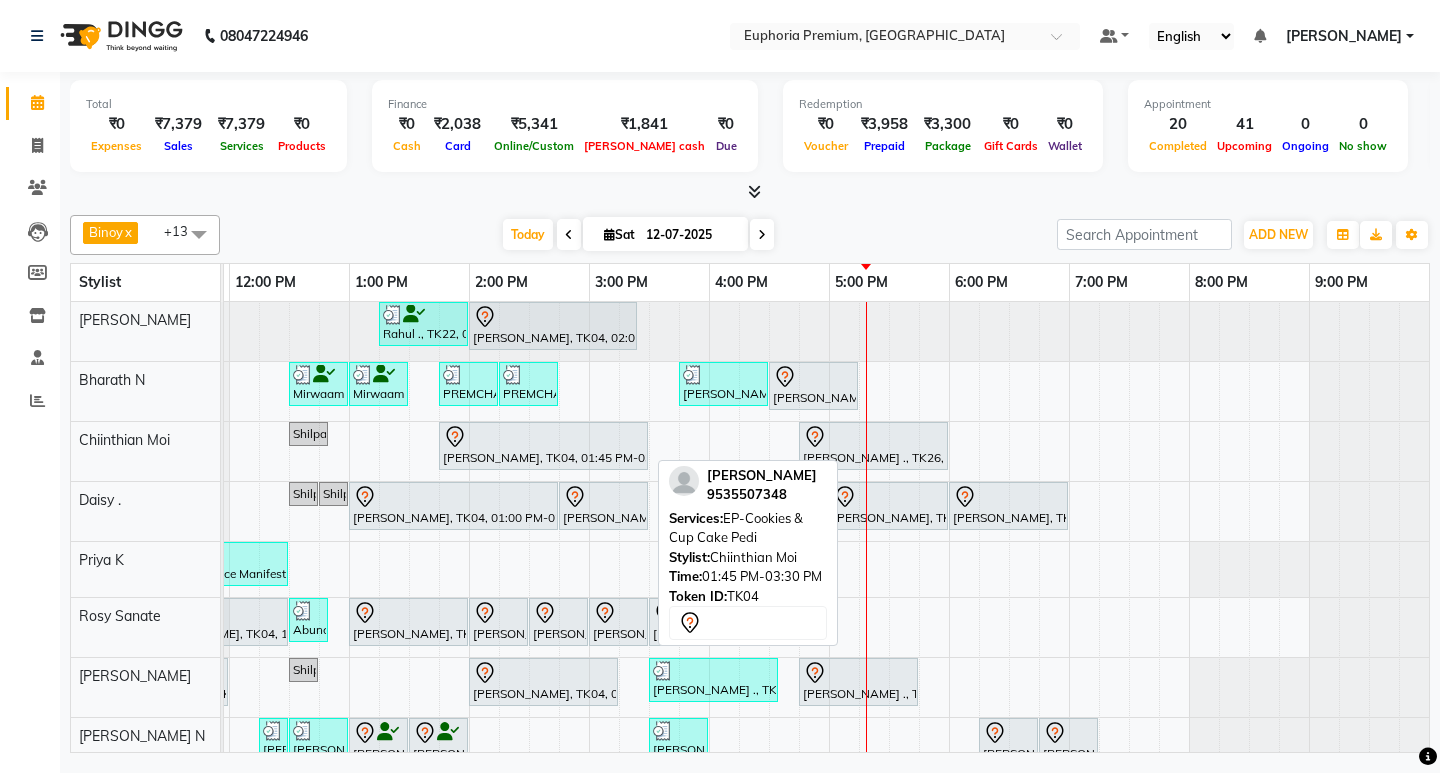 click at bounding box center (543, 437) 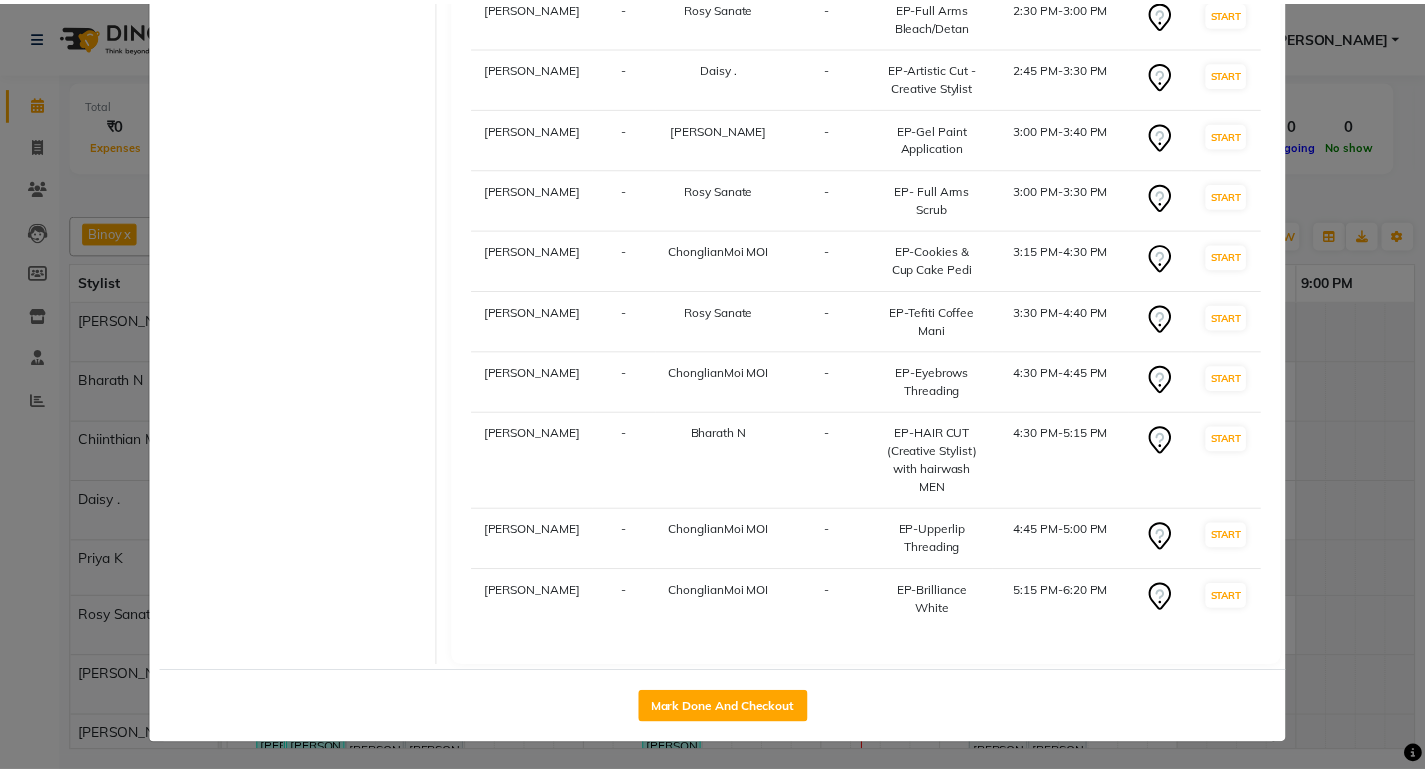 scroll, scrollTop: 1004, scrollLeft: 0, axis: vertical 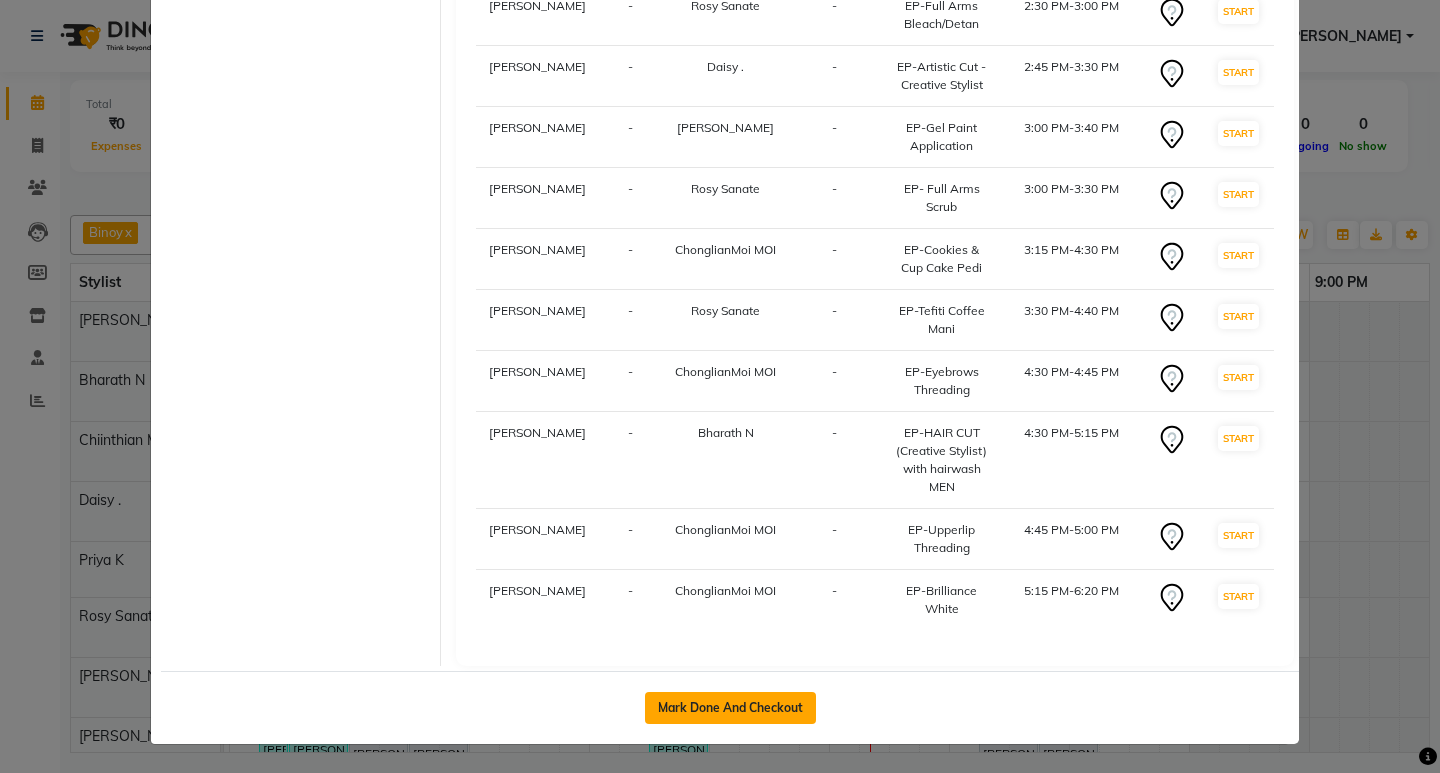 click on "Mark Done And Checkout" 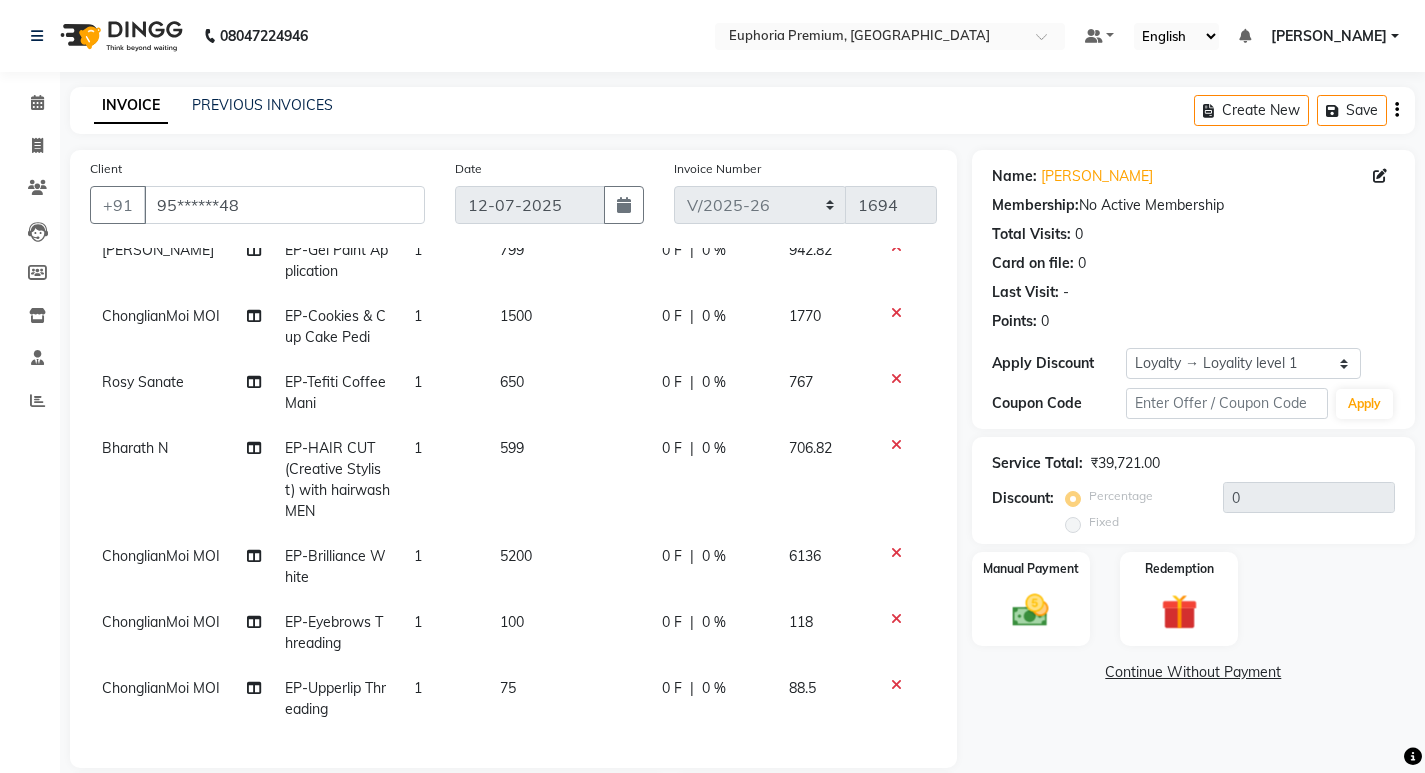 scroll, scrollTop: 1191, scrollLeft: 0, axis: vertical 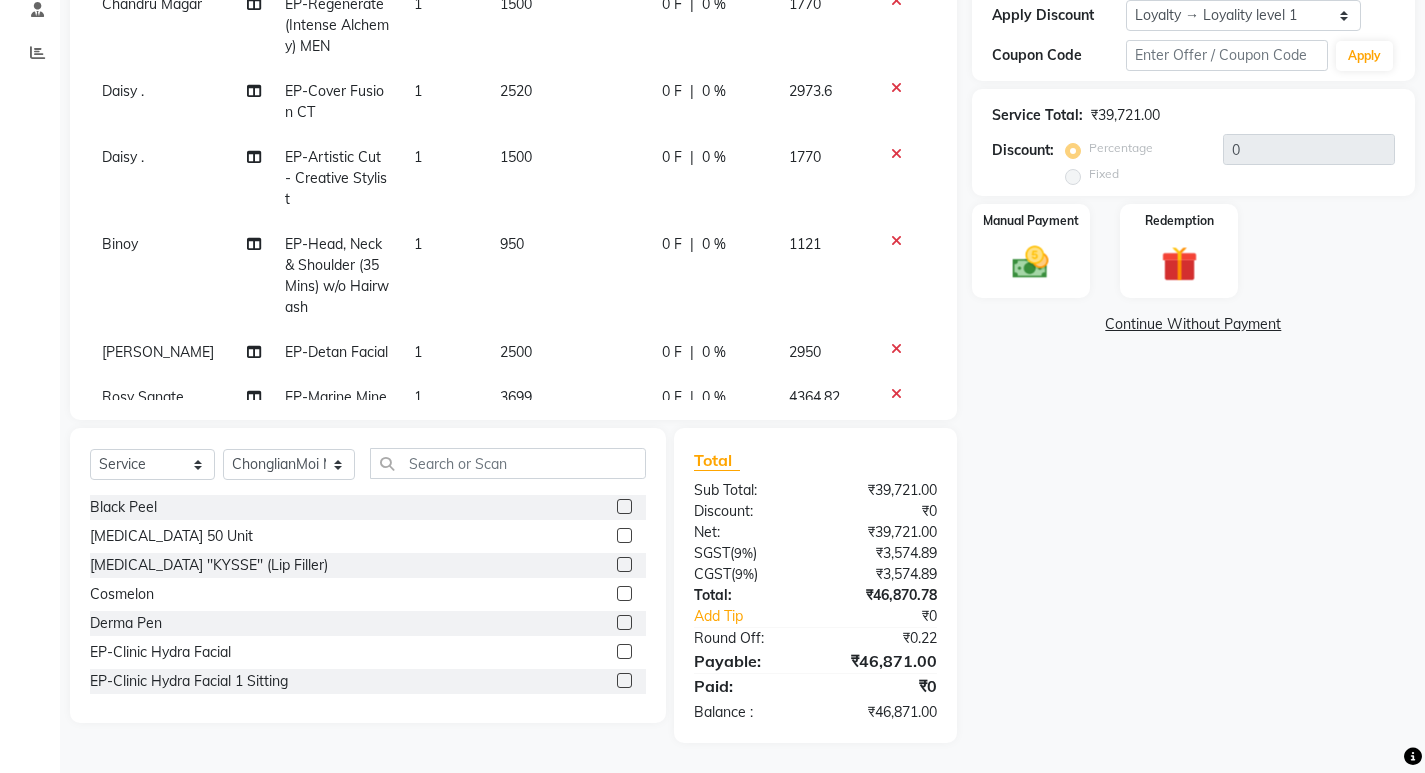 click on "2520" 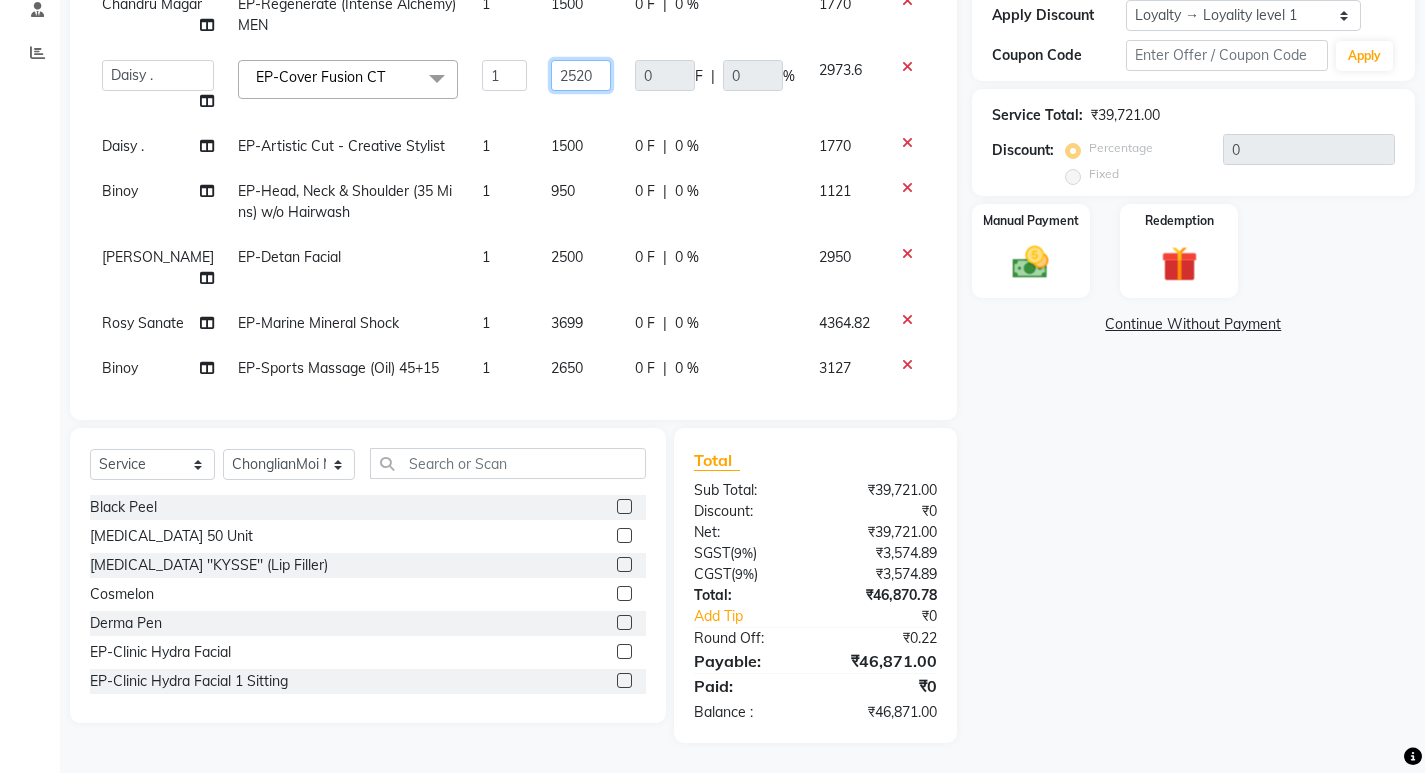 click on "2520" 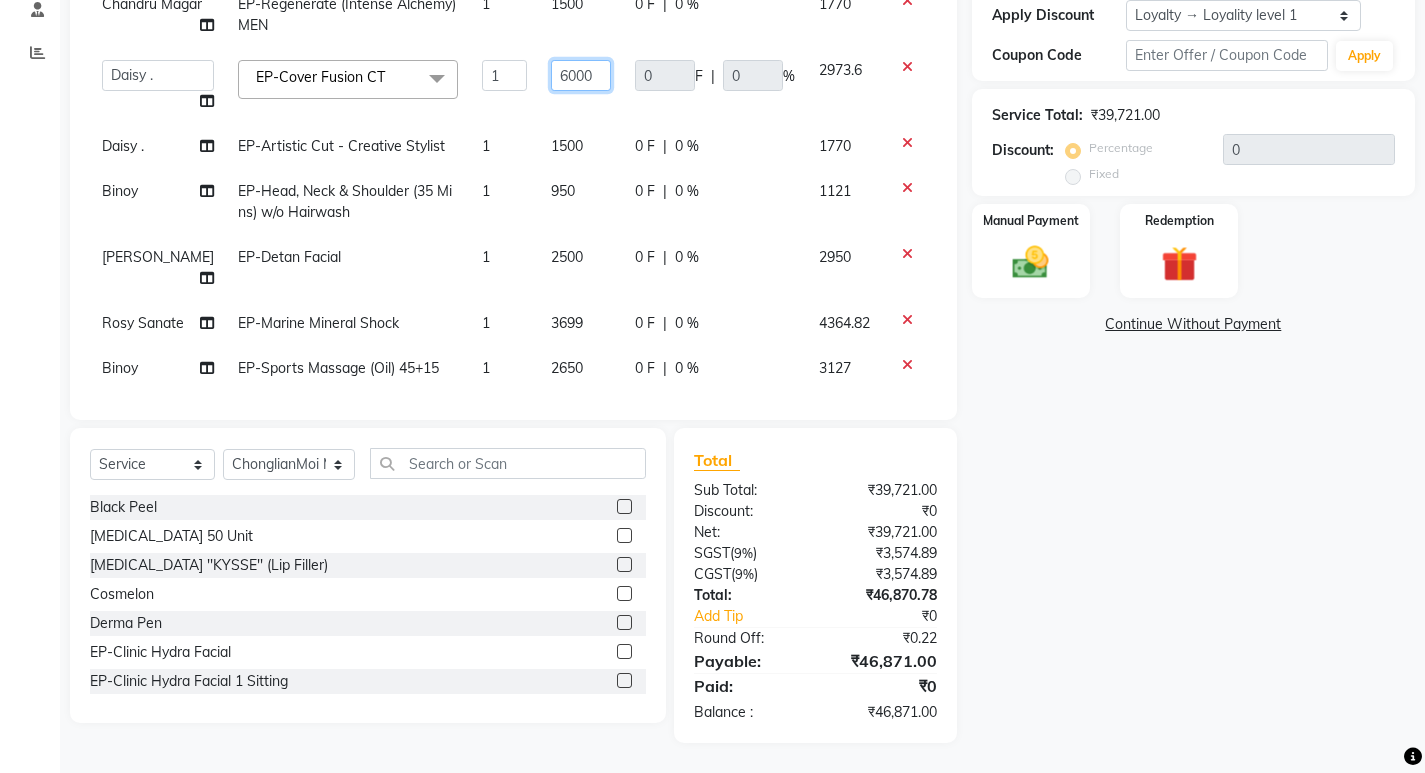 click on "6000" 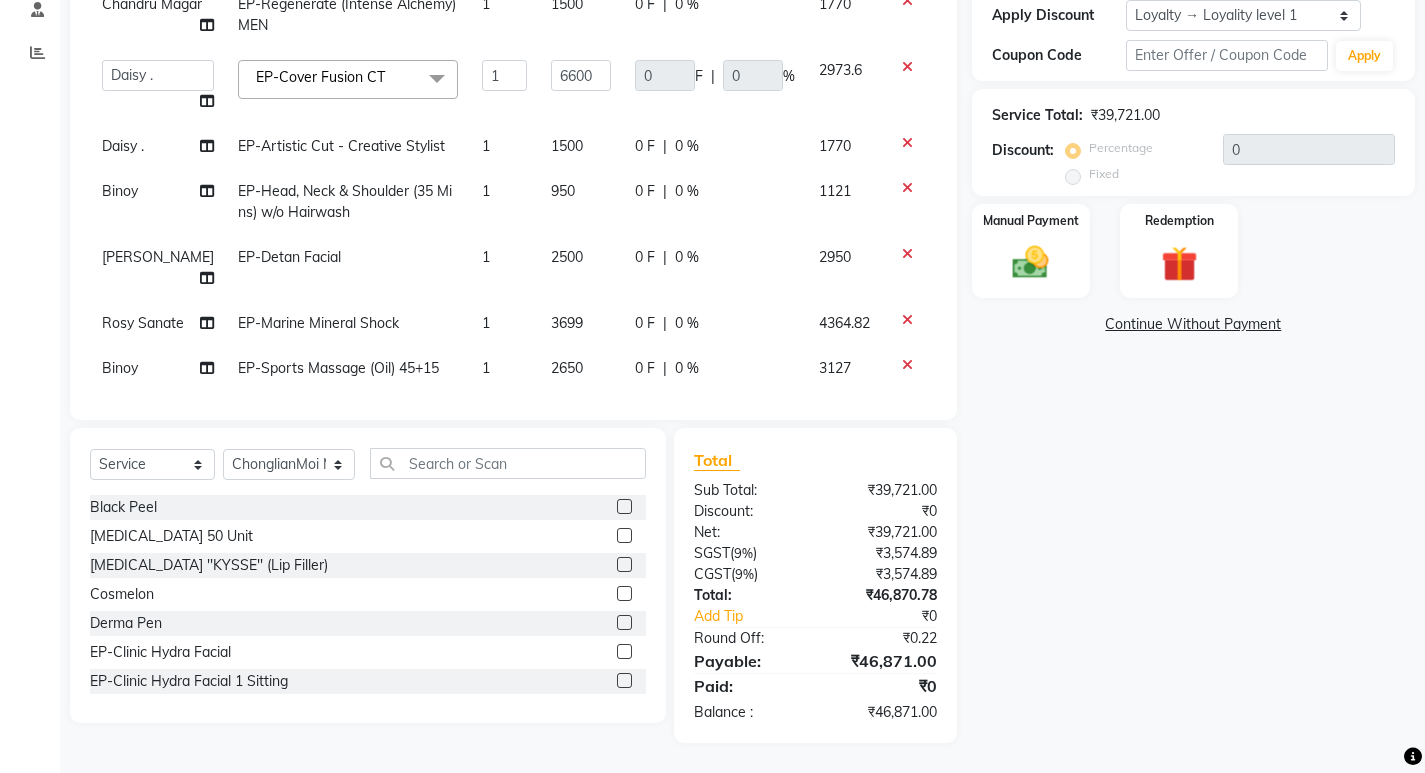click on "6600" 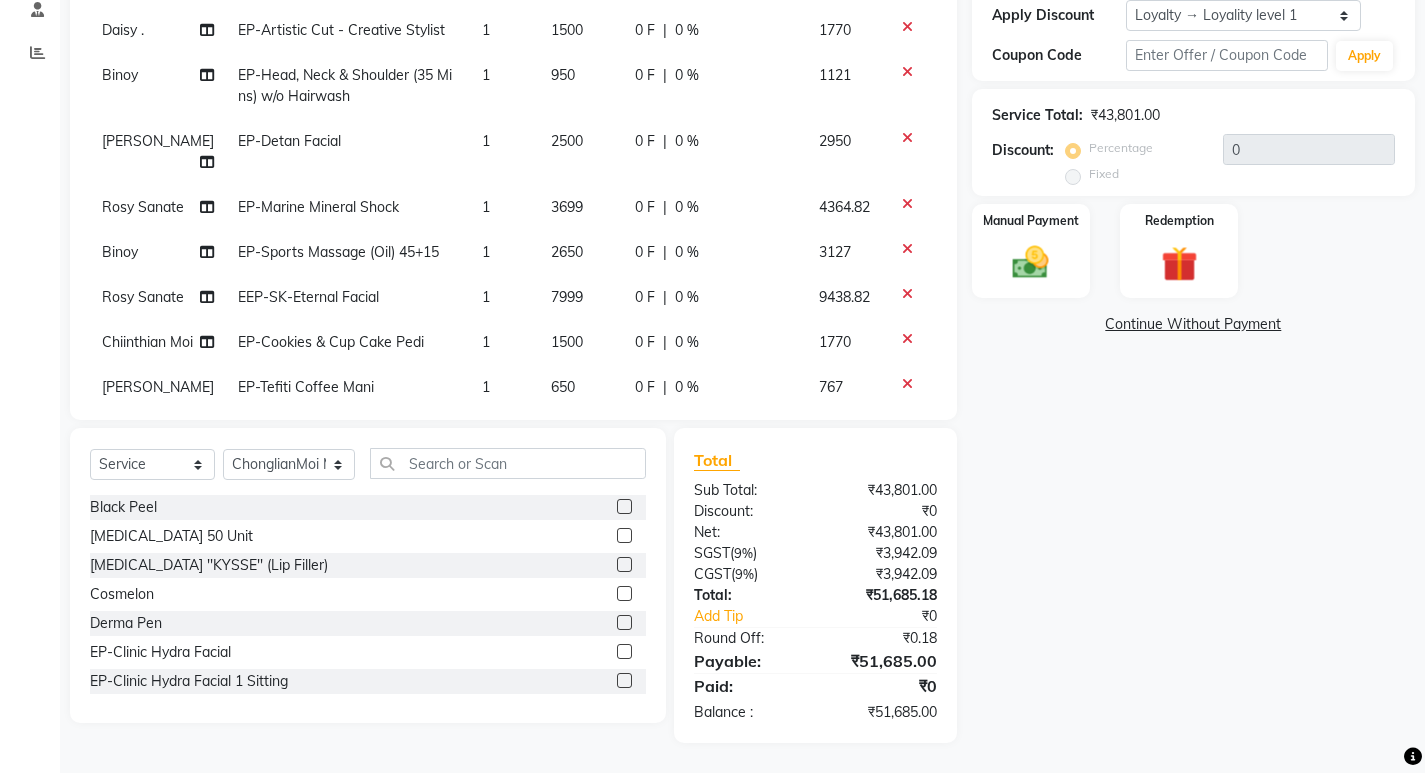 scroll, scrollTop: 0, scrollLeft: 0, axis: both 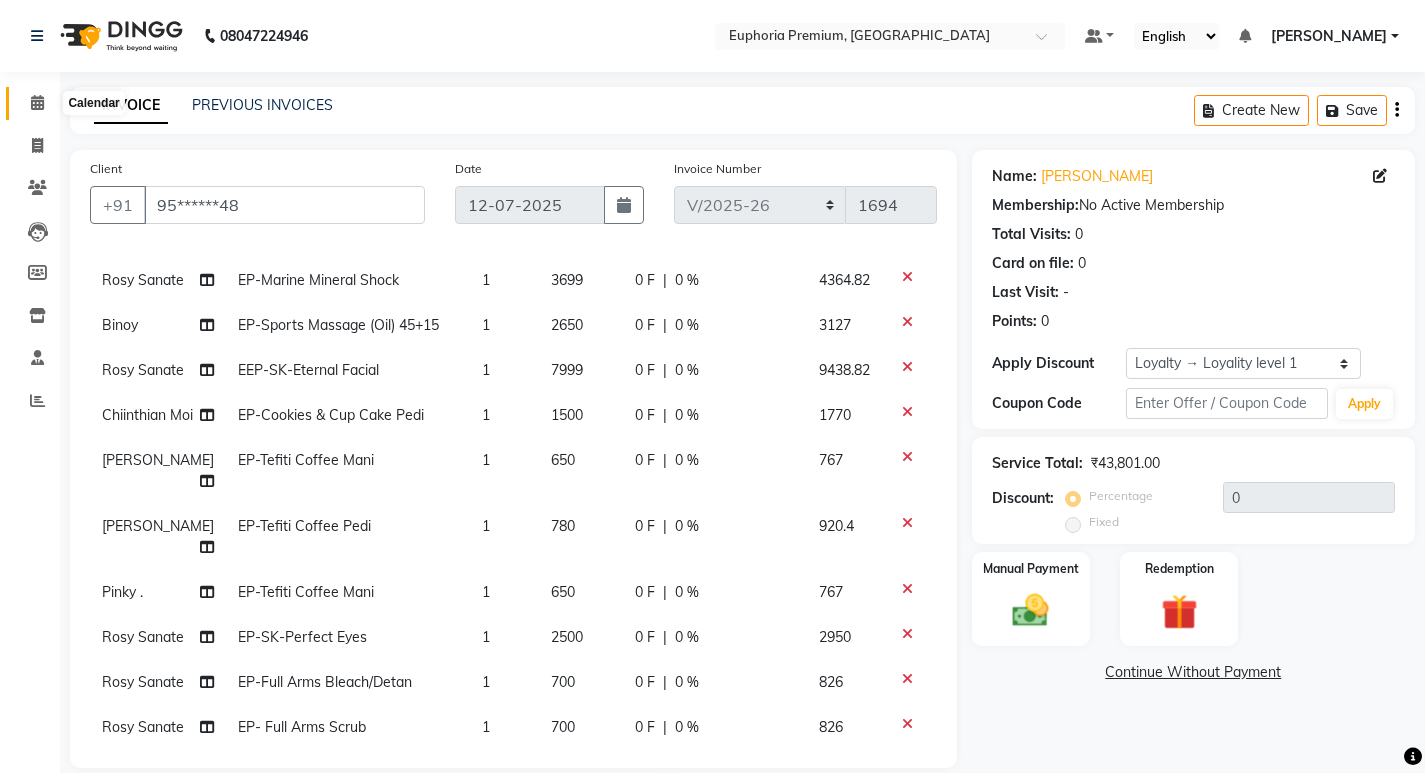 click 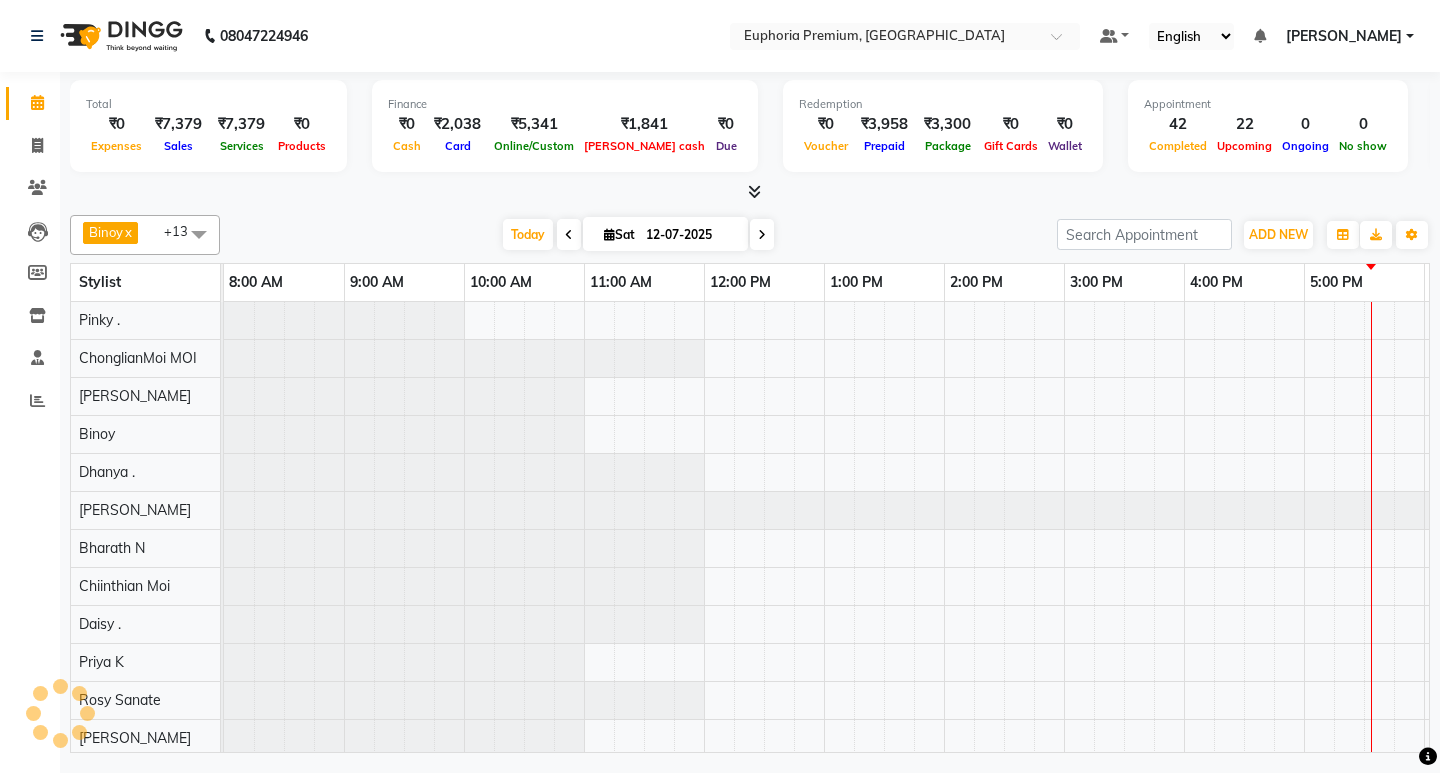 scroll, scrollTop: 0, scrollLeft: 0, axis: both 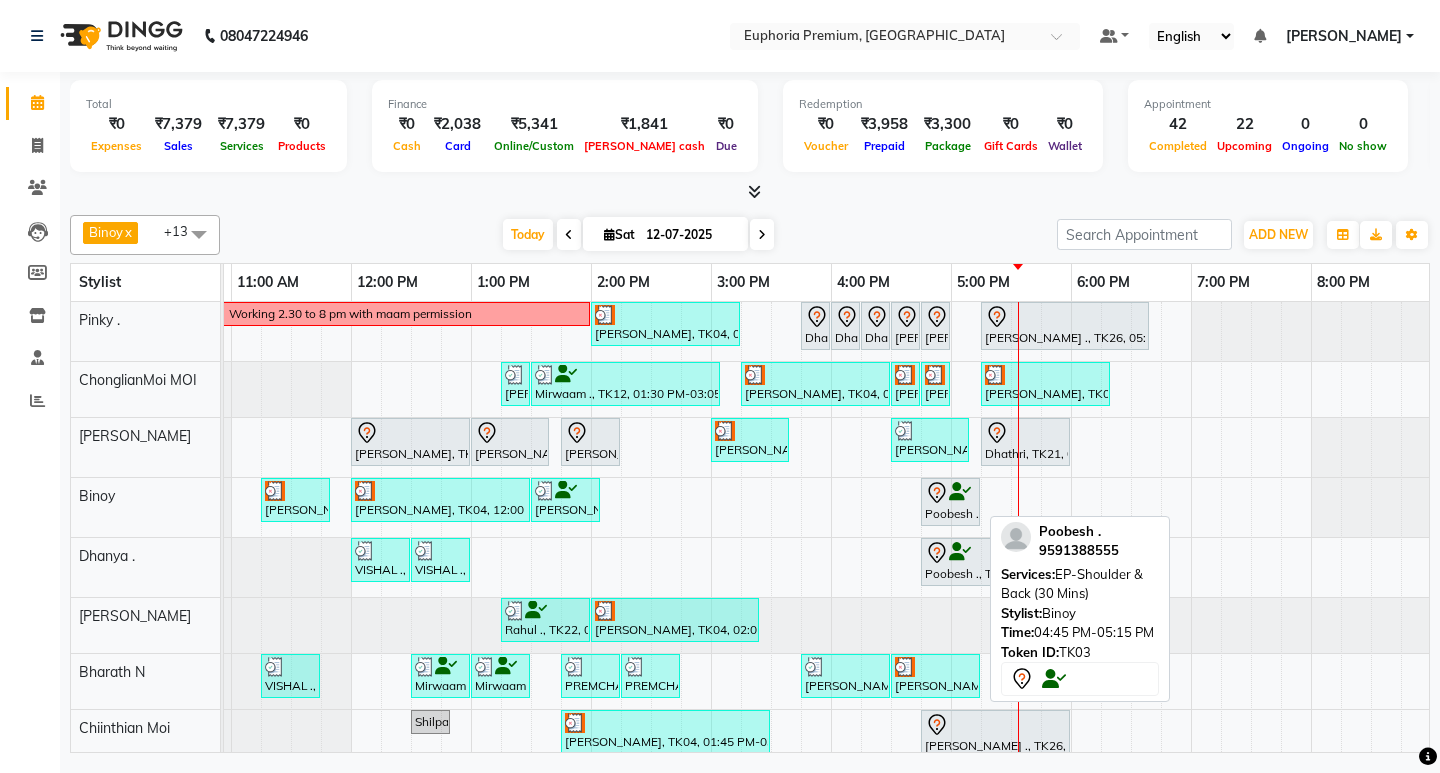 click on "Poobesh ., TK03, 04:45 PM-05:15 PM, EP-Shoulder & Back (30 Mins)" at bounding box center (950, 502) 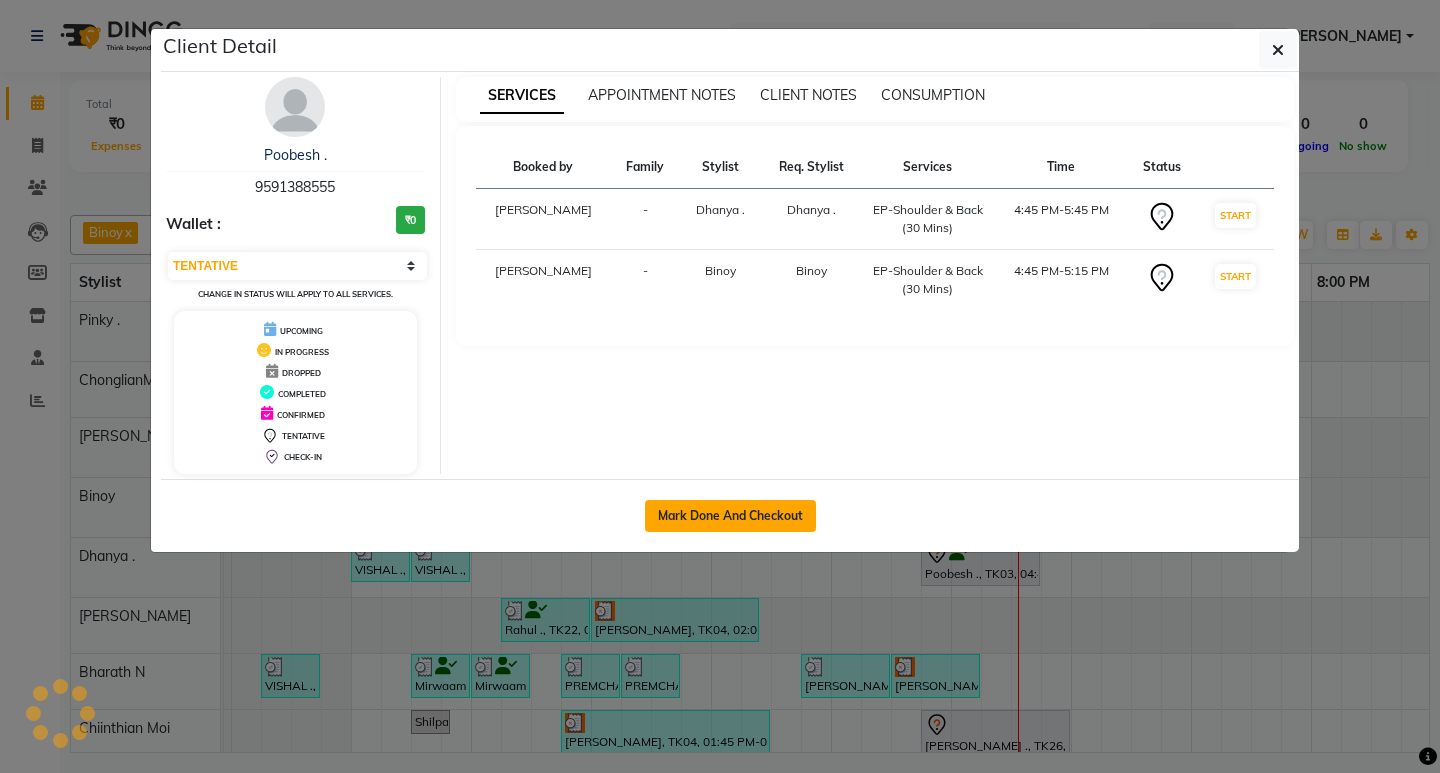 click on "Mark Done And Checkout" 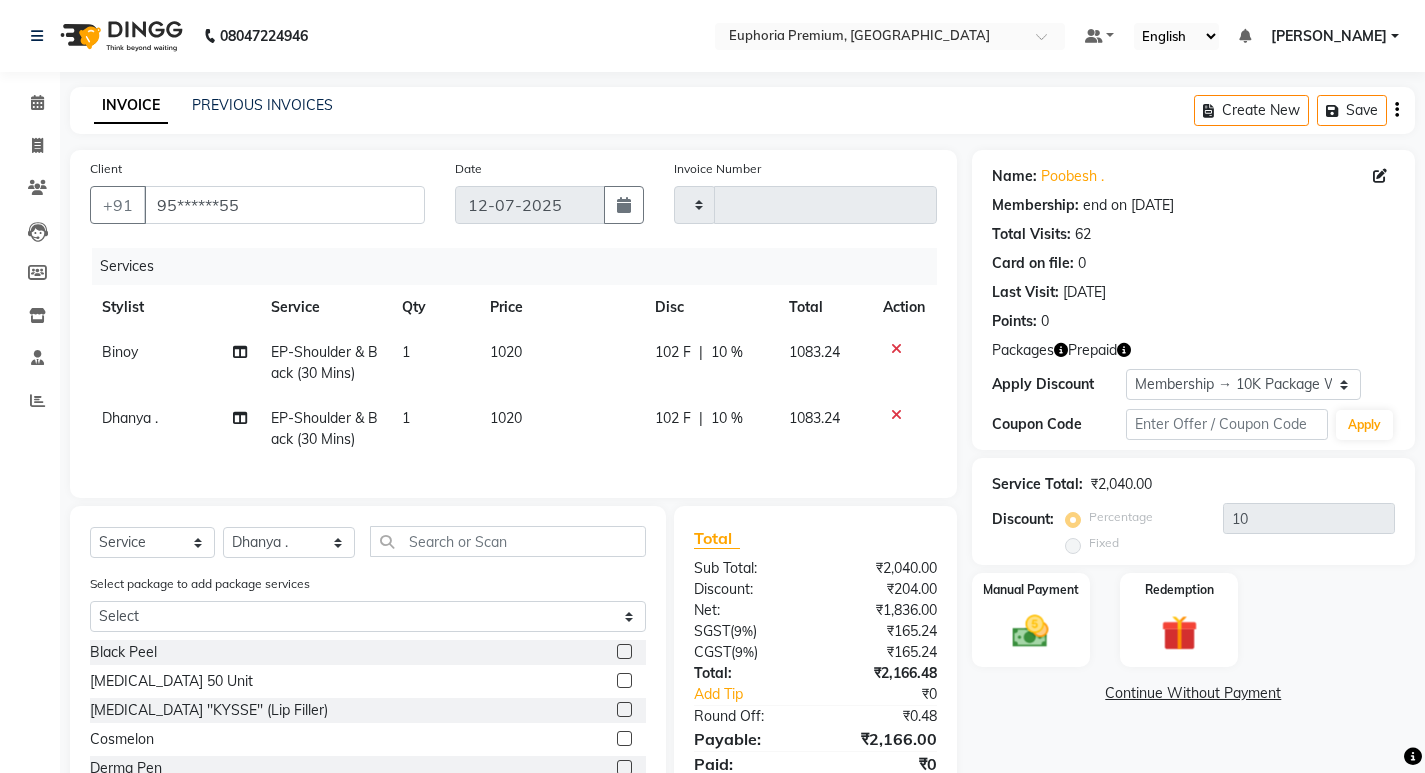click on "1020" 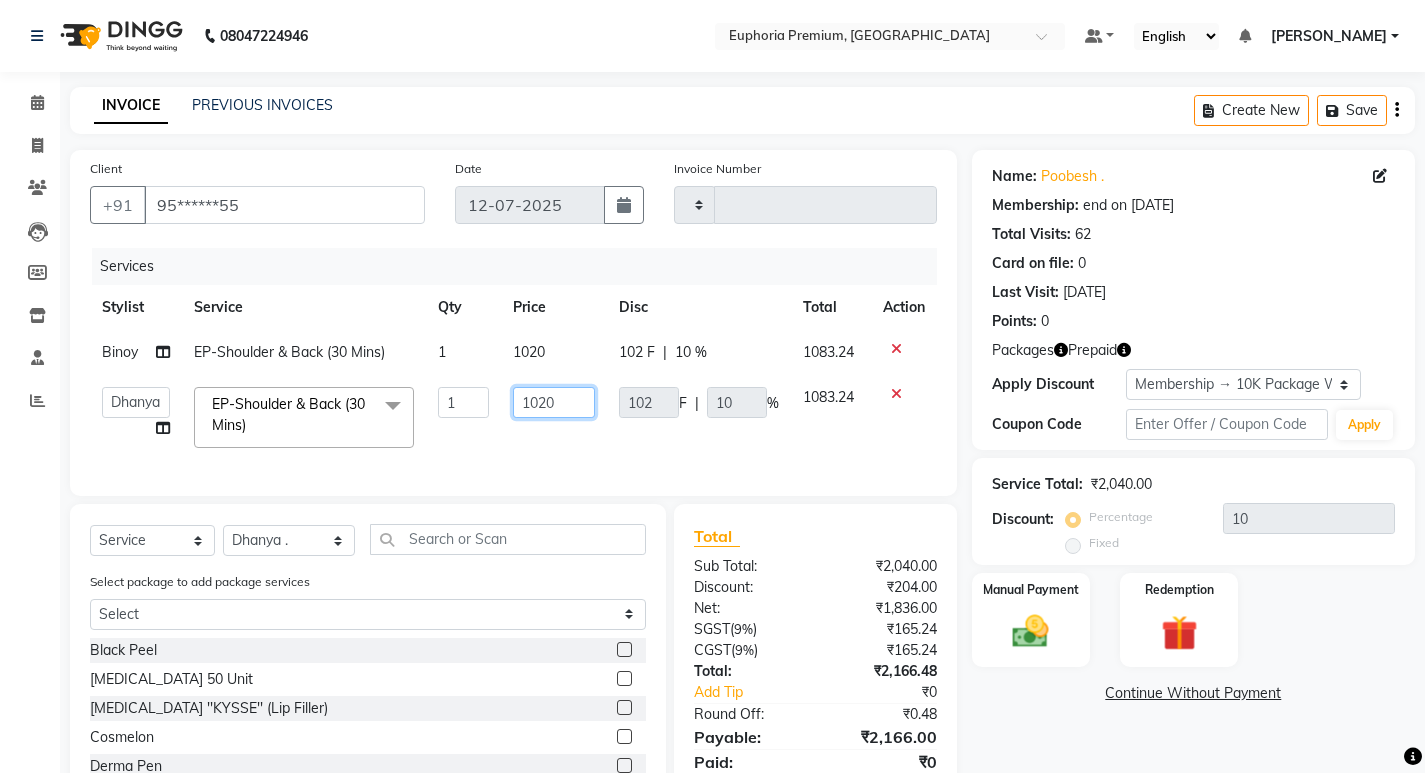 click on "1020" 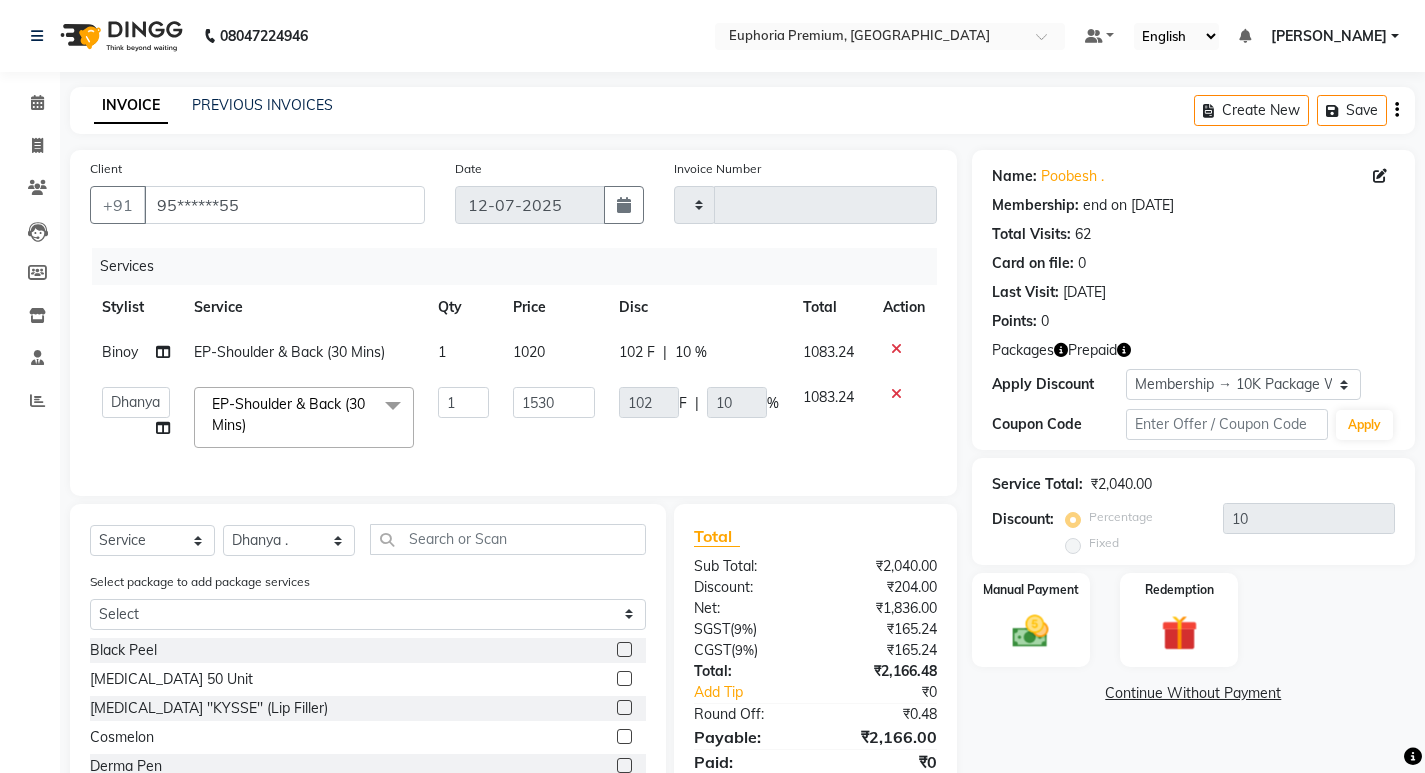 click on "1530" 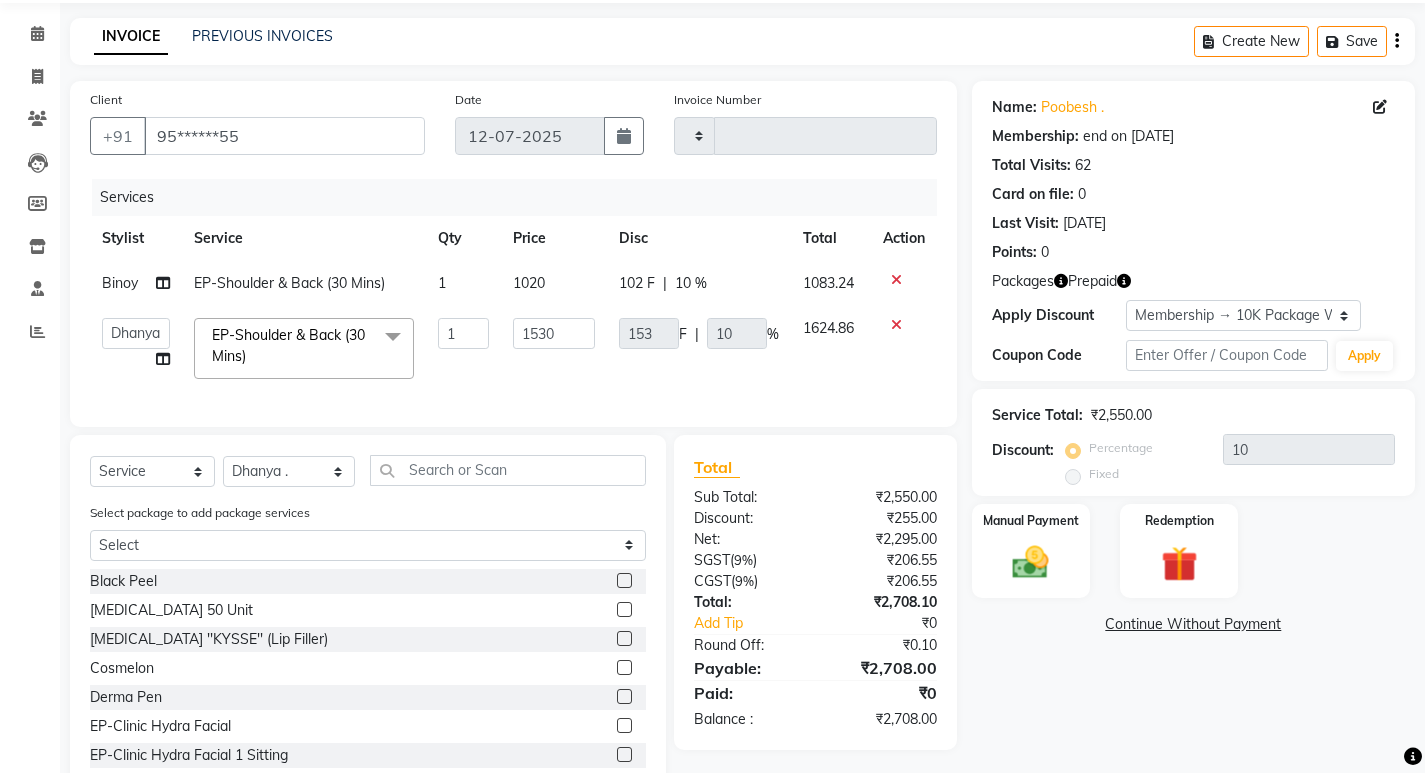 scroll, scrollTop: 138, scrollLeft: 0, axis: vertical 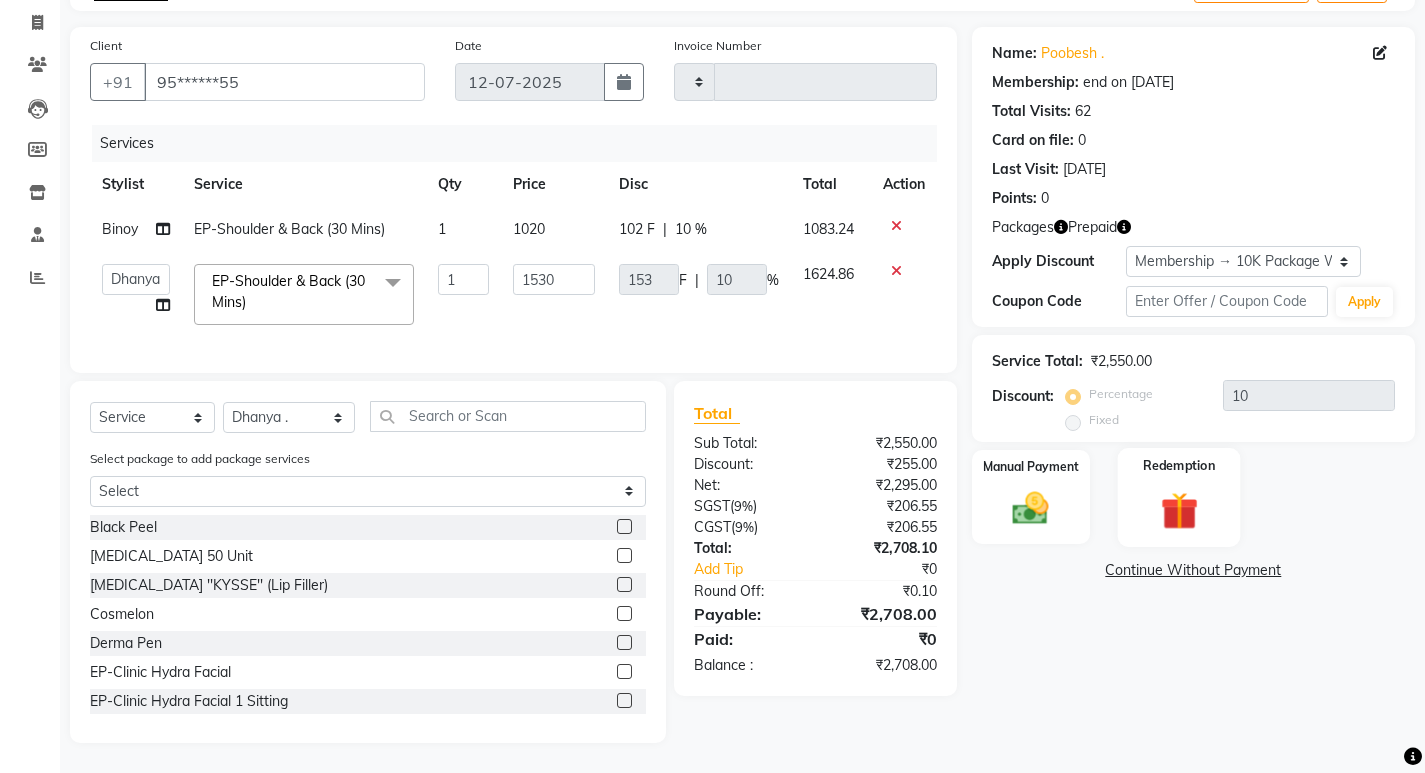 click 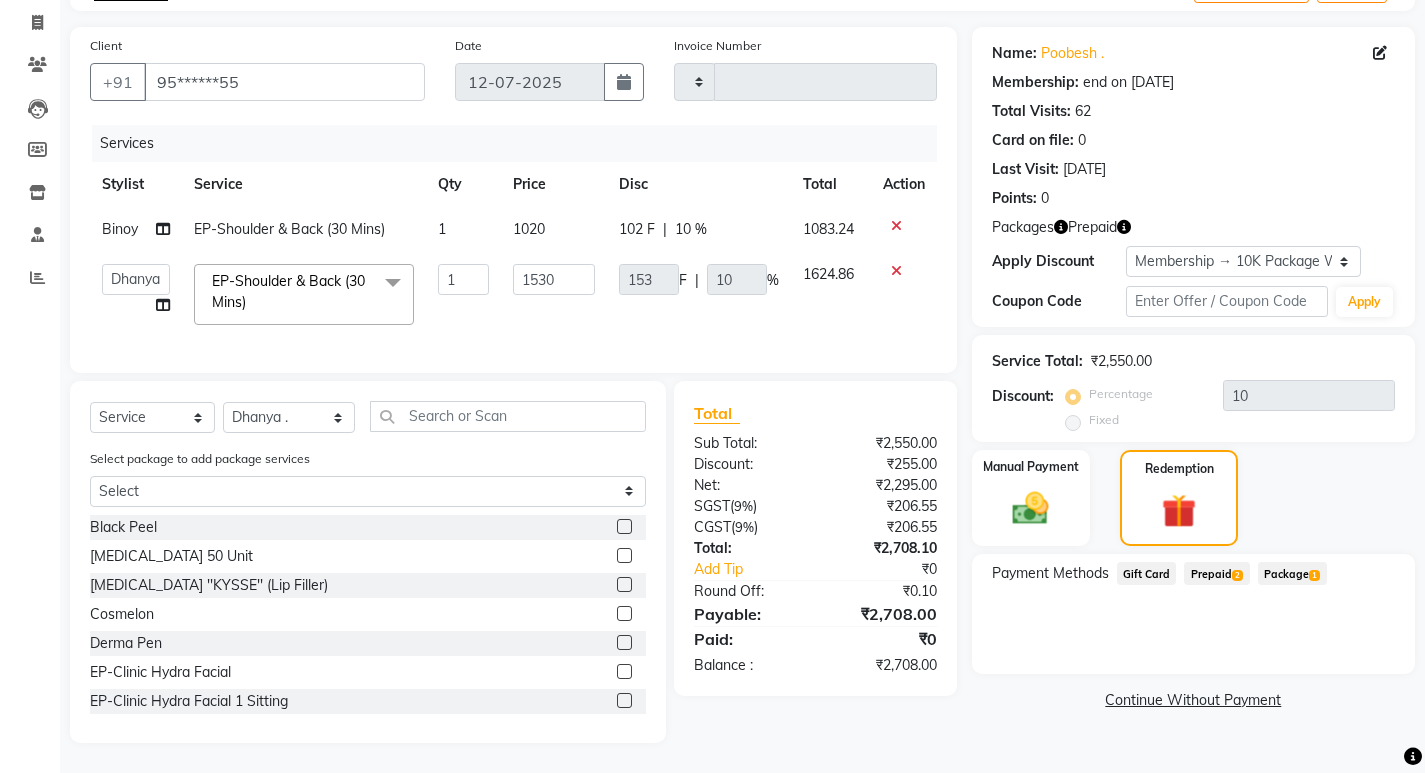 click on "Prepaid  2" 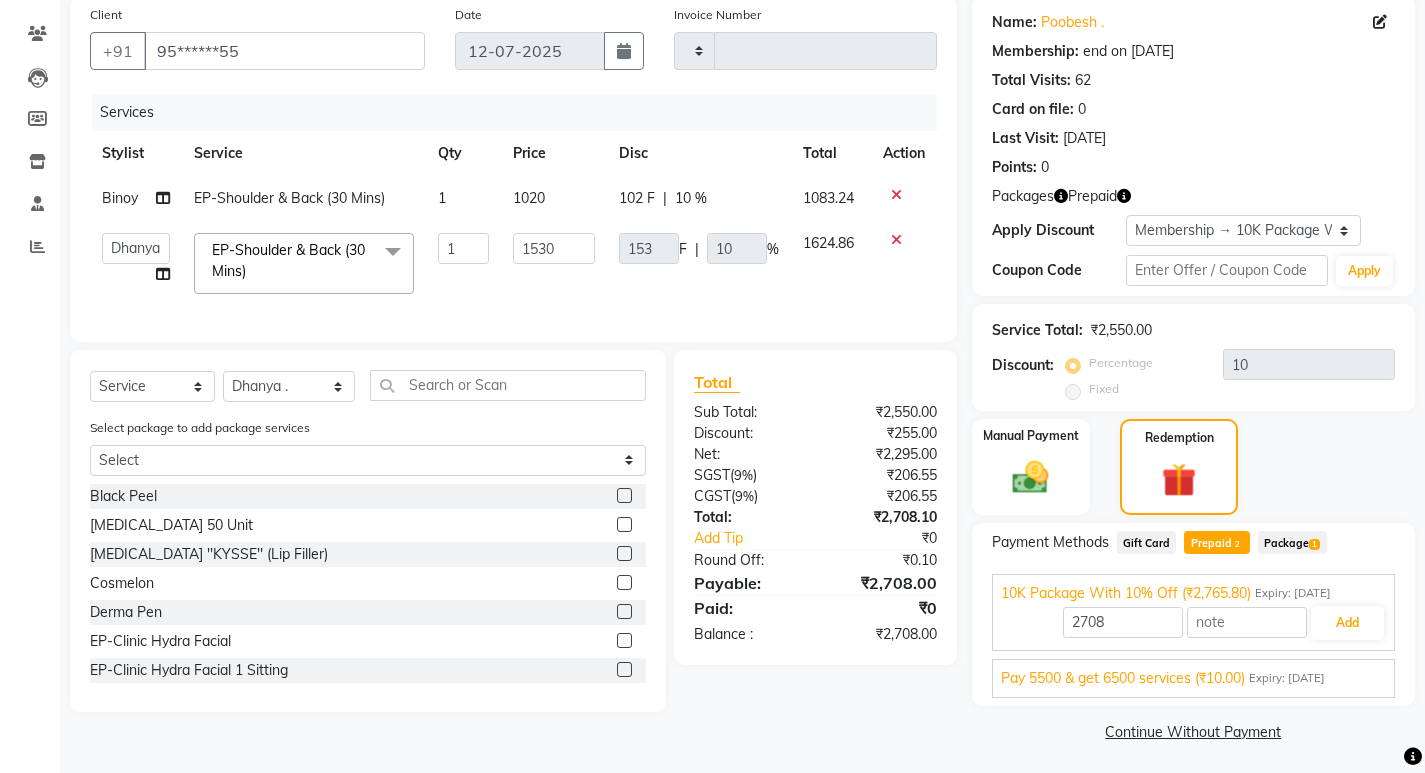 scroll, scrollTop: 158, scrollLeft: 0, axis: vertical 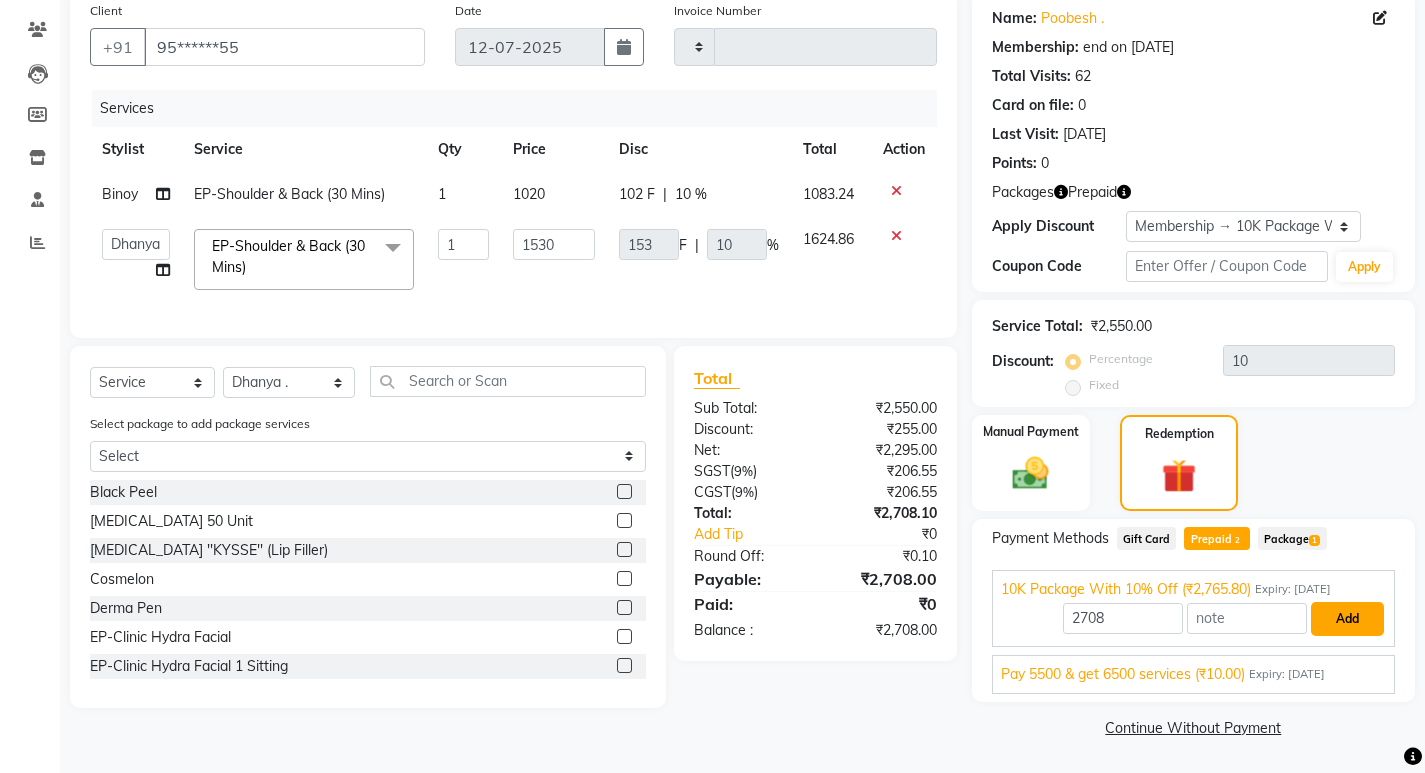 click on "Add" at bounding box center (1347, 619) 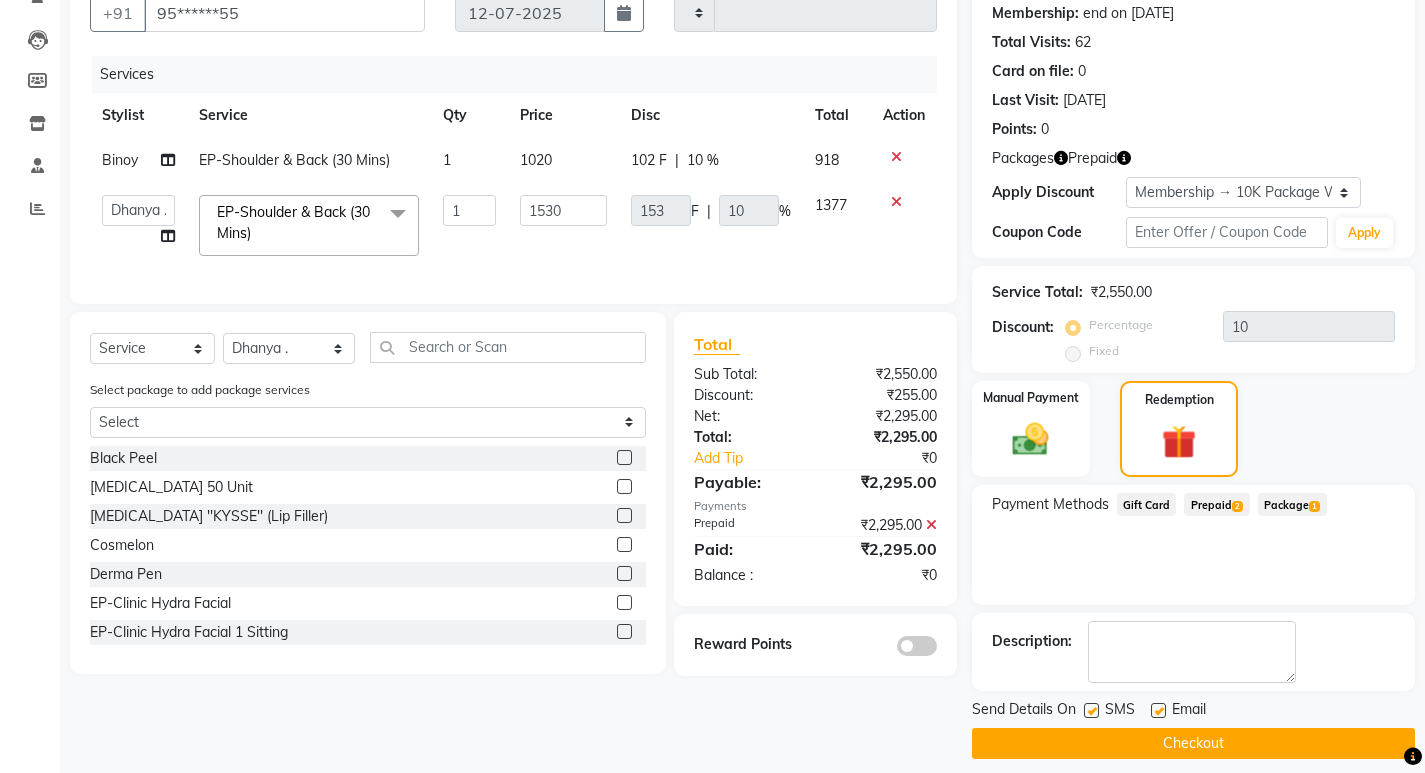 scroll, scrollTop: 208, scrollLeft: 0, axis: vertical 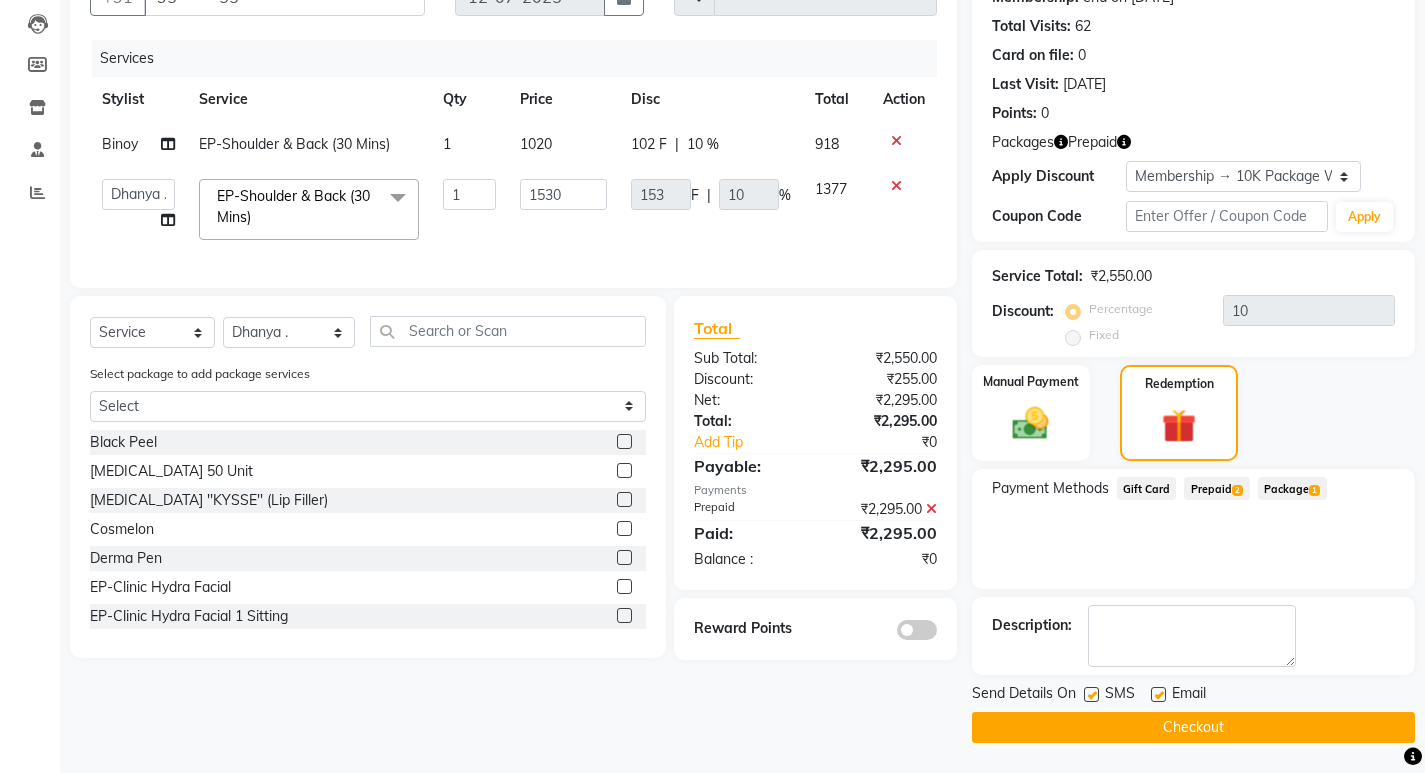 click on "Checkout" 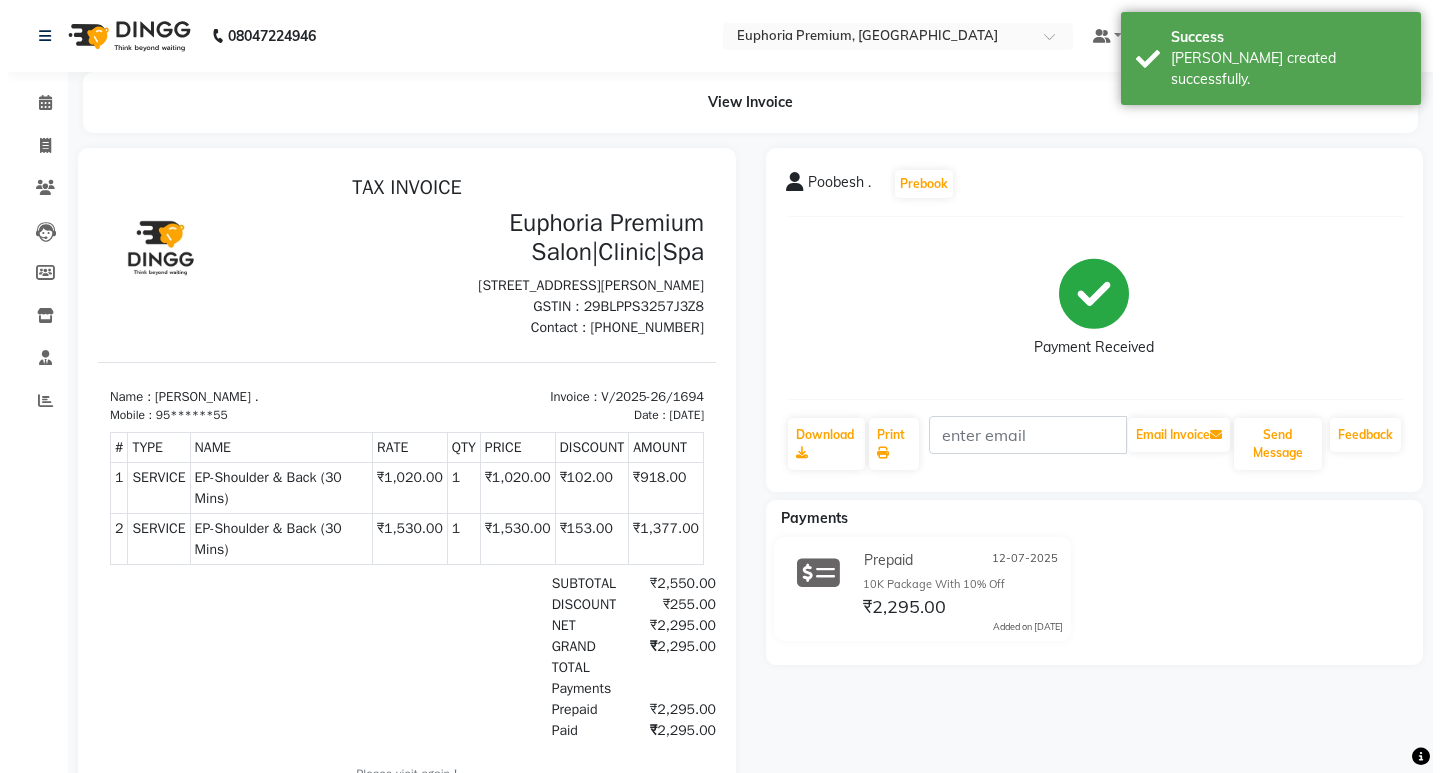 scroll, scrollTop: 0, scrollLeft: 0, axis: both 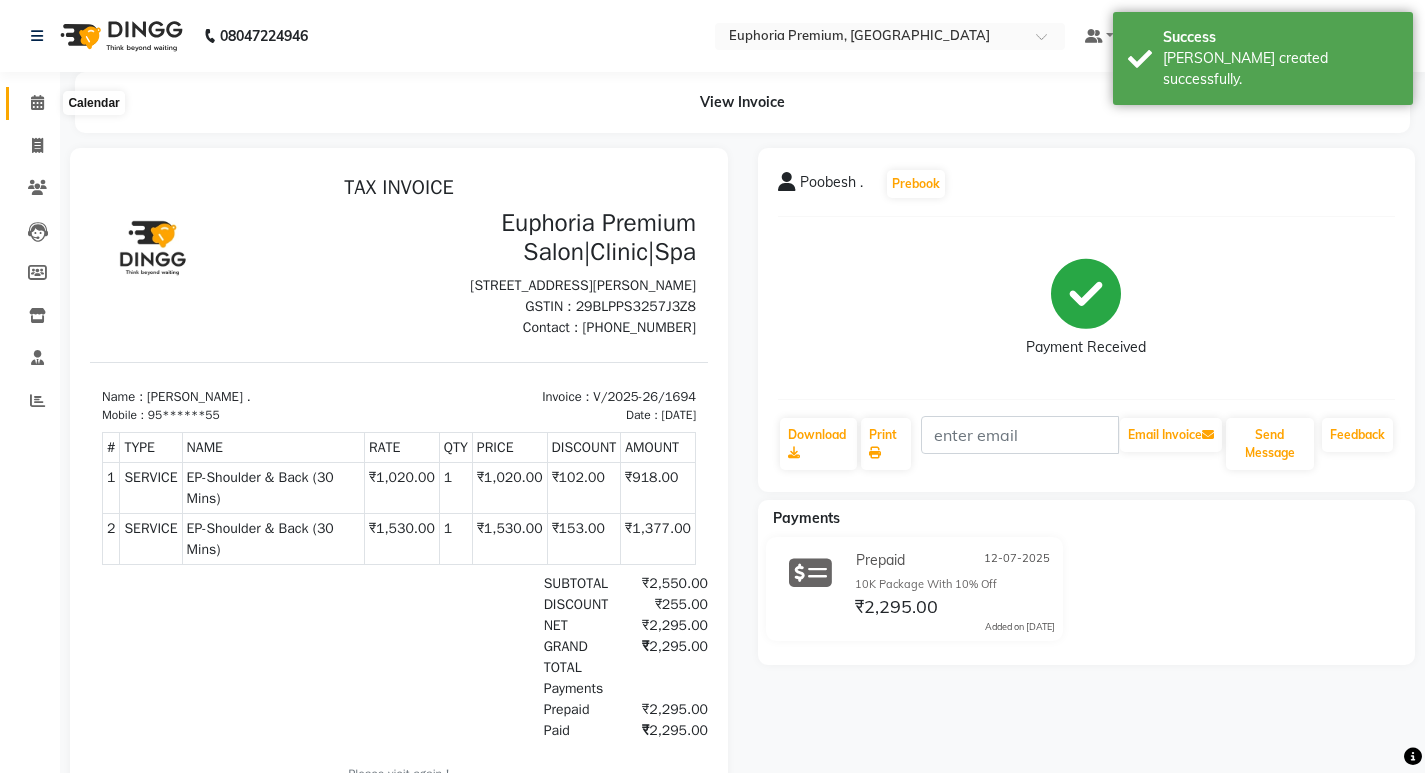 click 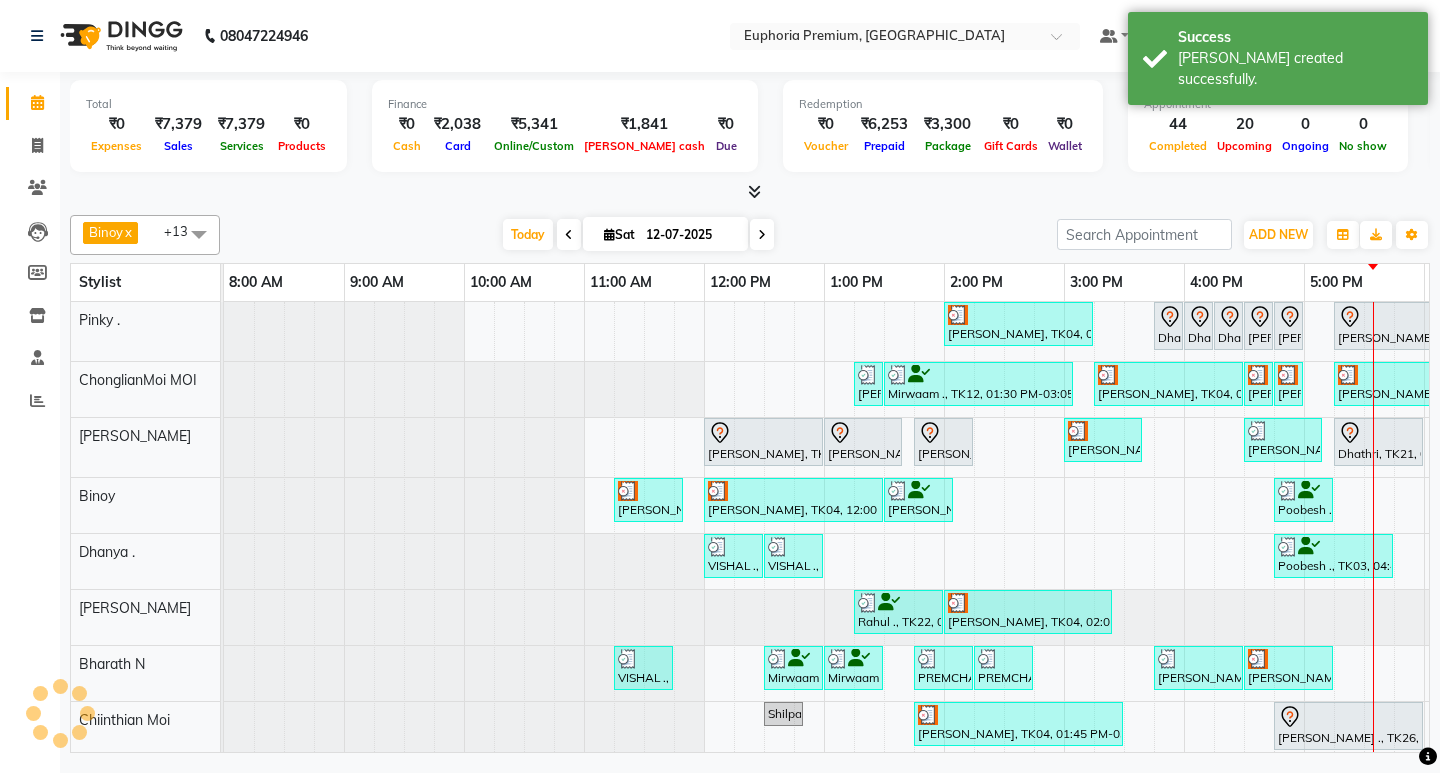 scroll, scrollTop: 0, scrollLeft: 0, axis: both 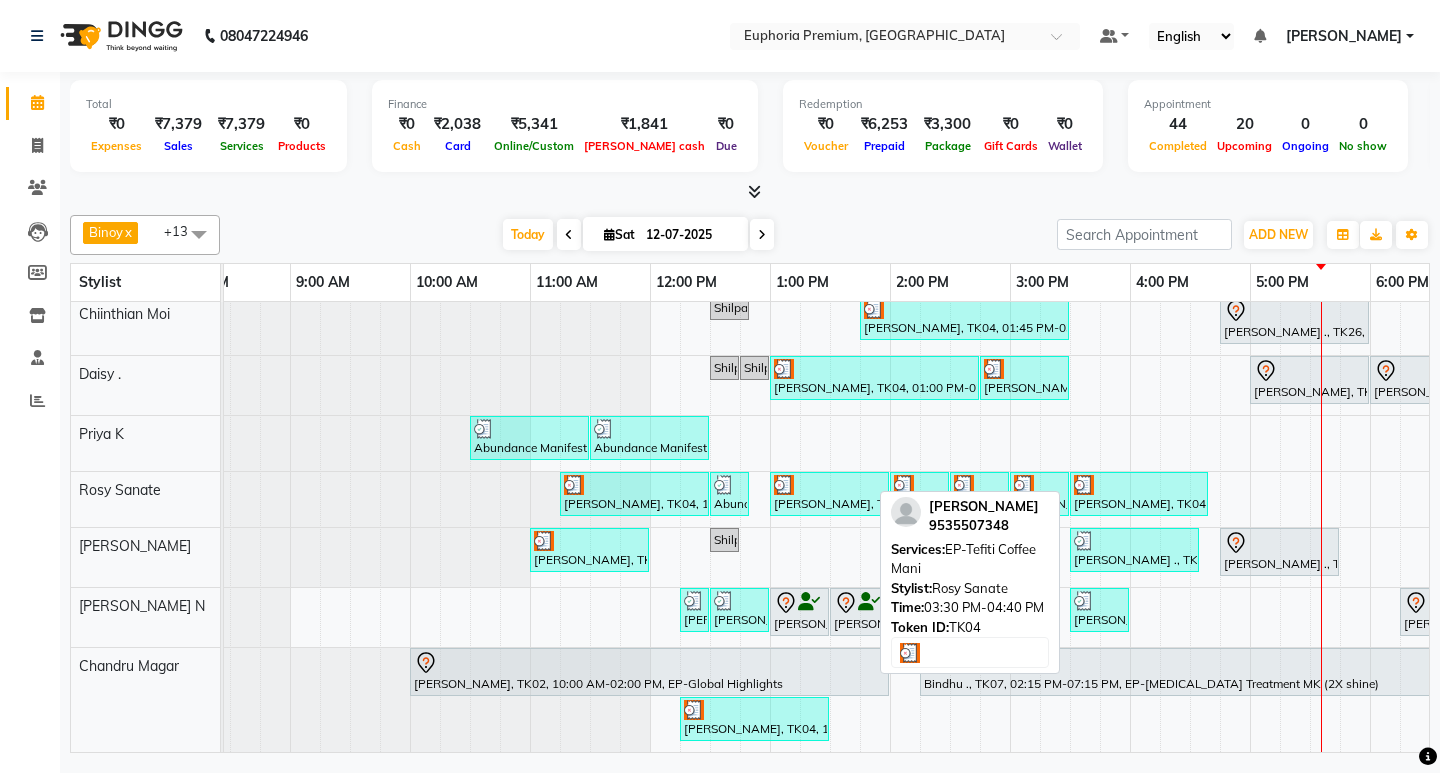 click on "[PERSON_NAME], TK04, 03:30 PM-04:40 PM, EP-Tefiti Coffee Mani" at bounding box center (1139, 494) 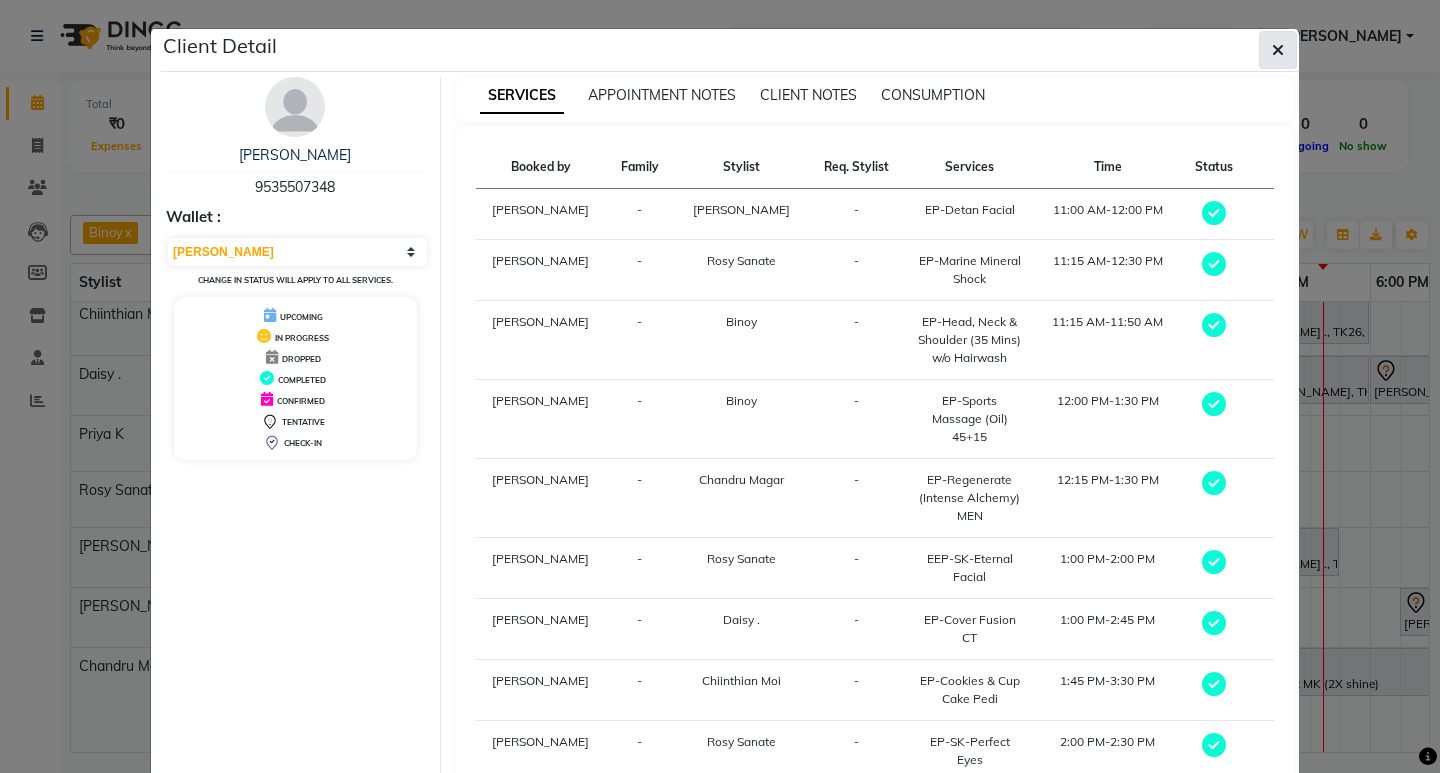 click 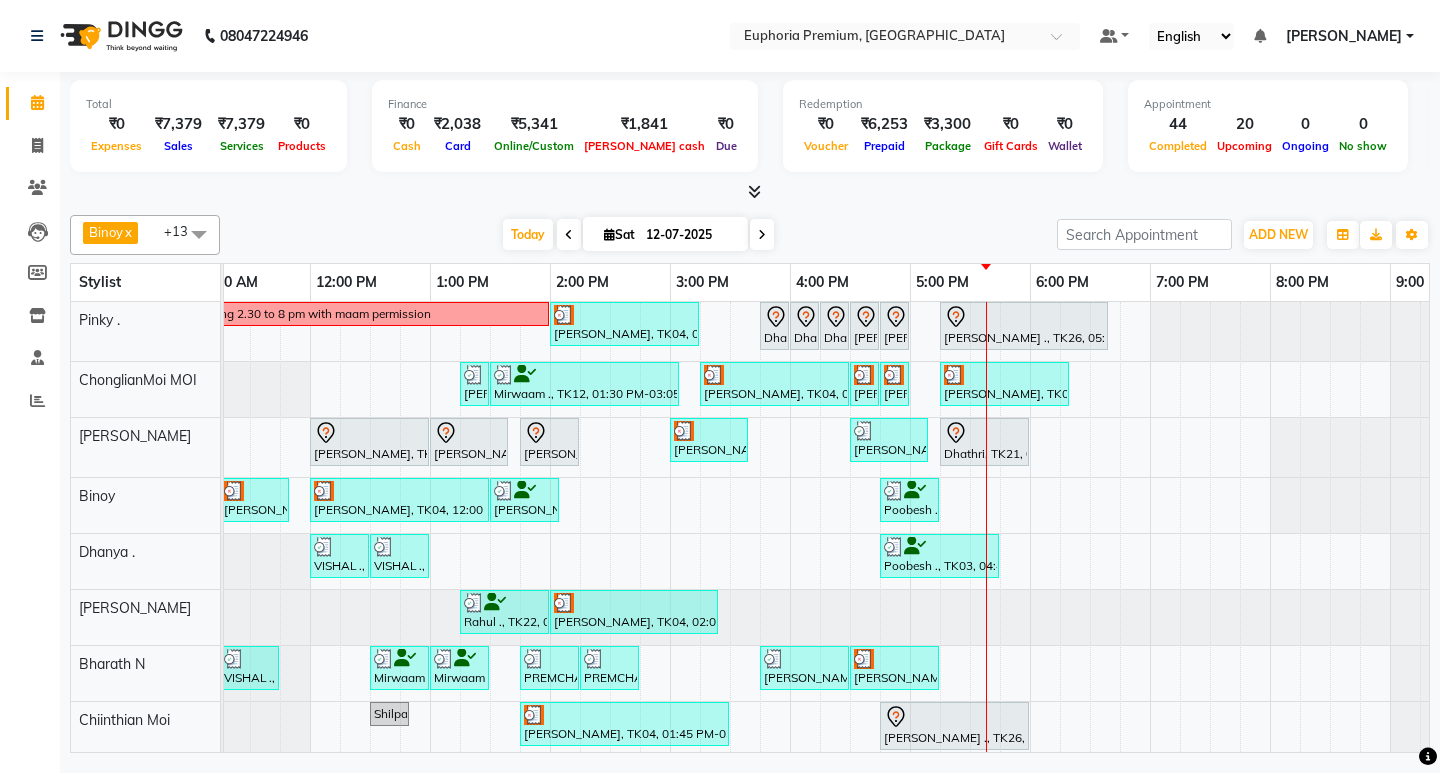 scroll, scrollTop: 0, scrollLeft: 359, axis: horizontal 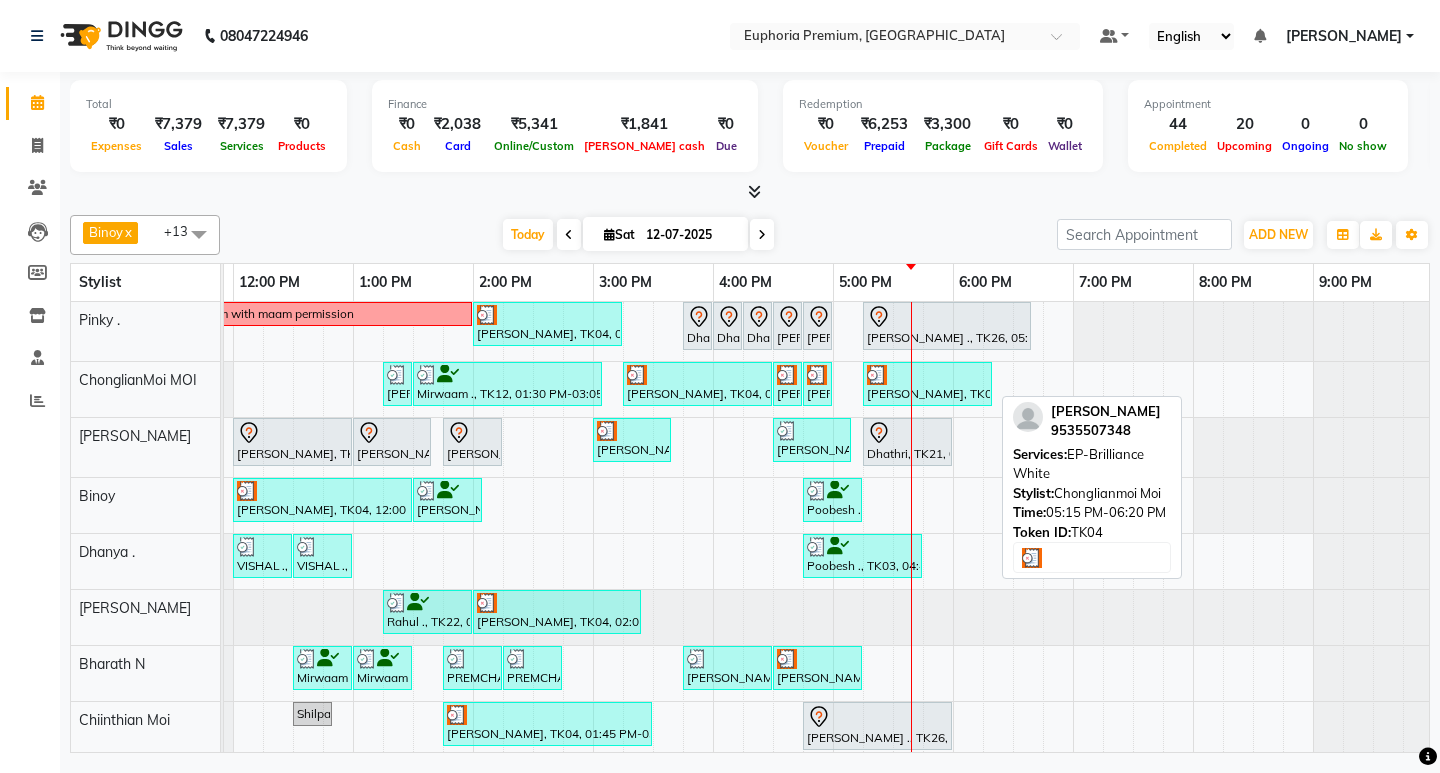 click on "[PERSON_NAME], TK04, 05:15 PM-06:20 PM, EP-Brilliance White" at bounding box center [927, 384] 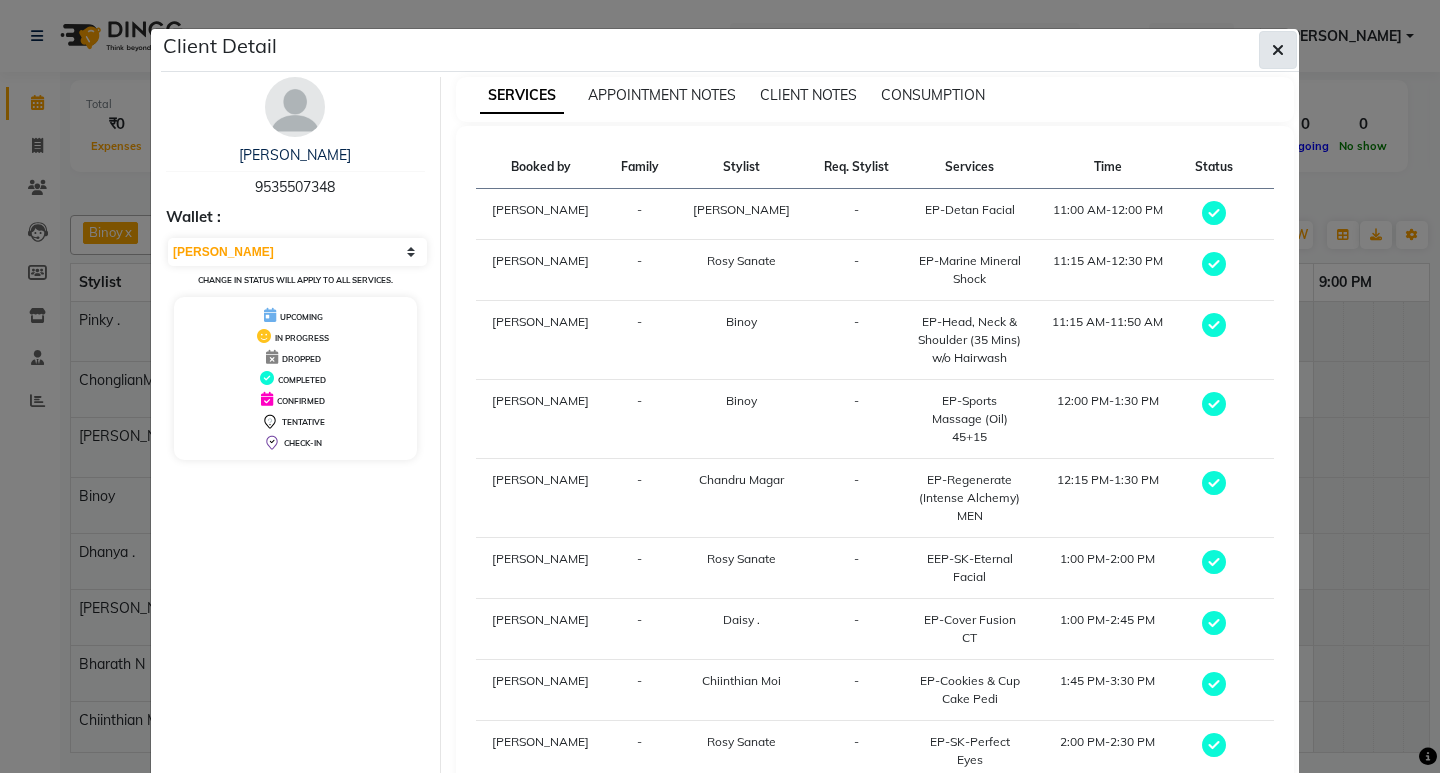 click 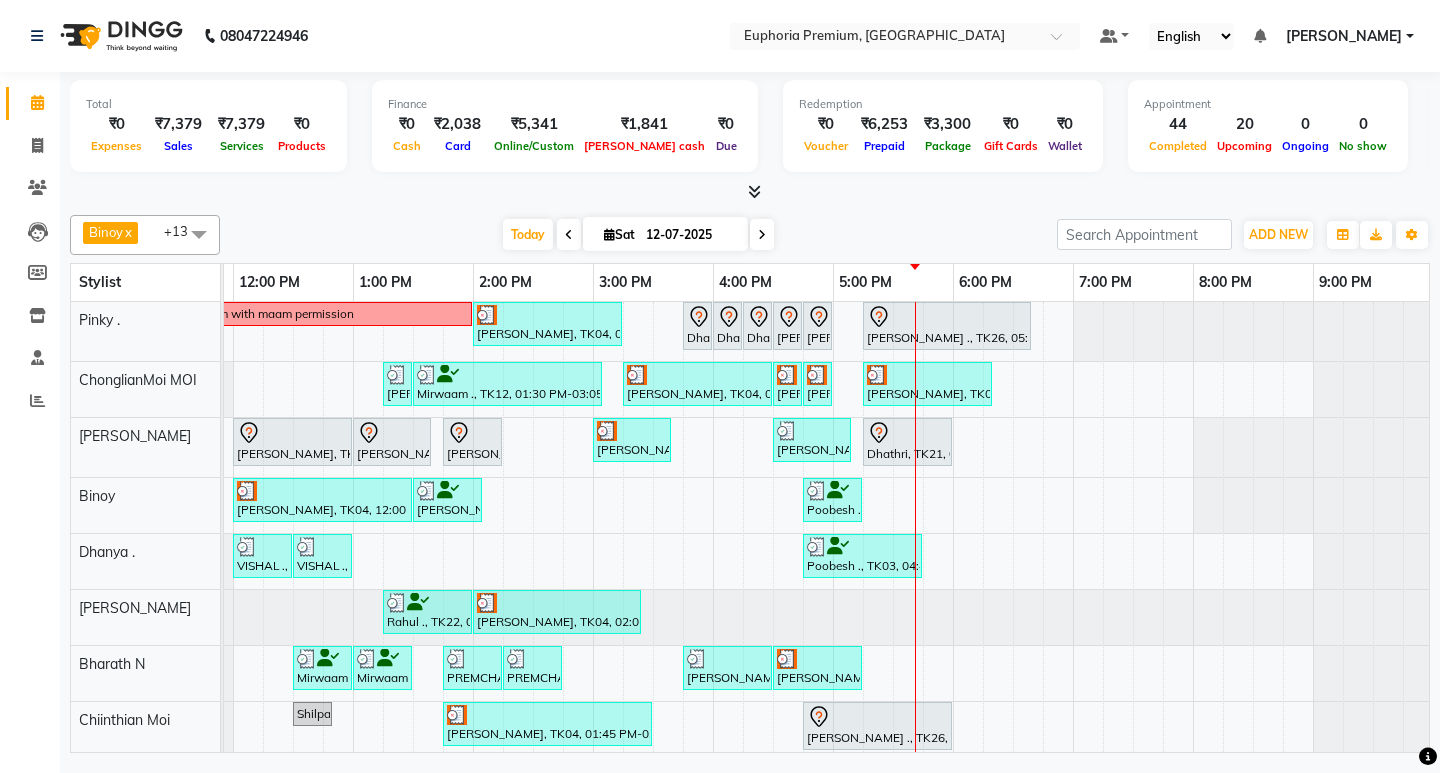 scroll, scrollTop: 0, scrollLeft: 382, axis: horizontal 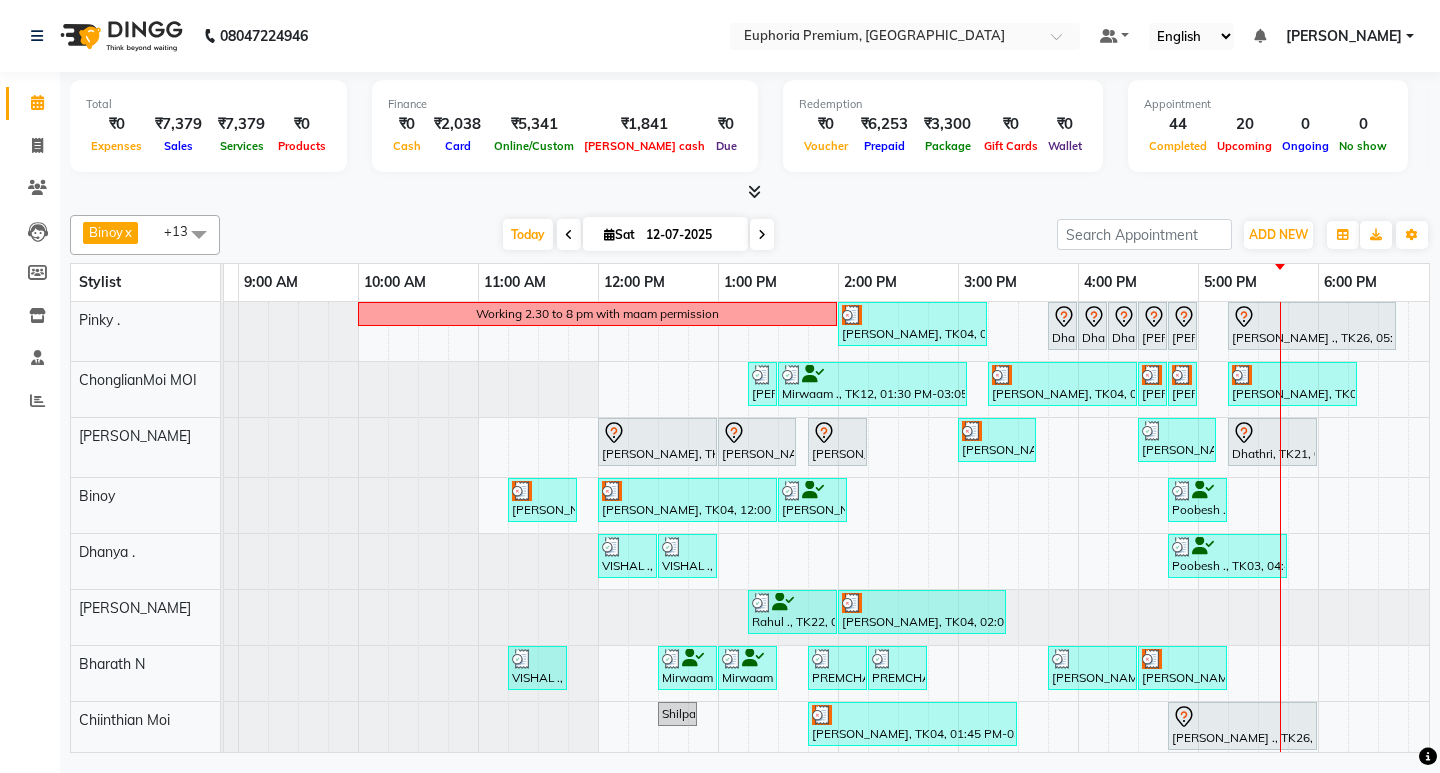 click on "[PERSON_NAME]" at bounding box center (1344, 36) 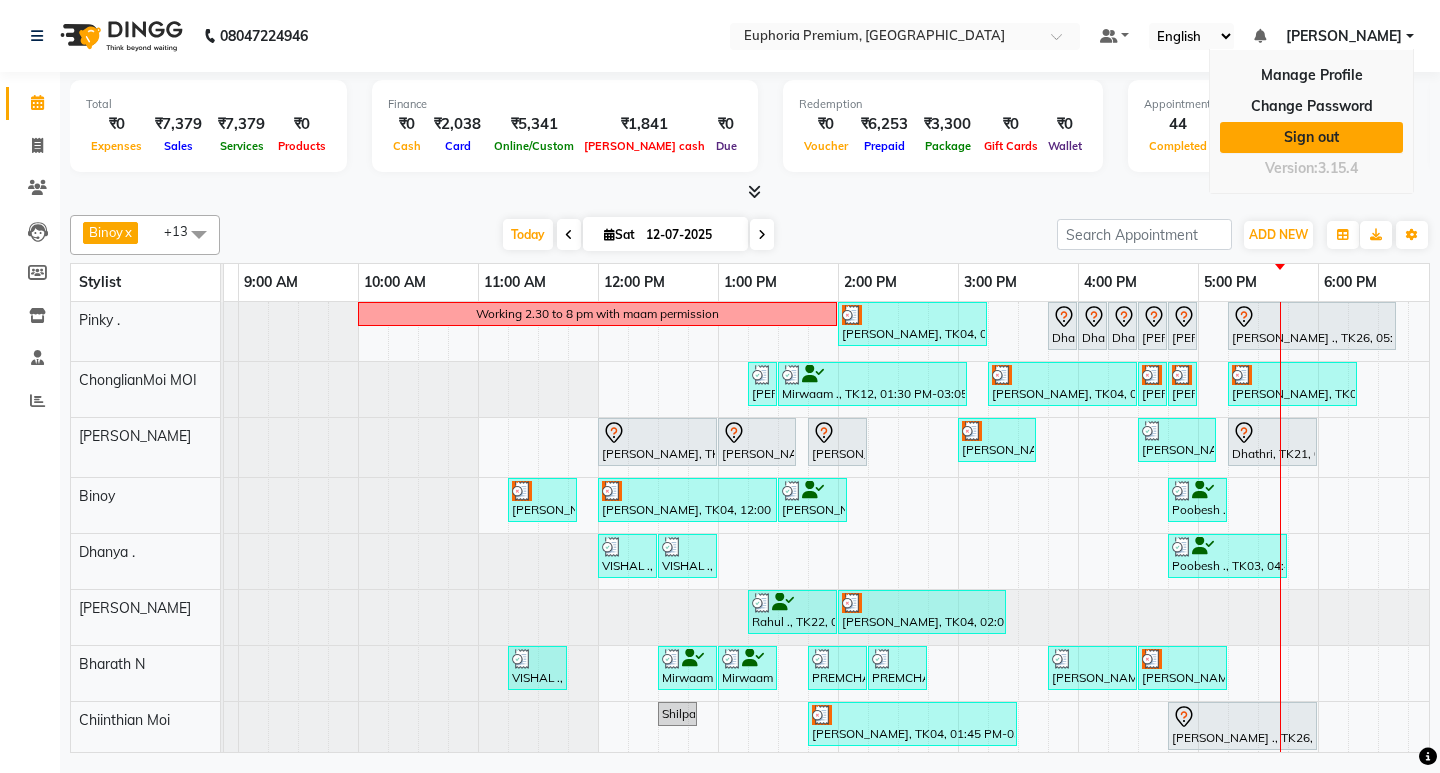 click on "Sign out" at bounding box center (1311, 137) 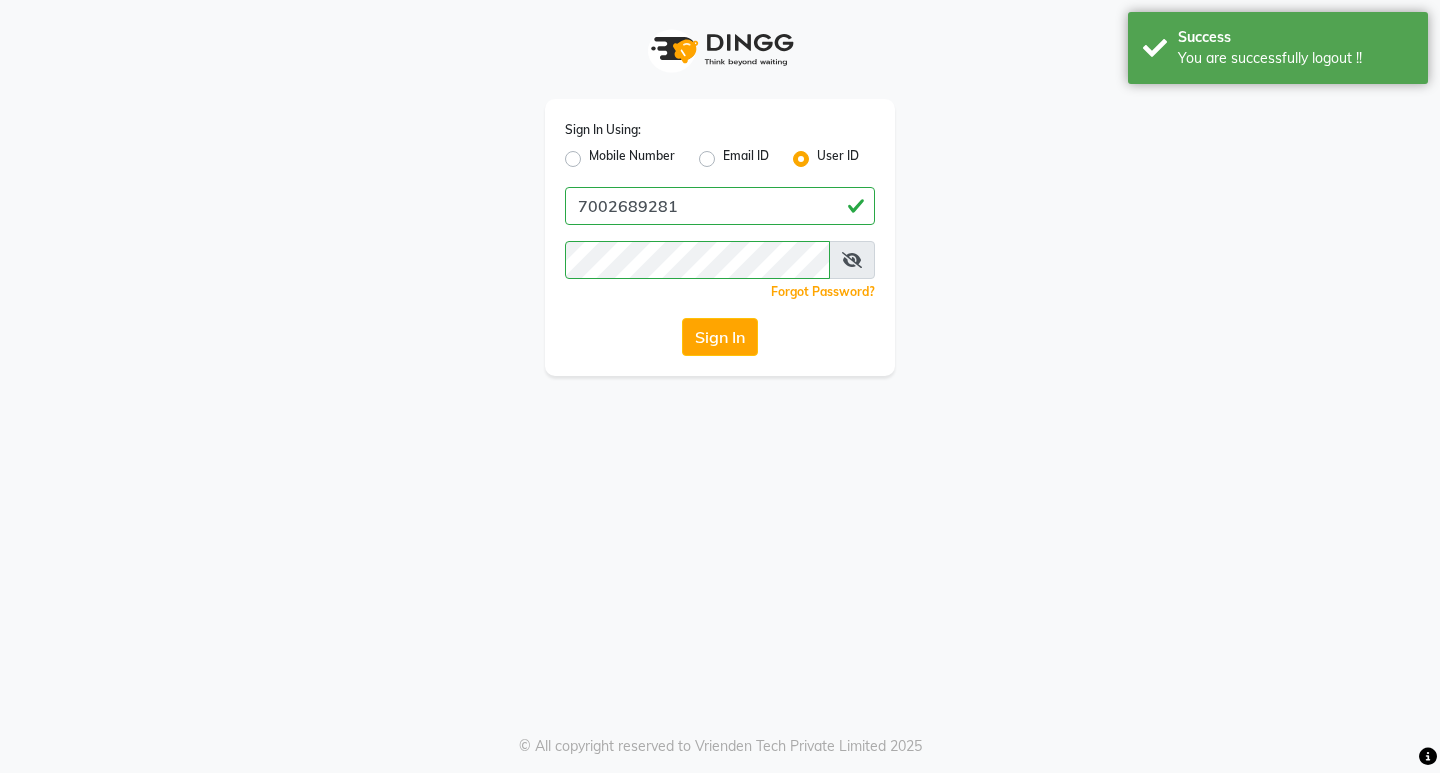 click on "Mobile Number" 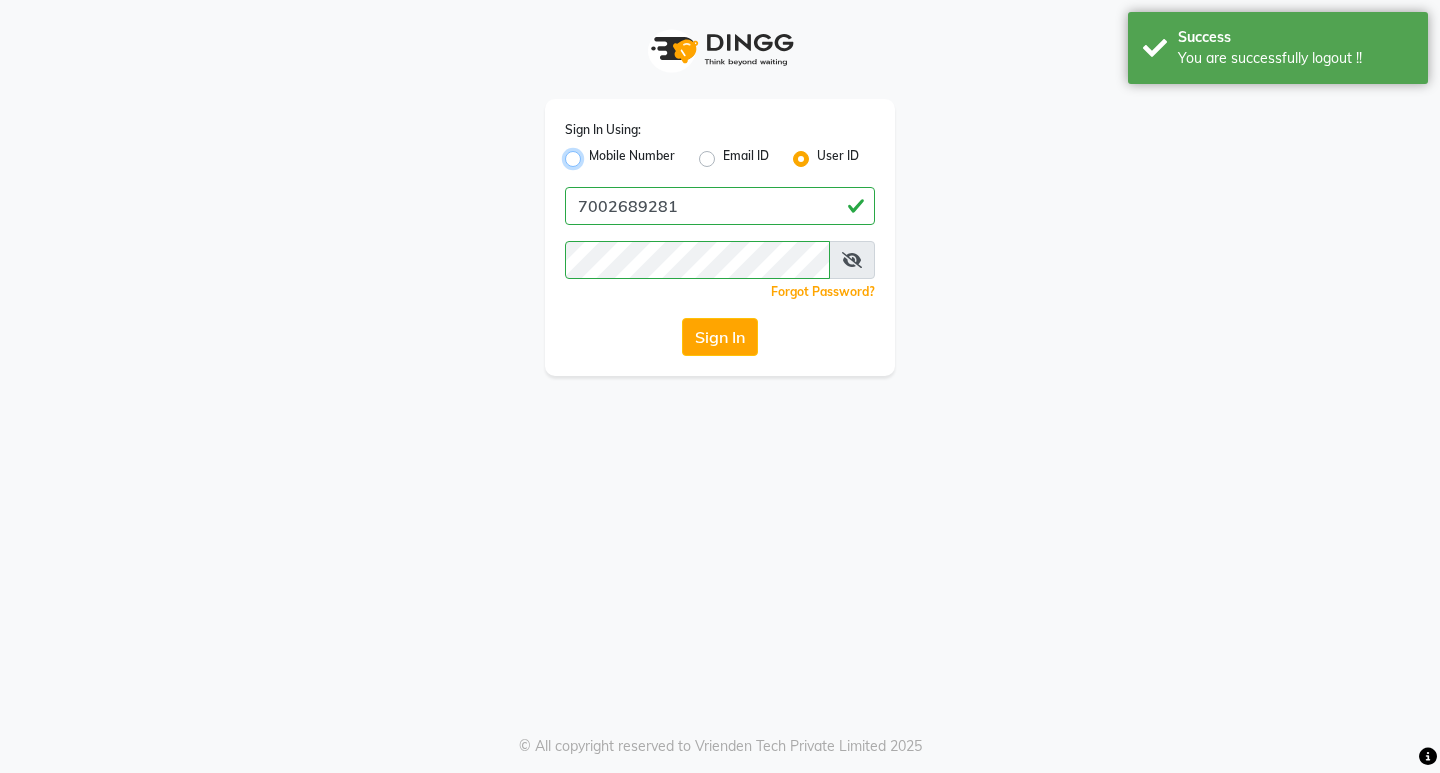click on "Mobile Number" at bounding box center (595, 153) 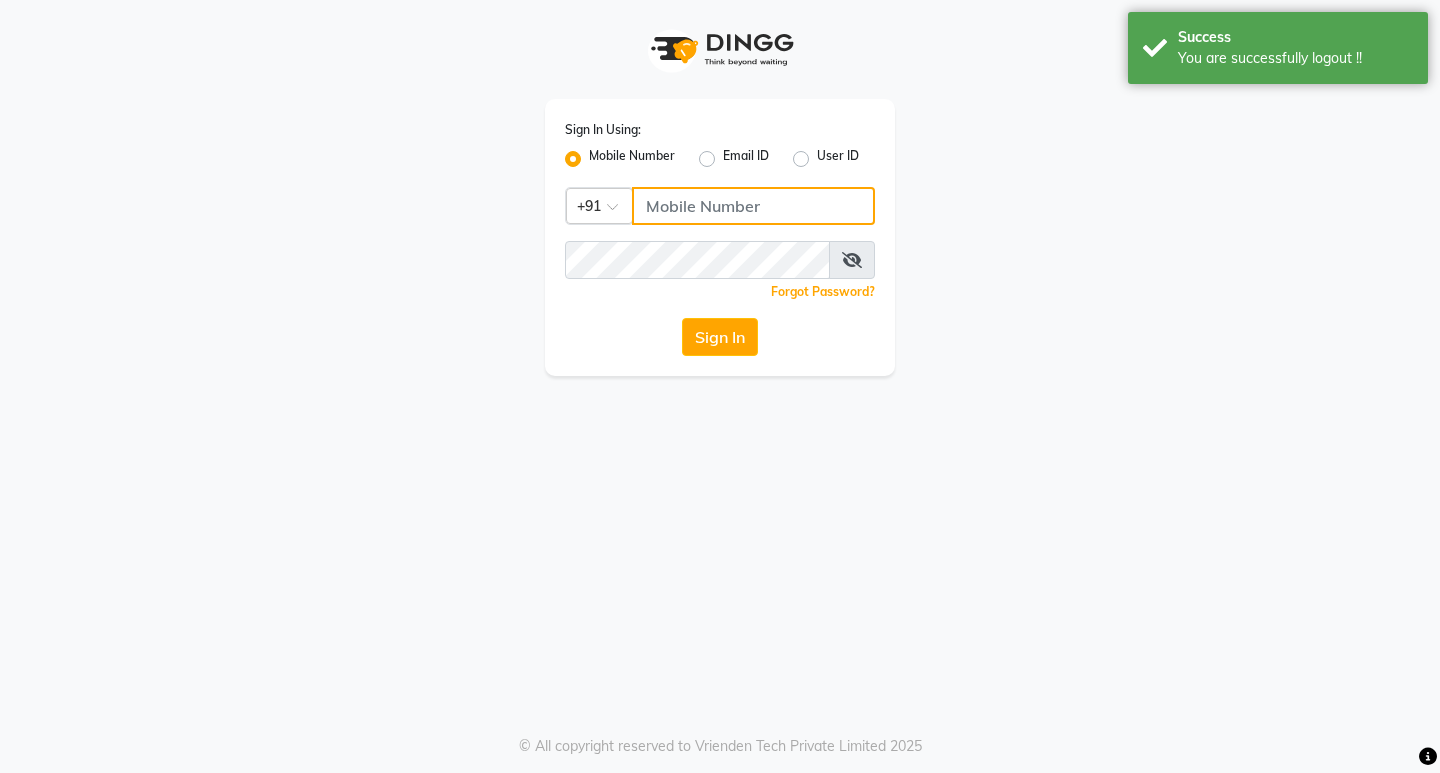 click 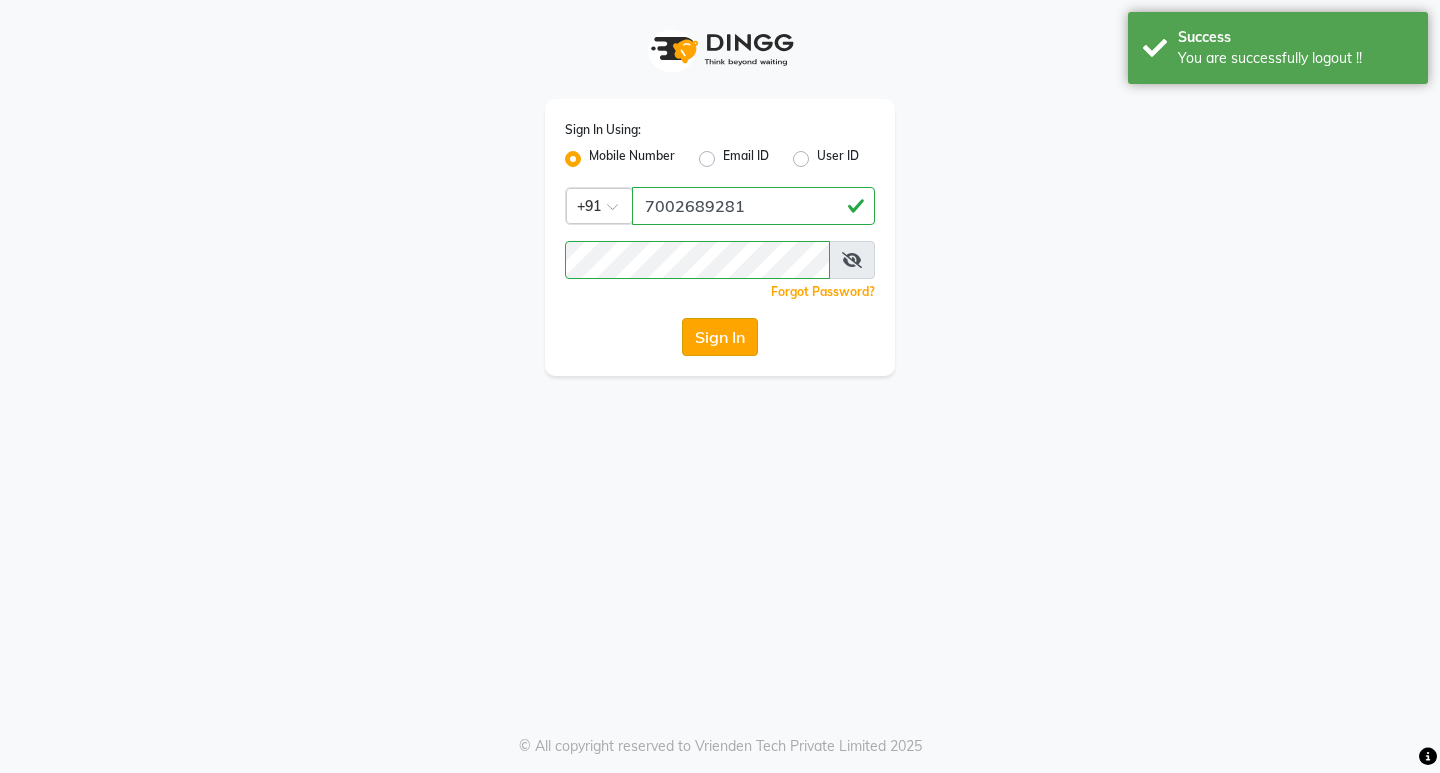 click on "Sign In" 